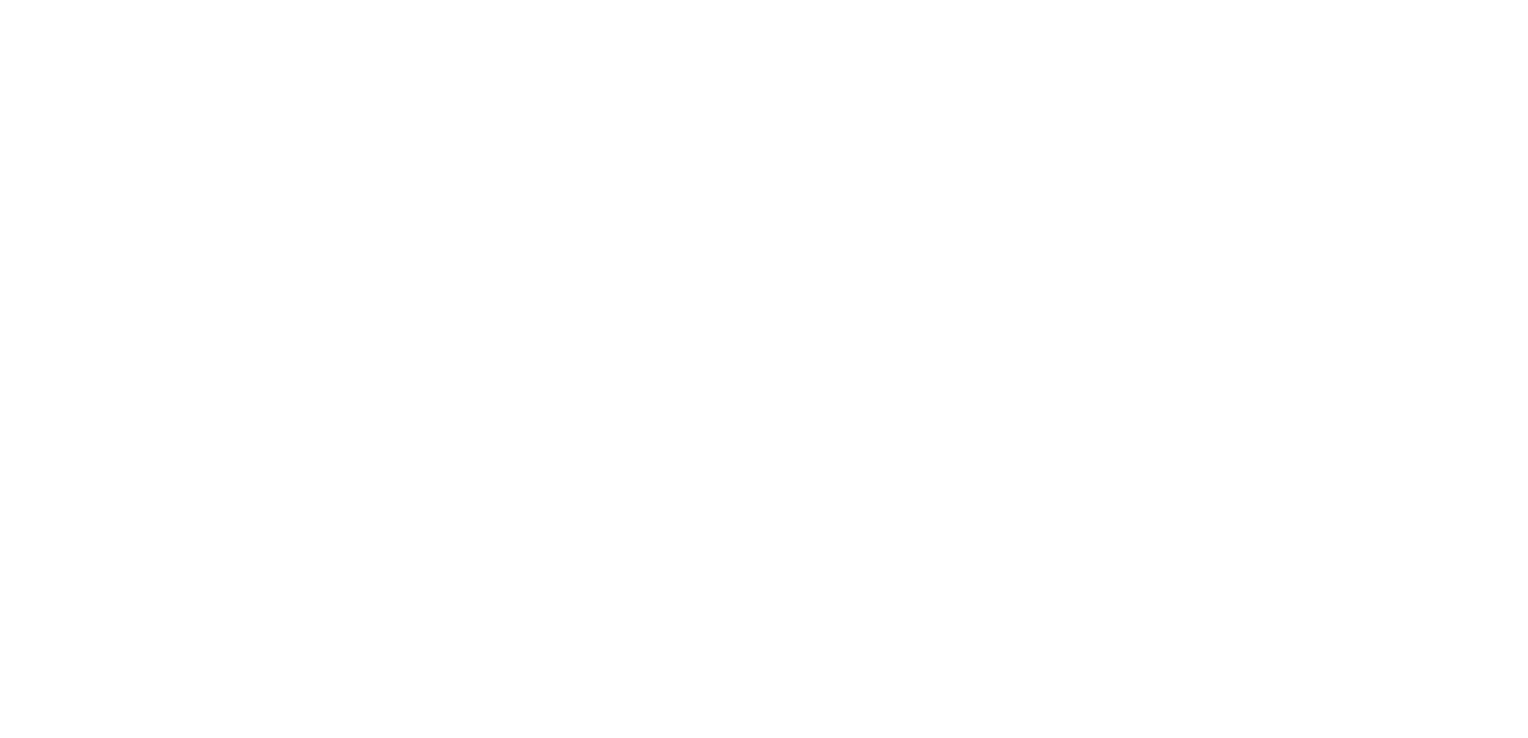 scroll, scrollTop: 0, scrollLeft: 0, axis: both 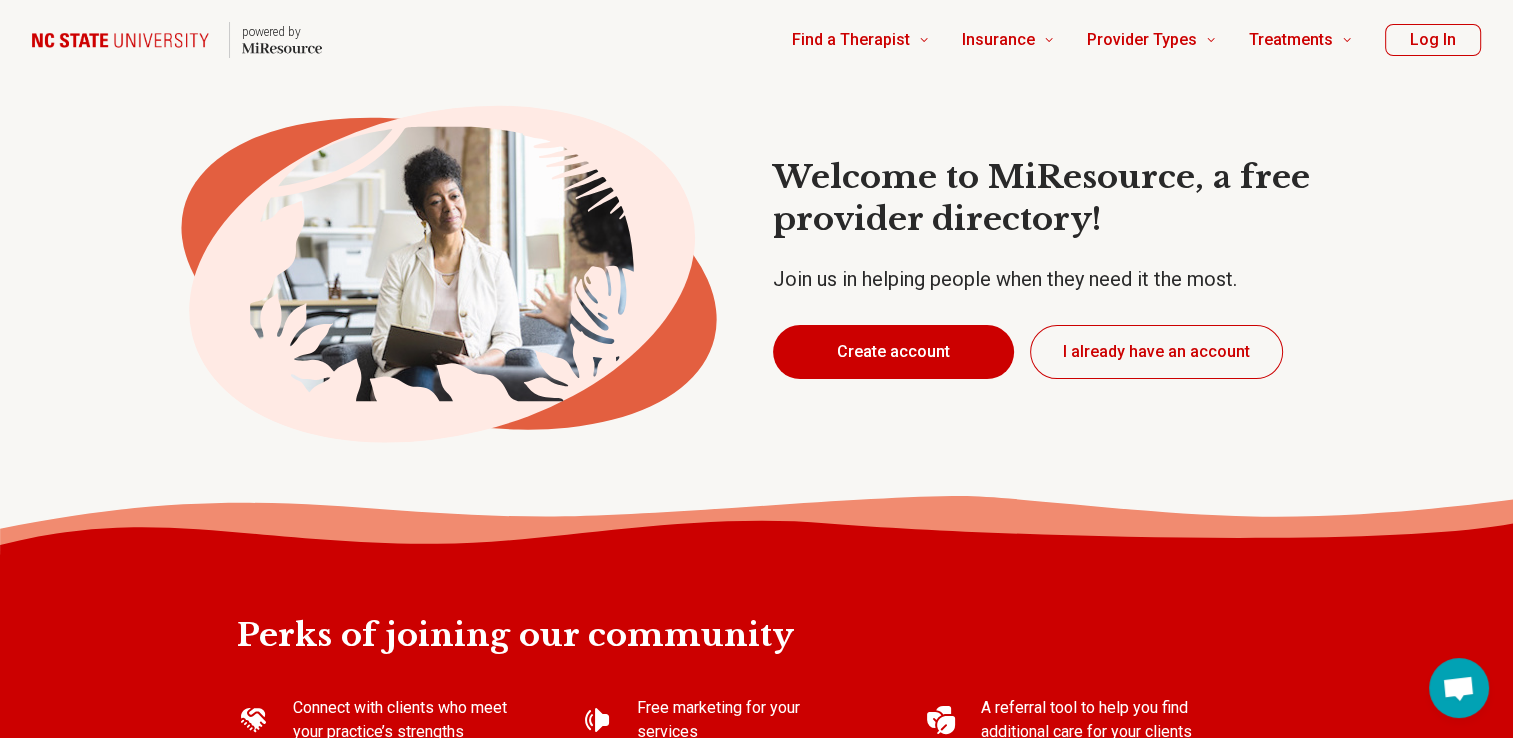 click on "Create account" at bounding box center [893, 352] 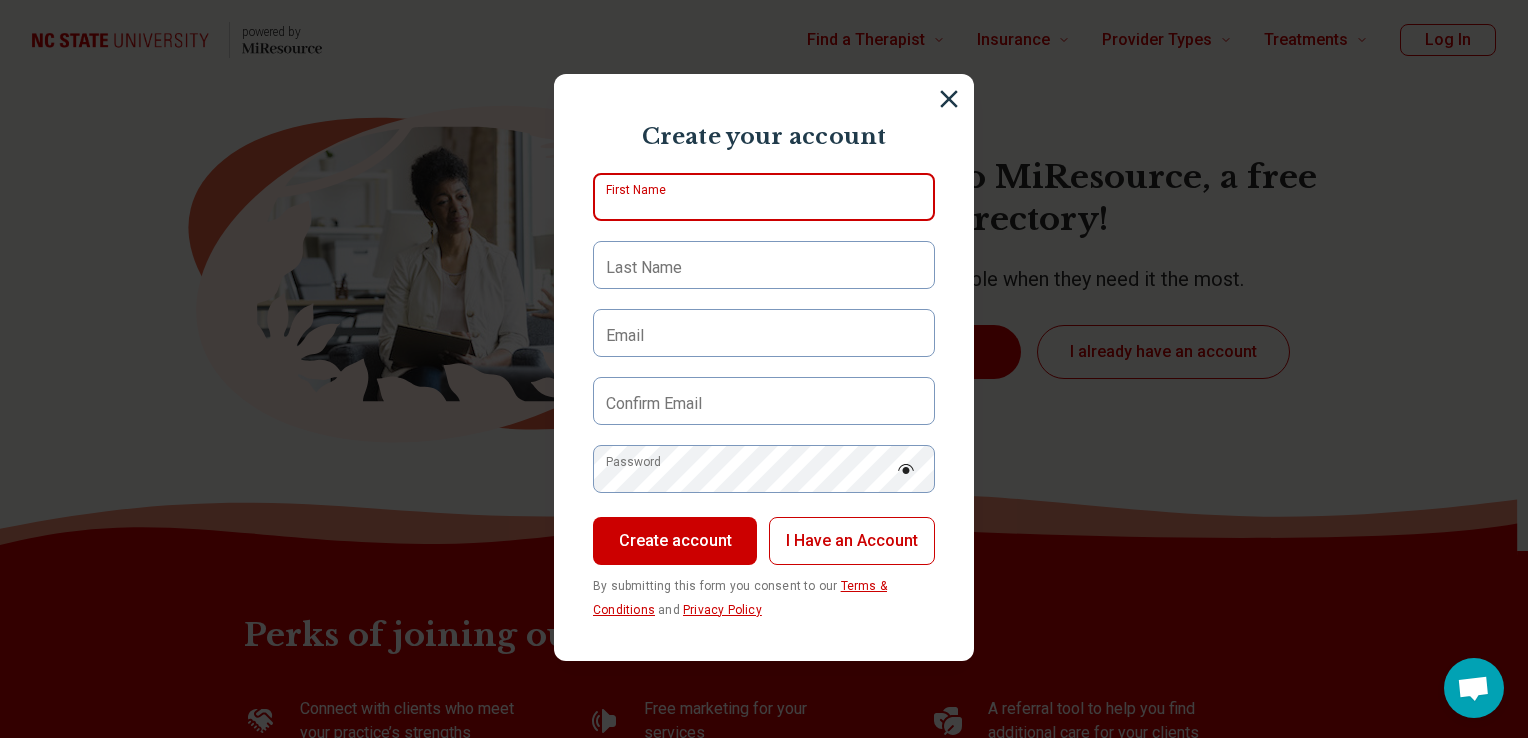 click on "First Name" at bounding box center (764, 197) 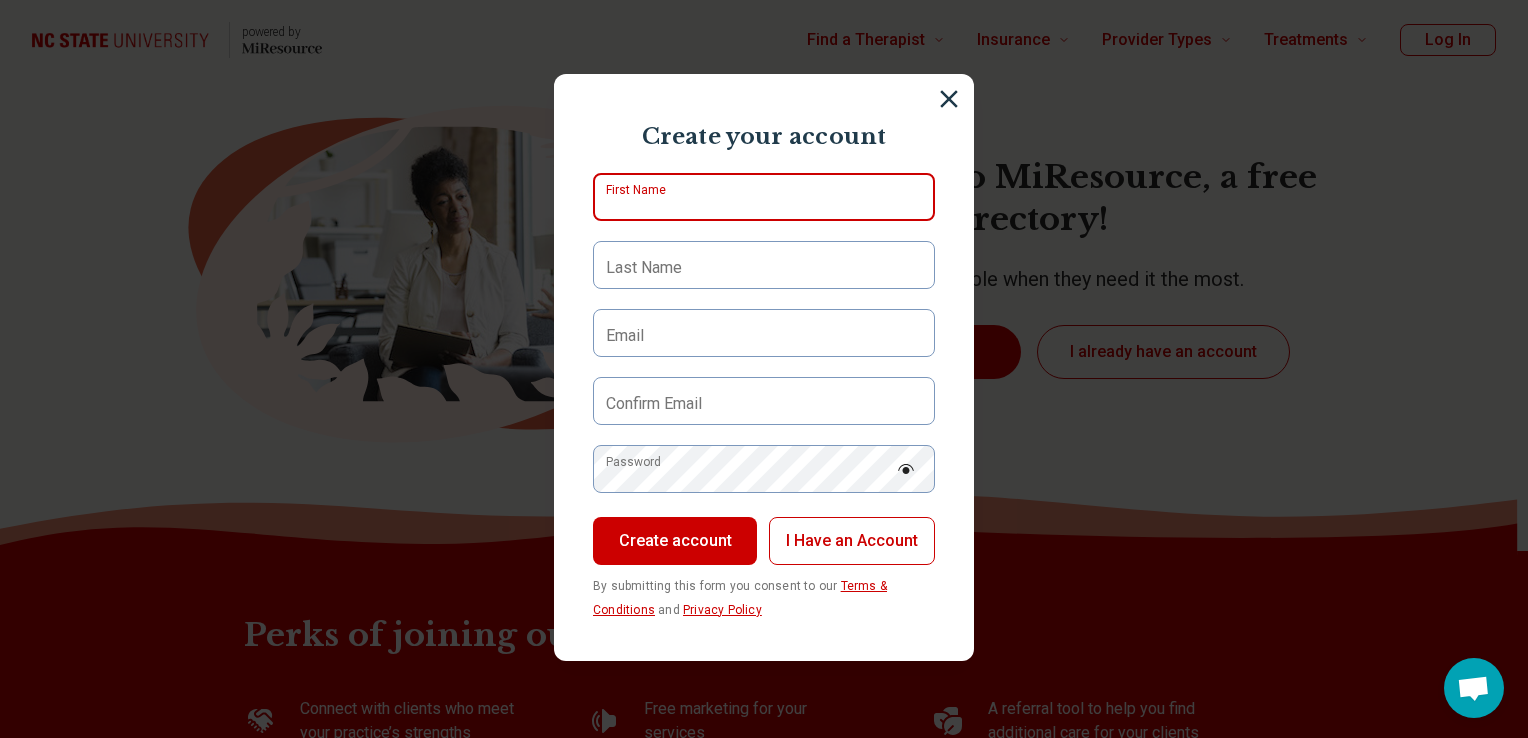 type on "***" 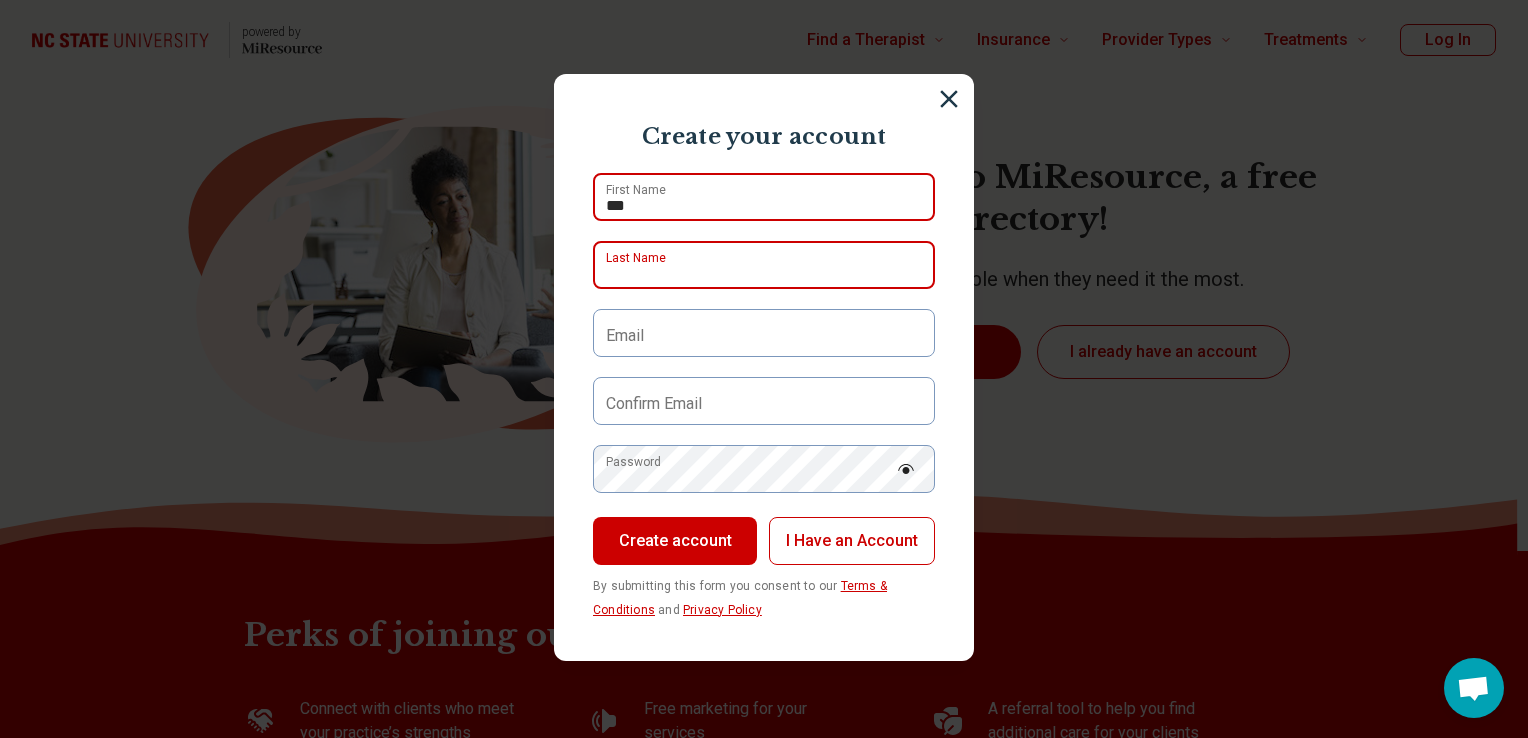 type on "******" 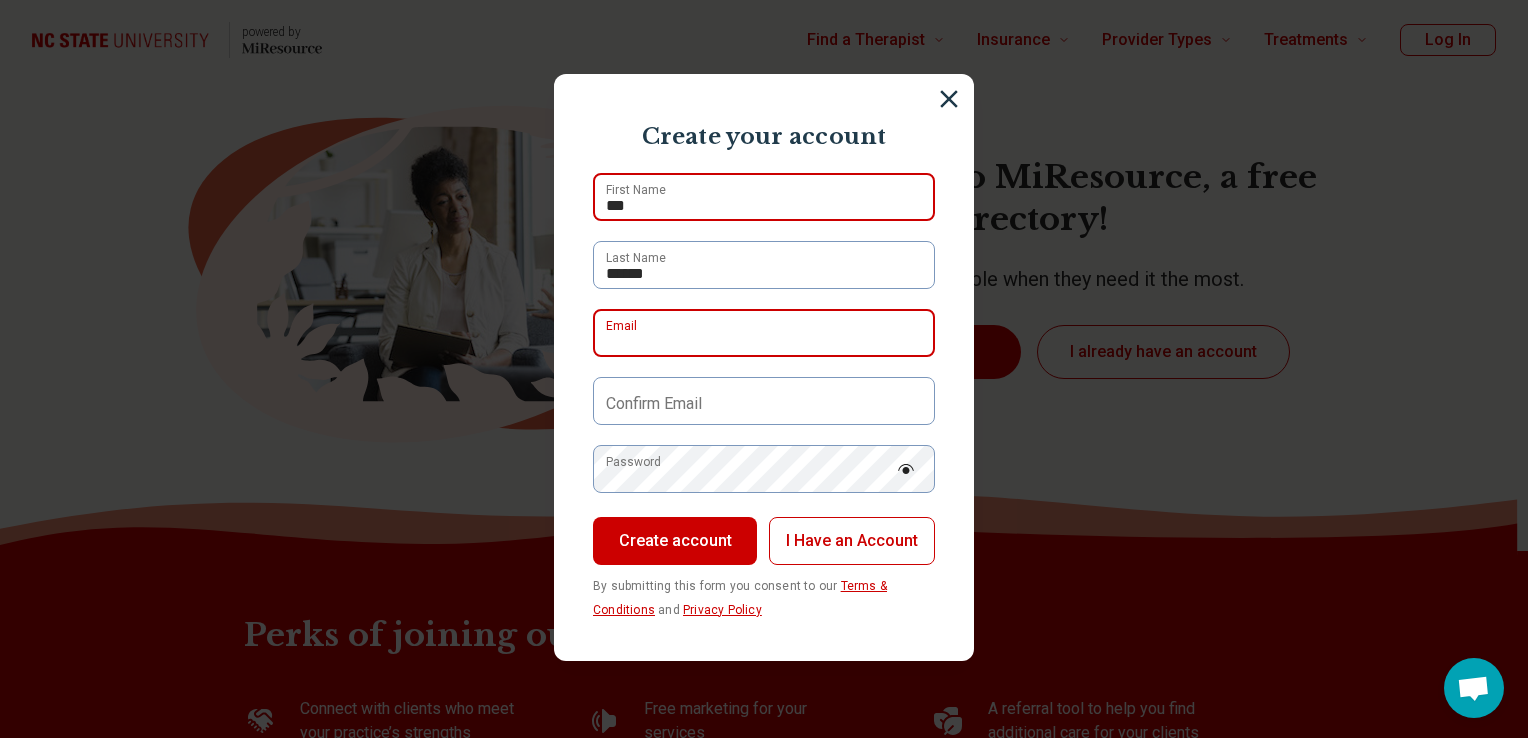 type on "**********" 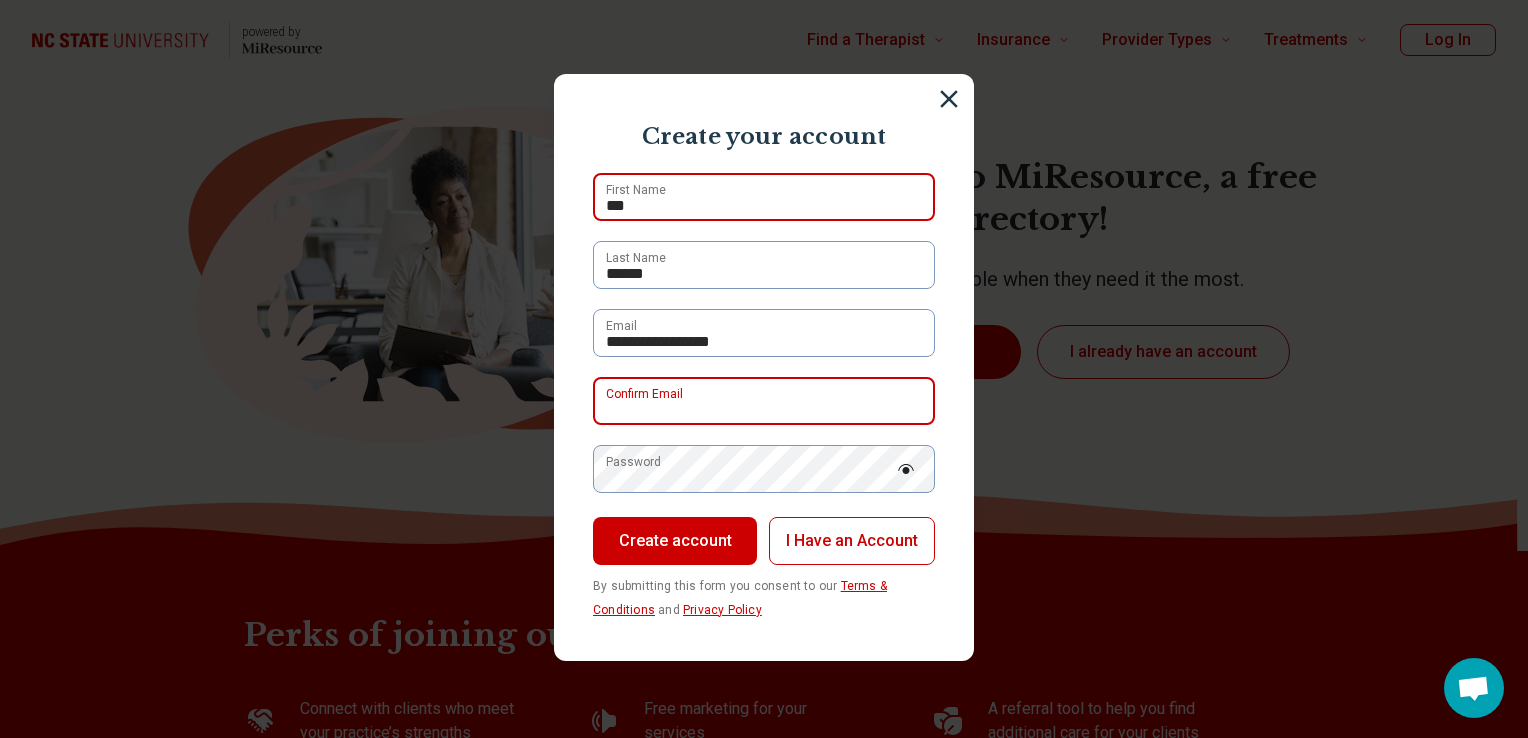 type on "**********" 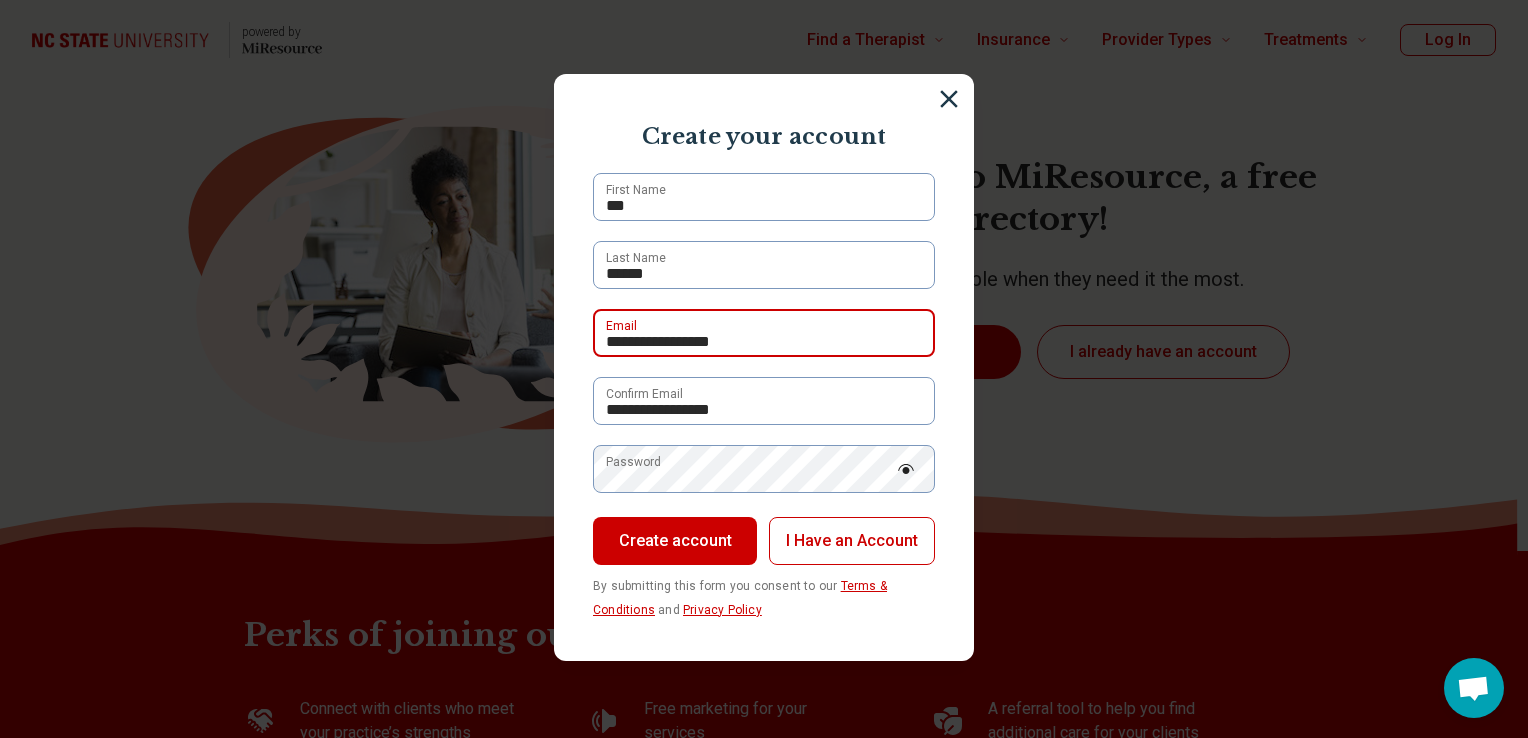 click on "**********" at bounding box center (764, 333) 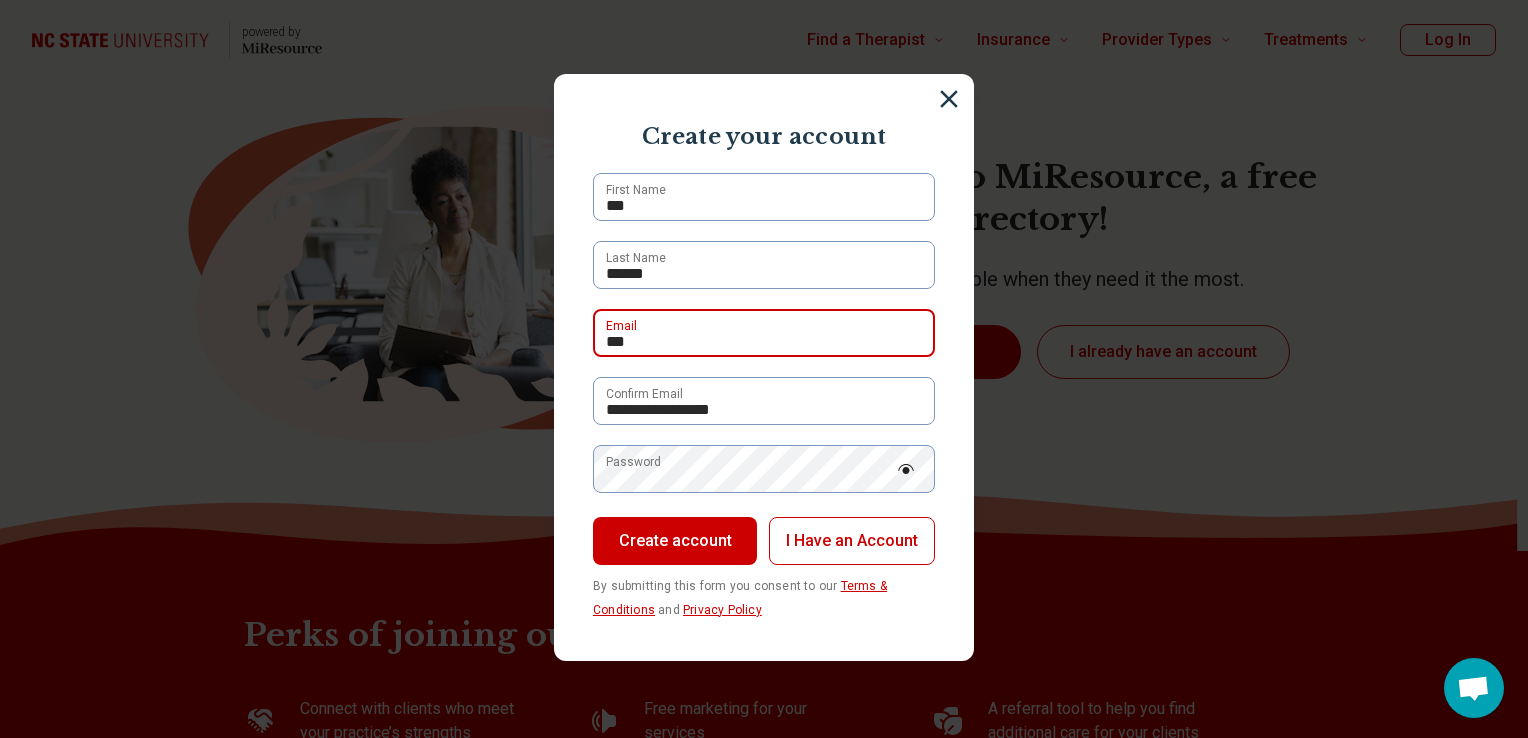 type on "**********" 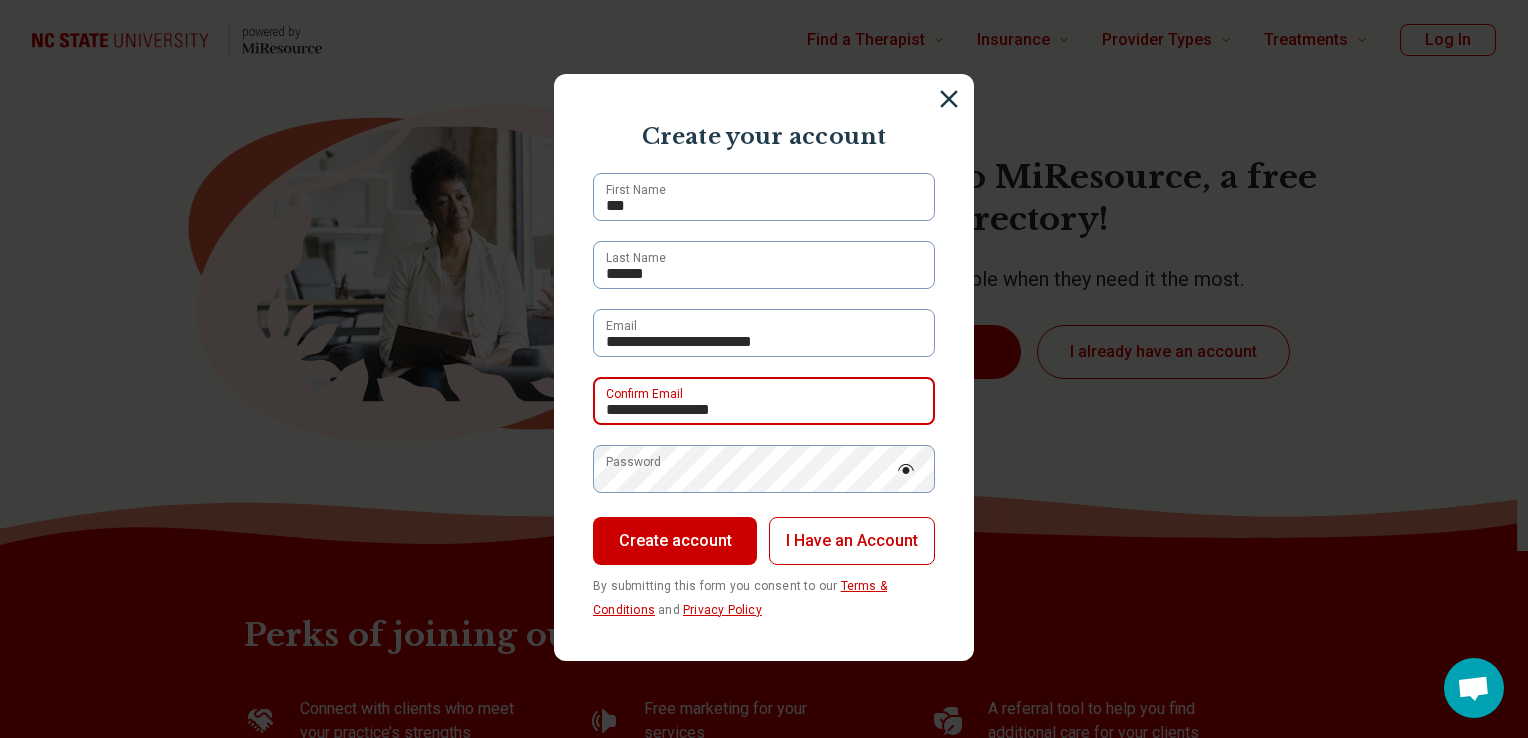 click on "**********" at bounding box center [764, 401] 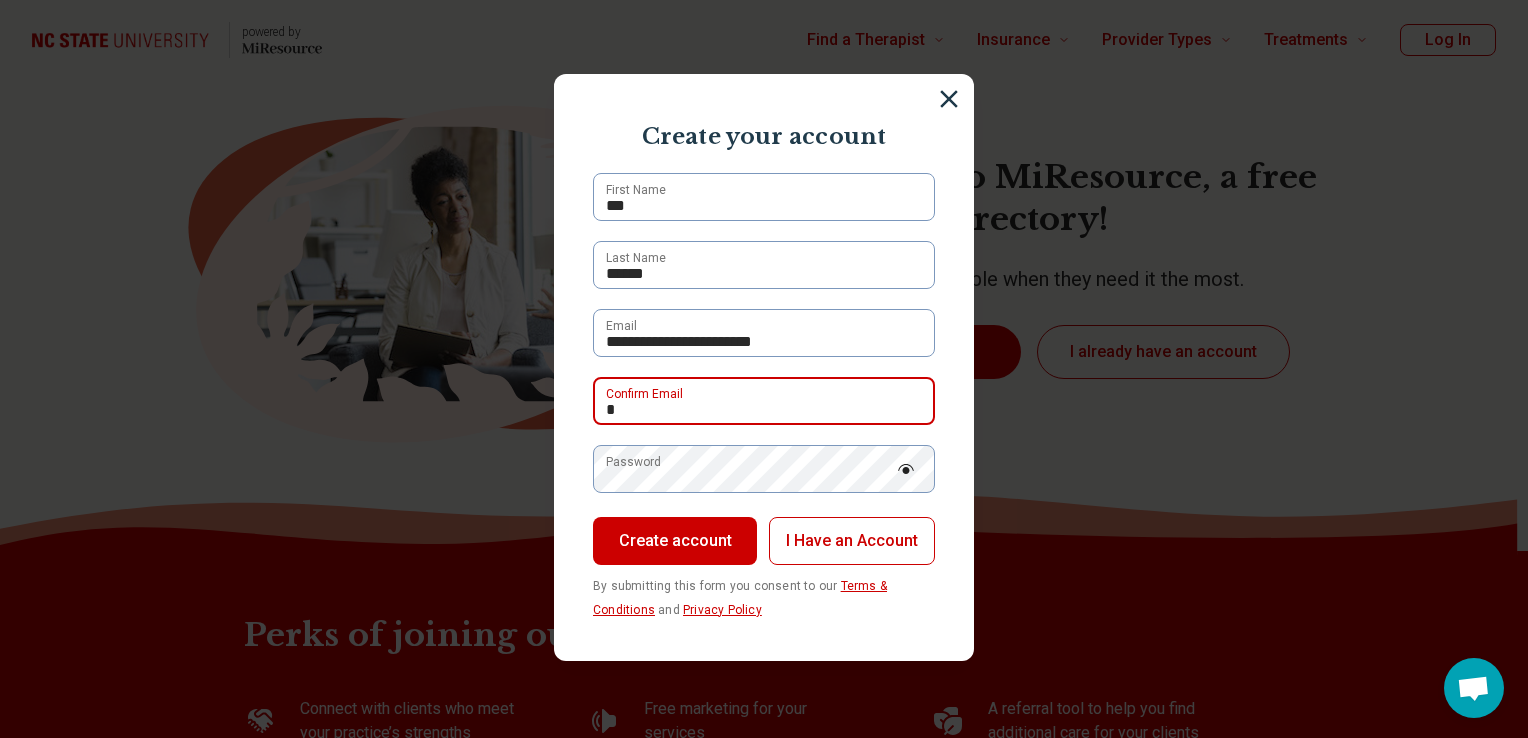 type on "**********" 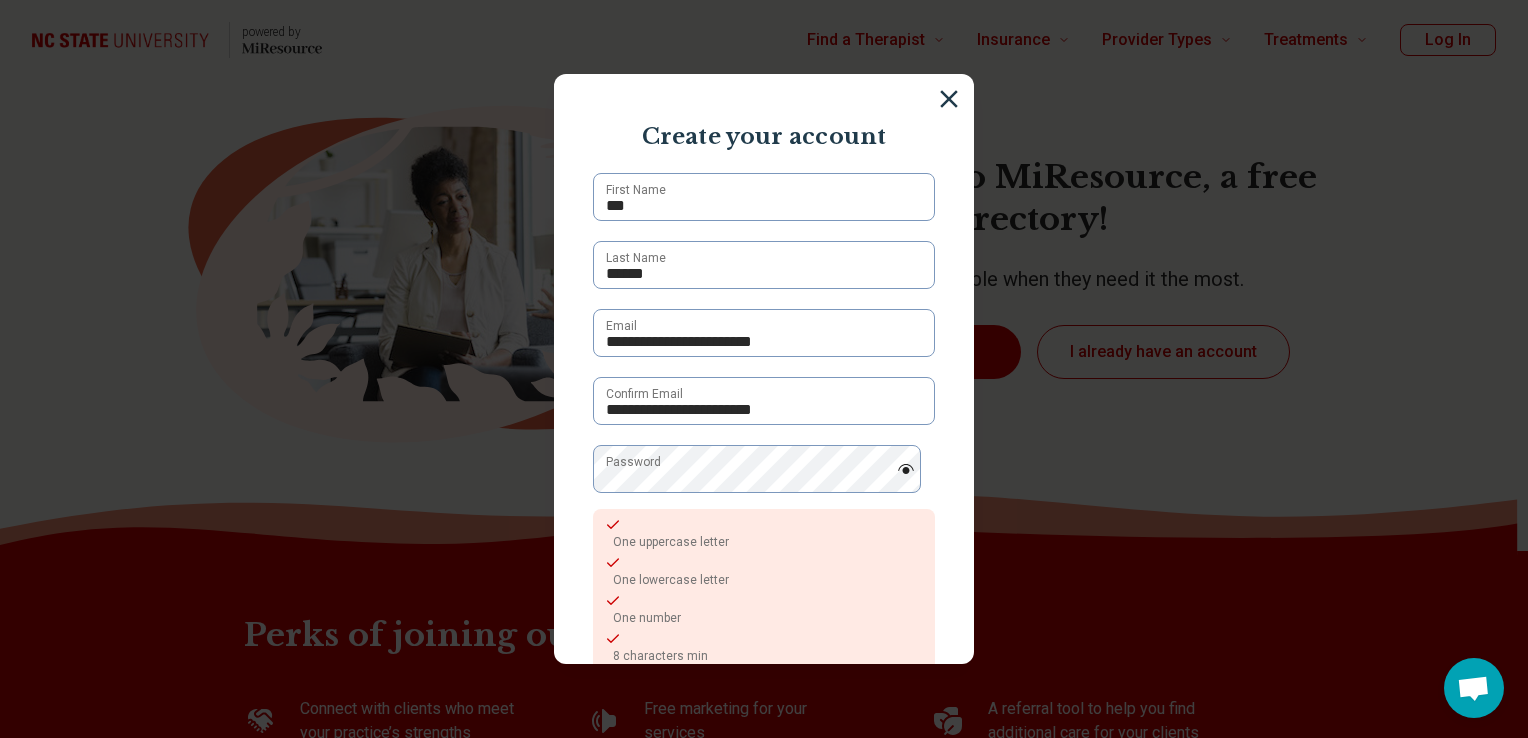 click on "**********" at bounding box center [764, 369] 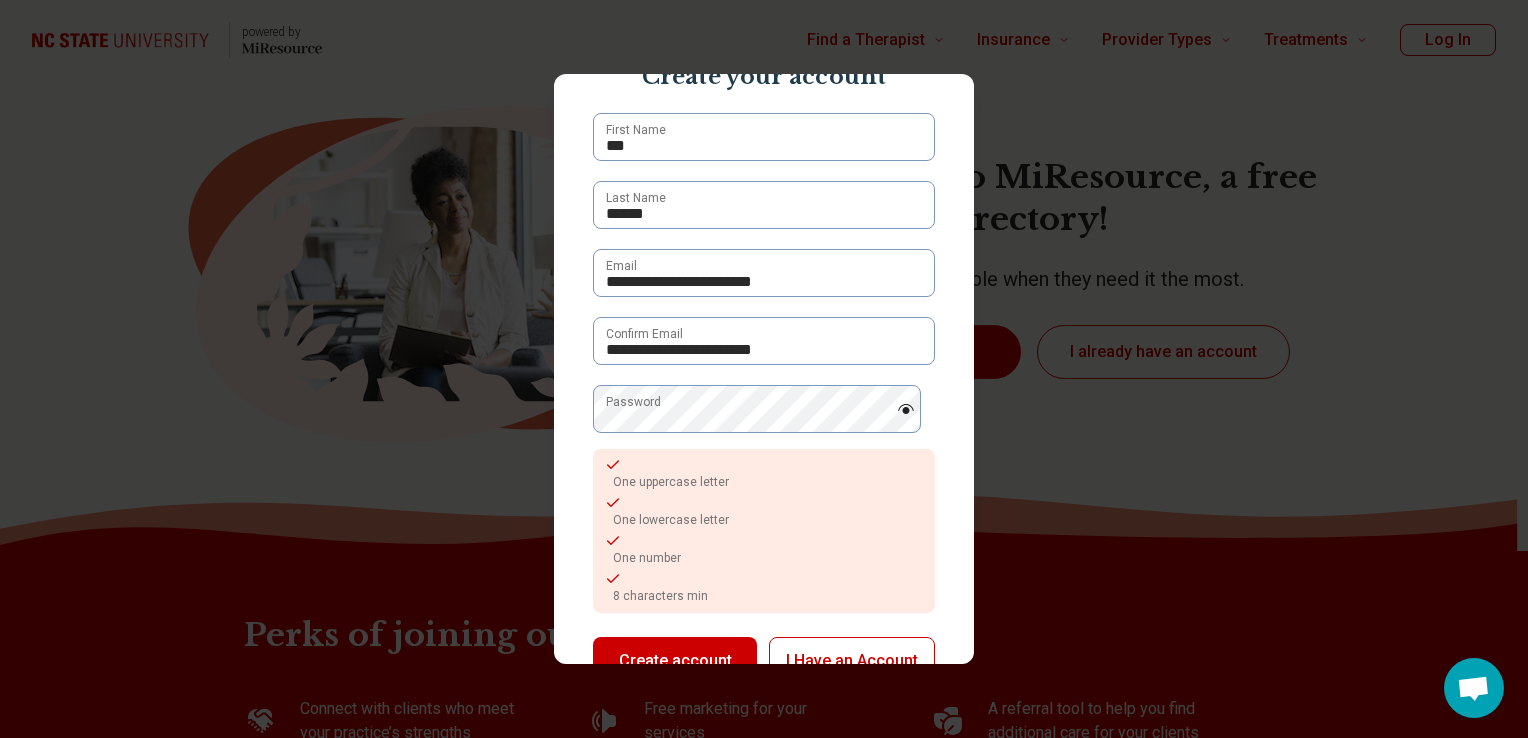 scroll, scrollTop: 60, scrollLeft: 0, axis: vertical 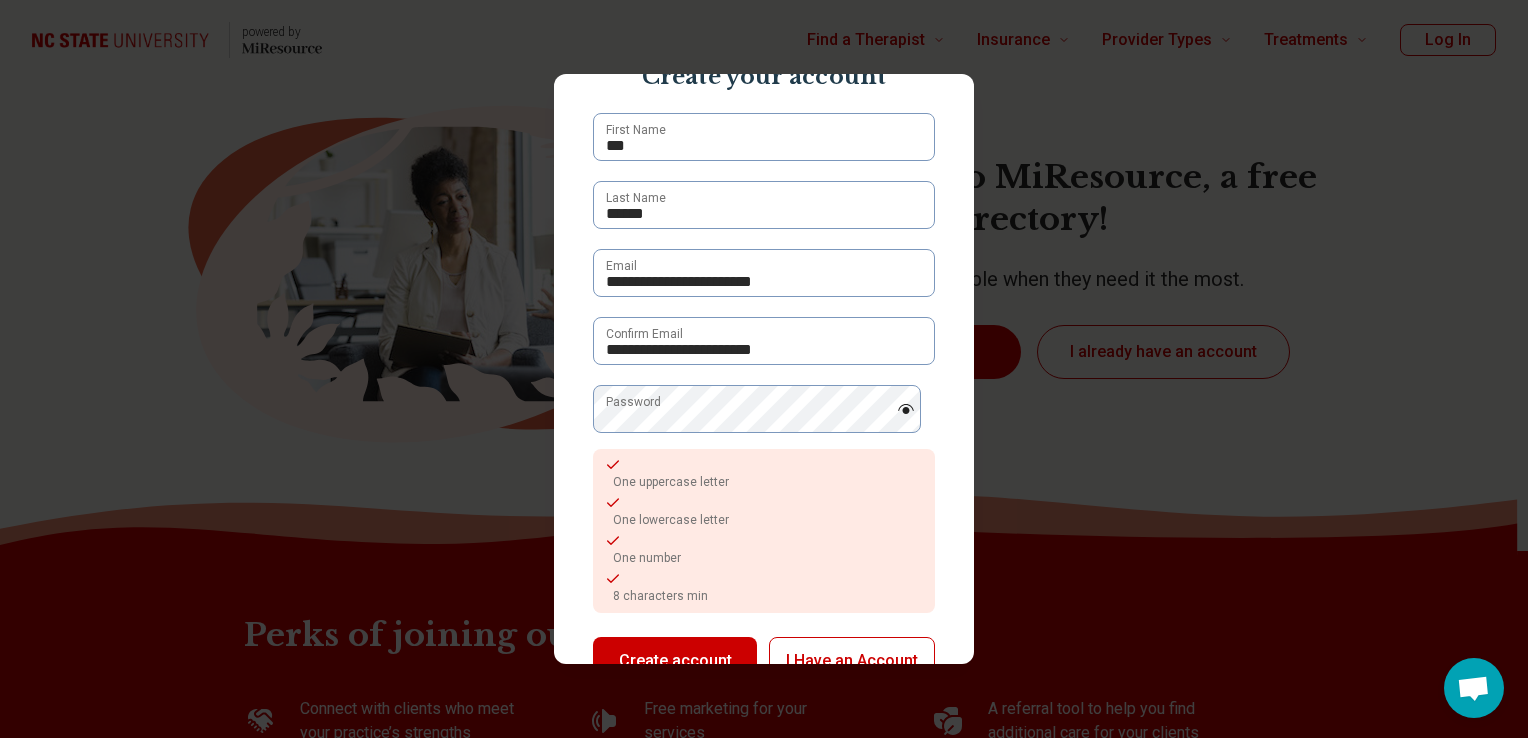click on "Create account" at bounding box center (675, 661) 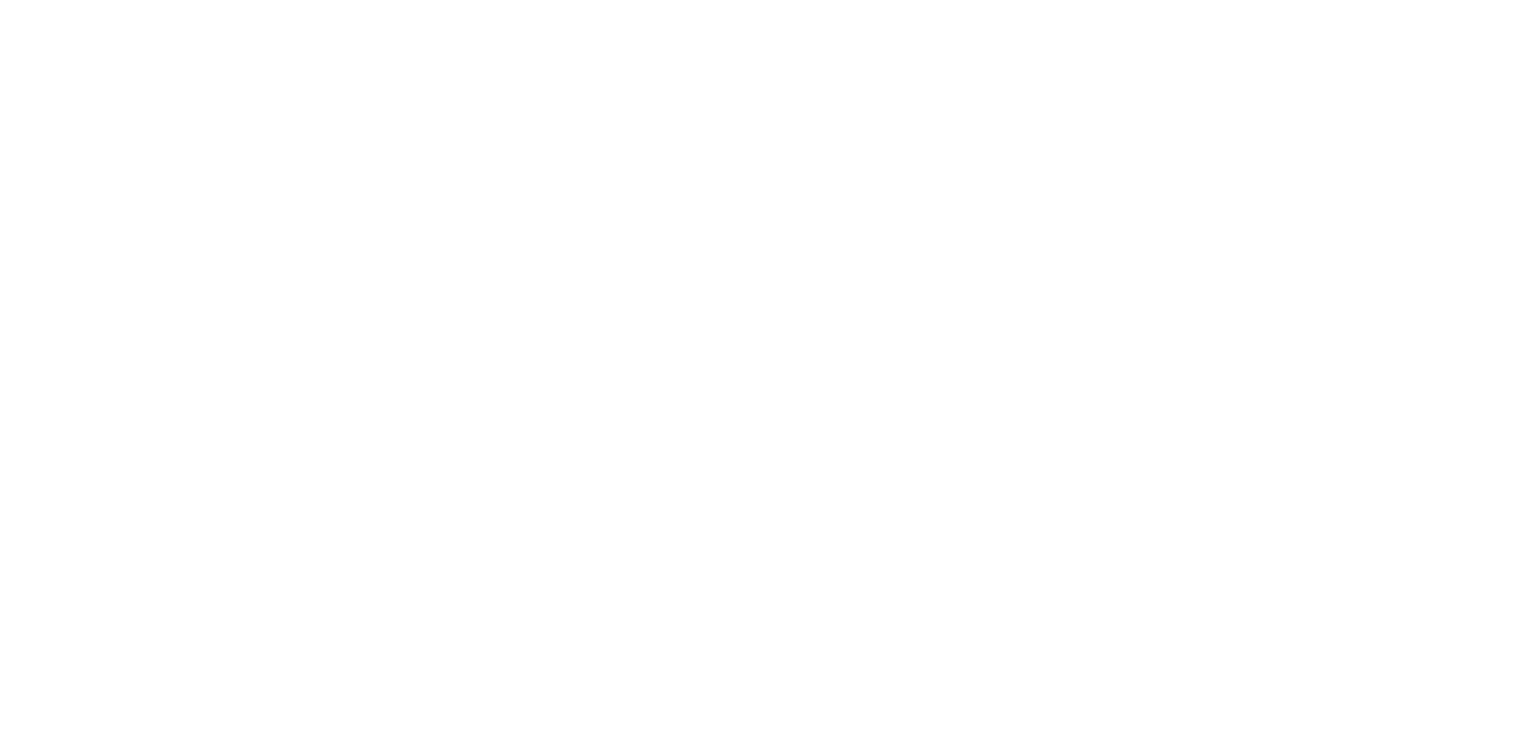 scroll, scrollTop: 0, scrollLeft: 0, axis: both 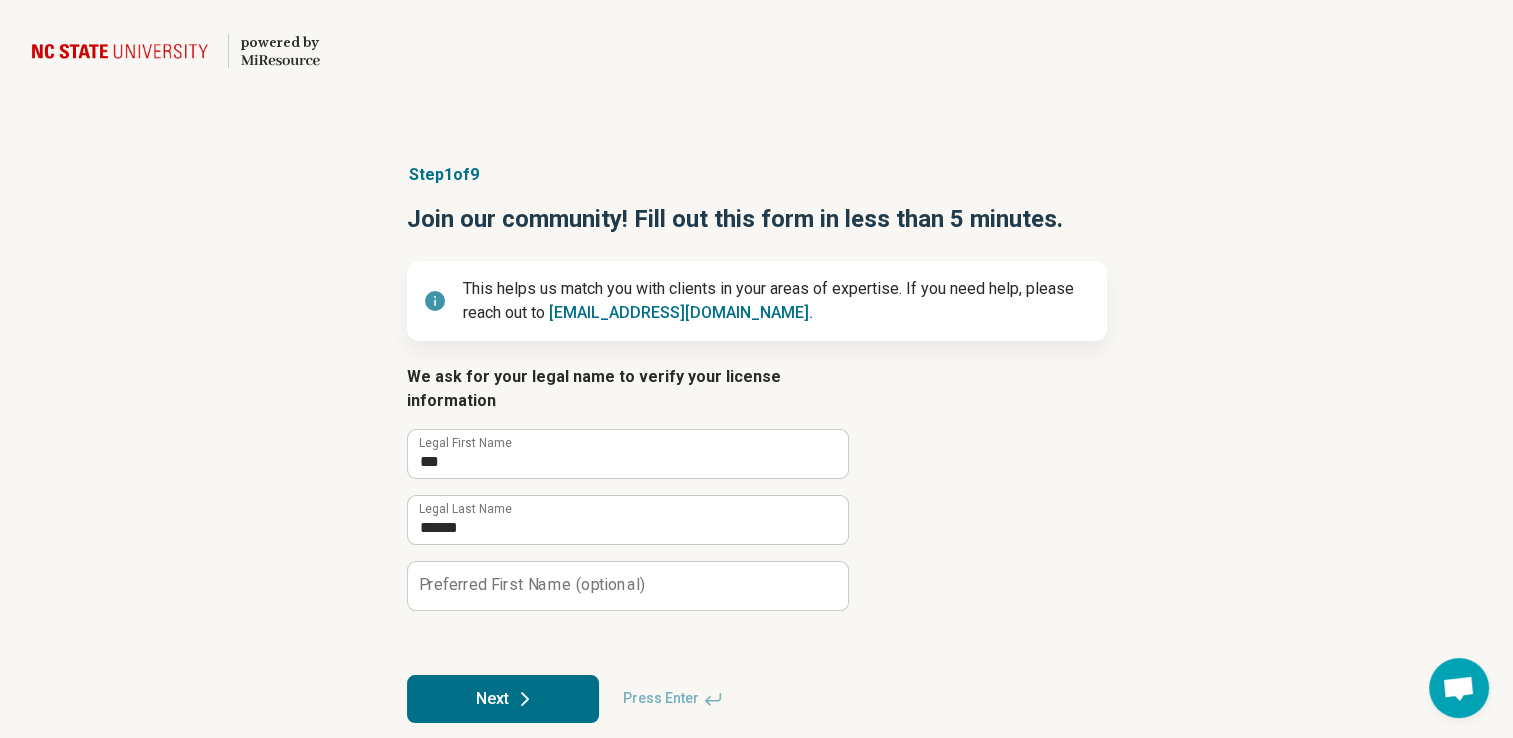 click on "Next" at bounding box center [503, 699] 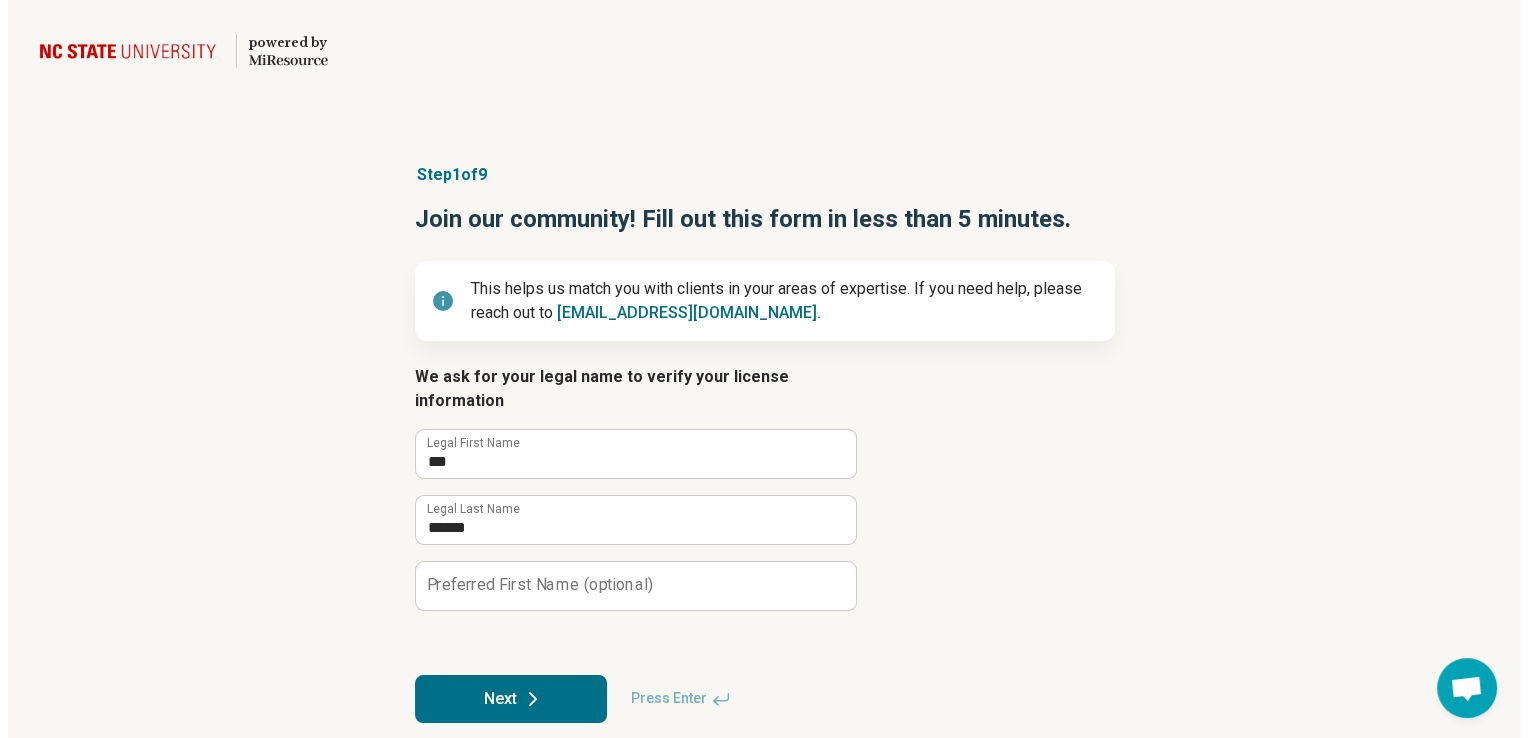 scroll, scrollTop: 0, scrollLeft: 0, axis: both 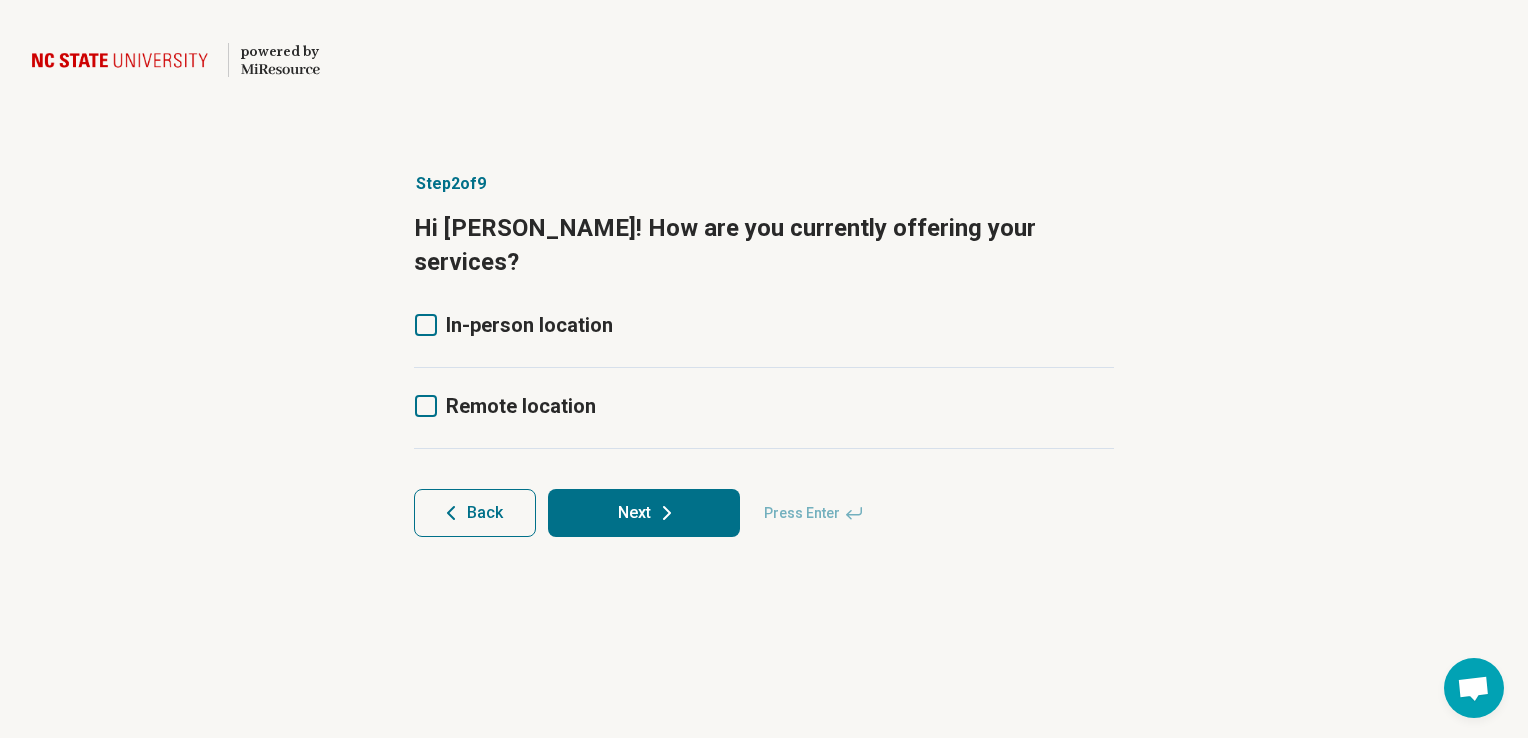 click 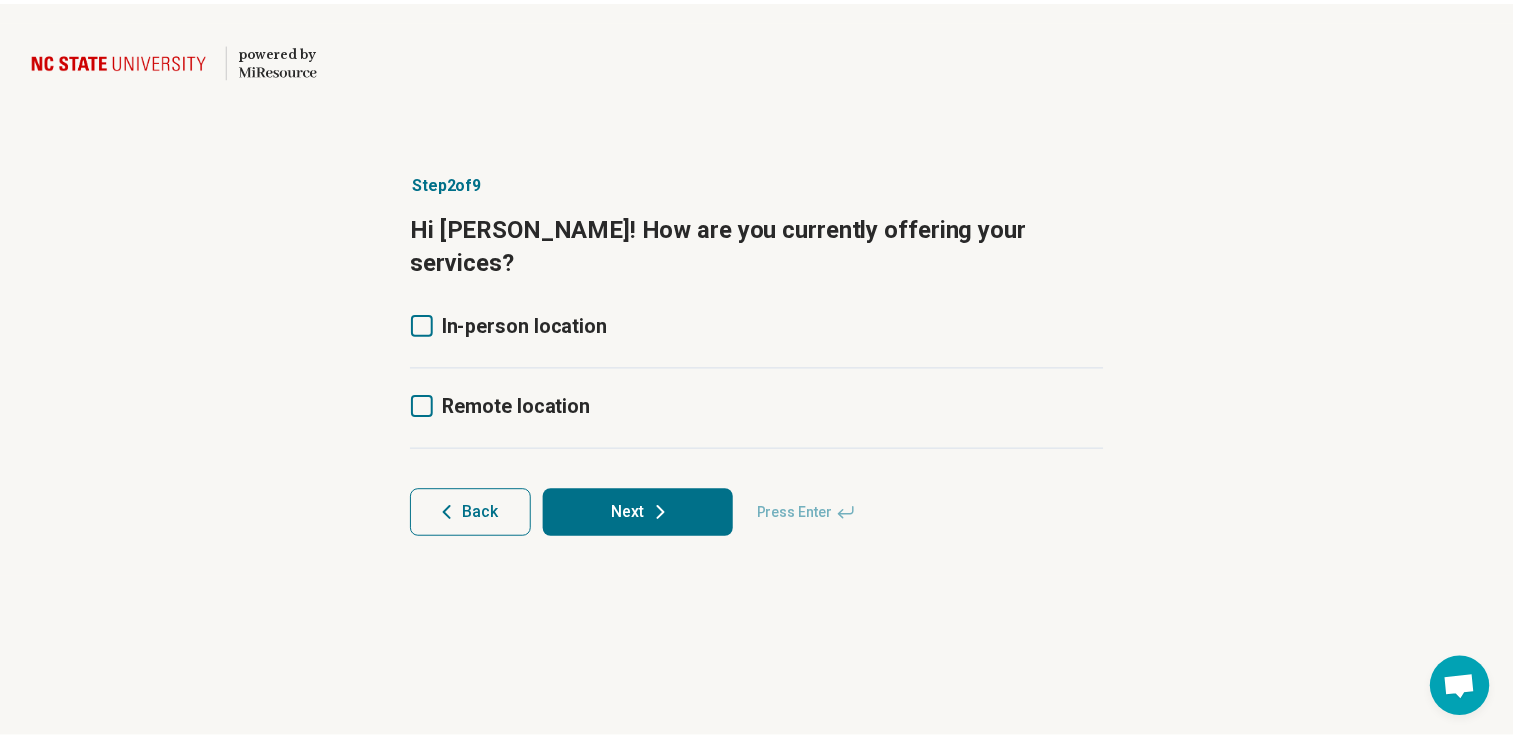 scroll, scrollTop: 10, scrollLeft: 0, axis: vertical 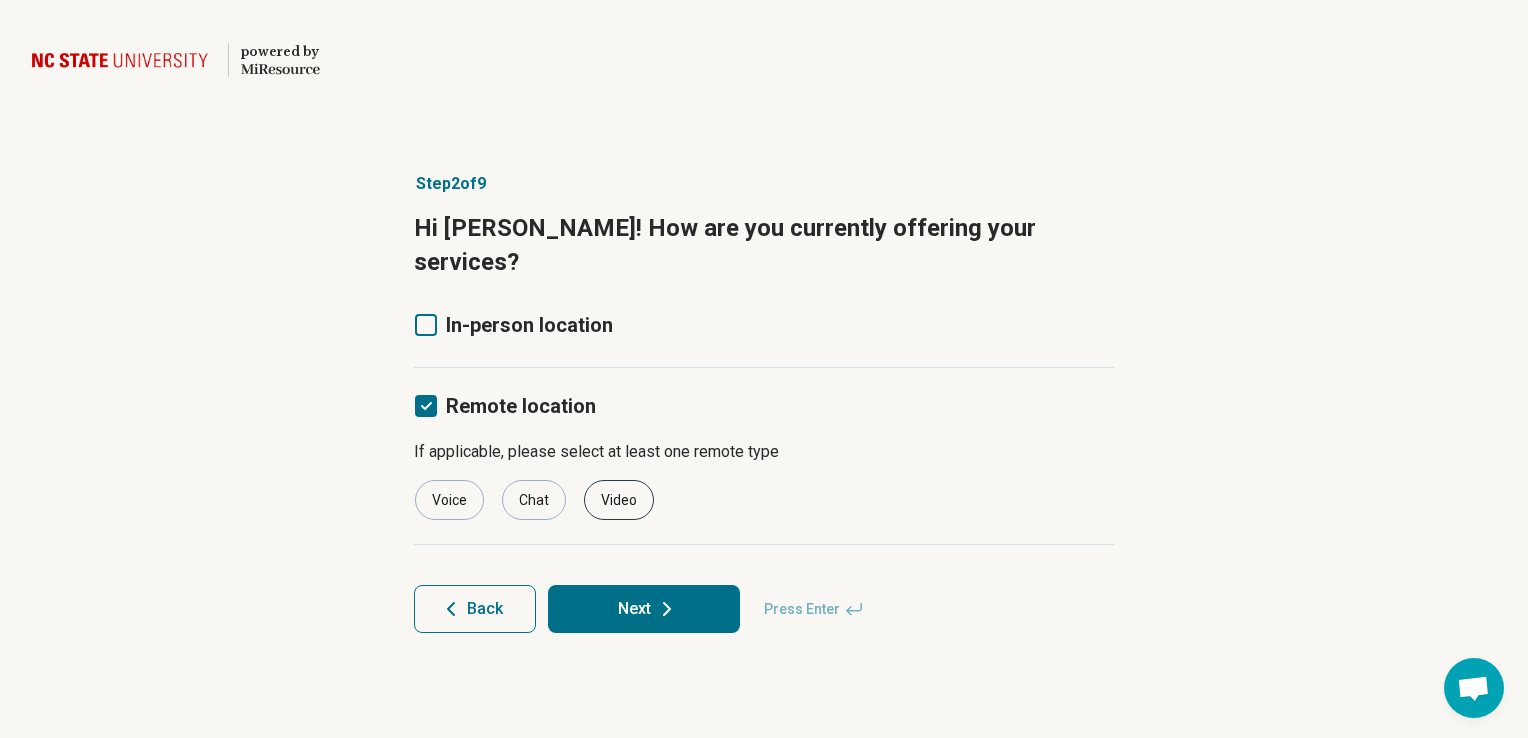 click on "Video" at bounding box center (619, 500) 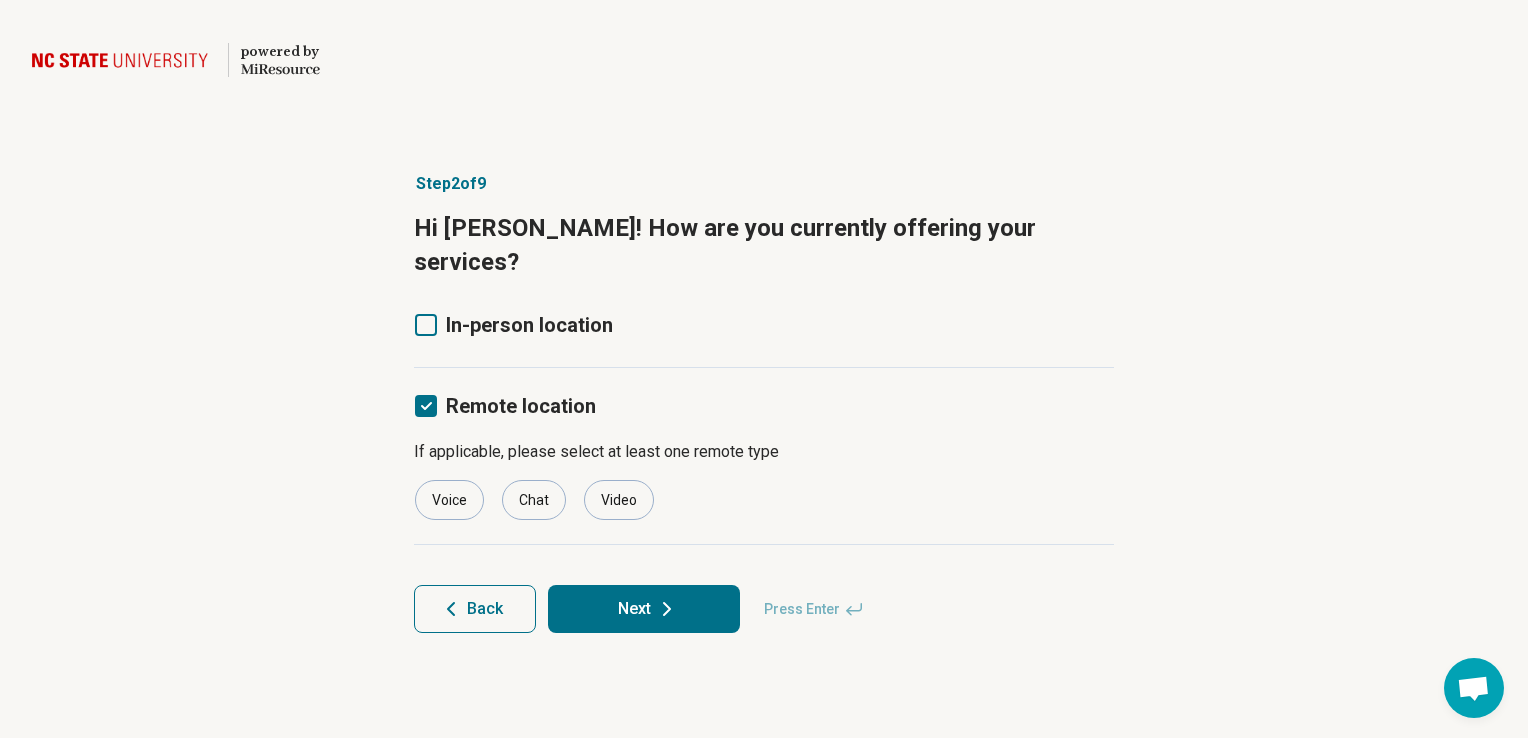 click on "Next" at bounding box center [644, 609] 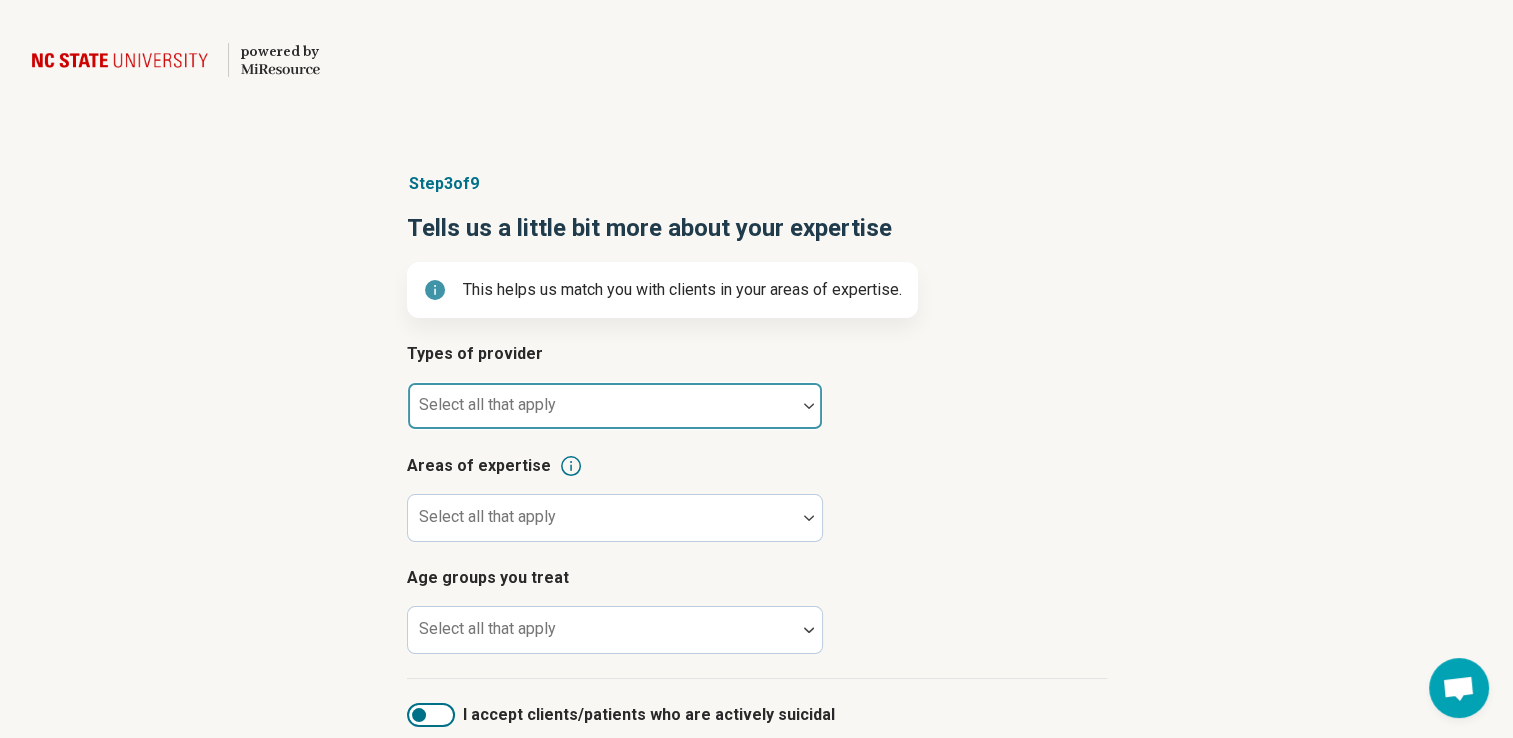 click at bounding box center (809, 406) 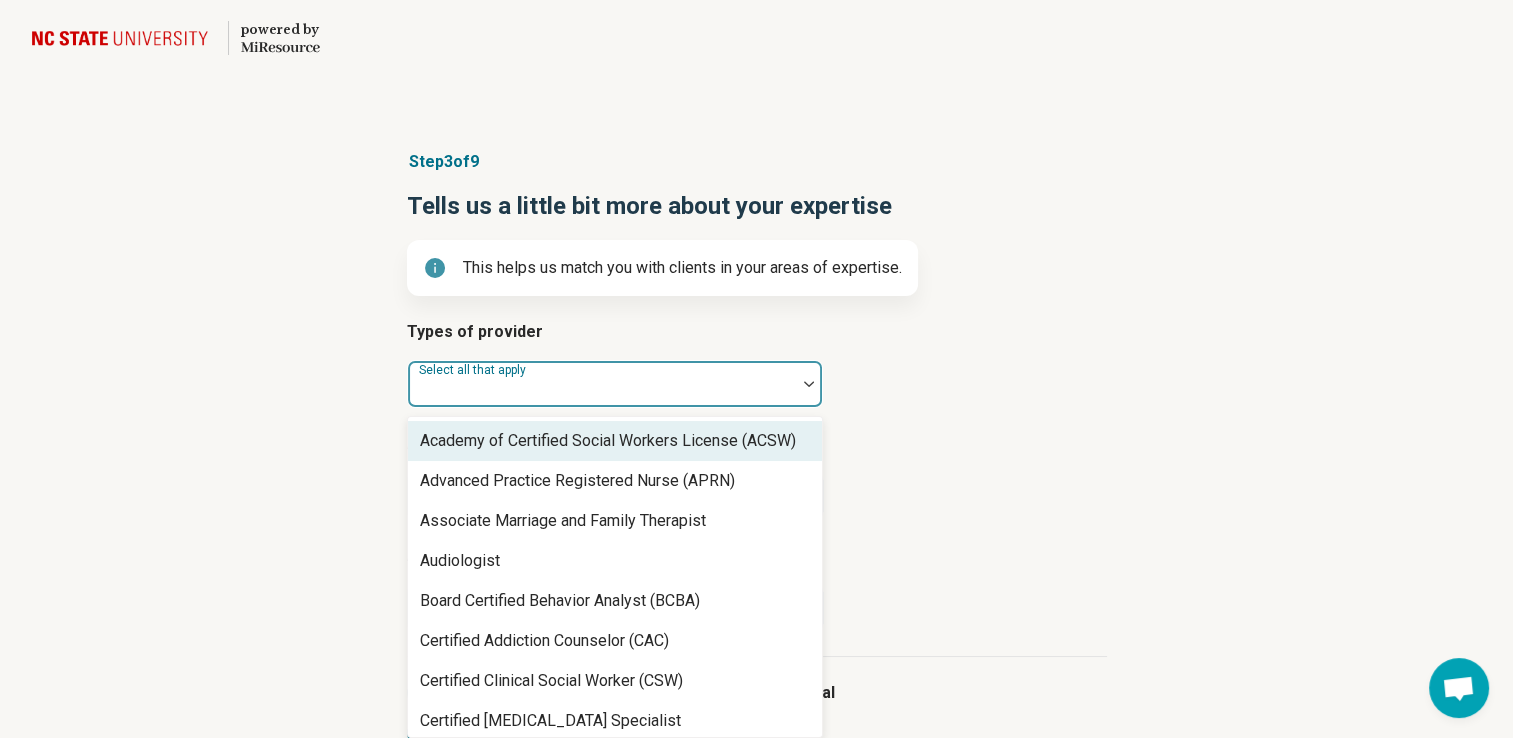 scroll, scrollTop: 29, scrollLeft: 0, axis: vertical 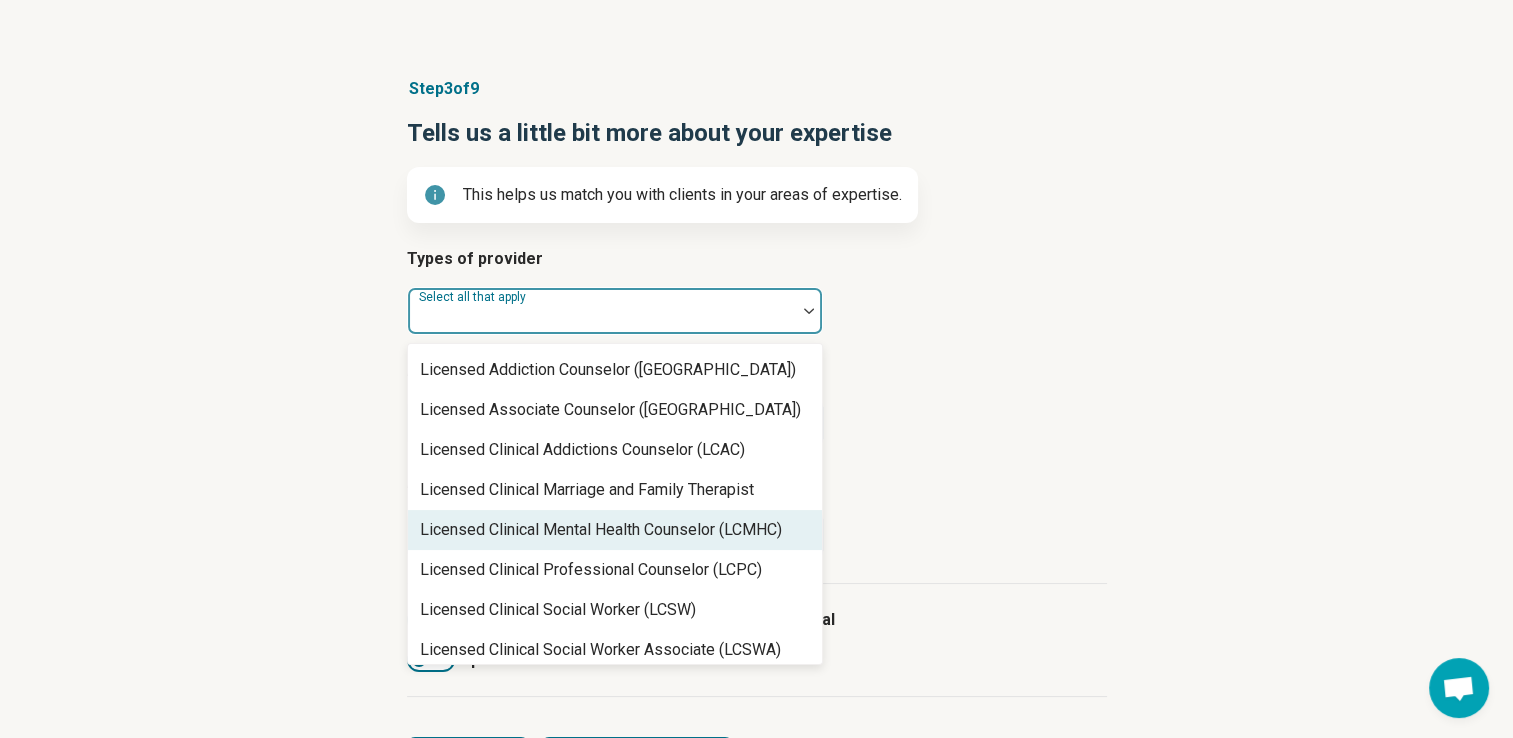 click on "Licensed Clinical Mental Health Counselor (LCMHC)" at bounding box center (601, 530) 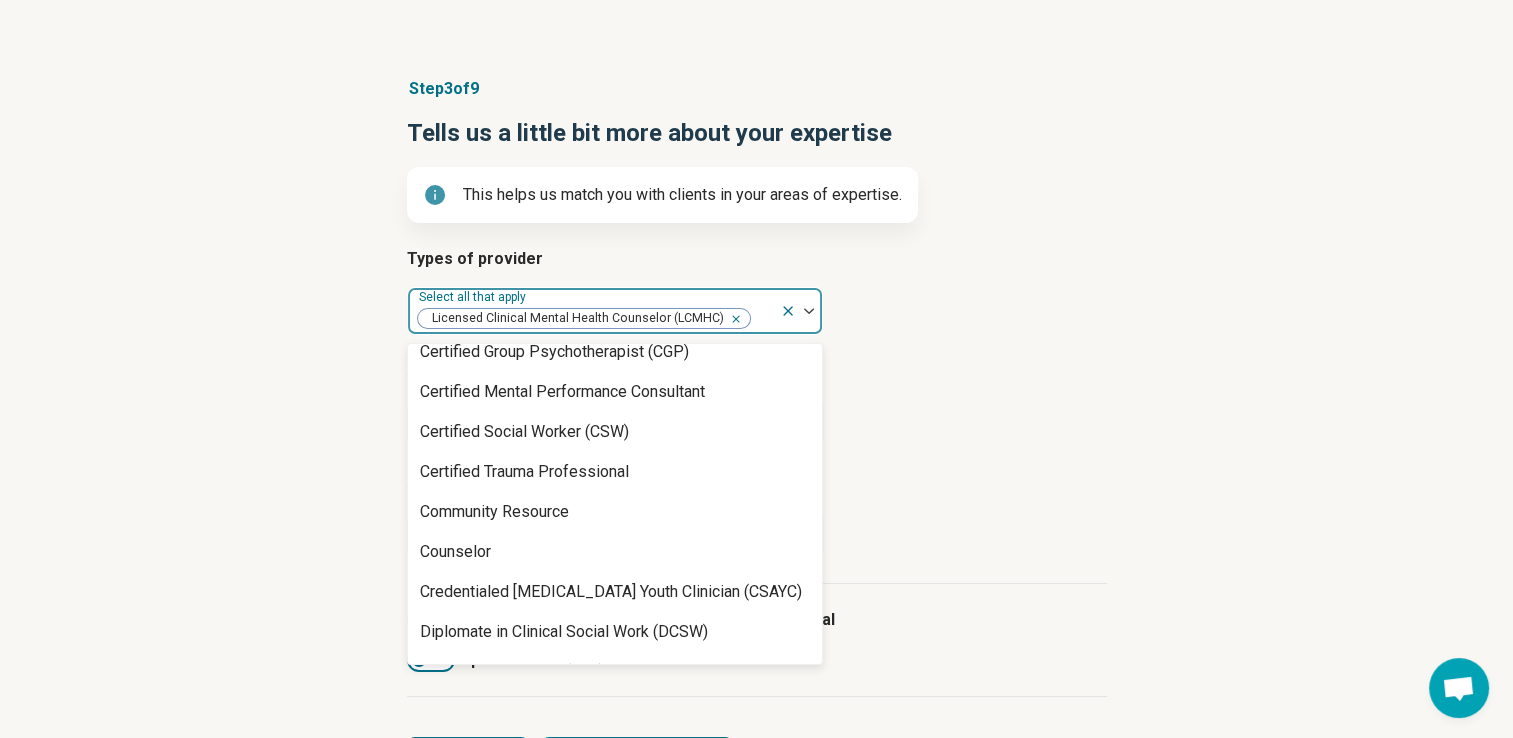 scroll, scrollTop: 329, scrollLeft: 0, axis: vertical 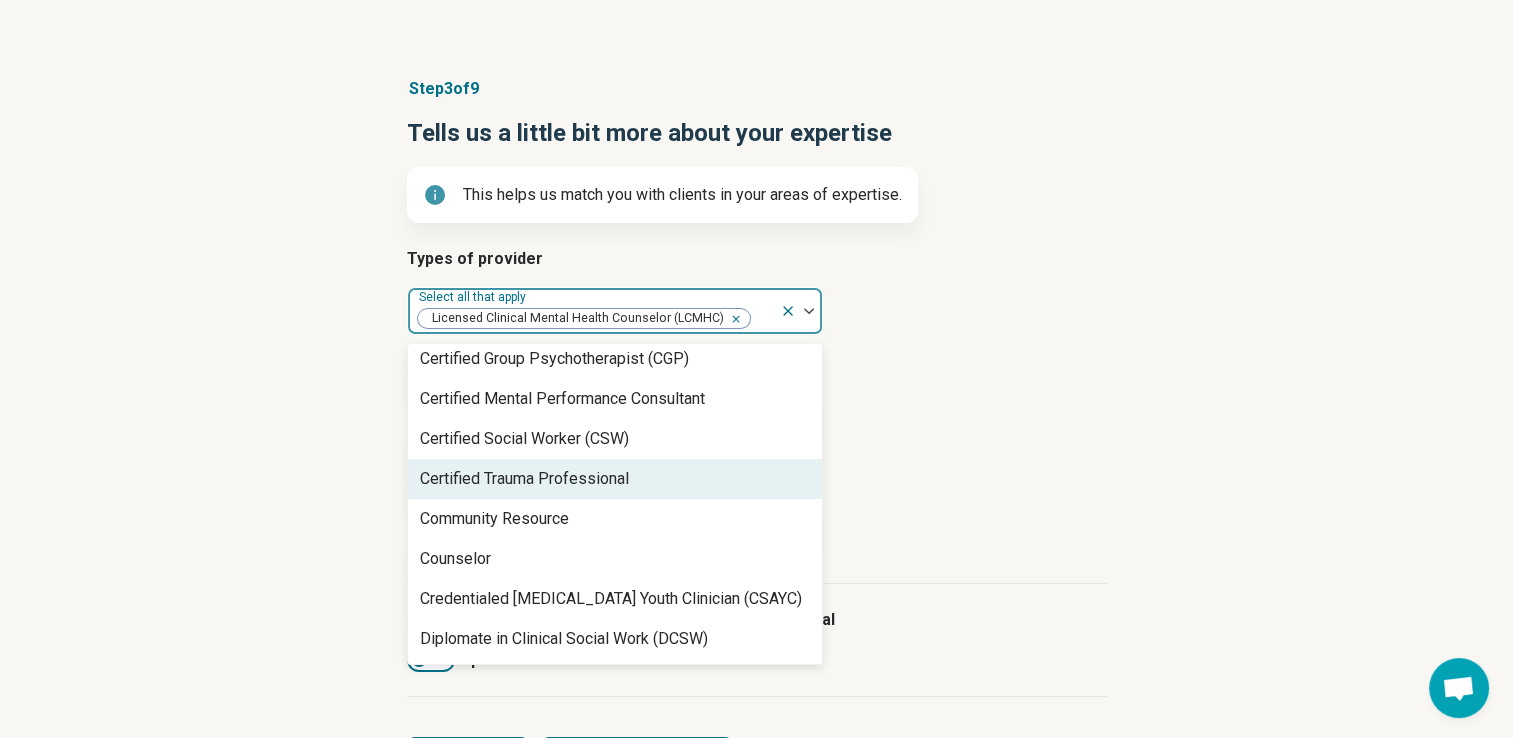 click on "Certified Trauma Professional" at bounding box center (615, 479) 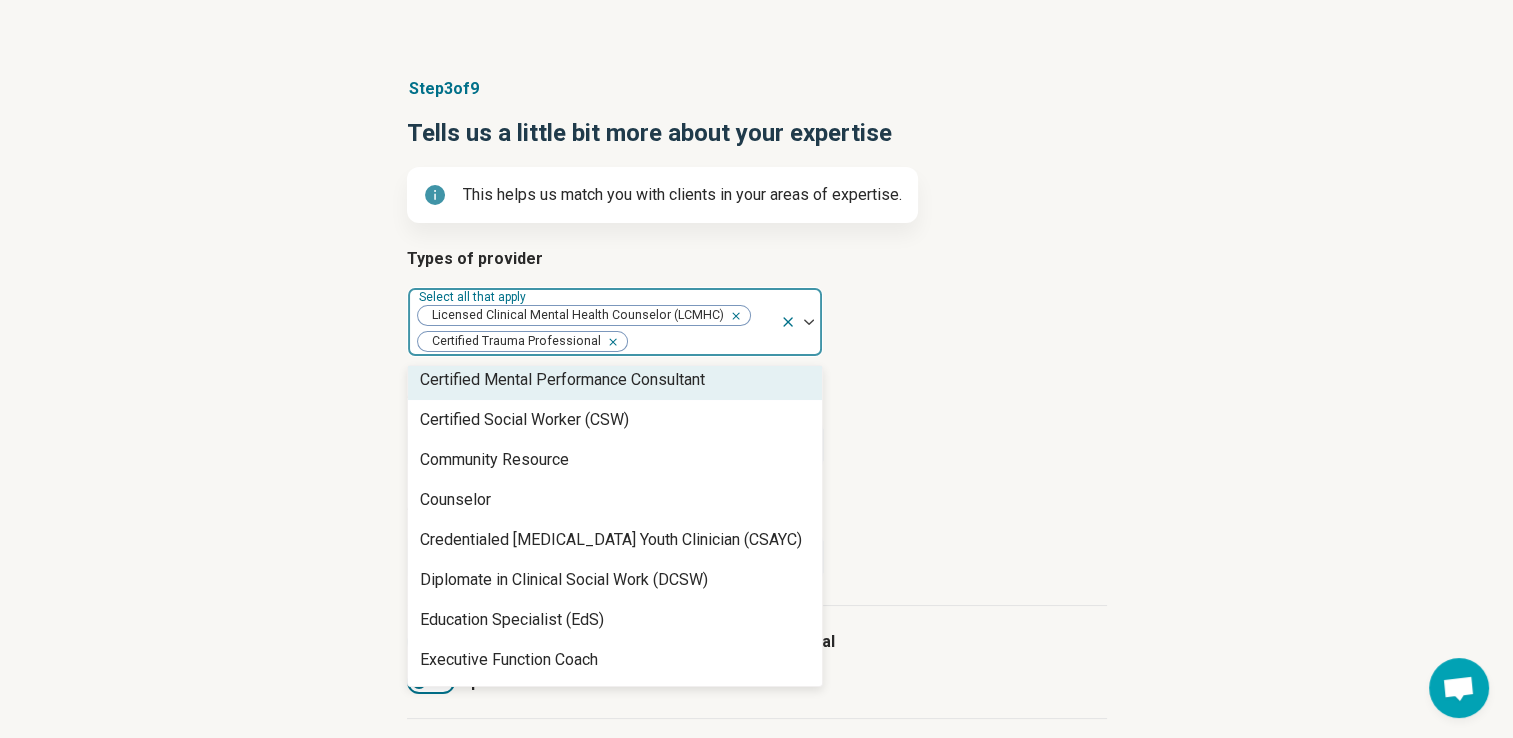 scroll, scrollTop: 376, scrollLeft: 0, axis: vertical 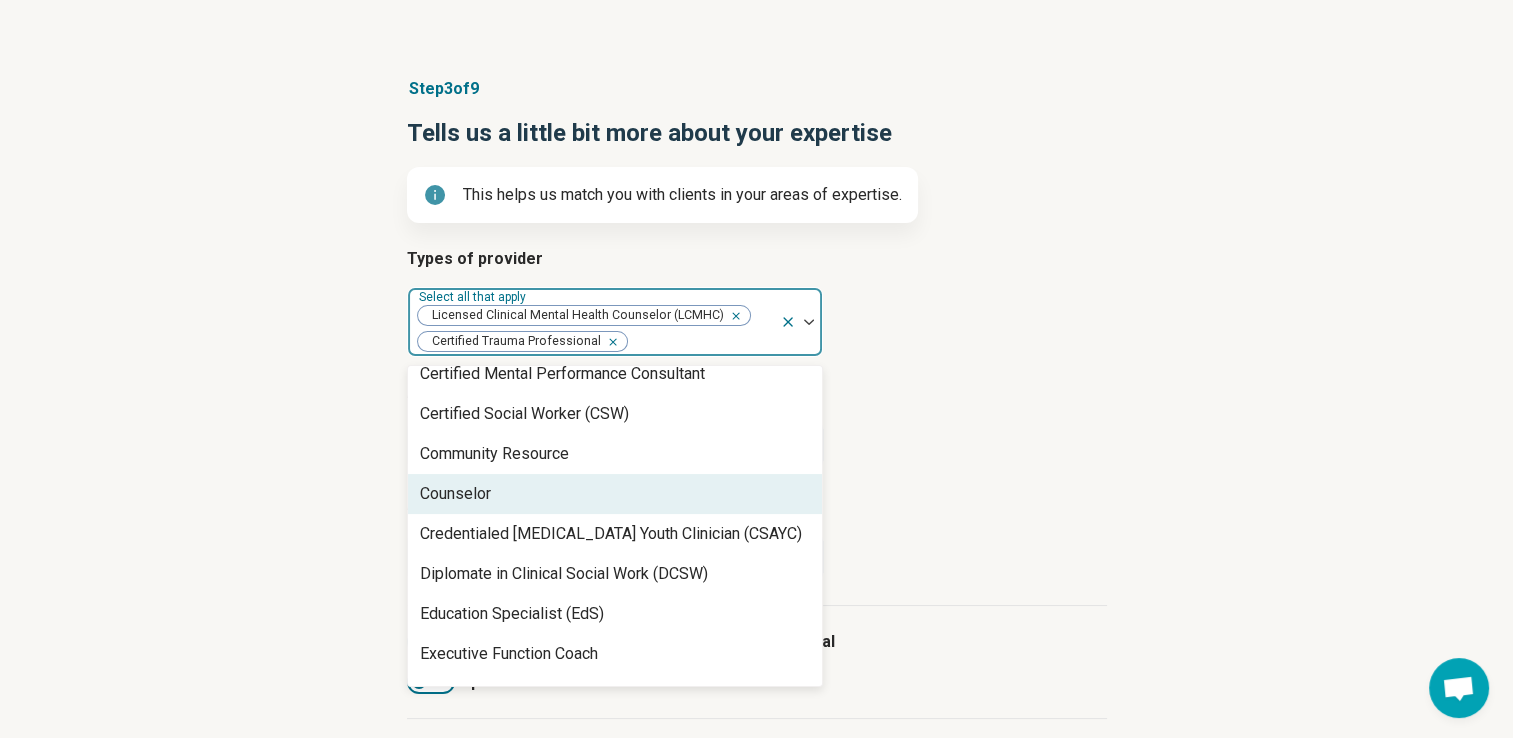 click on "Counselor" at bounding box center (615, 494) 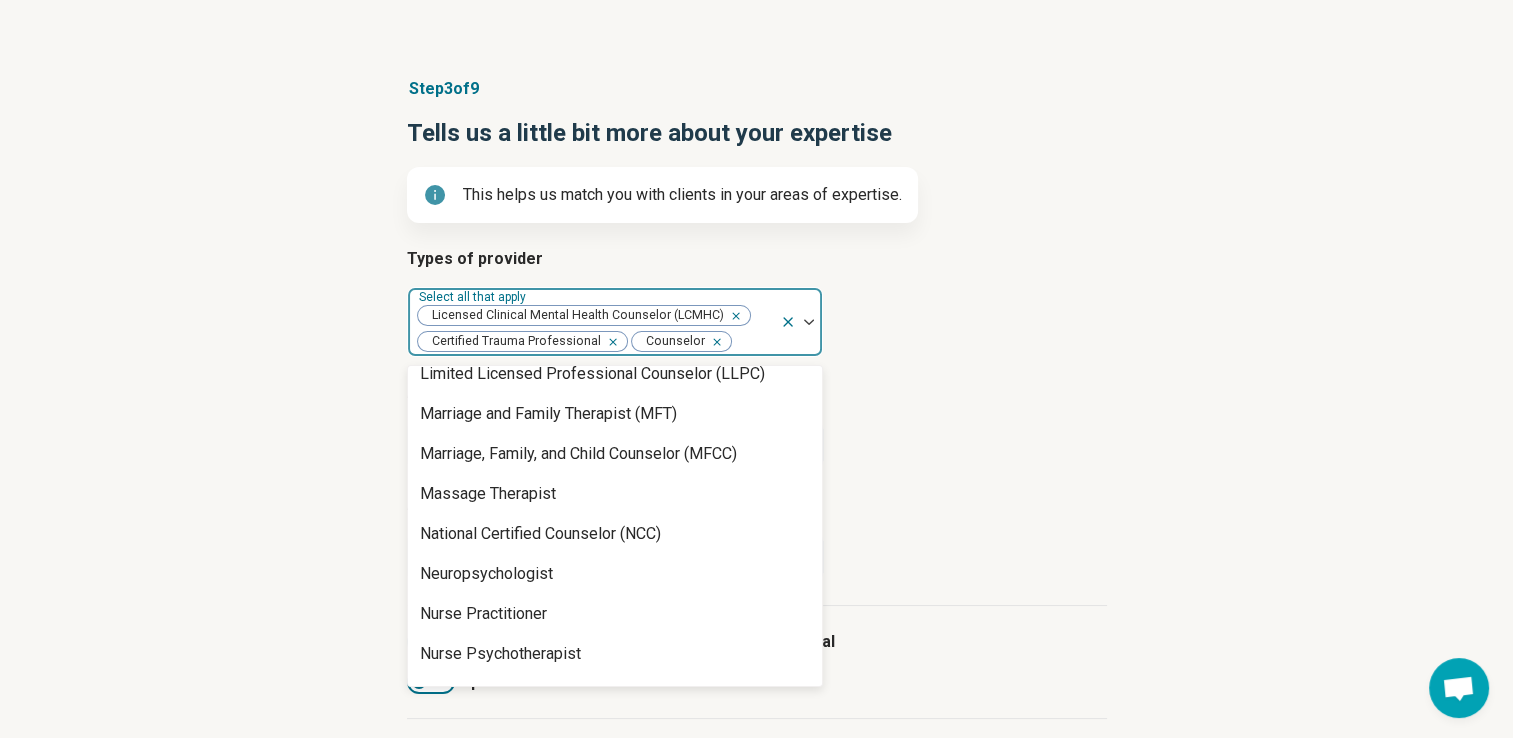 scroll, scrollTop: 1623, scrollLeft: 0, axis: vertical 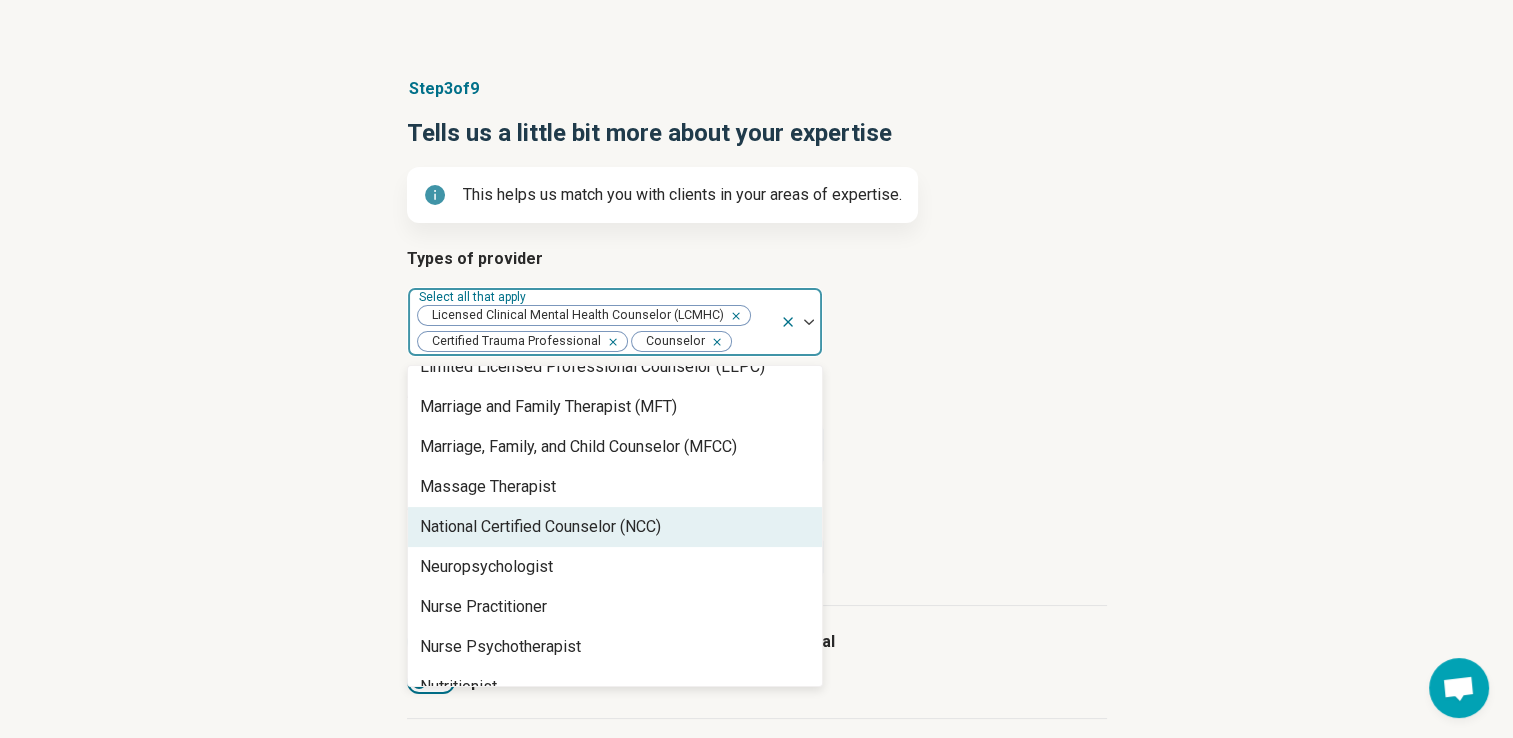 click on "National Certified Counselor (NCC)" at bounding box center [615, 527] 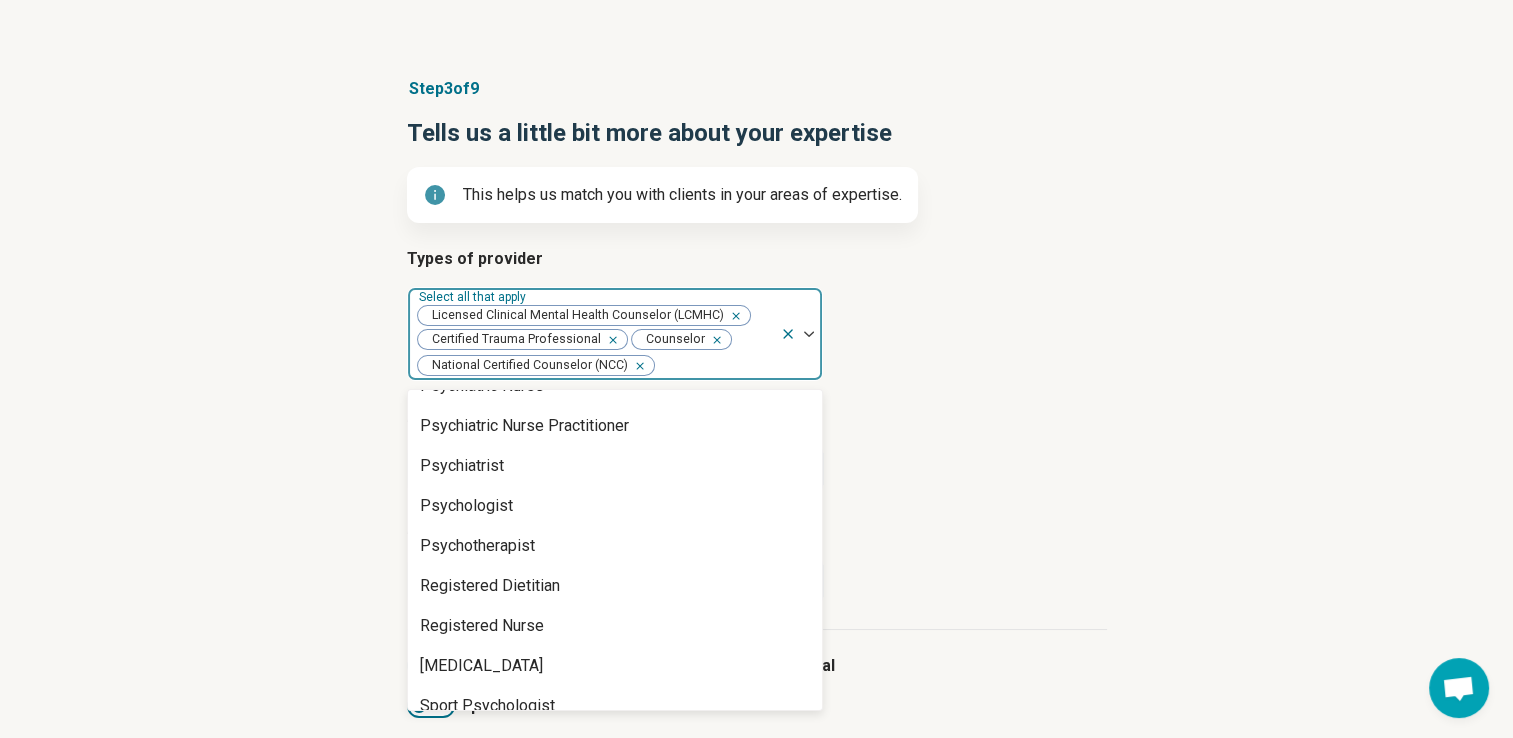 scroll, scrollTop: 2248, scrollLeft: 0, axis: vertical 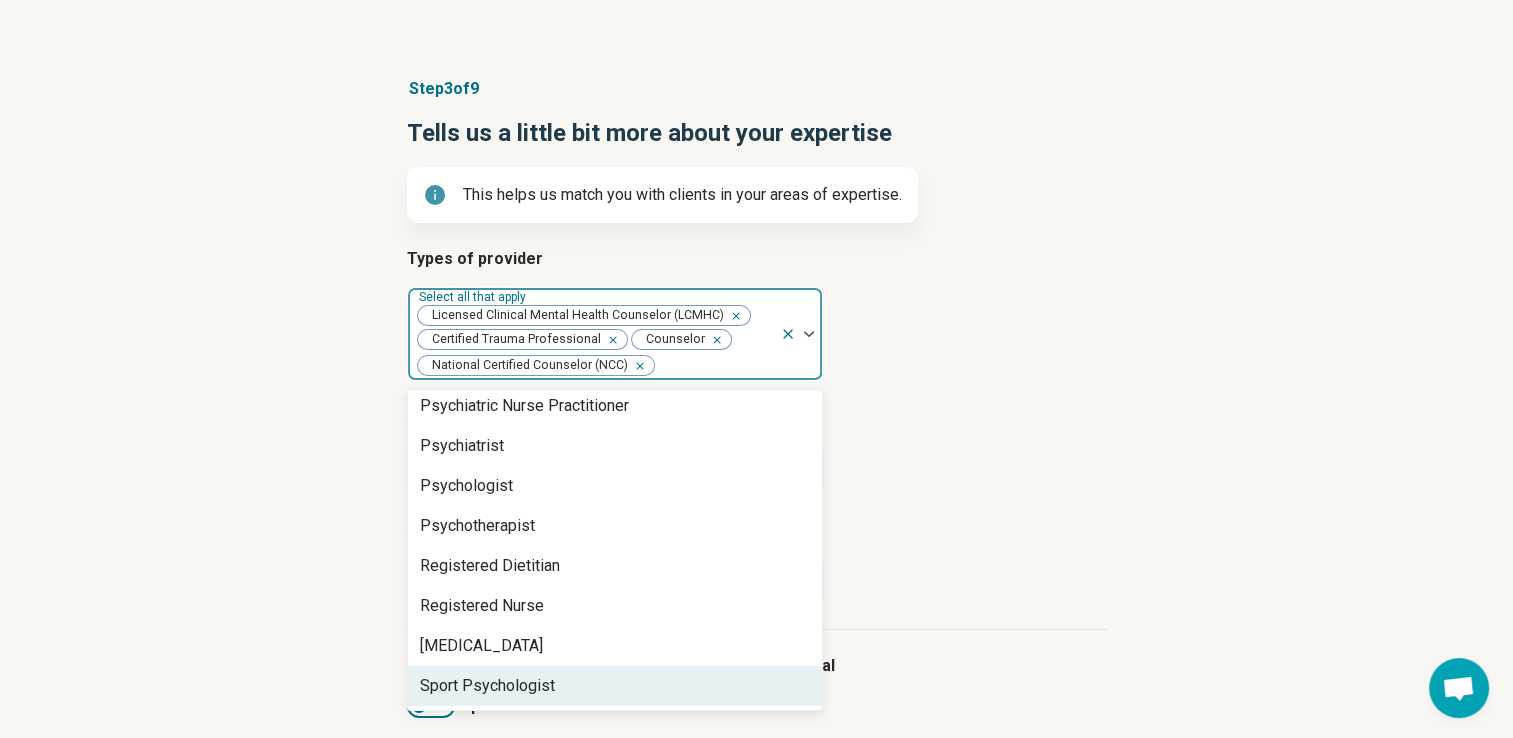 click on "Types of provider option National Certified Counselor (NCC), selected. 64 results available. Use Up and Down to choose options, press Enter to select the currently focused option, press Escape to exit the menu, press Tab to select the option and exit the menu. Select all that apply Licensed Clinical Mental Health Counselor (LCMHC) Certified Trauma Professional Counselor National Certified Counselor (NCC) Academy of Certified Social Workers License (ACSW) Advanced Practice Registered Nurse (APRN) Associate Marriage and Family Therapist Audiologist Board Certified Behavior Analyst (BCBA) Certified Addiction Counselor (CAC) Certified Clinical Social Worker (CSW) Certified [MEDICAL_DATA] Specialist Certified Group Psychotherapist (CGP) Certified Mental Performance Consultant Certified Social Worker (CSW) Community Resource Credentialed [MEDICAL_DATA] Youth Clinician (CSAYC) Diplomate in Clinical Social Work (DCSW) Education Specialist (EdS) Executive Function Coach Hypnotherapist Licensed Addiction Counselor (LAC)" at bounding box center [757, 438] 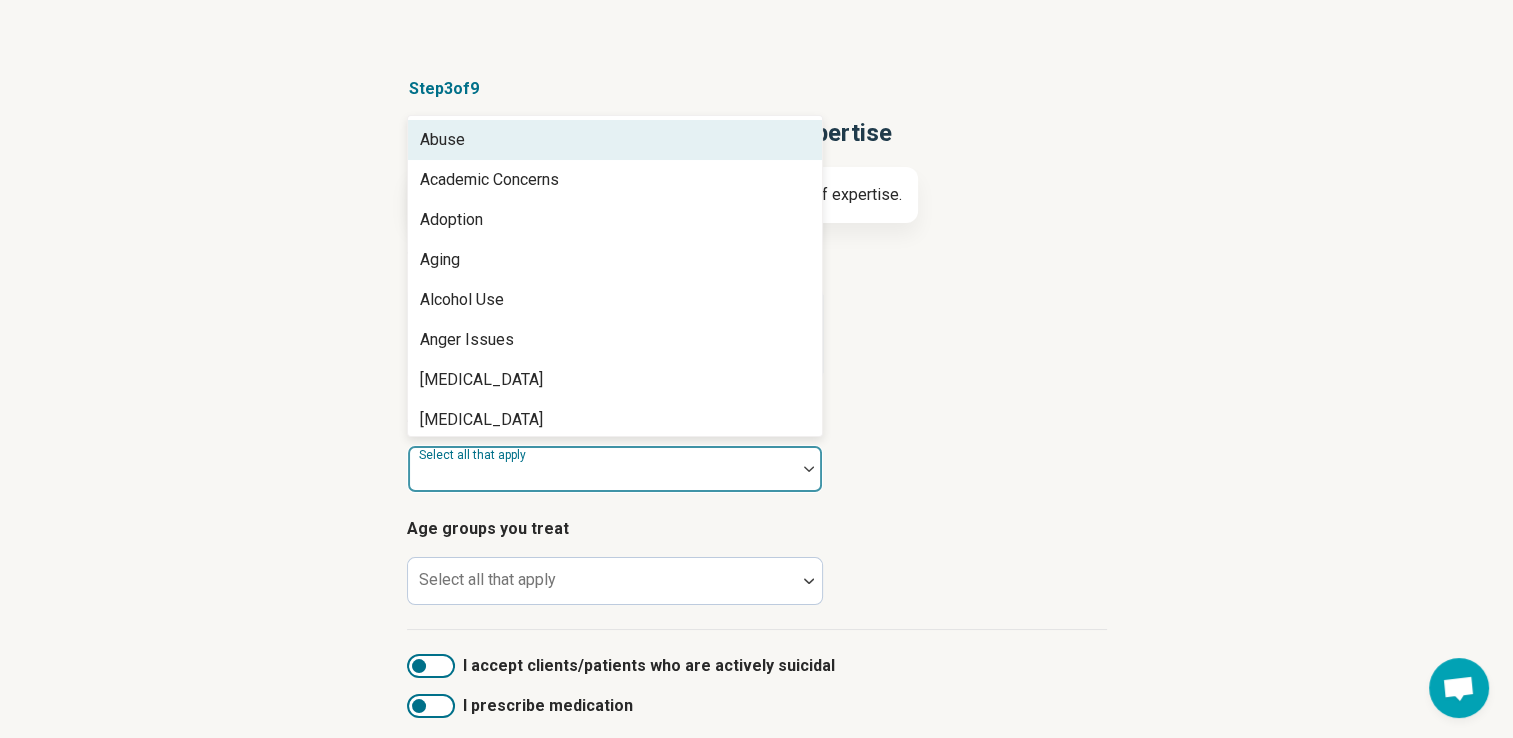 click at bounding box center [809, 469] 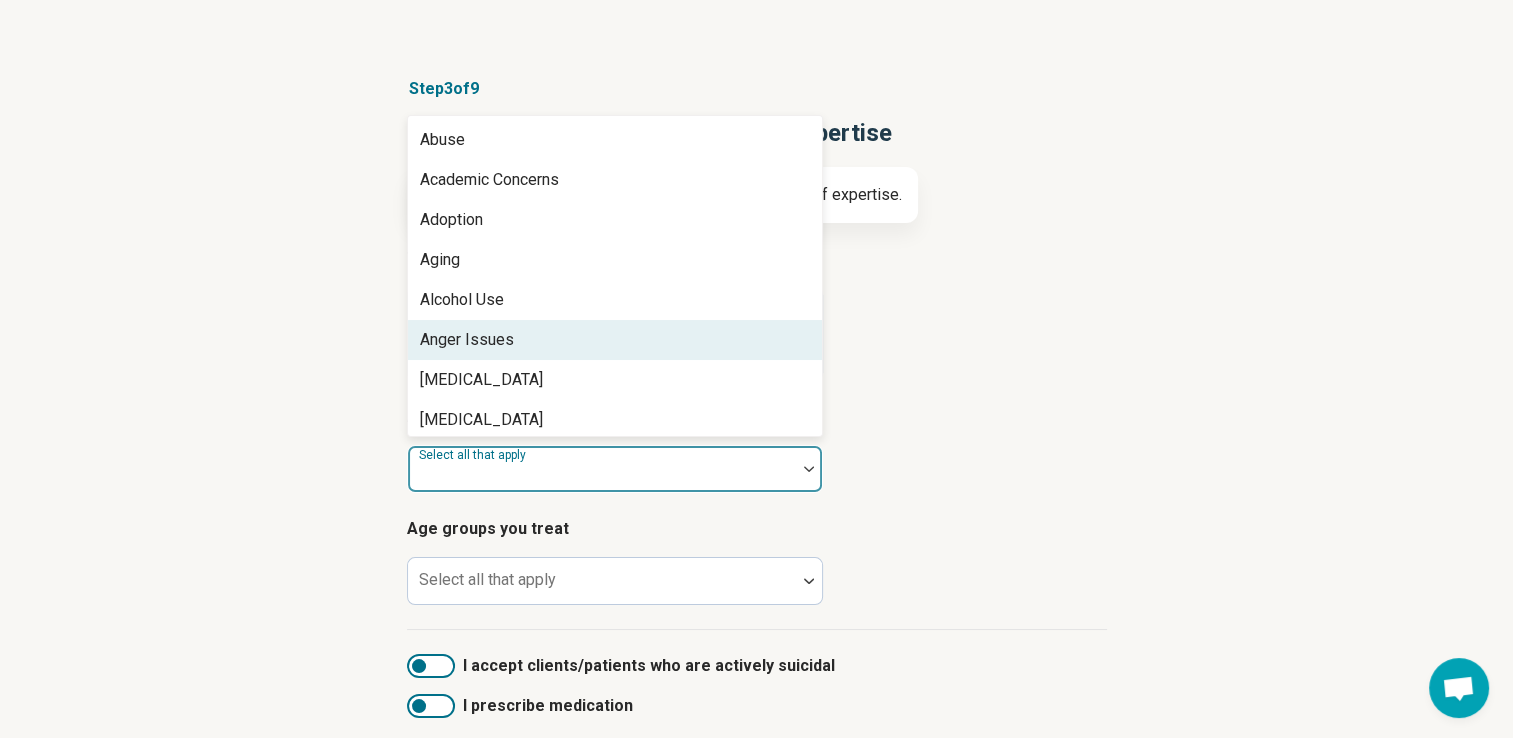 click on "Anger Issues" at bounding box center [615, 340] 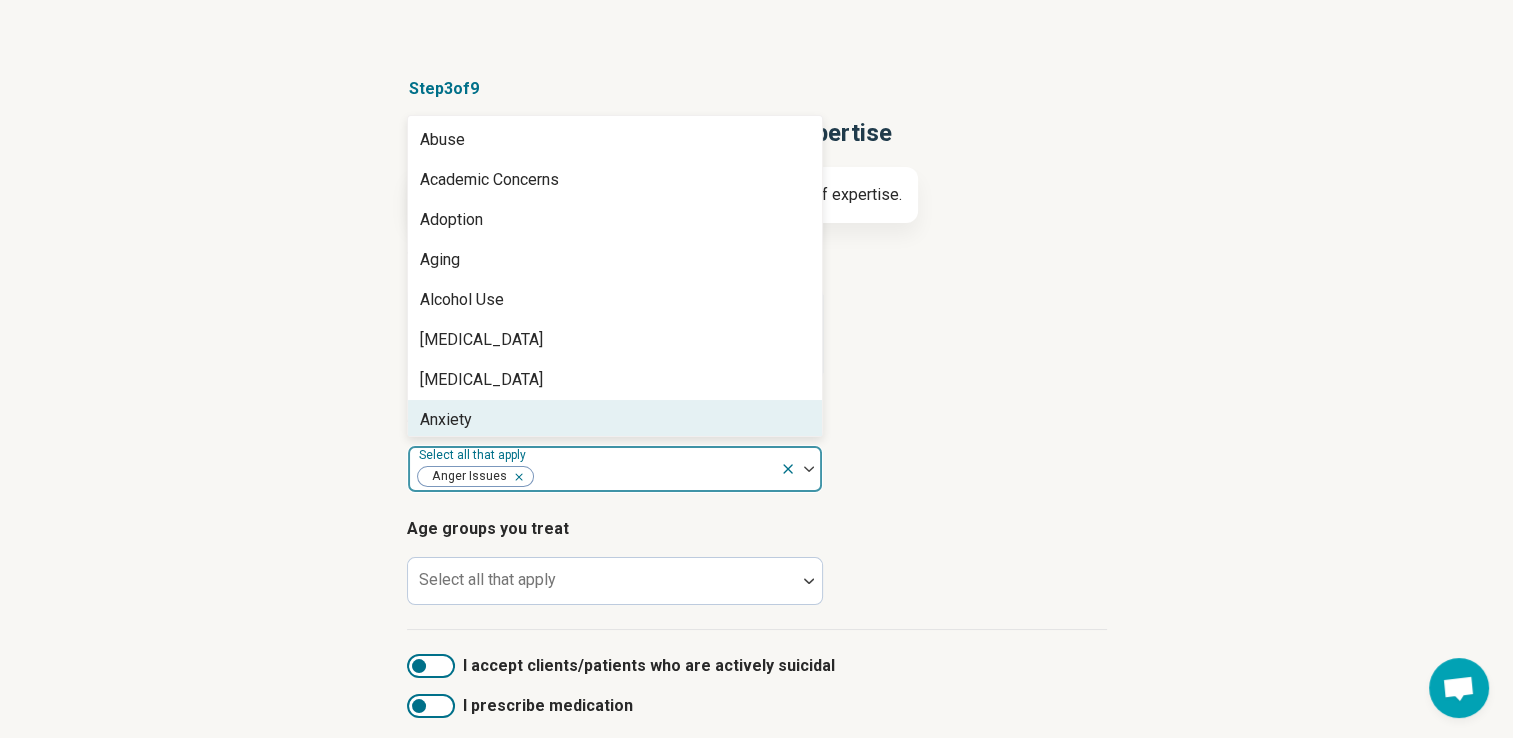 click on "Anxiety" at bounding box center [615, 420] 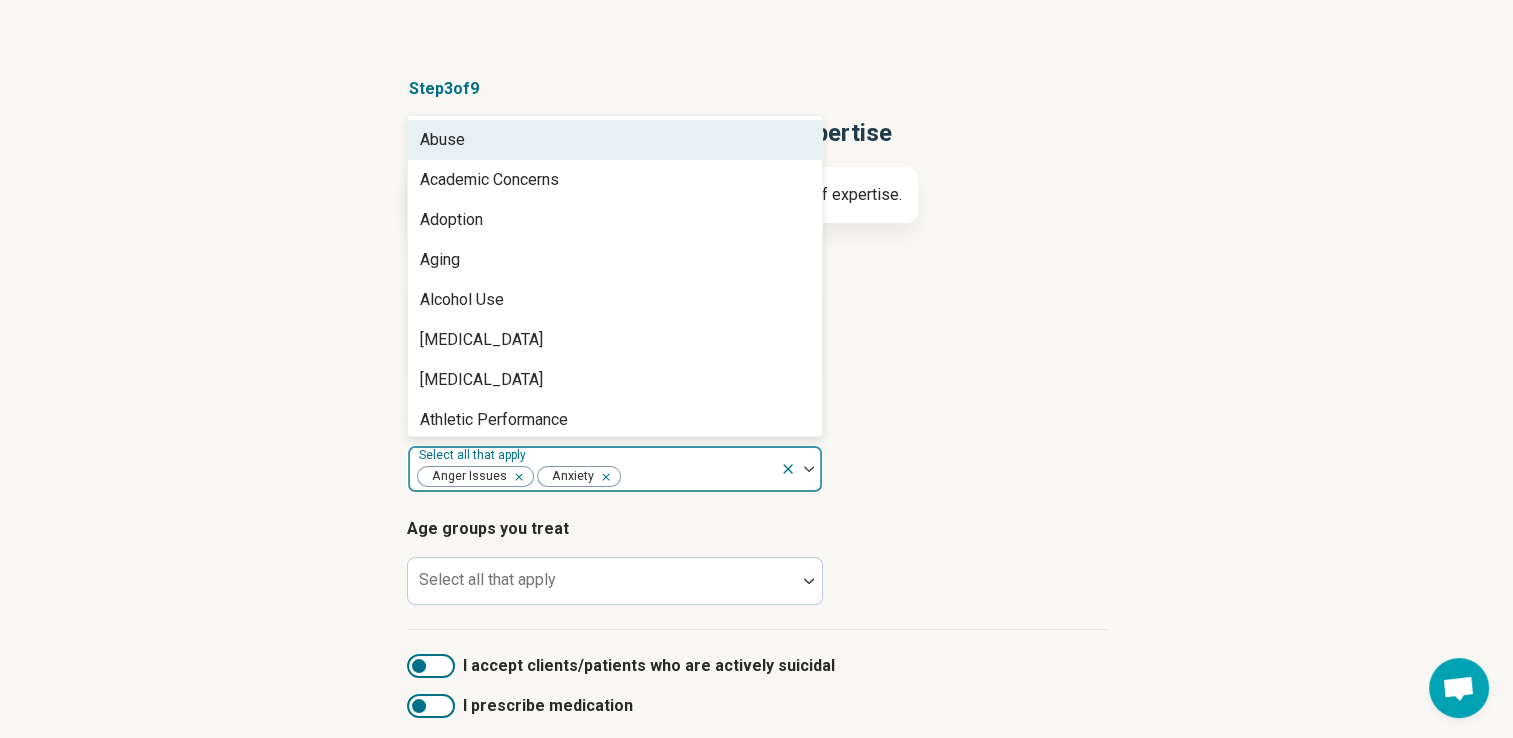 click on "Abuse" at bounding box center (615, 140) 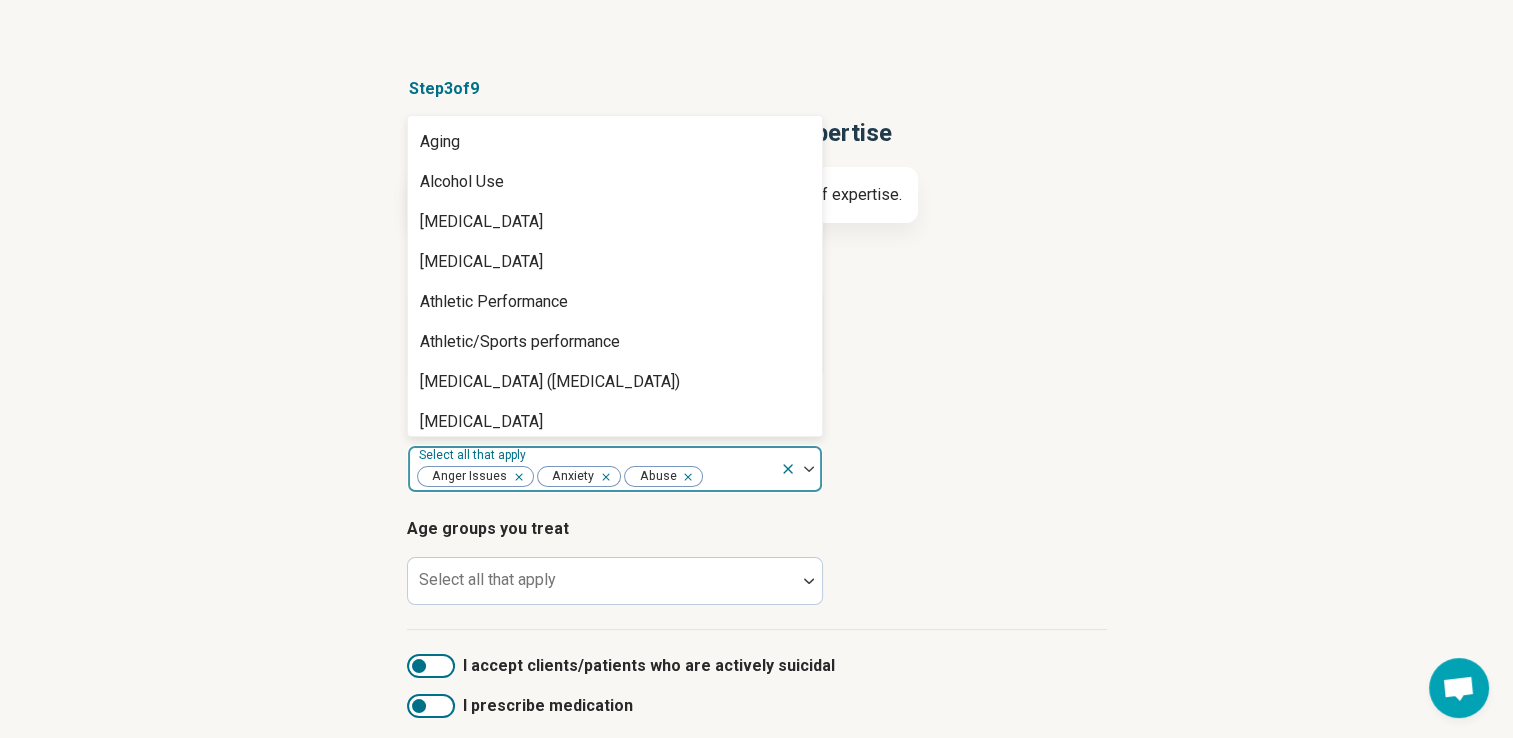 scroll, scrollTop: 68, scrollLeft: 0, axis: vertical 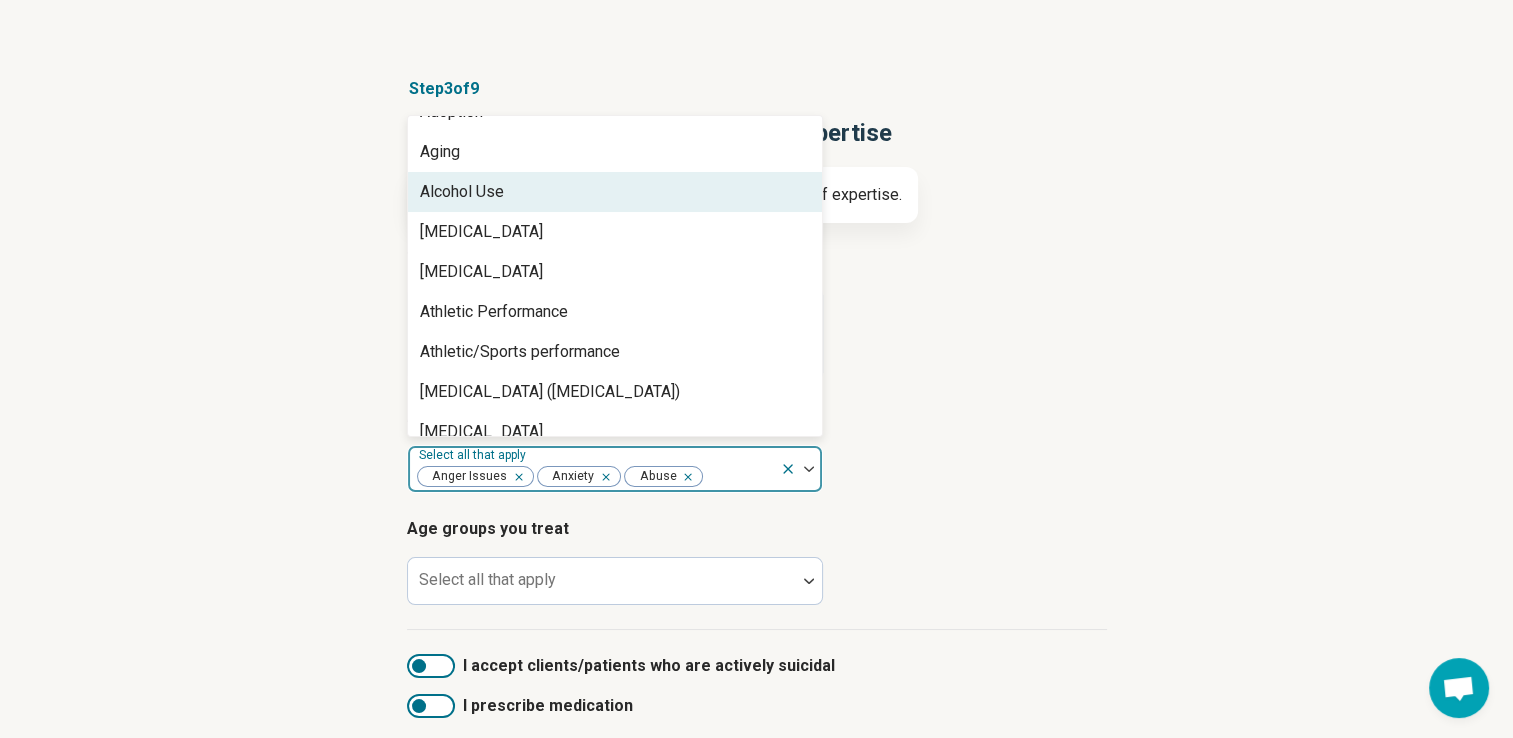 click on "Alcohol Use" at bounding box center [615, 192] 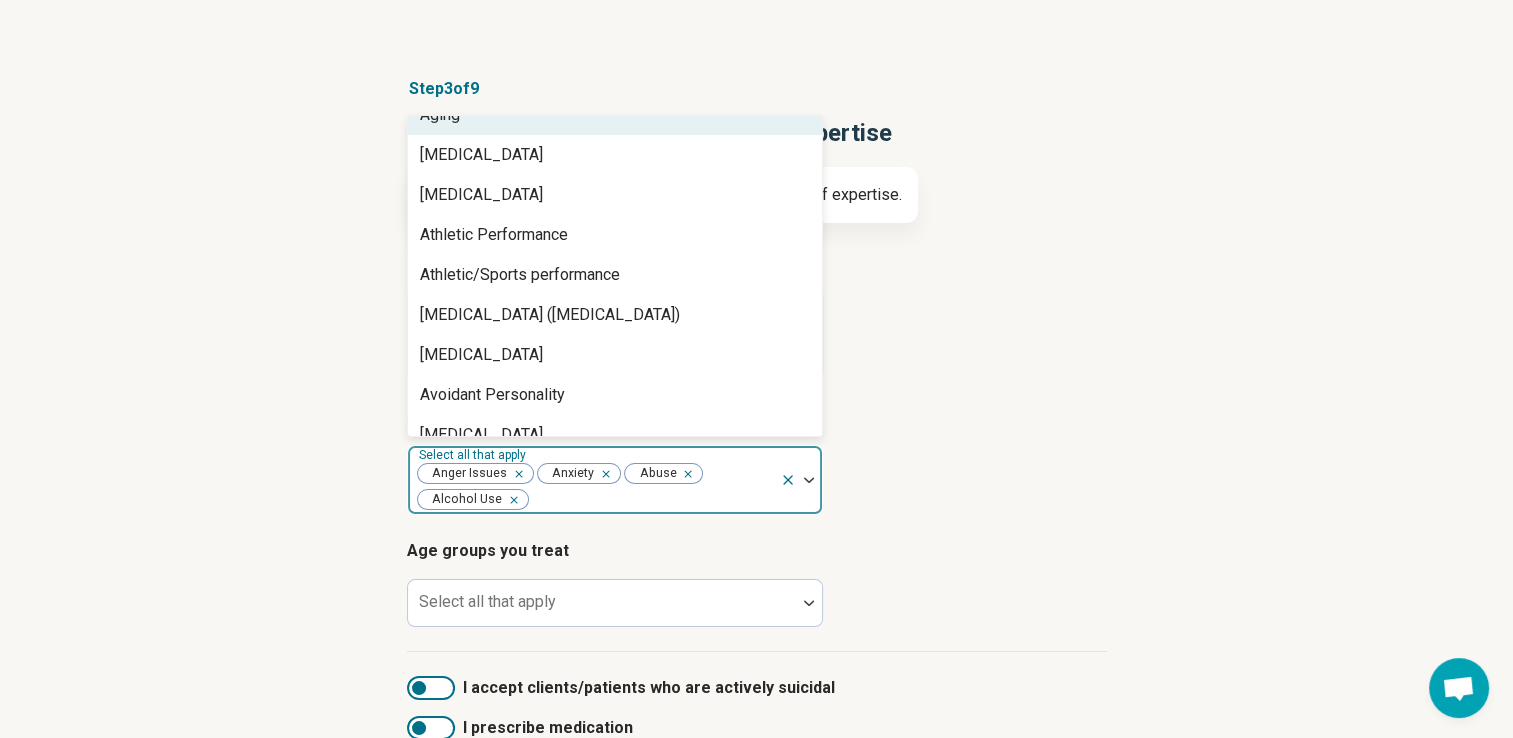 scroll, scrollTop: 115, scrollLeft: 0, axis: vertical 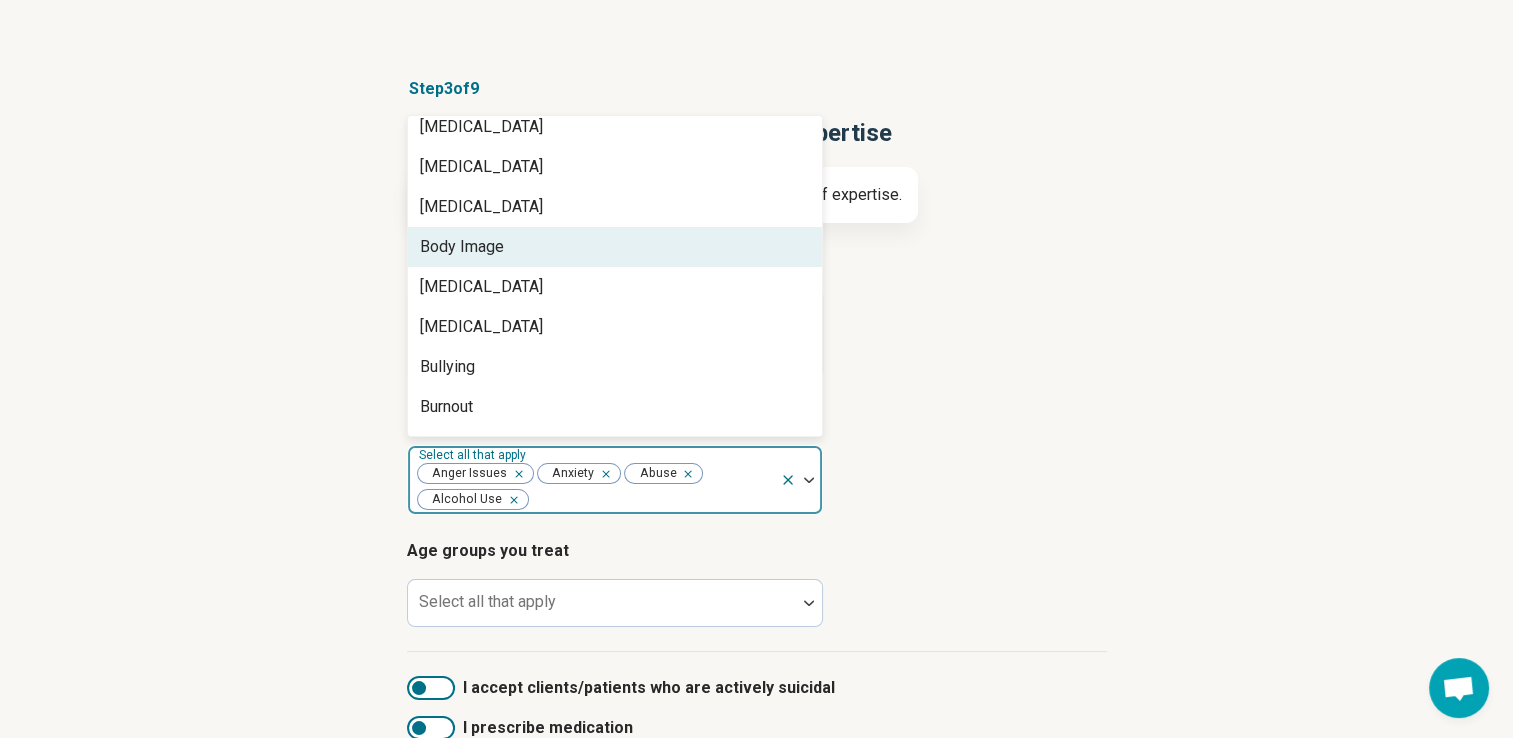 click on "Body Image" at bounding box center (615, 247) 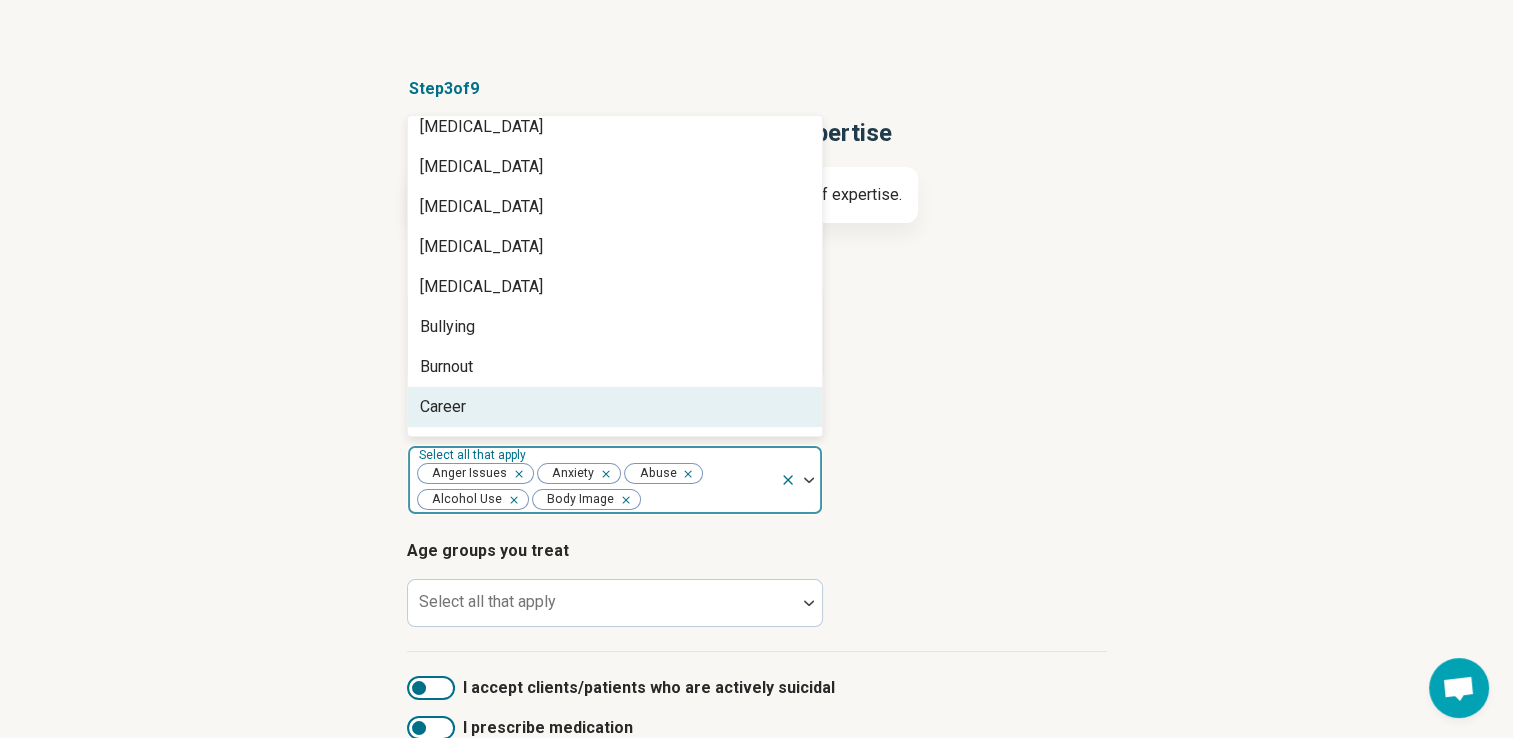 click on "Career" at bounding box center [615, 407] 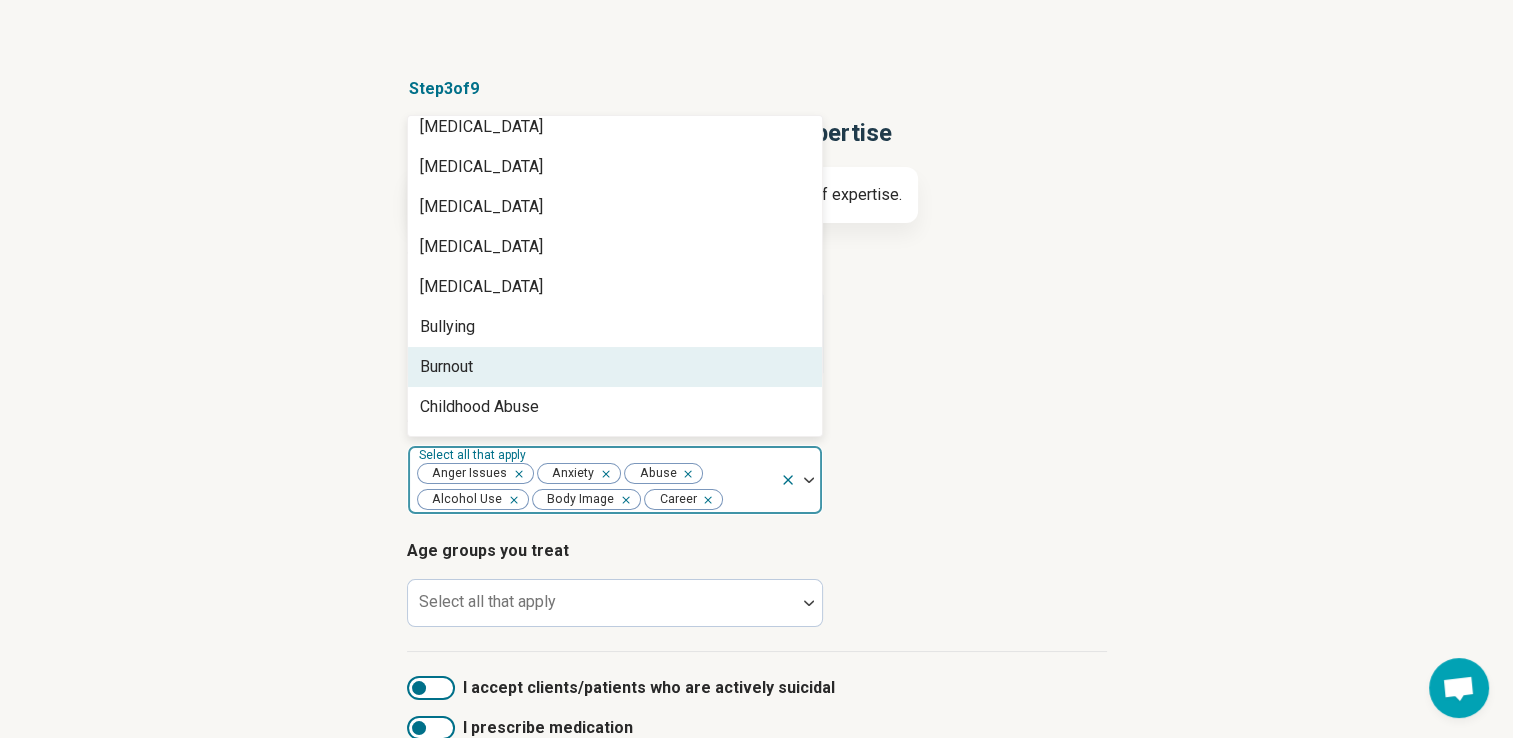 click on "Burnout" at bounding box center (615, 367) 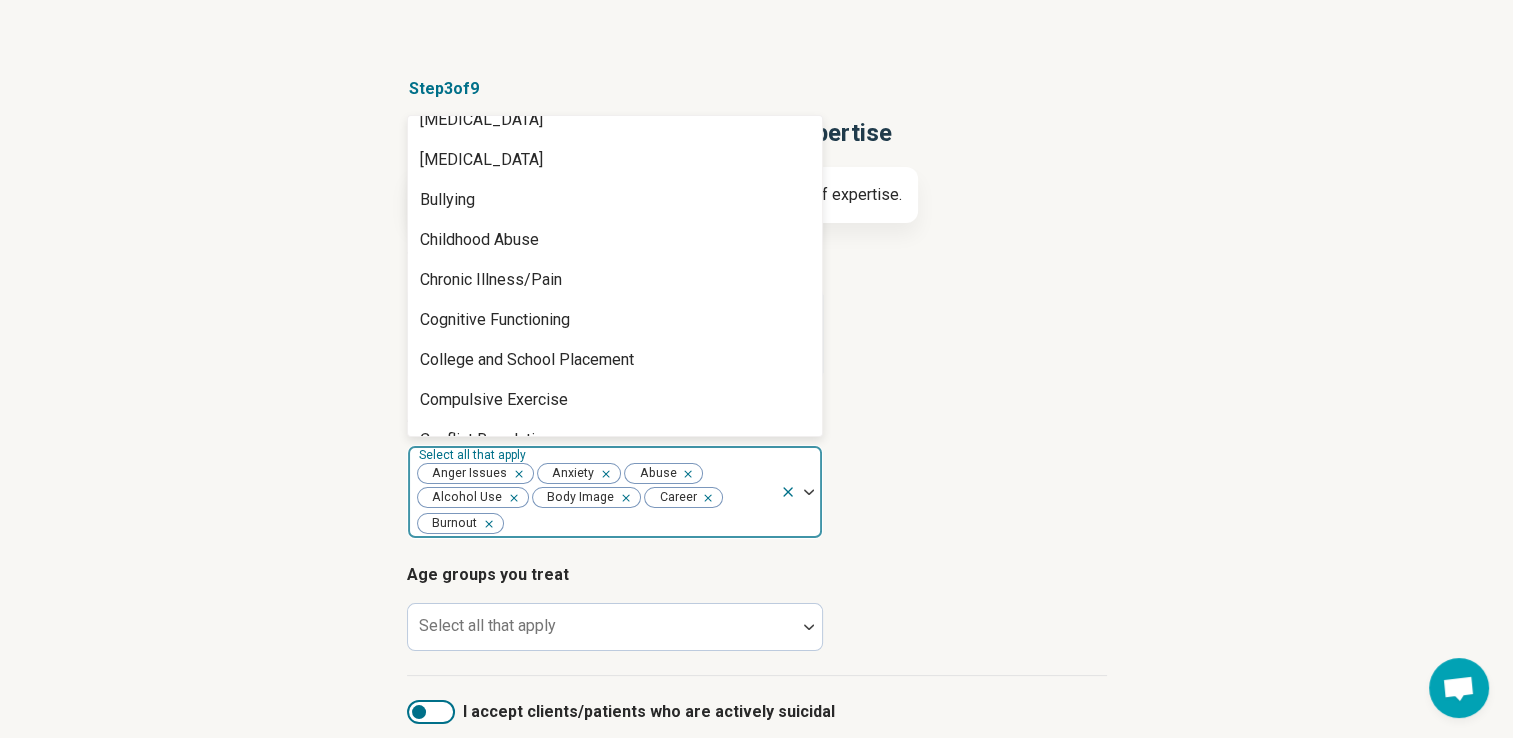 scroll, scrollTop: 549, scrollLeft: 0, axis: vertical 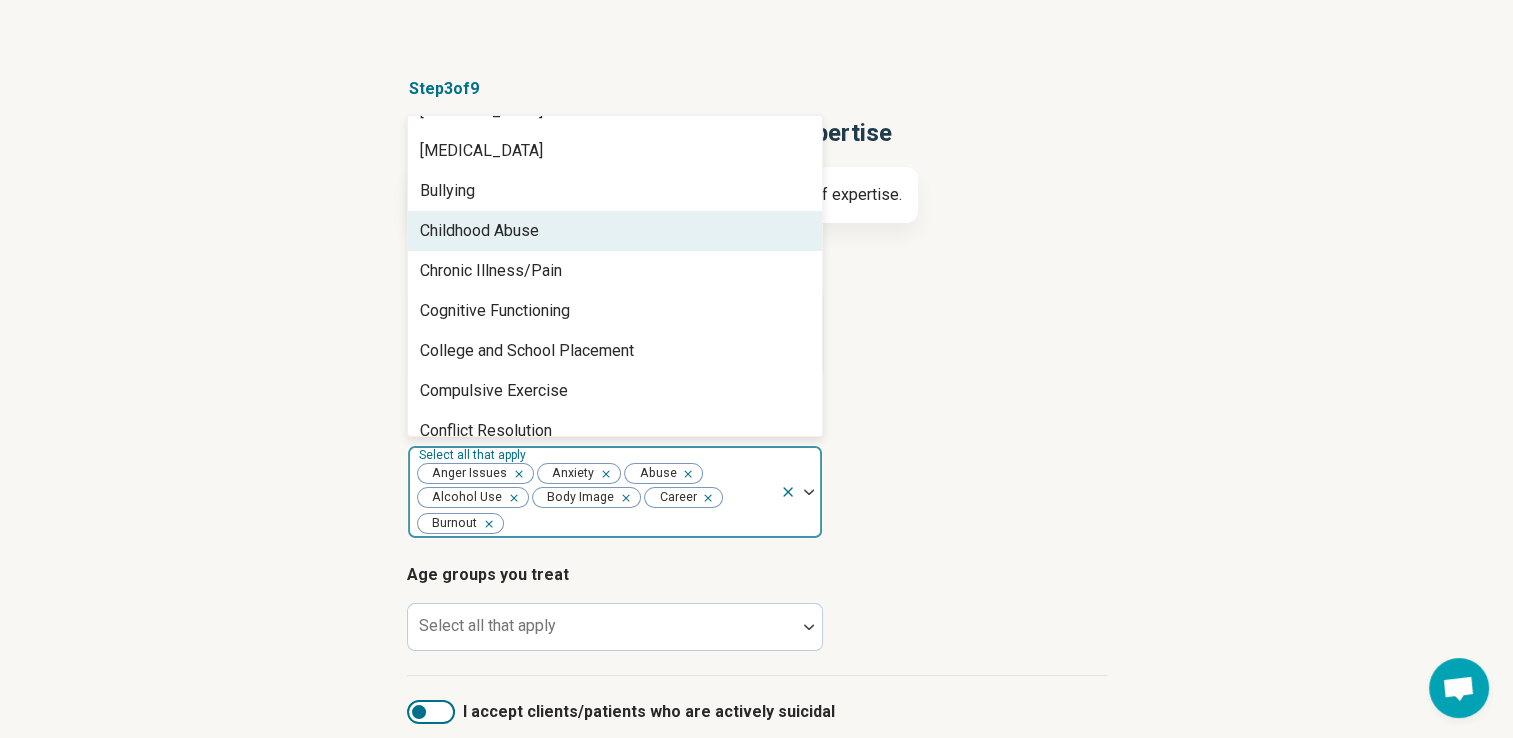 click on "Childhood Abuse" at bounding box center [615, 231] 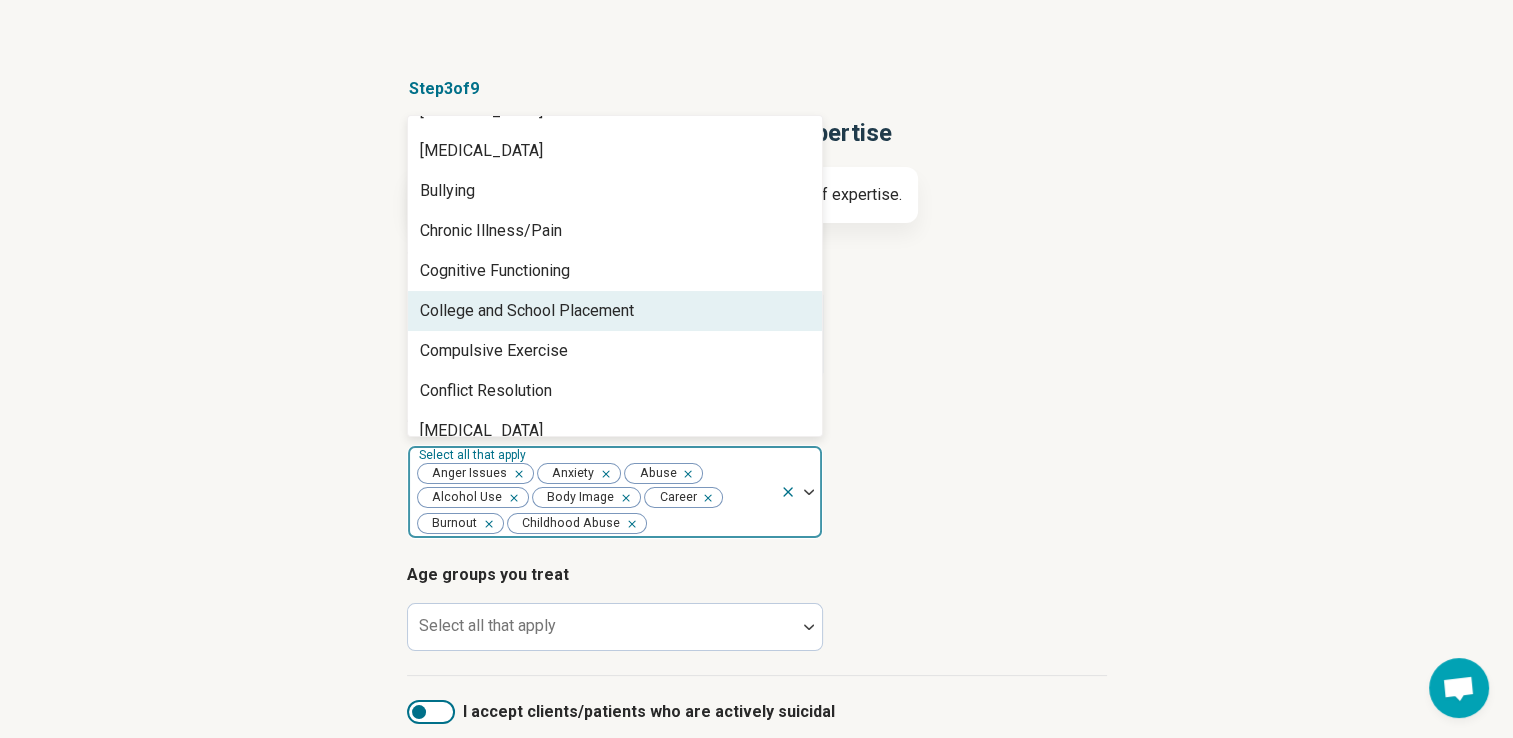 click on "College and School Placement" at bounding box center (615, 311) 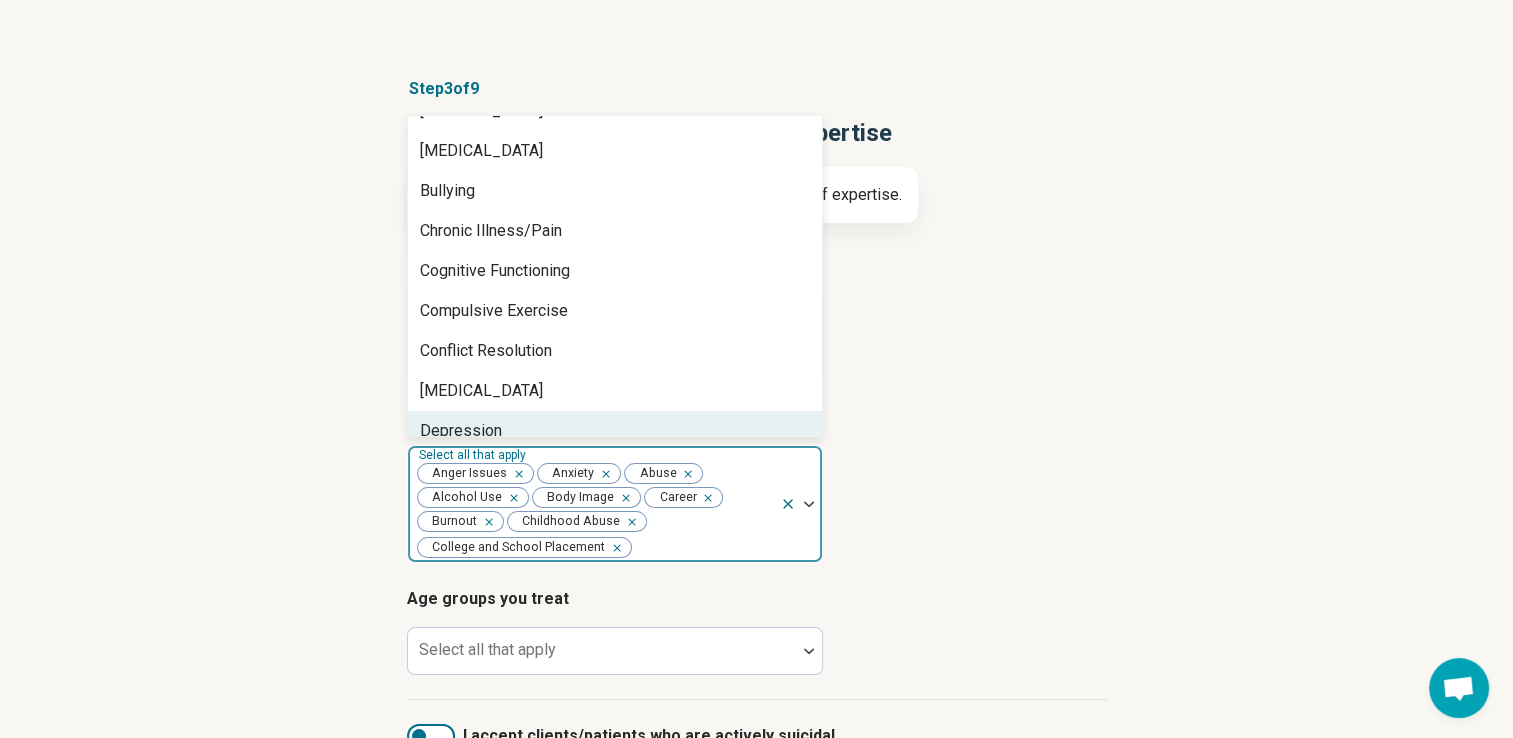 click on "Depression" at bounding box center [615, 431] 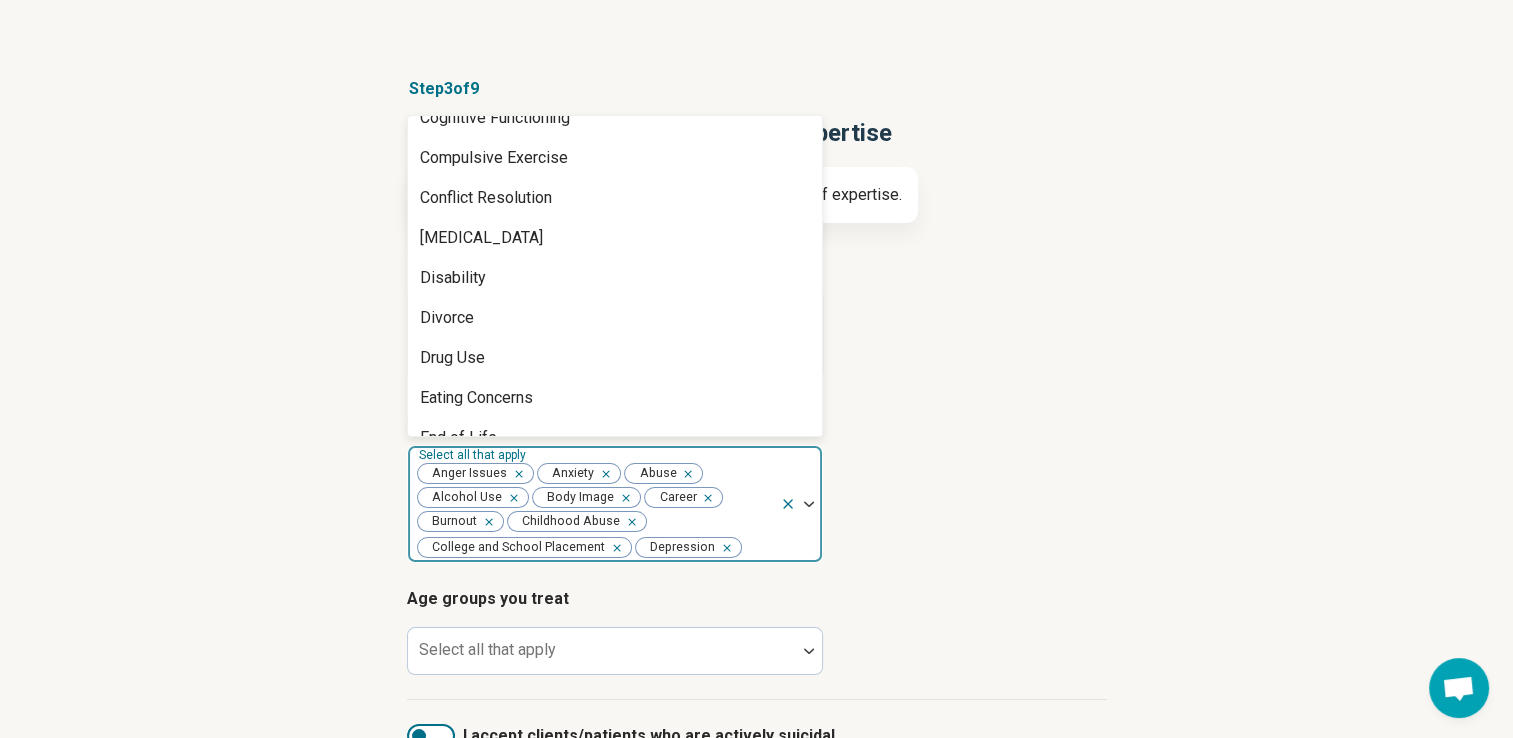 scroll, scrollTop: 712, scrollLeft: 0, axis: vertical 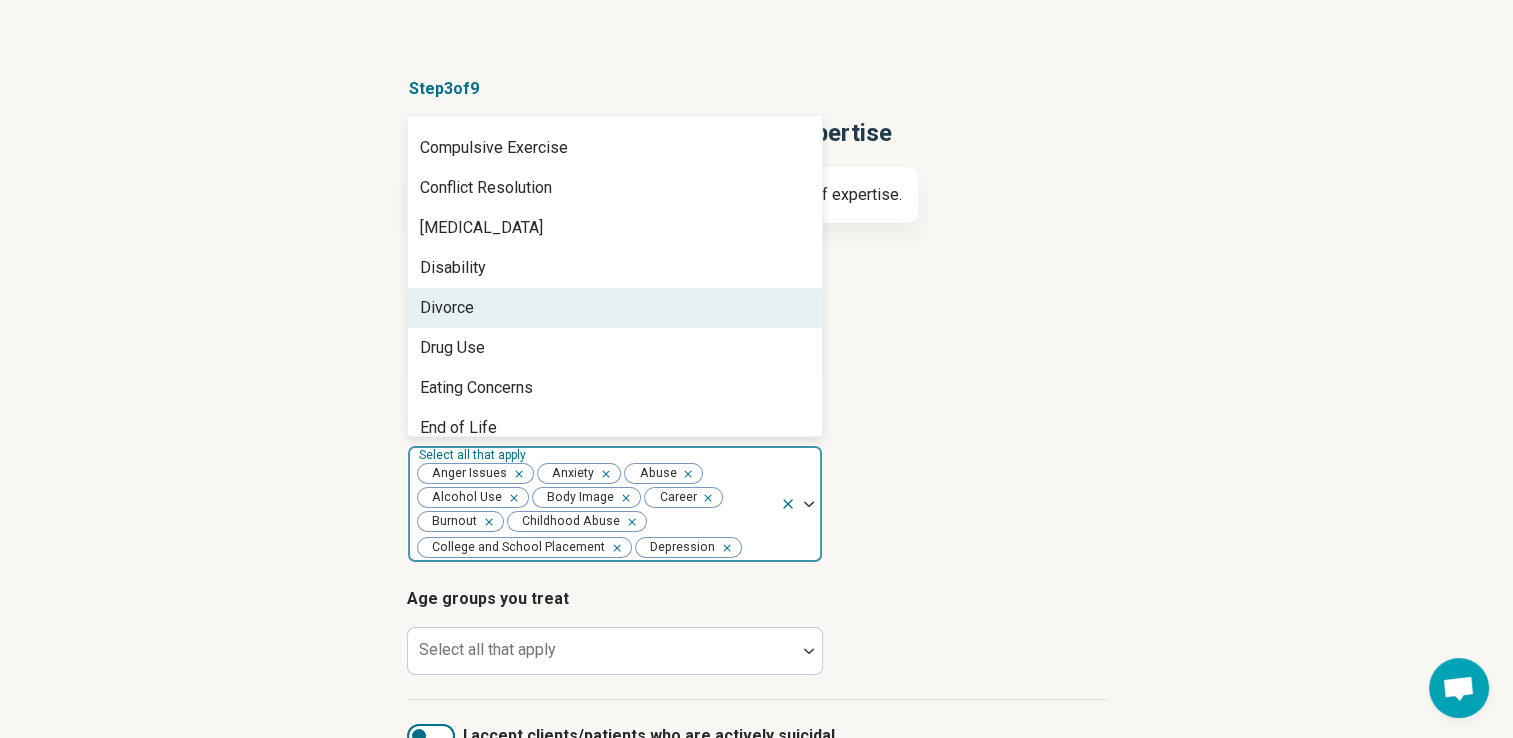 click on "Divorce" at bounding box center [615, 308] 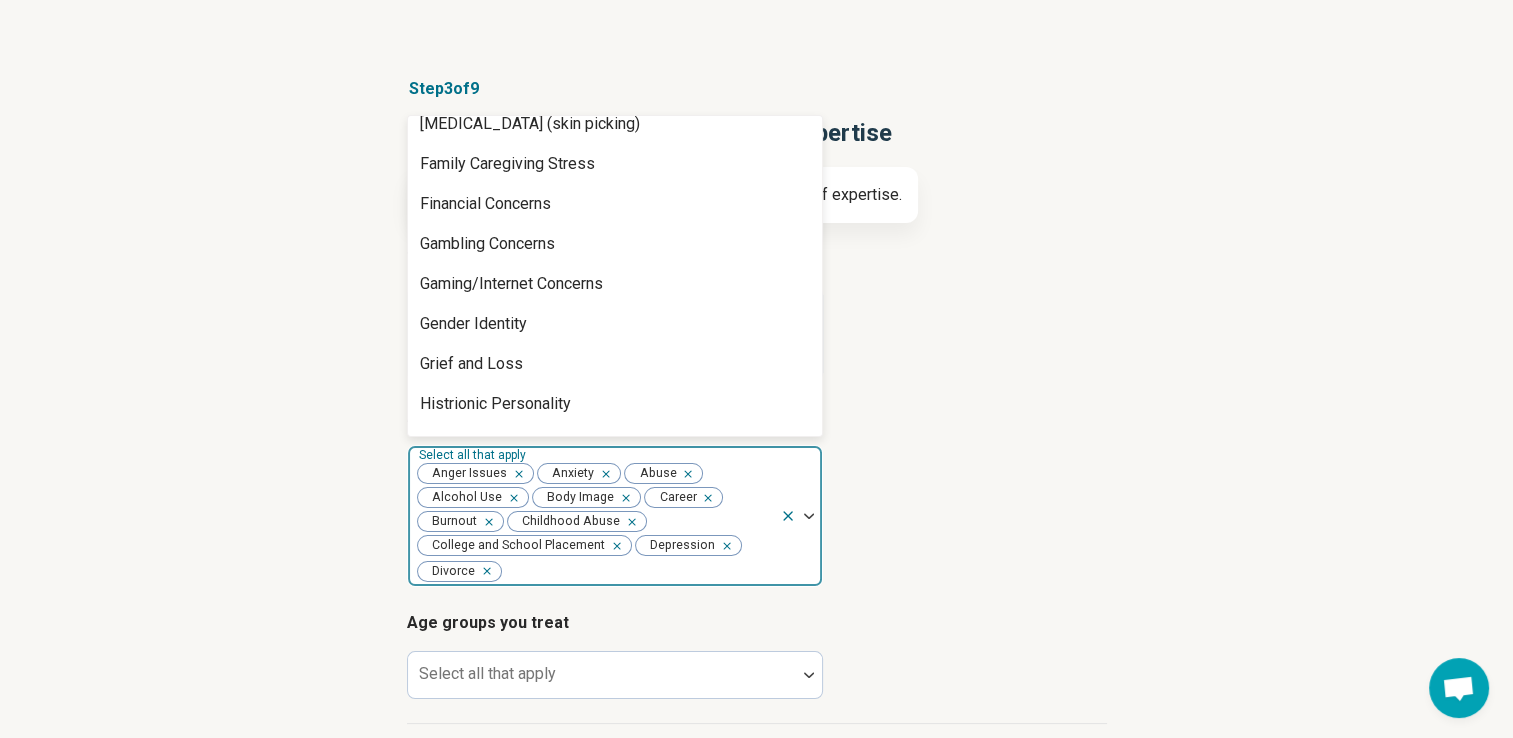 scroll, scrollTop: 1017, scrollLeft: 0, axis: vertical 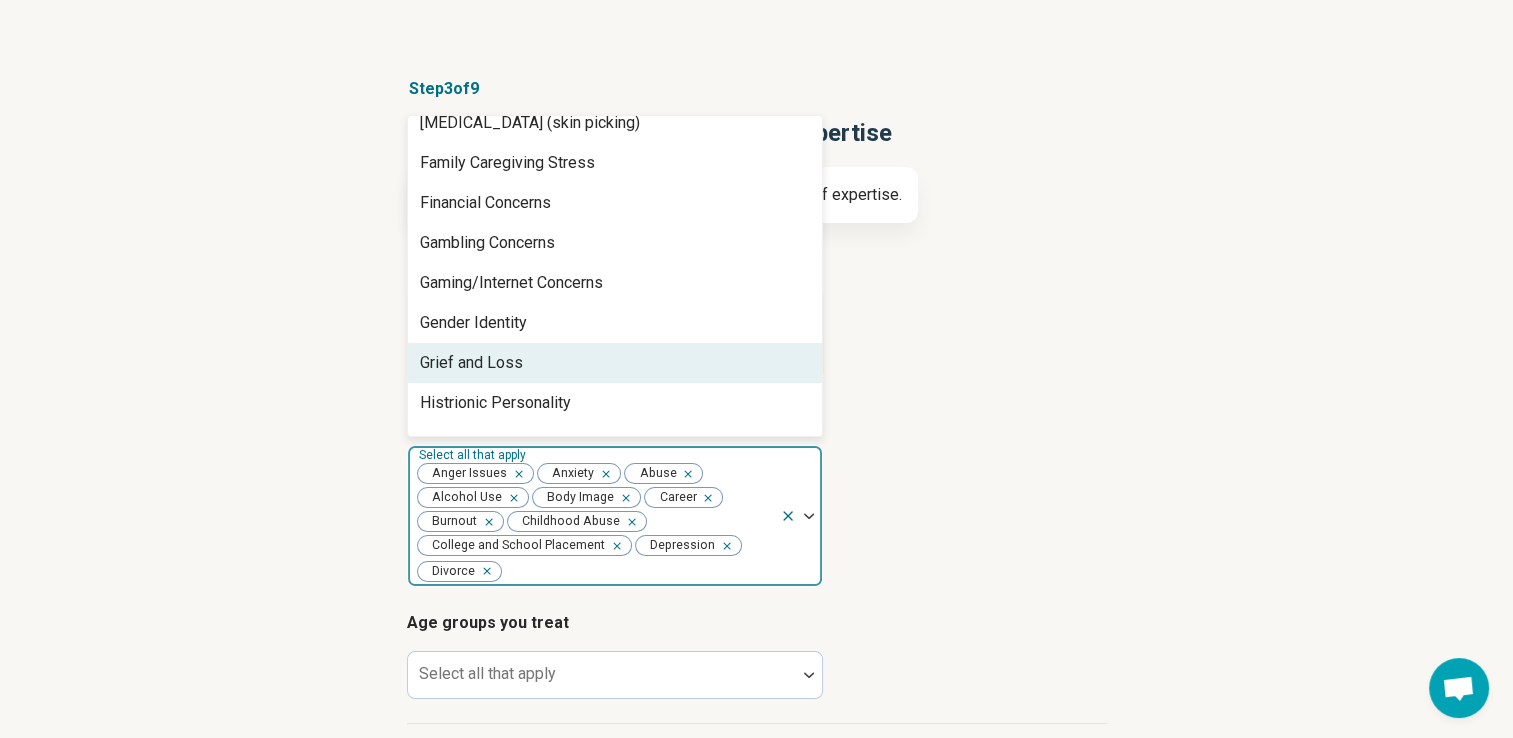 click on "Grief and Loss" at bounding box center (615, 363) 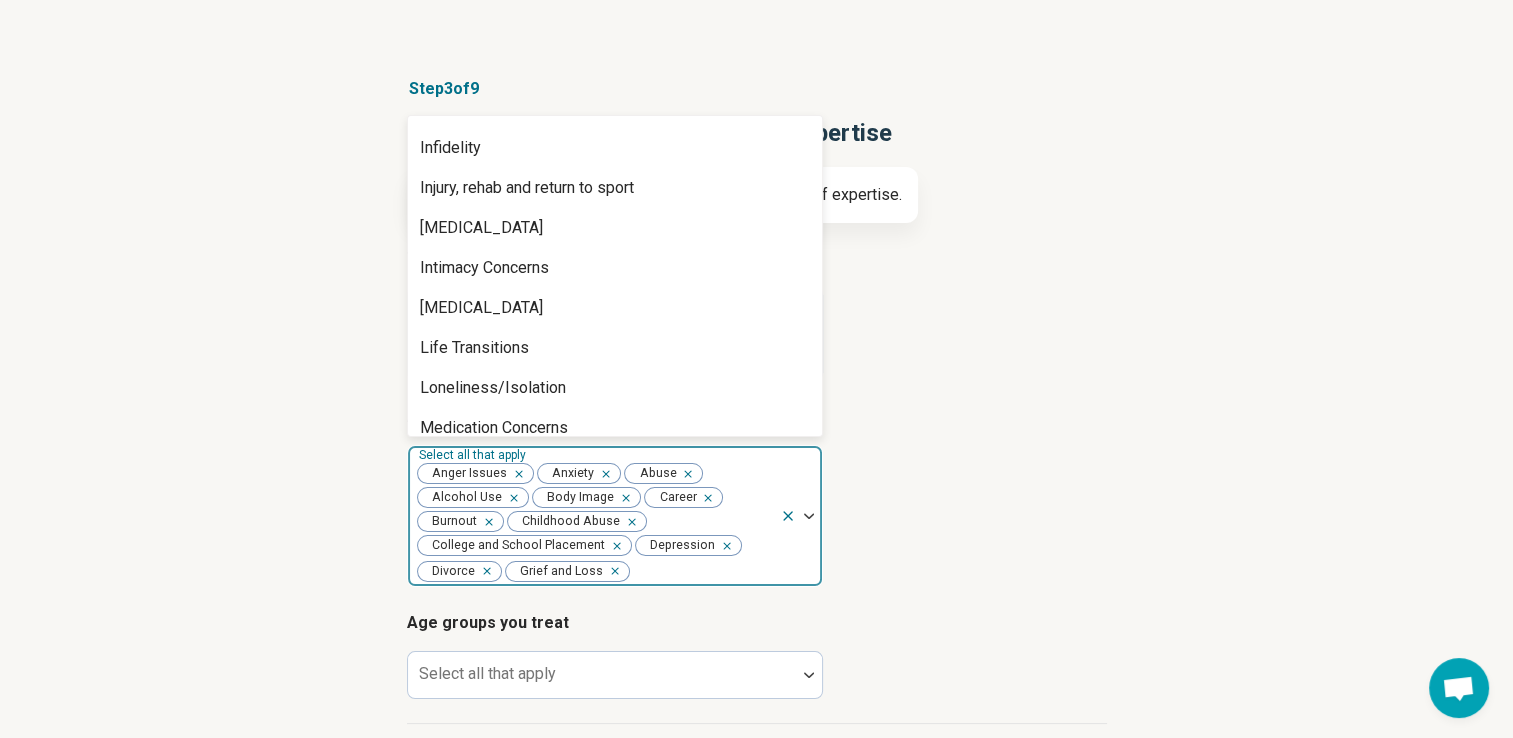 scroll, scrollTop: 1401, scrollLeft: 0, axis: vertical 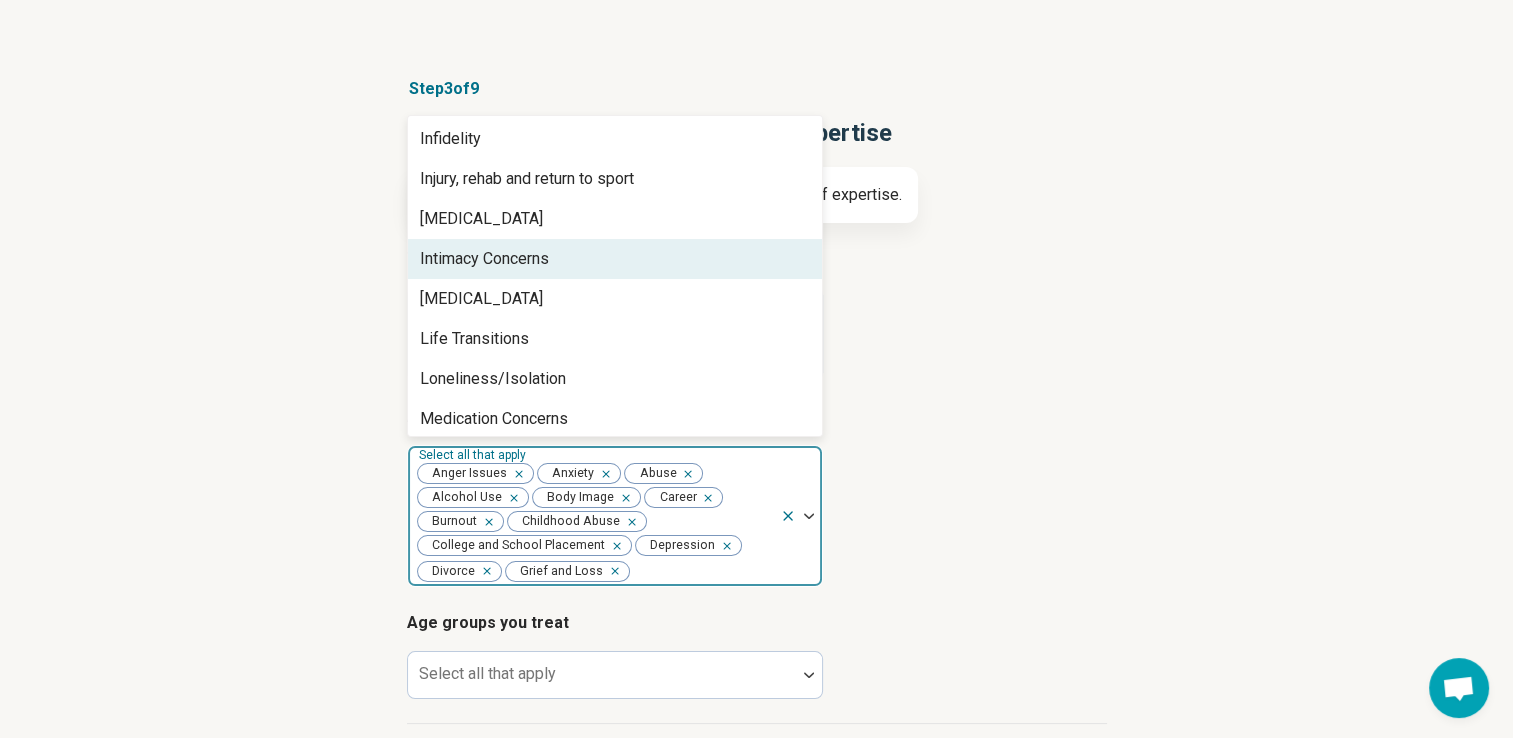 click on "Intimacy Concerns" at bounding box center [615, 259] 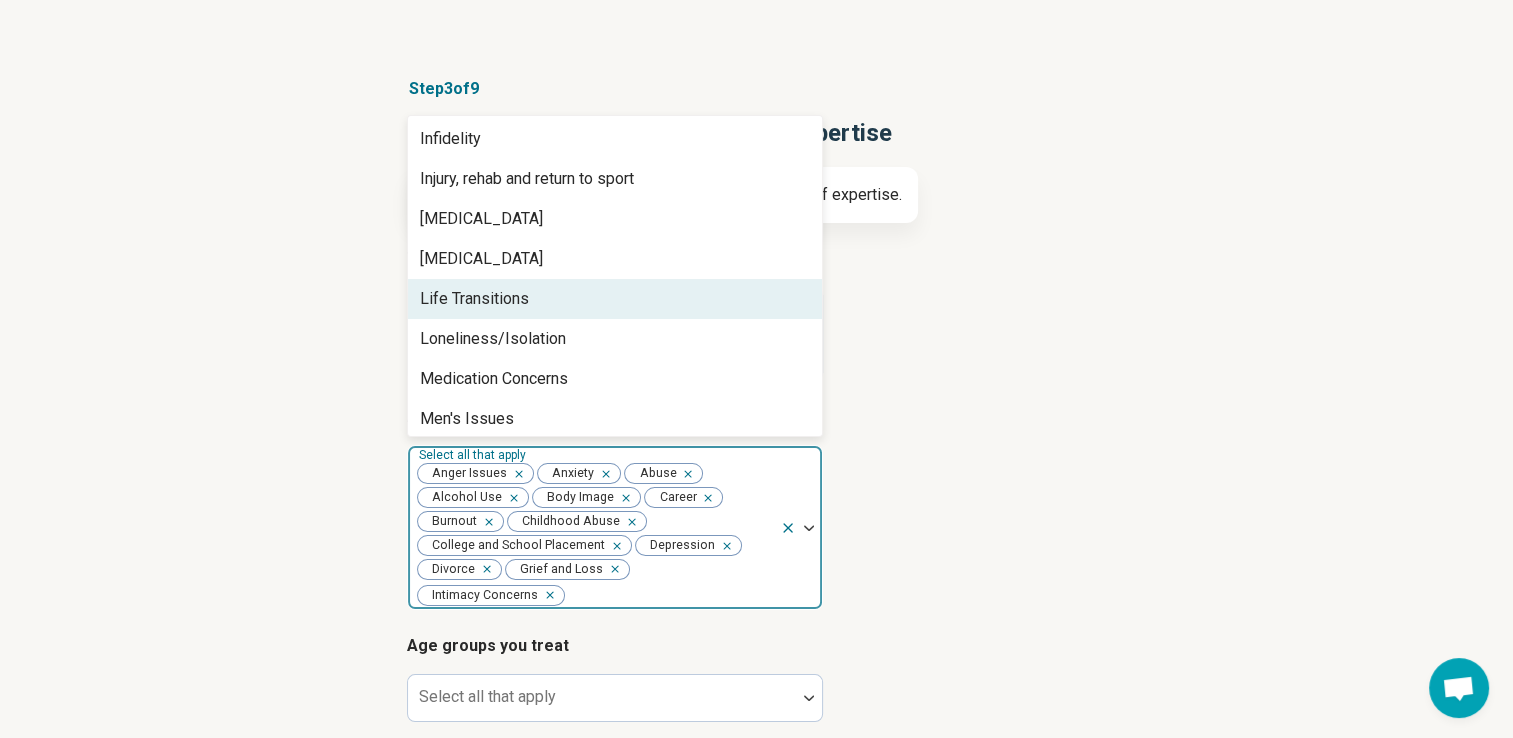 click on "Life Transitions" at bounding box center (615, 299) 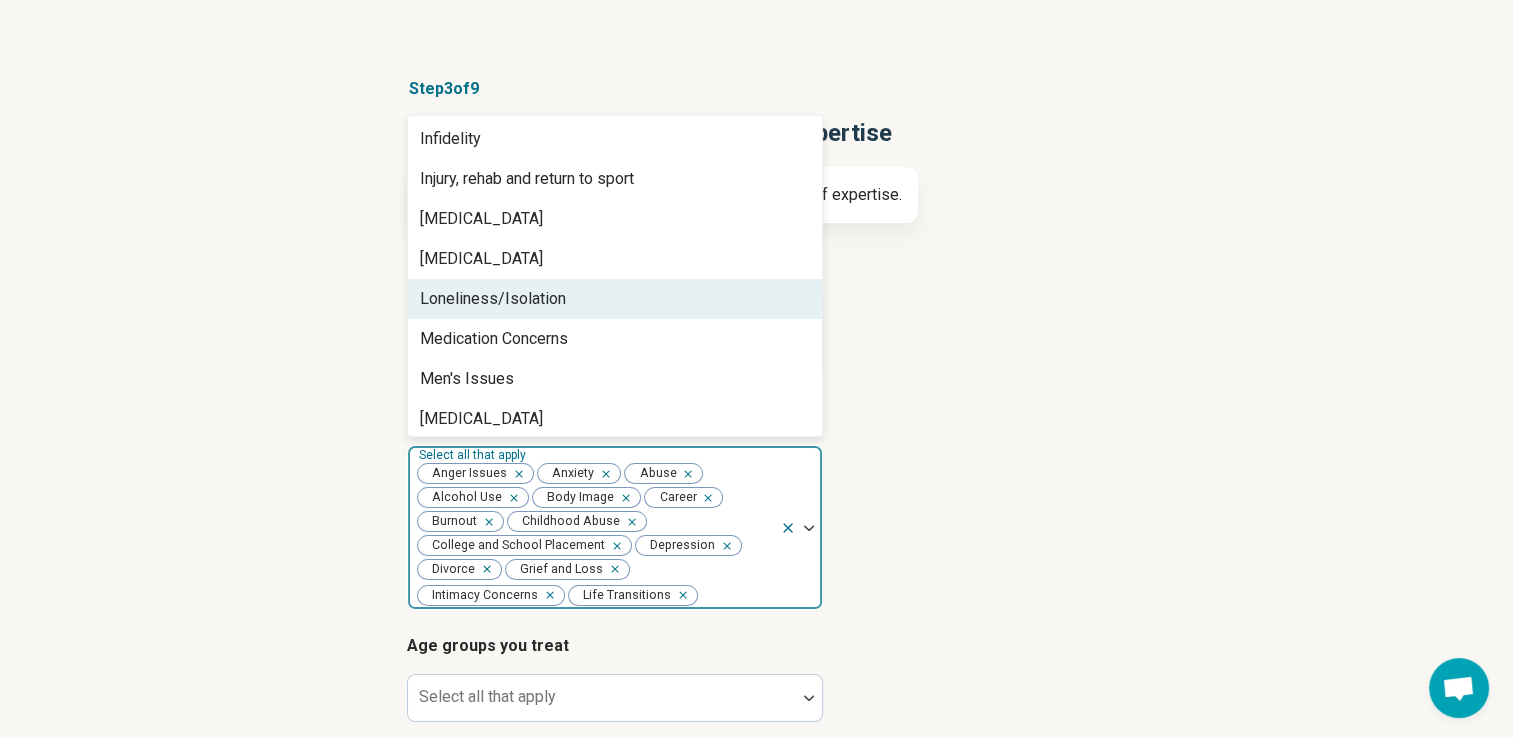click on "Loneliness/Isolation" at bounding box center (615, 299) 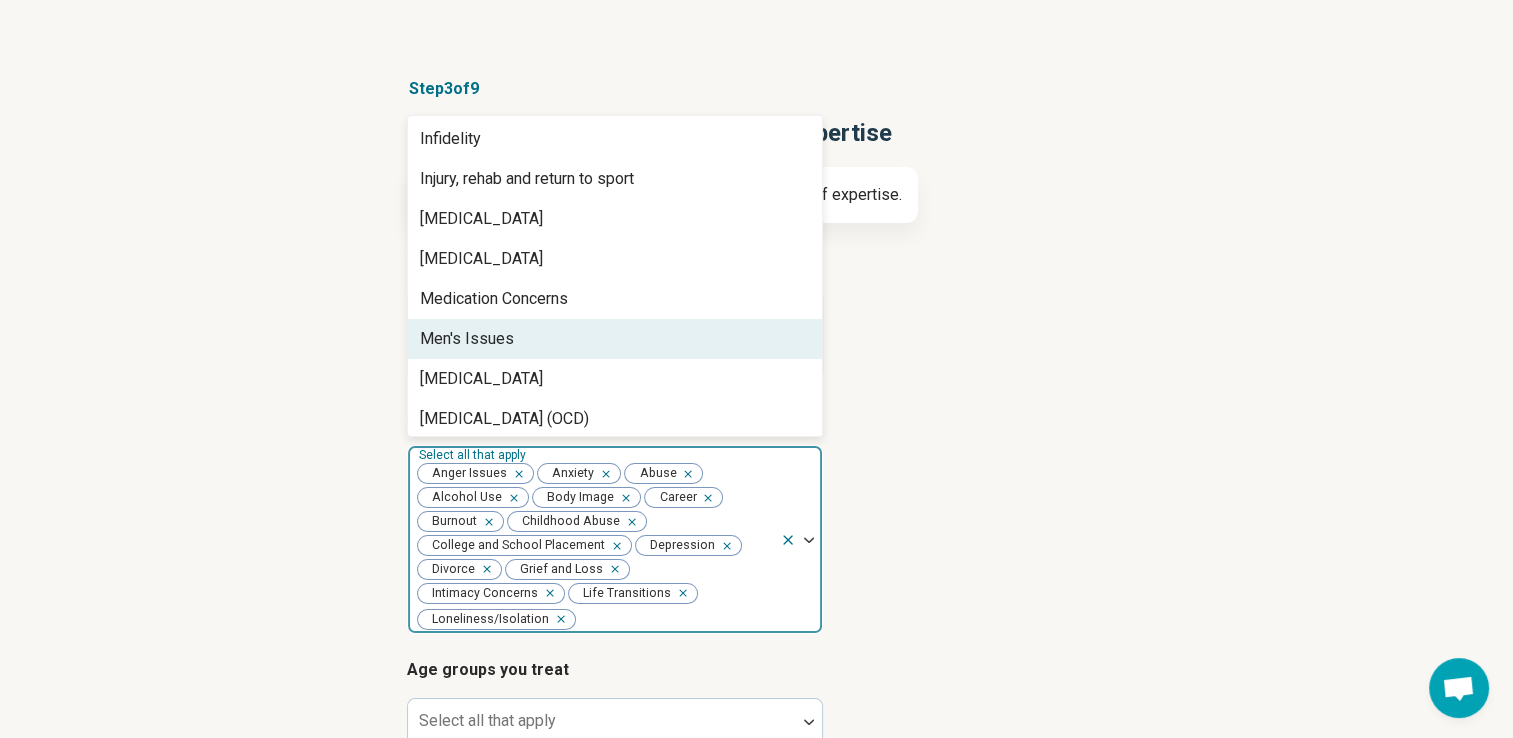 click on "Men's Issues" at bounding box center (615, 339) 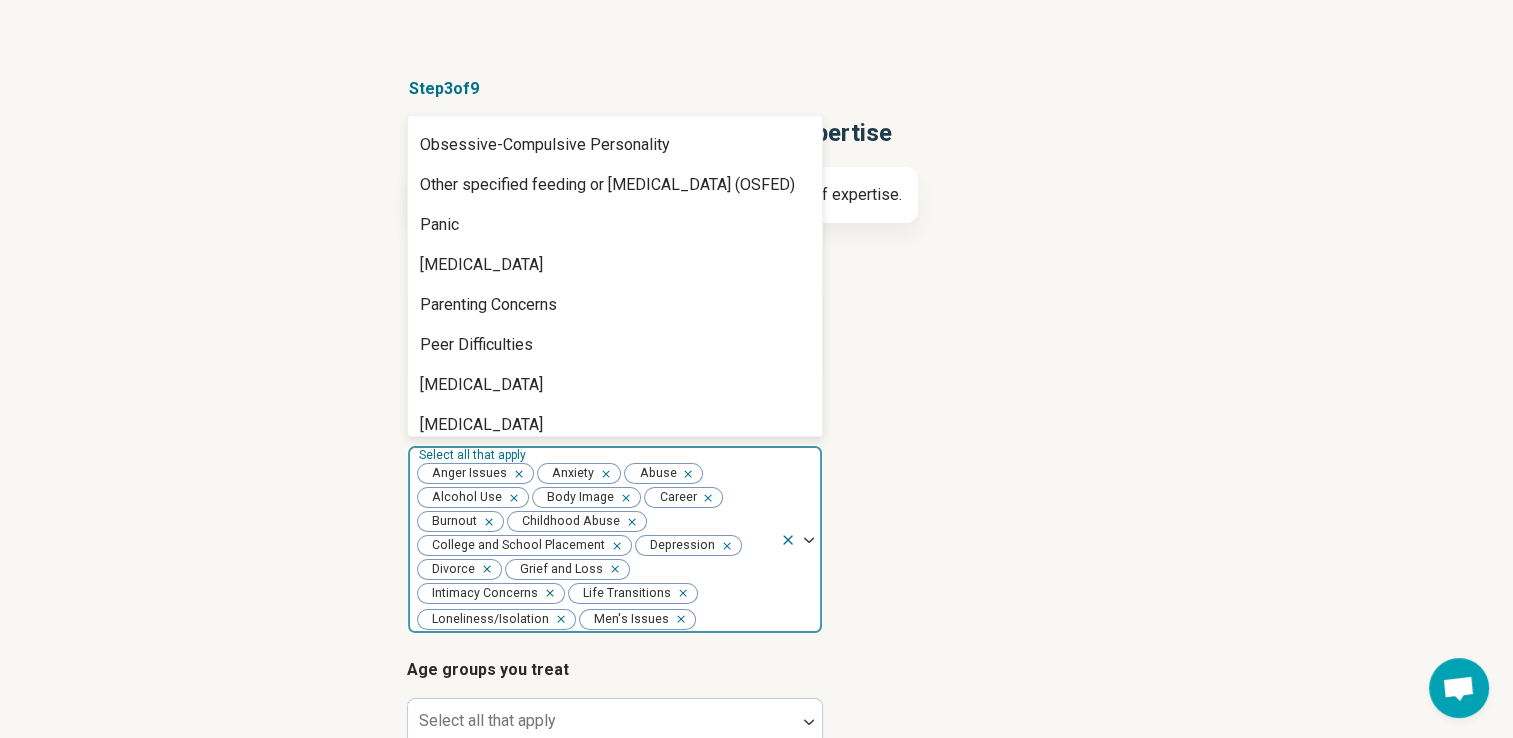 scroll, scrollTop: 1692, scrollLeft: 0, axis: vertical 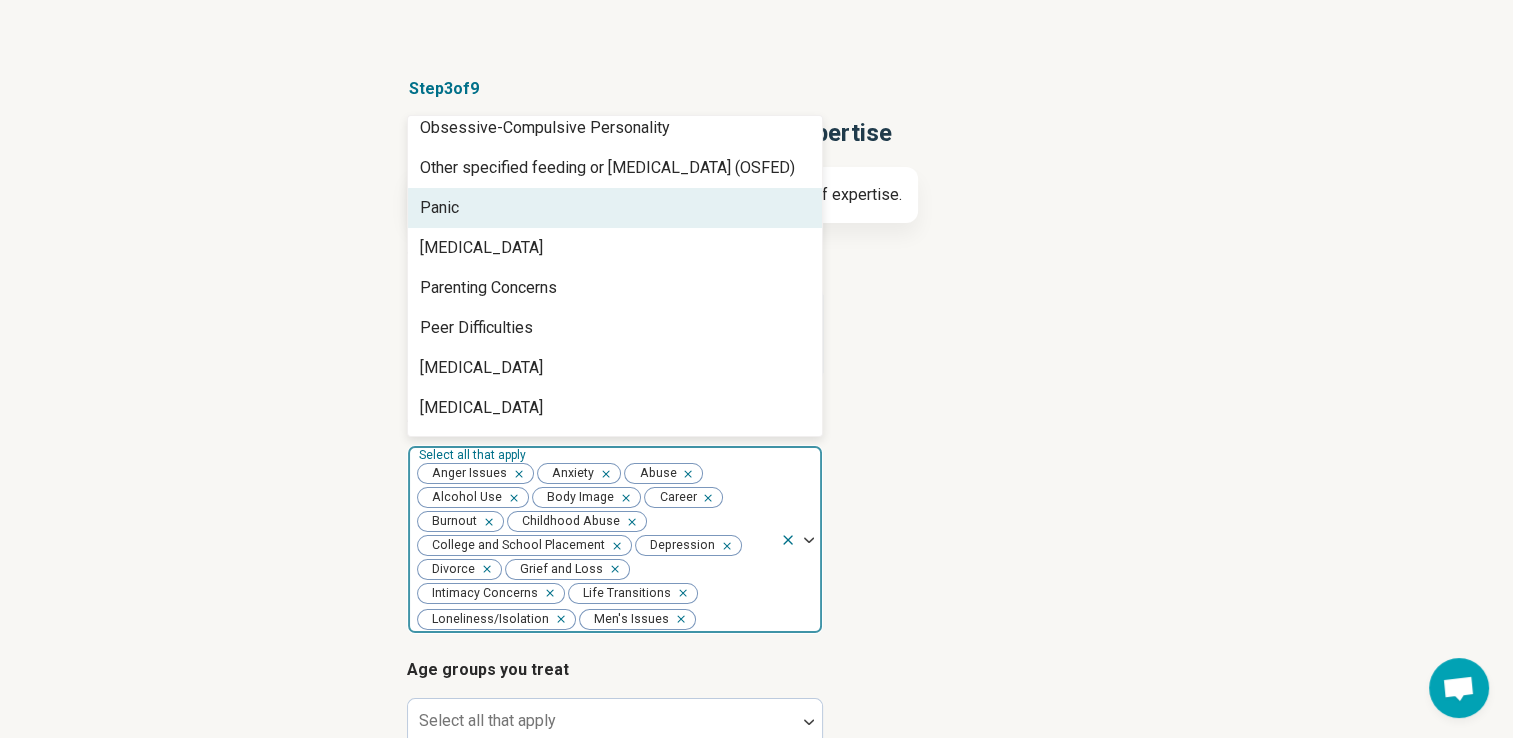 drag, startPoint x: 739, startPoint y: 219, endPoint x: 760, endPoint y: 187, distance: 38.27532 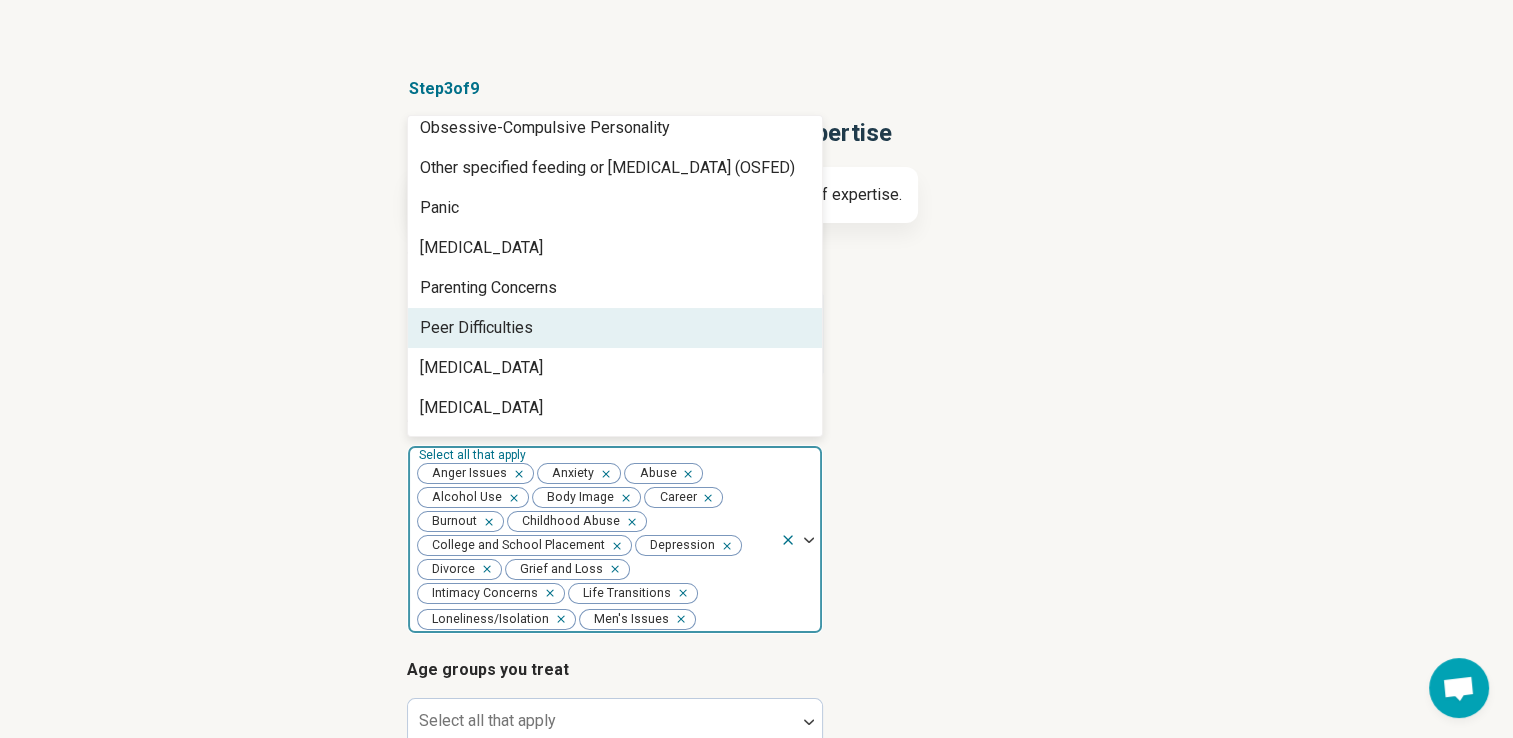 click on "Peer Difficulties" at bounding box center (615, 328) 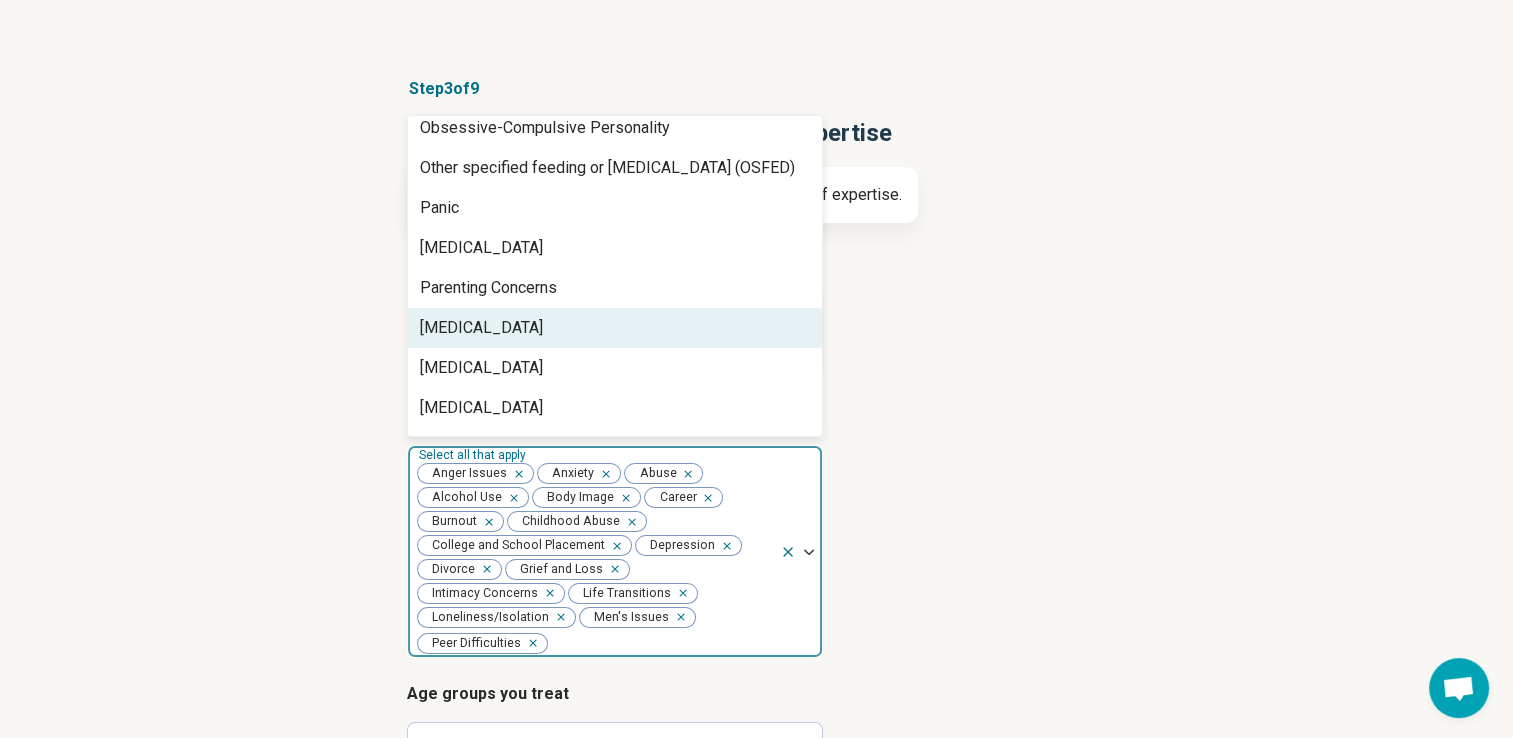 click on "[MEDICAL_DATA]" at bounding box center [615, 328] 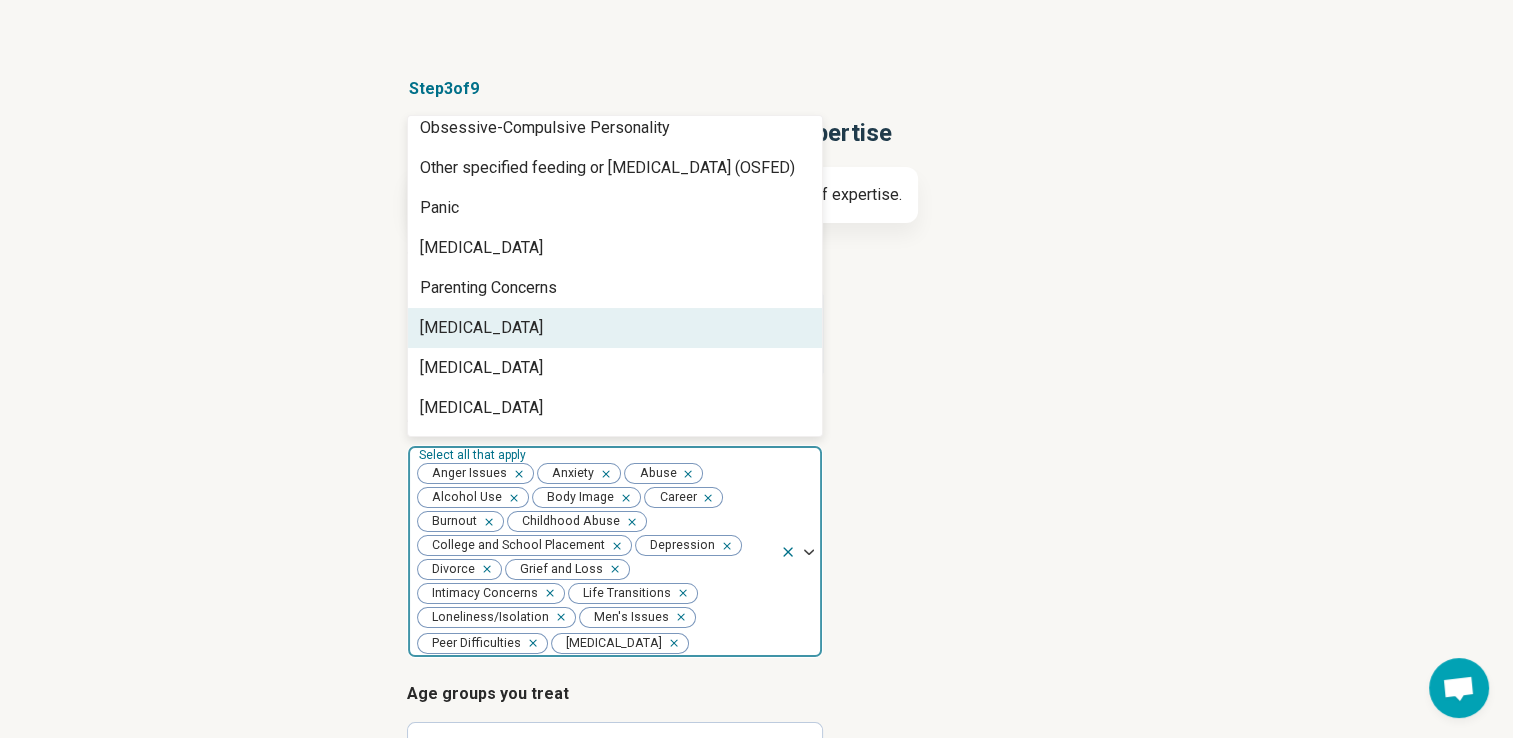 click on "[MEDICAL_DATA]" at bounding box center [615, 328] 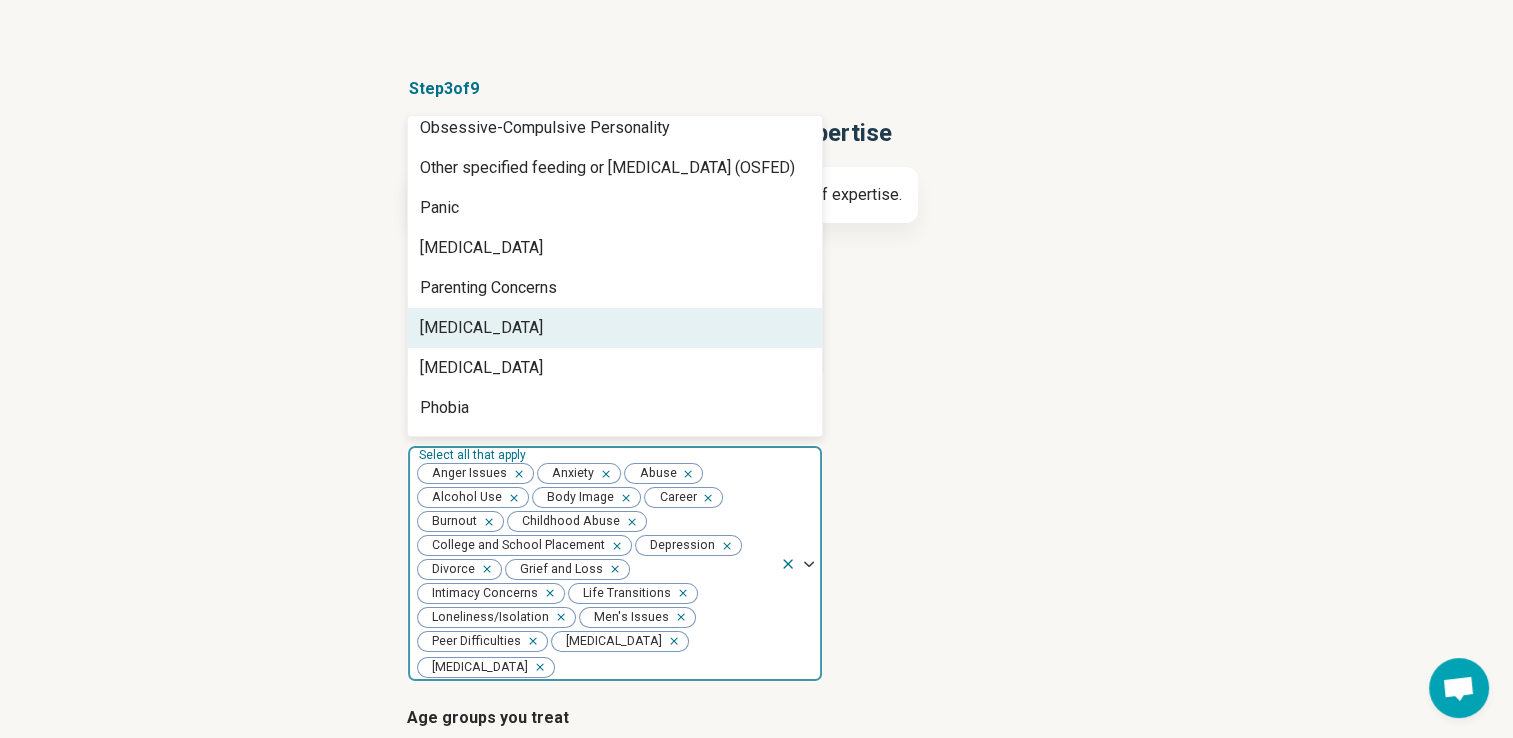 click on "[MEDICAL_DATA]" at bounding box center [615, 328] 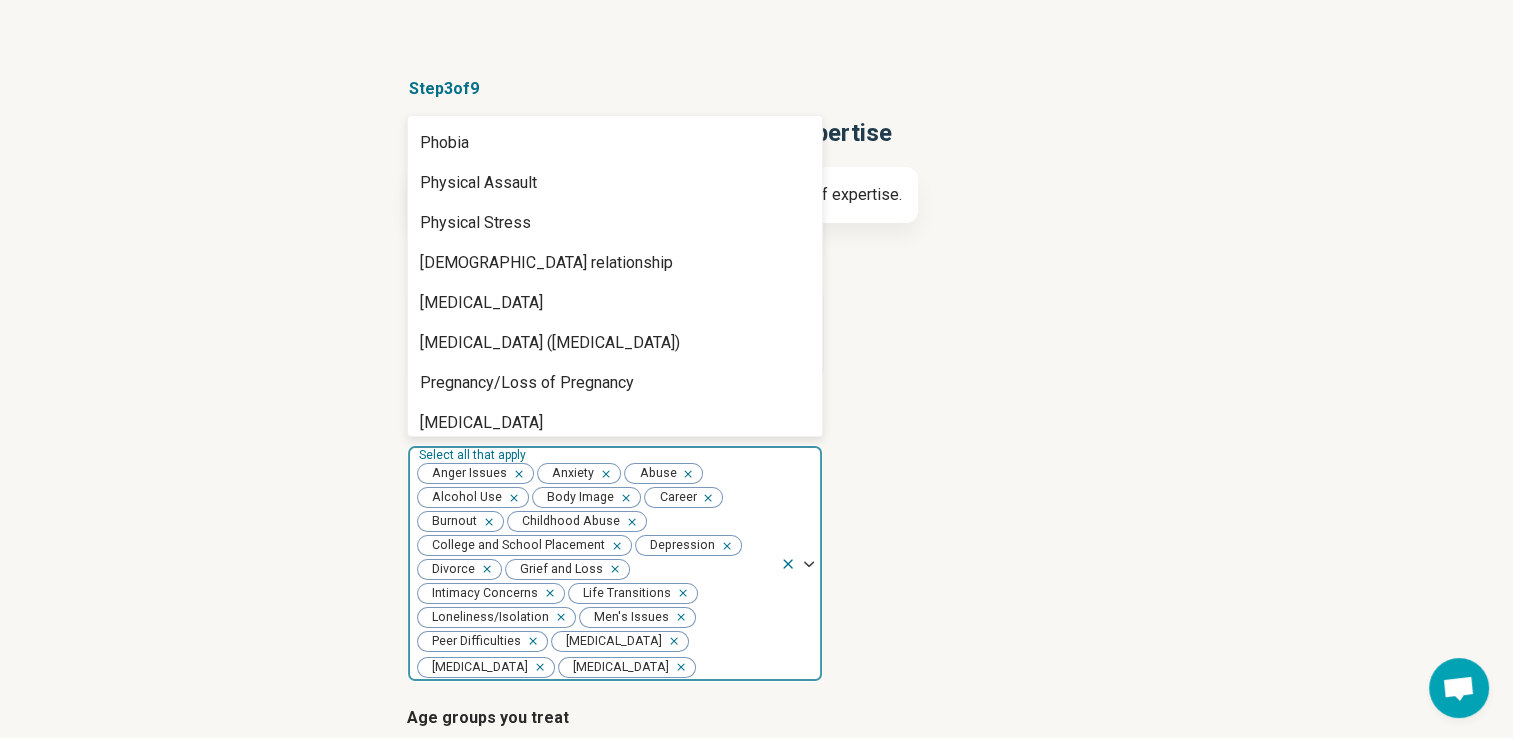 scroll, scrollTop: 1933, scrollLeft: 0, axis: vertical 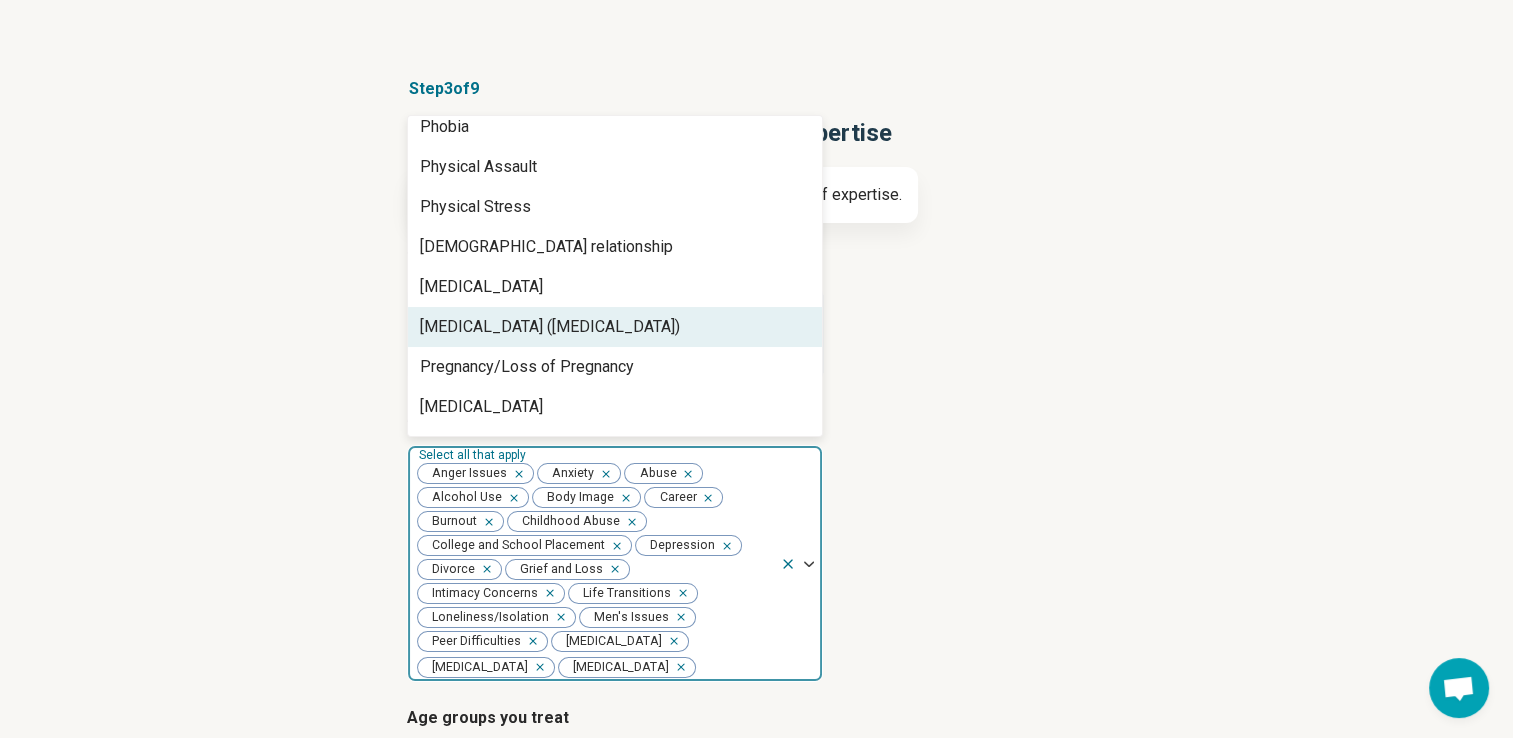 click on "[MEDICAL_DATA] ([MEDICAL_DATA])" at bounding box center (615, 327) 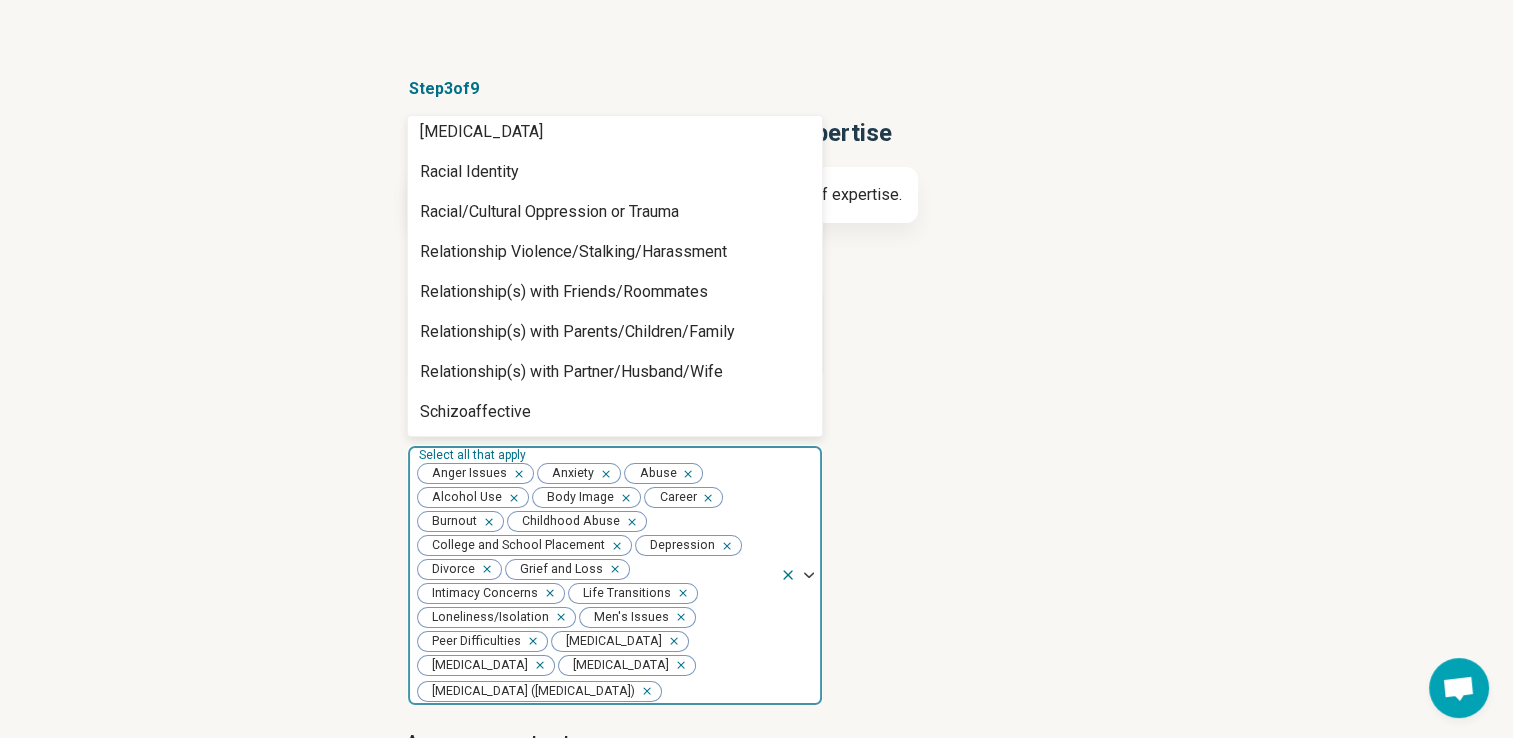 scroll, scrollTop: 2175, scrollLeft: 0, axis: vertical 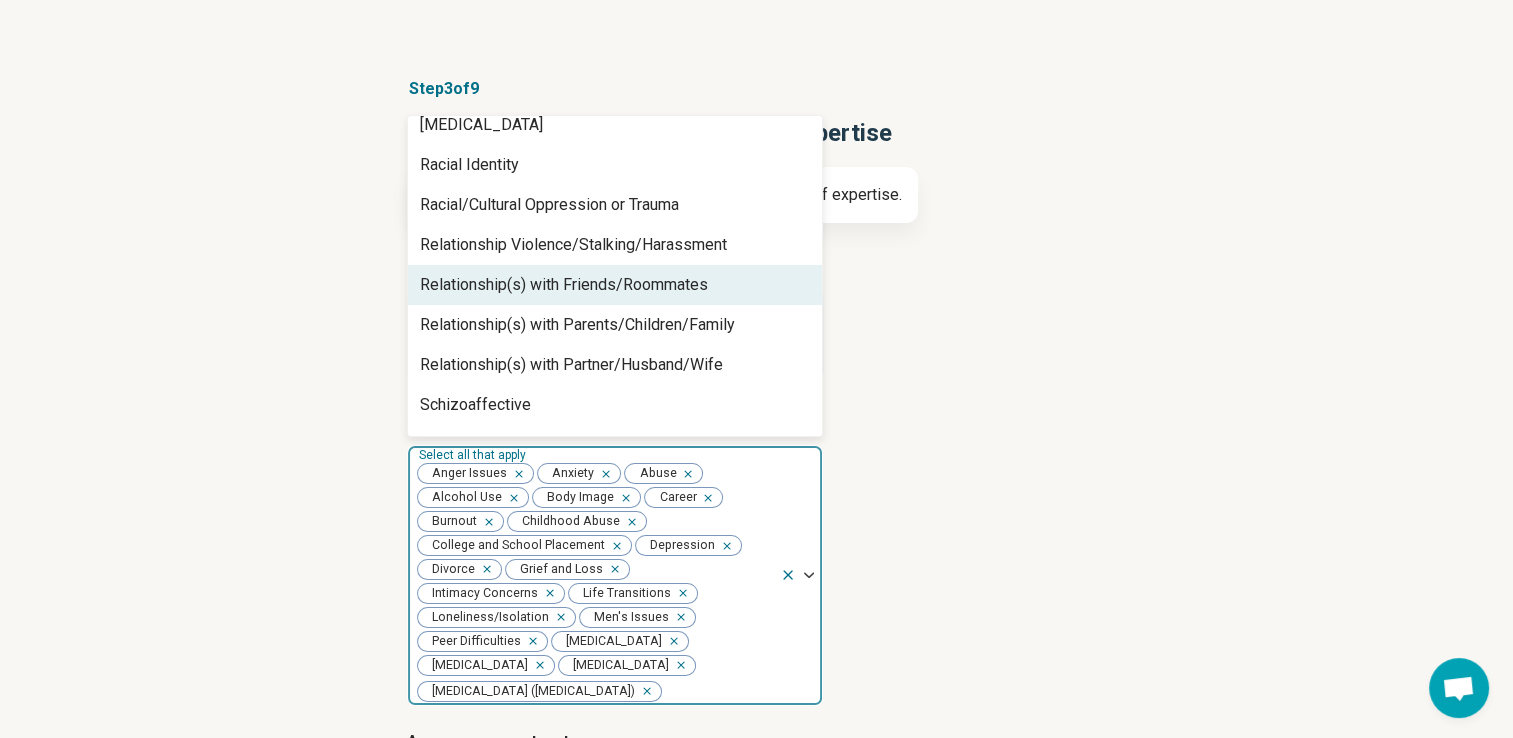 click on "Relationship(s) with Friends/Roommates" at bounding box center (615, 285) 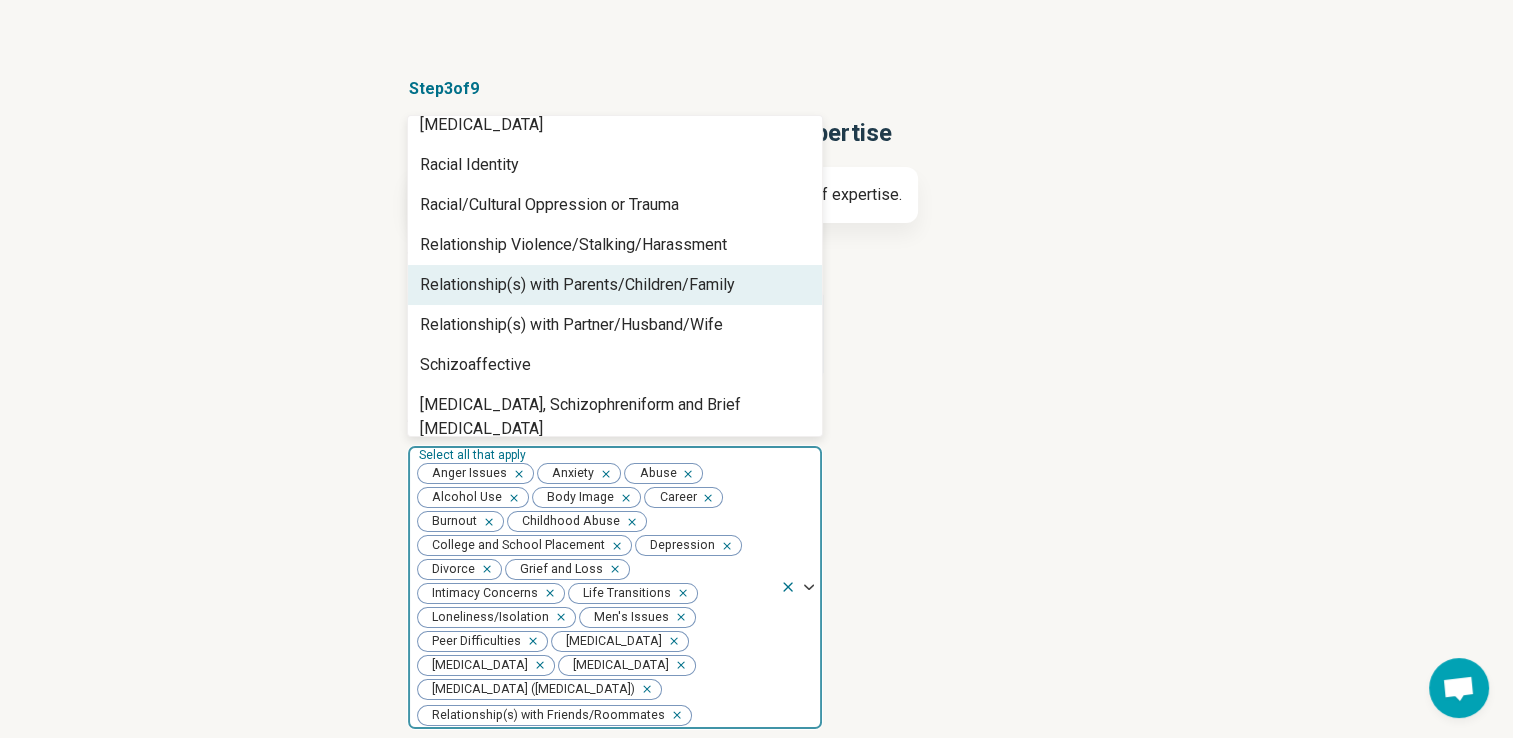 click on "Relationship(s) with Parents/Children/Family" at bounding box center (615, 285) 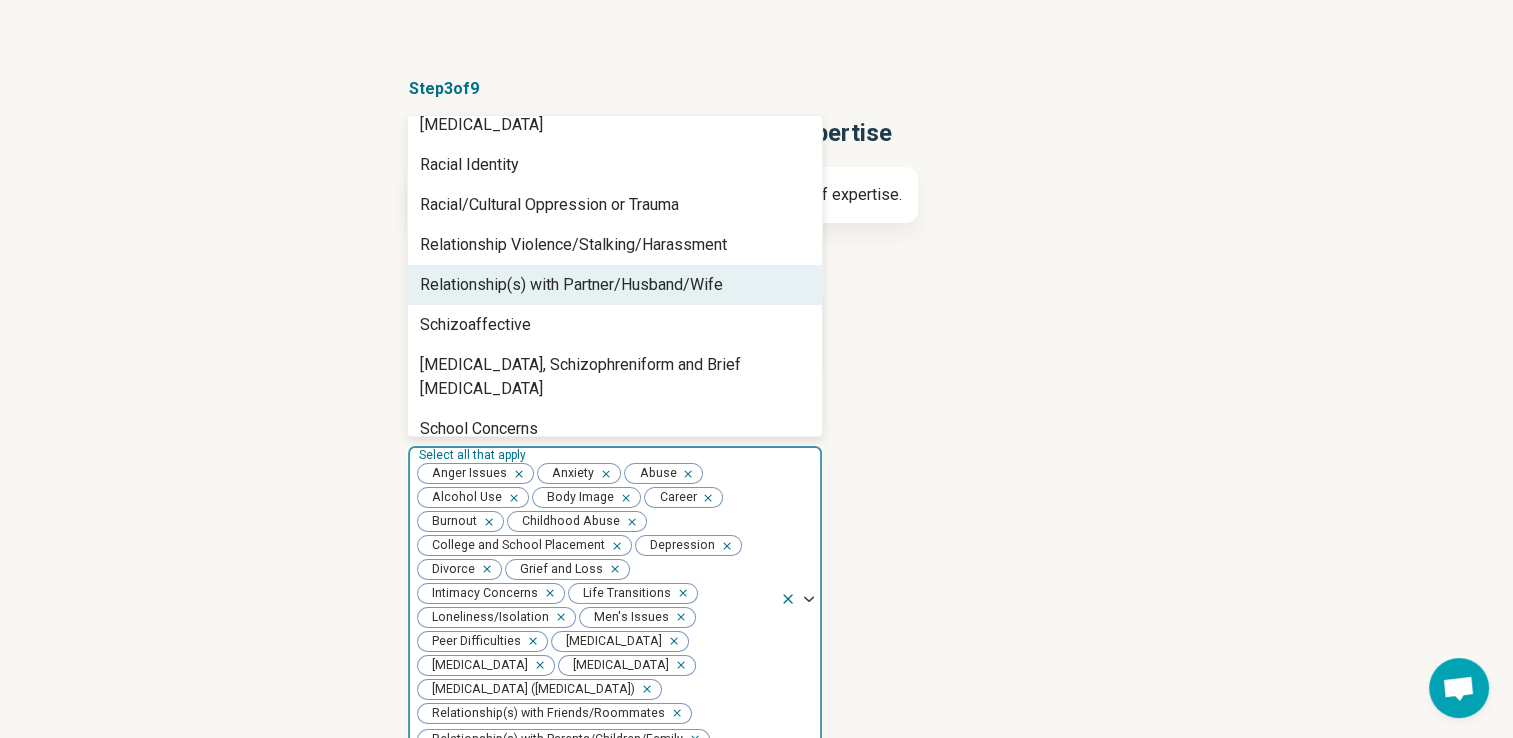 click on "Relationship(s) with Partner/Husband/Wife" at bounding box center (615, 285) 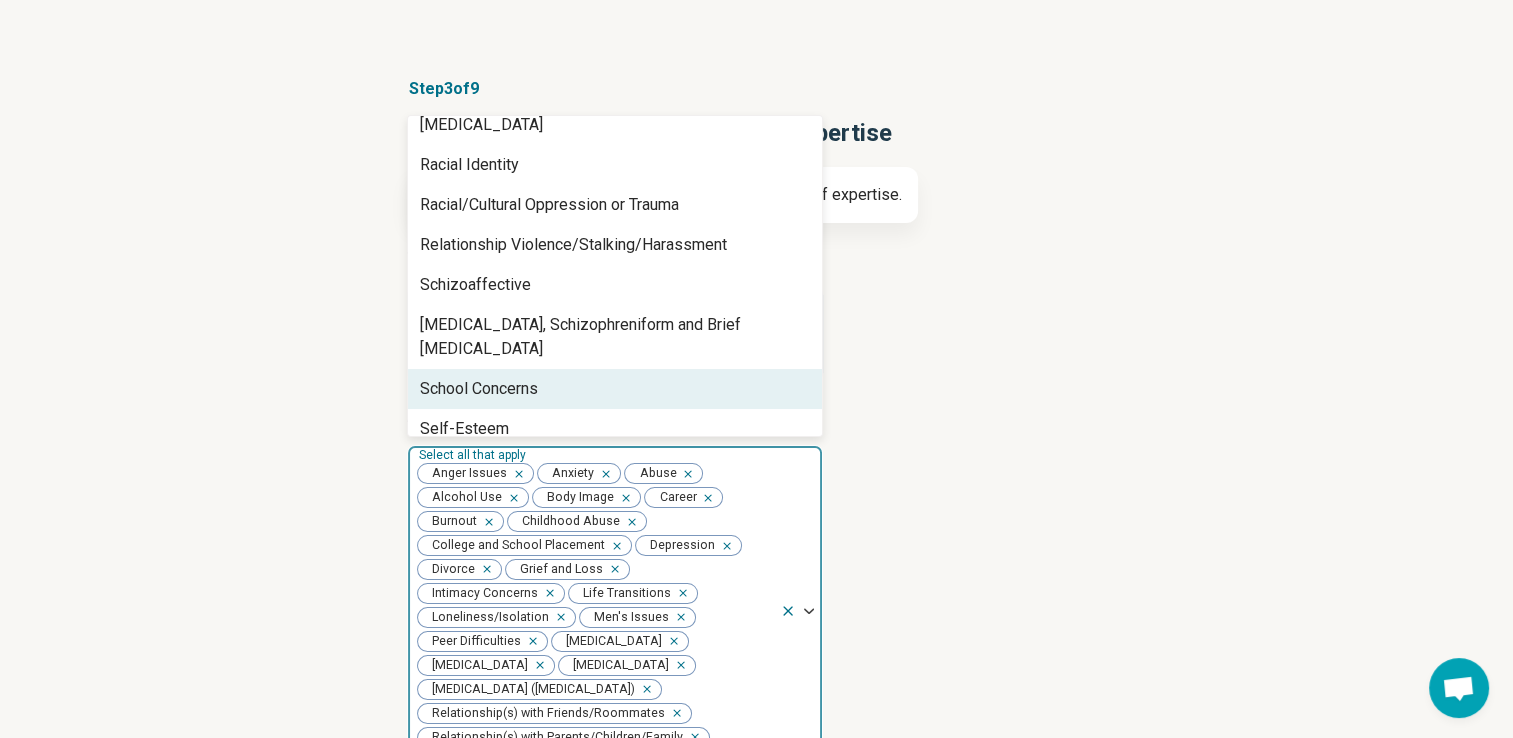 click on "School Concerns" at bounding box center [615, 389] 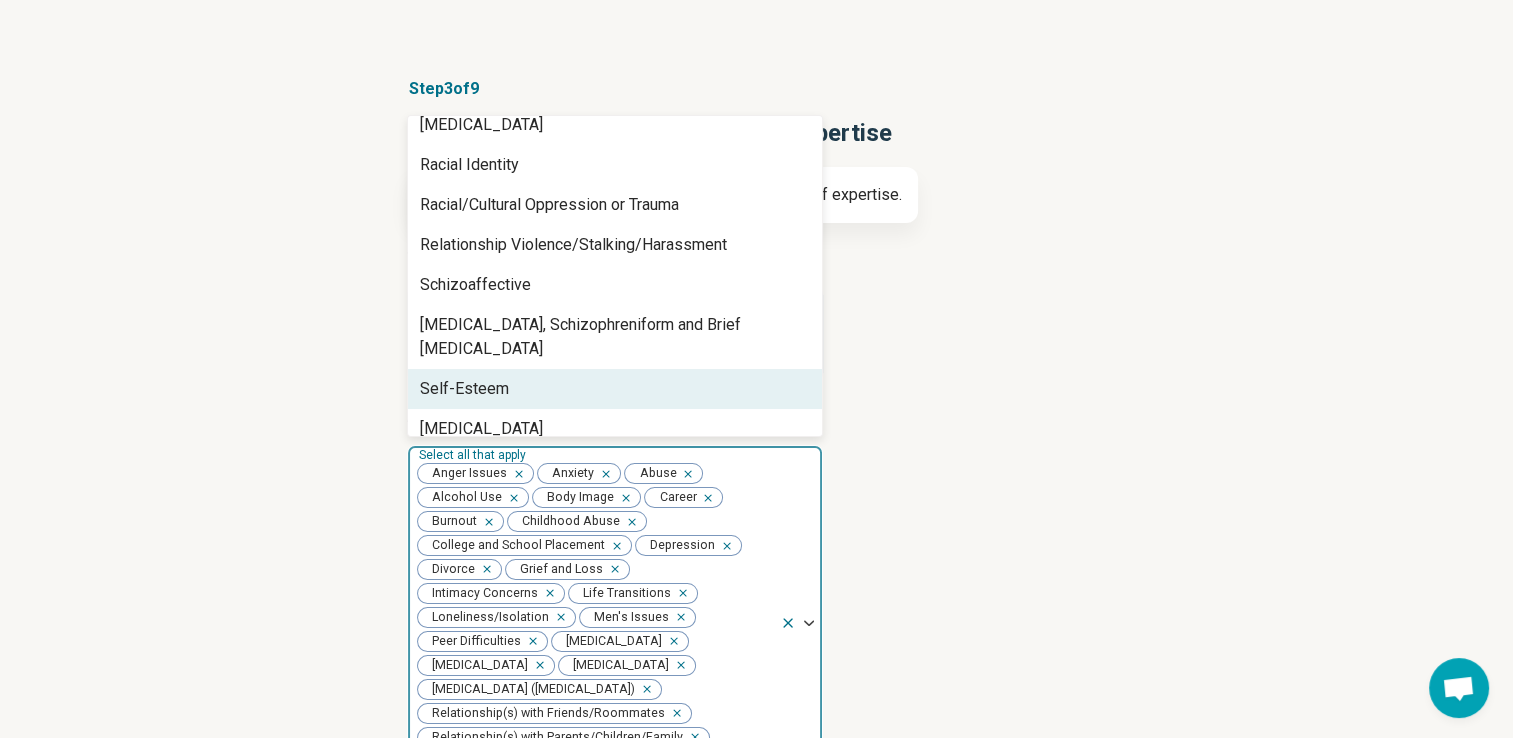 click on "Self-Esteem" at bounding box center (615, 389) 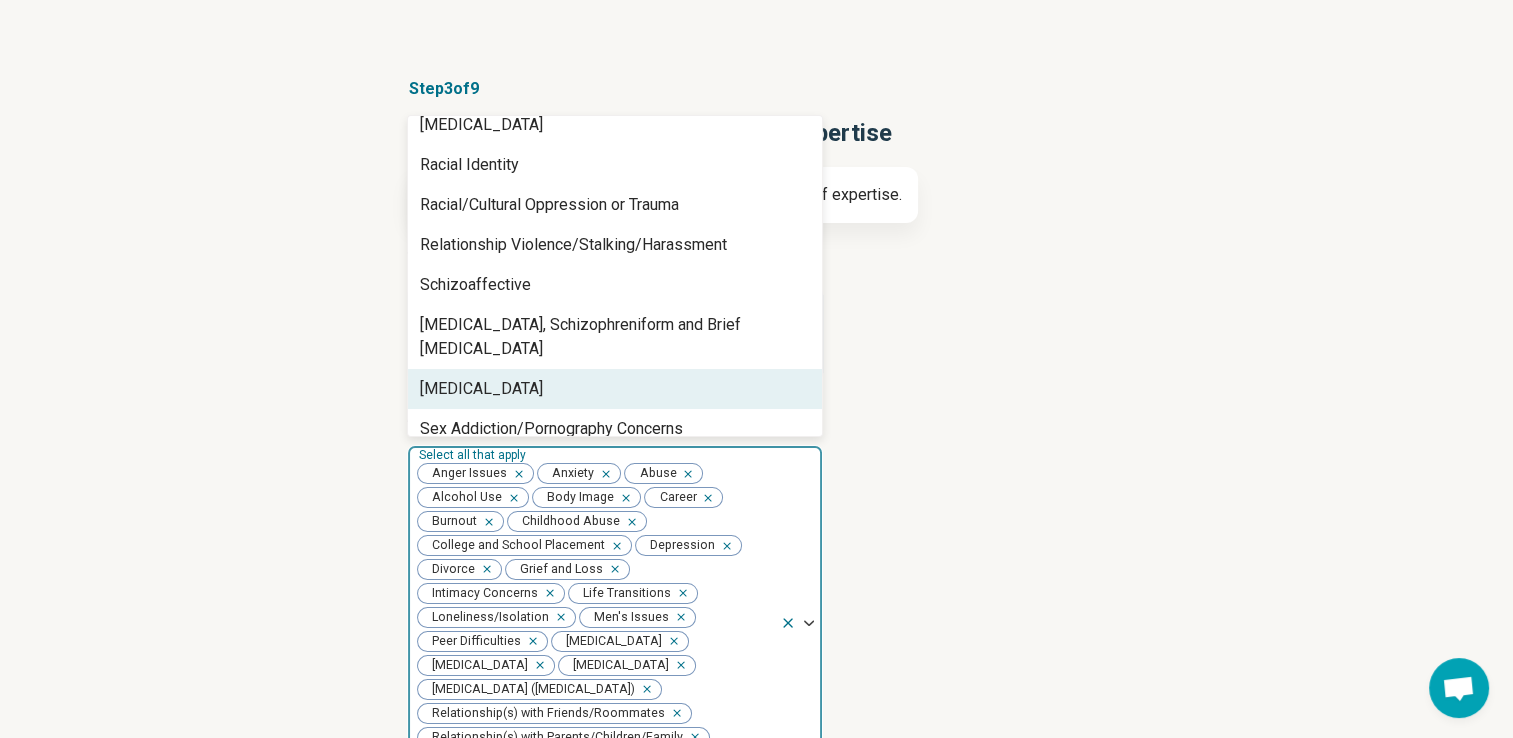 click on "[MEDICAL_DATA]" at bounding box center (615, 389) 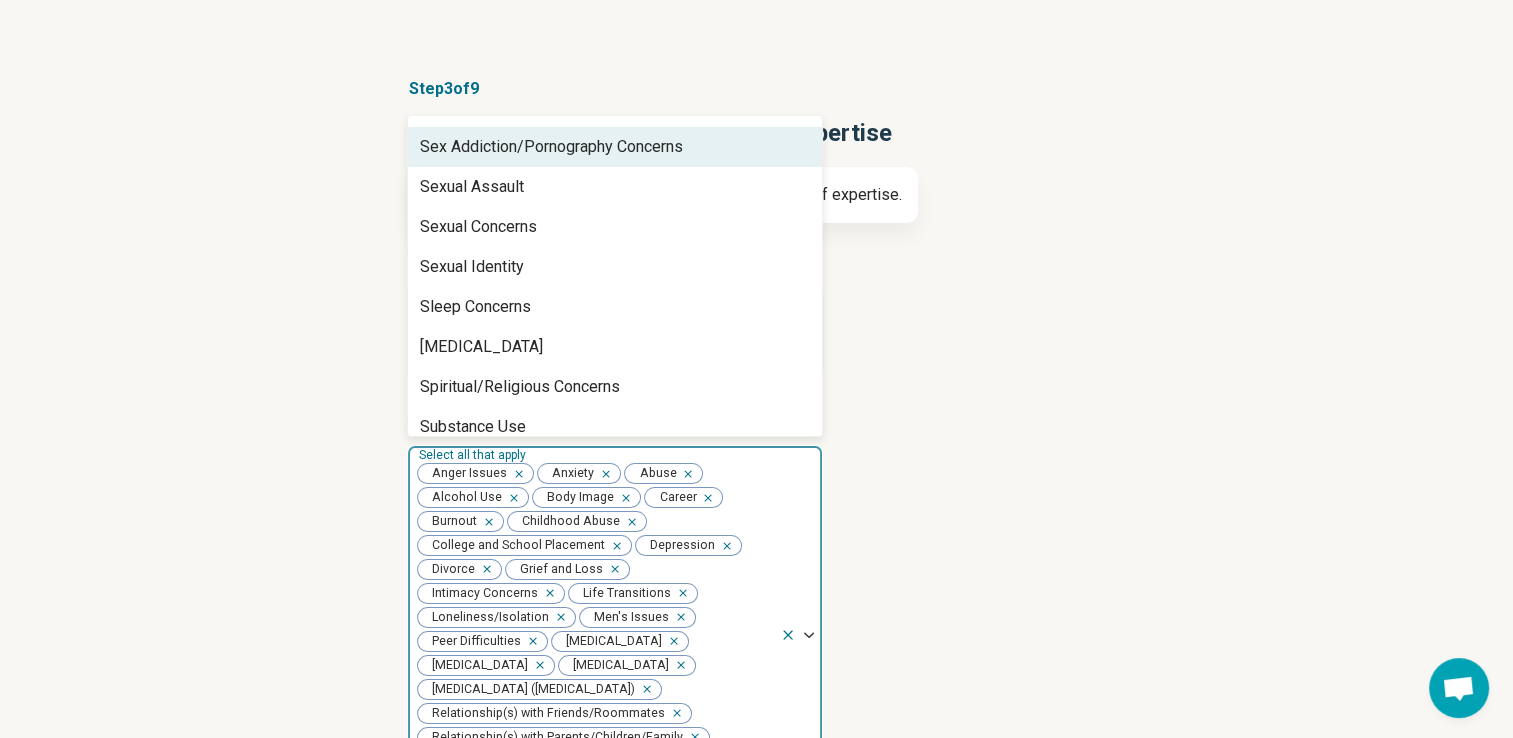 scroll, scrollTop: 2424, scrollLeft: 0, axis: vertical 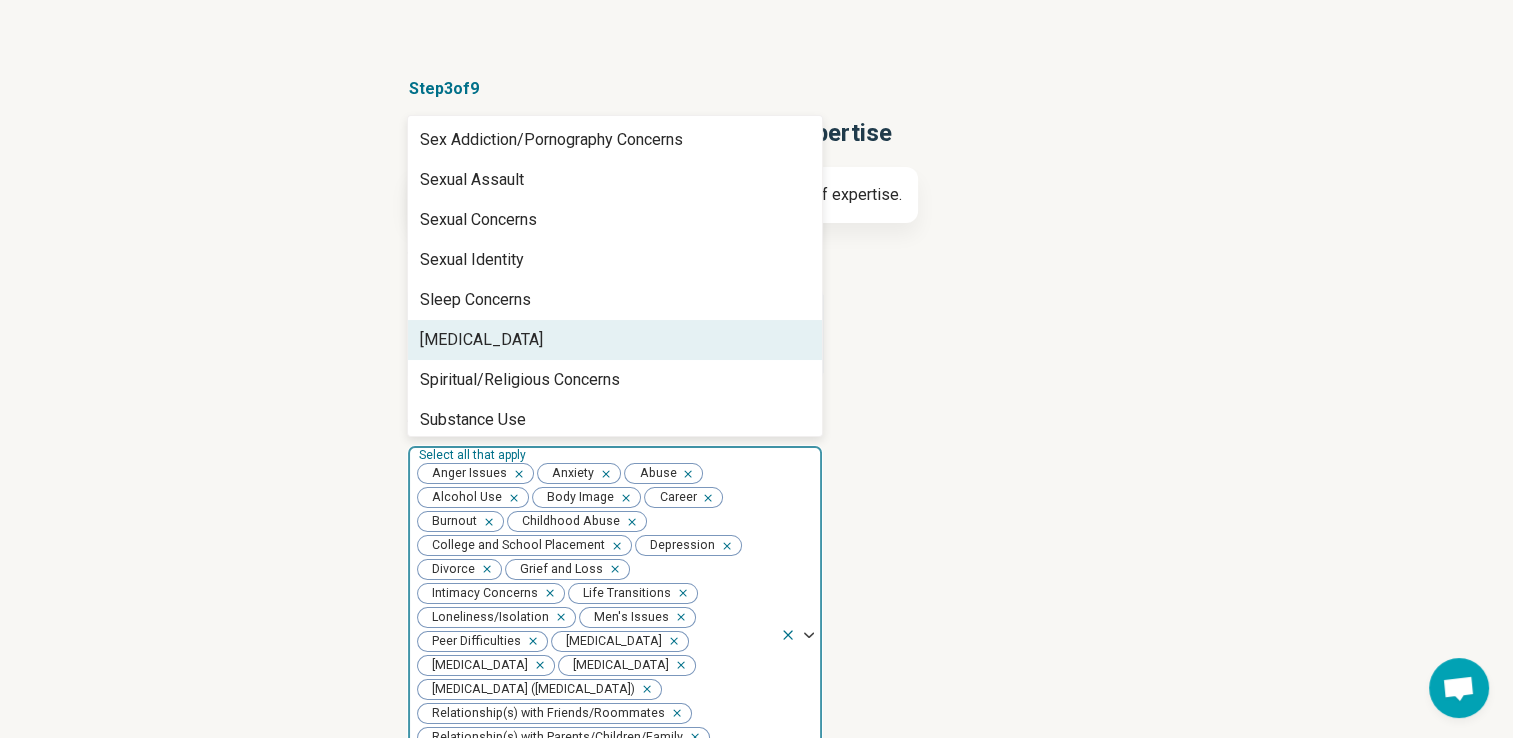 click on "[MEDICAL_DATA]" at bounding box center (615, 340) 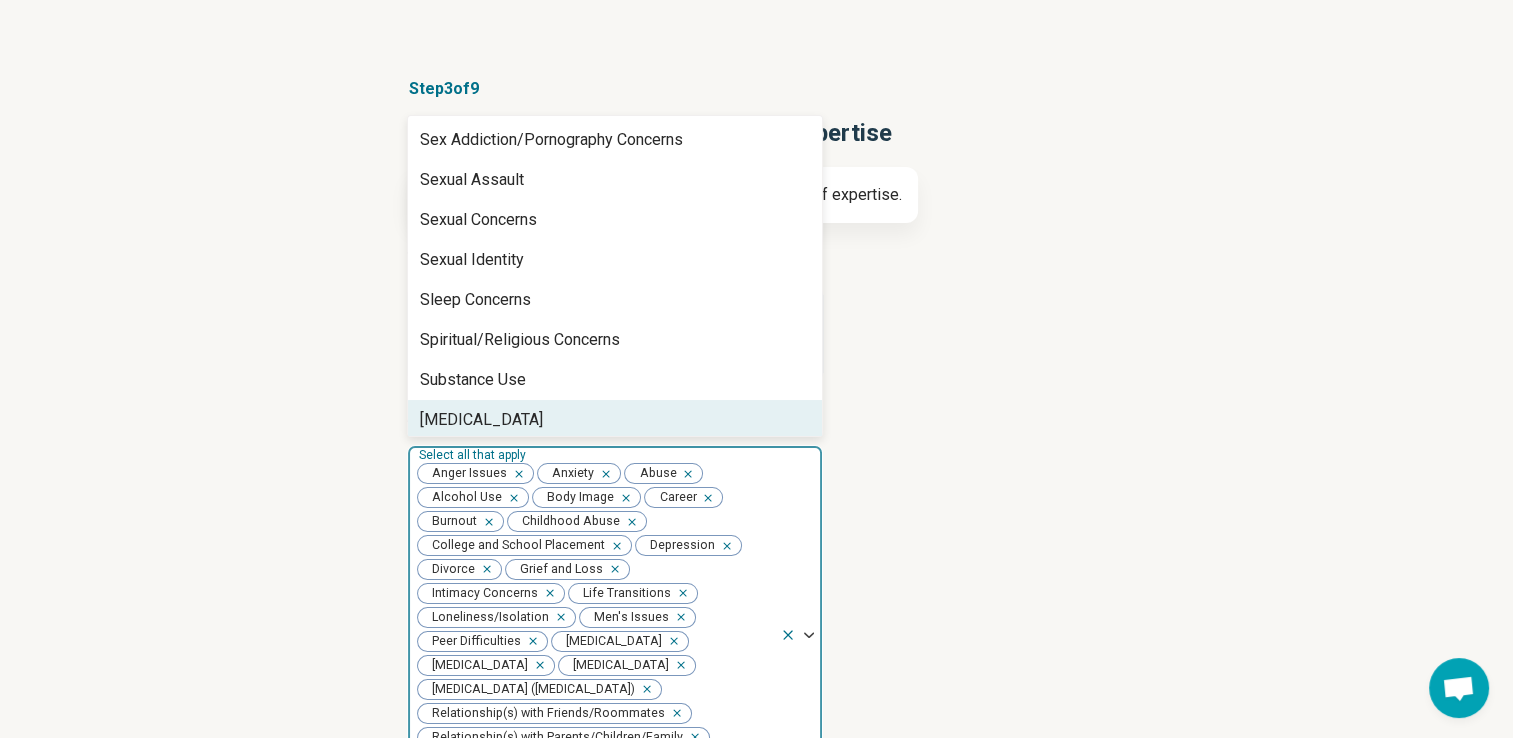 click on "[MEDICAL_DATA]" at bounding box center [615, 420] 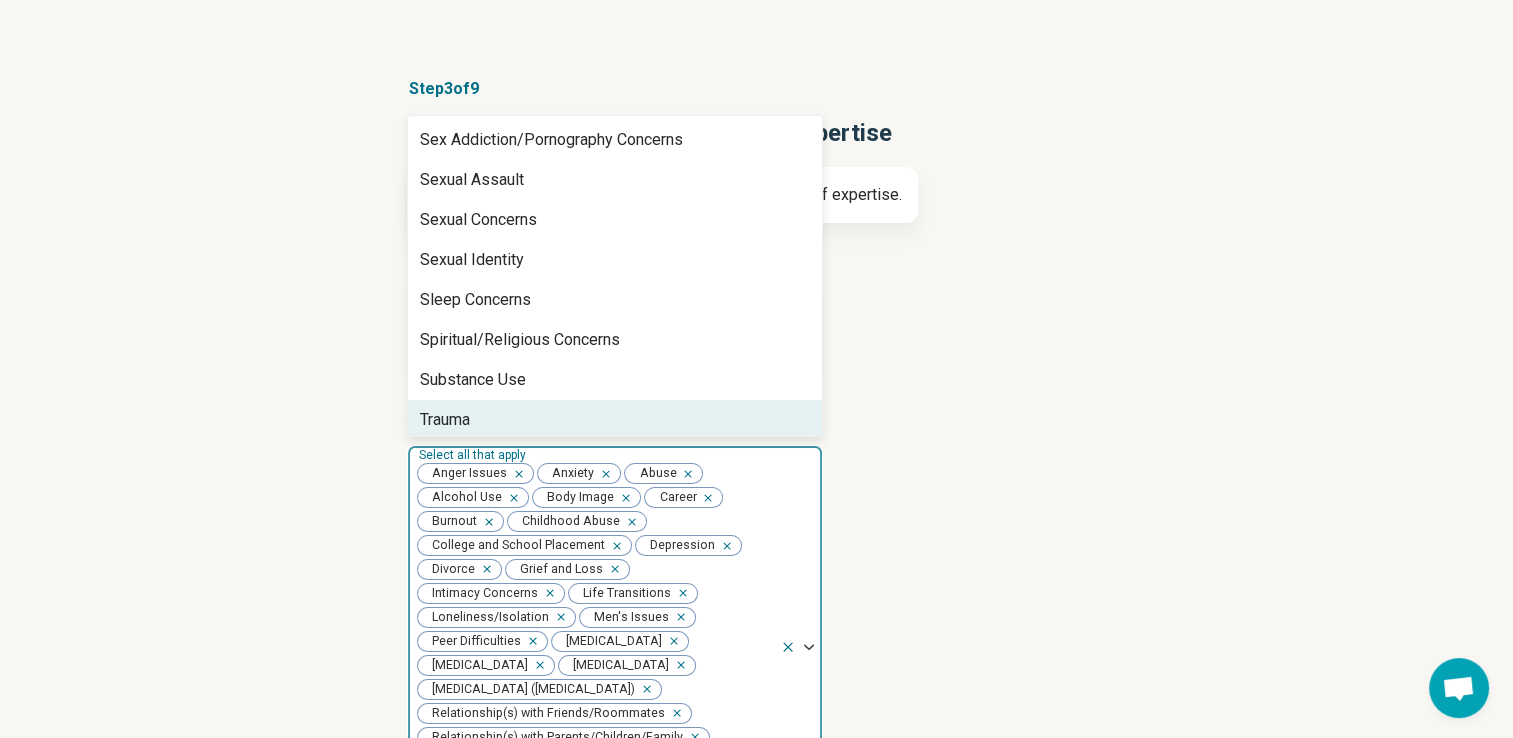 click on "Trauma" at bounding box center (615, 420) 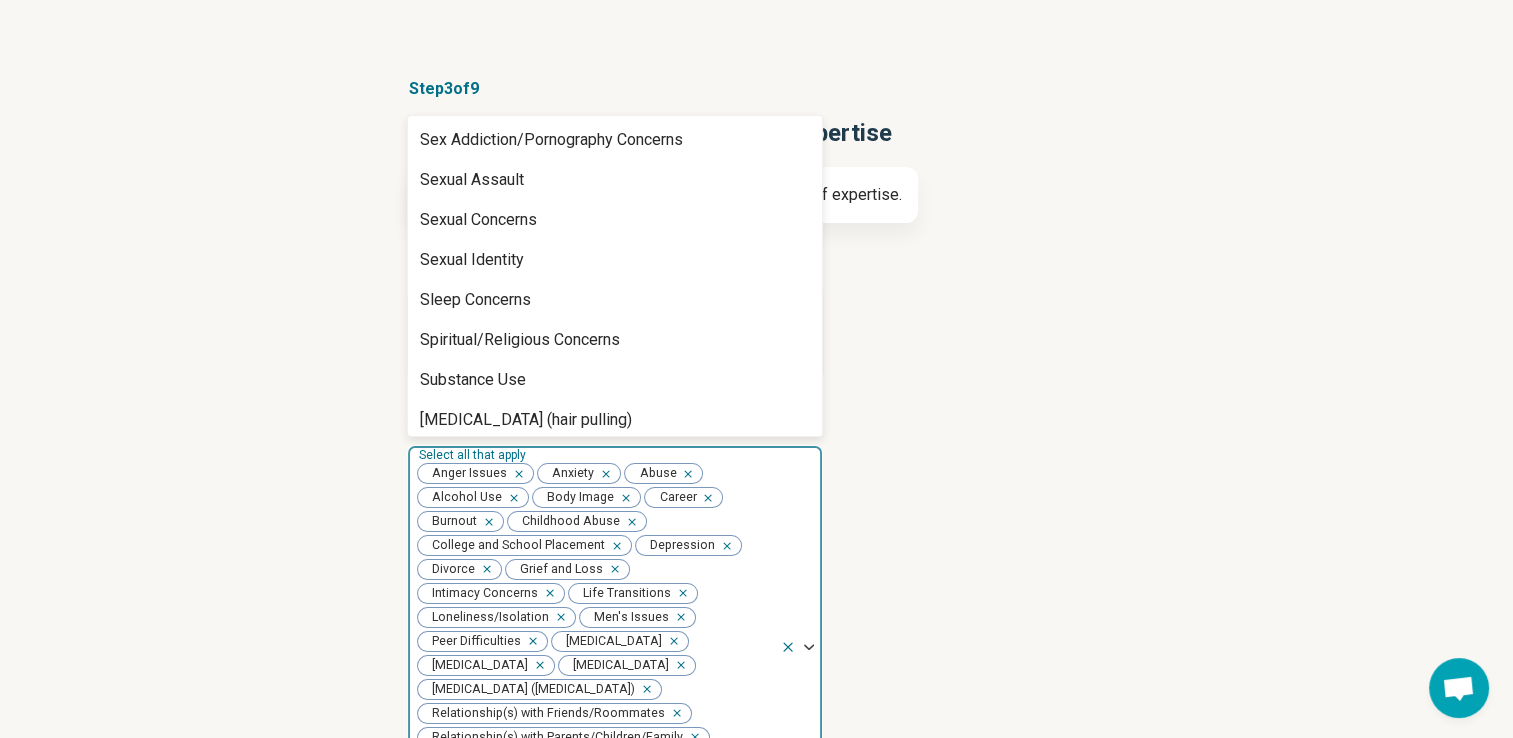 drag, startPoint x: 816, startPoint y: 412, endPoint x: 816, endPoint y: 430, distance: 18 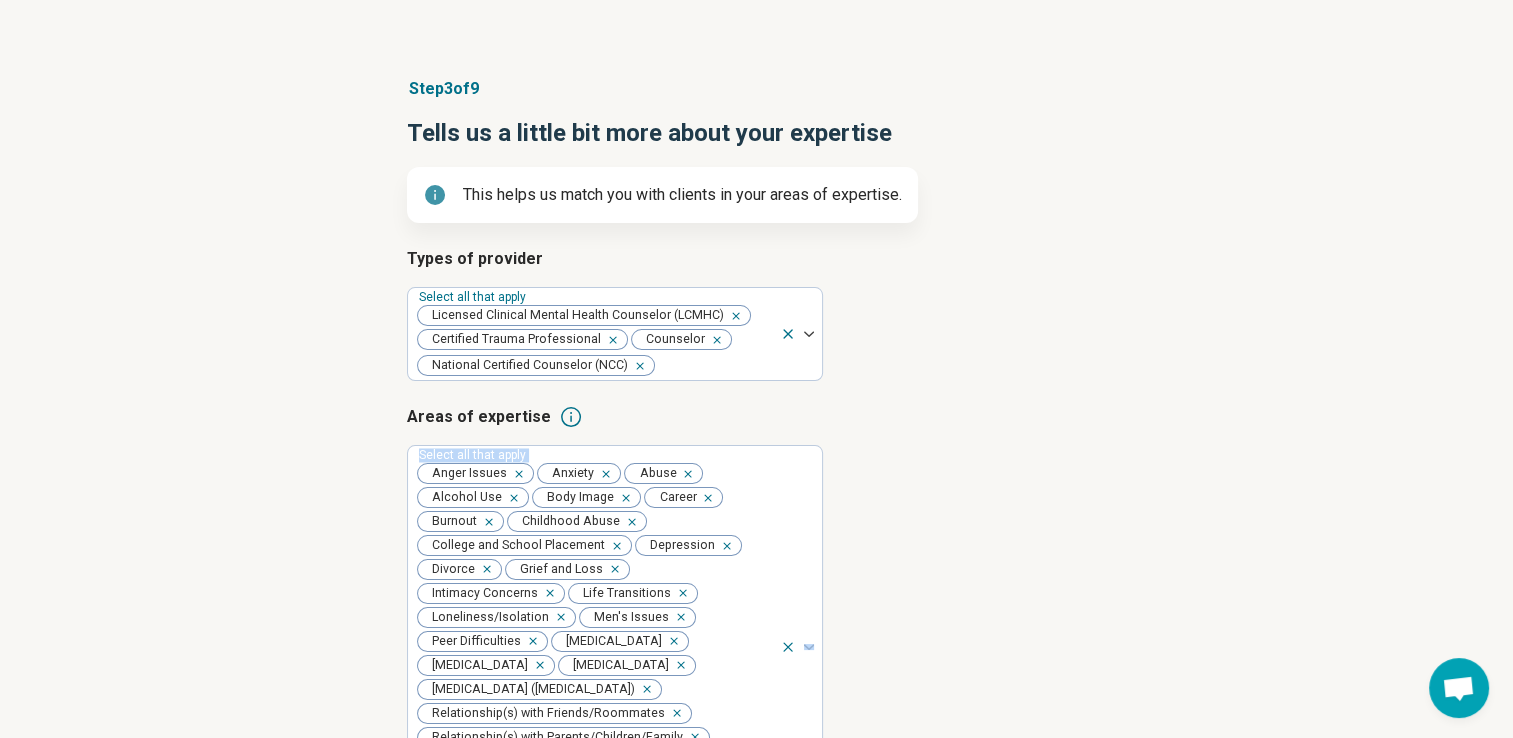 drag, startPoint x: 822, startPoint y: 422, endPoint x: 824, endPoint y: 438, distance: 16.124516 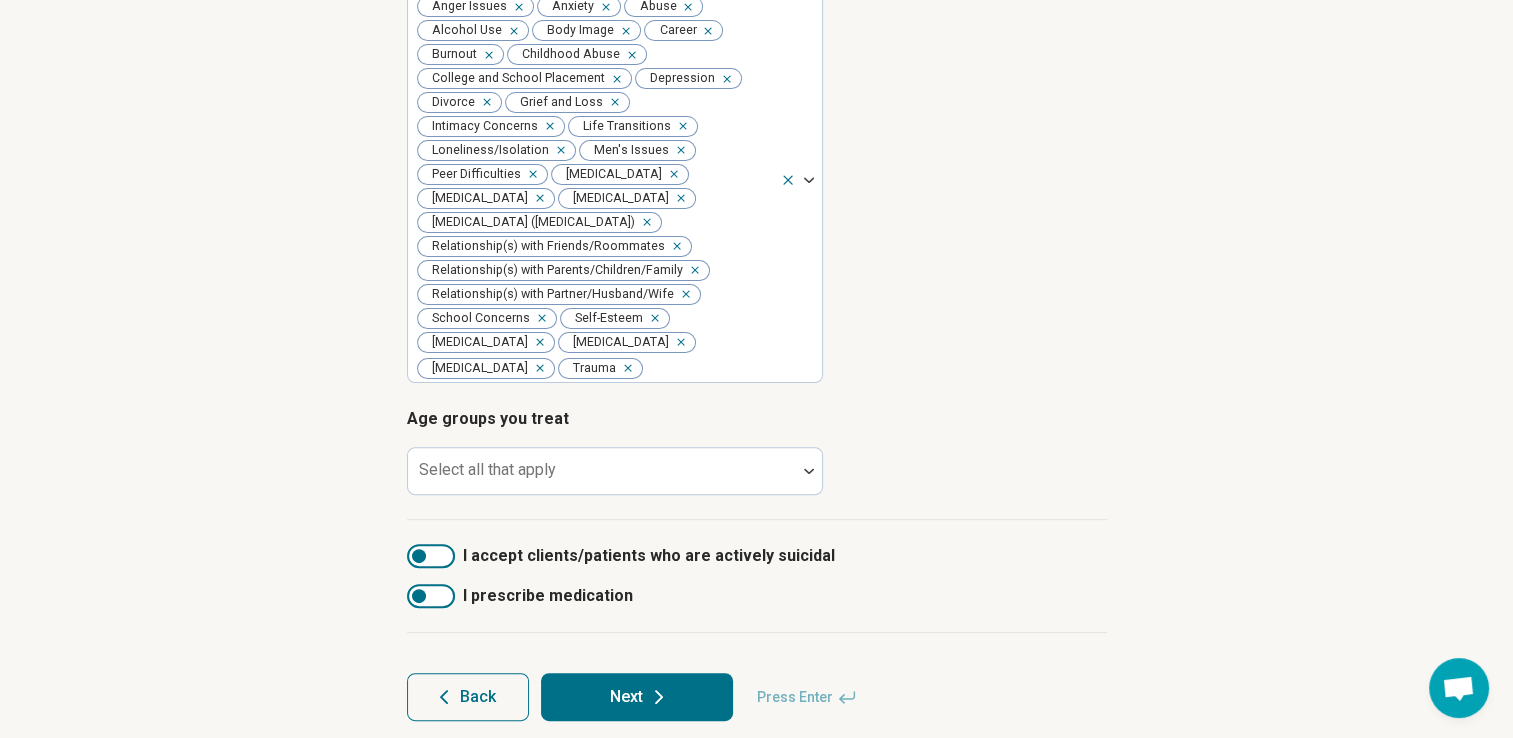 scroll, scrollTop: 576, scrollLeft: 0, axis: vertical 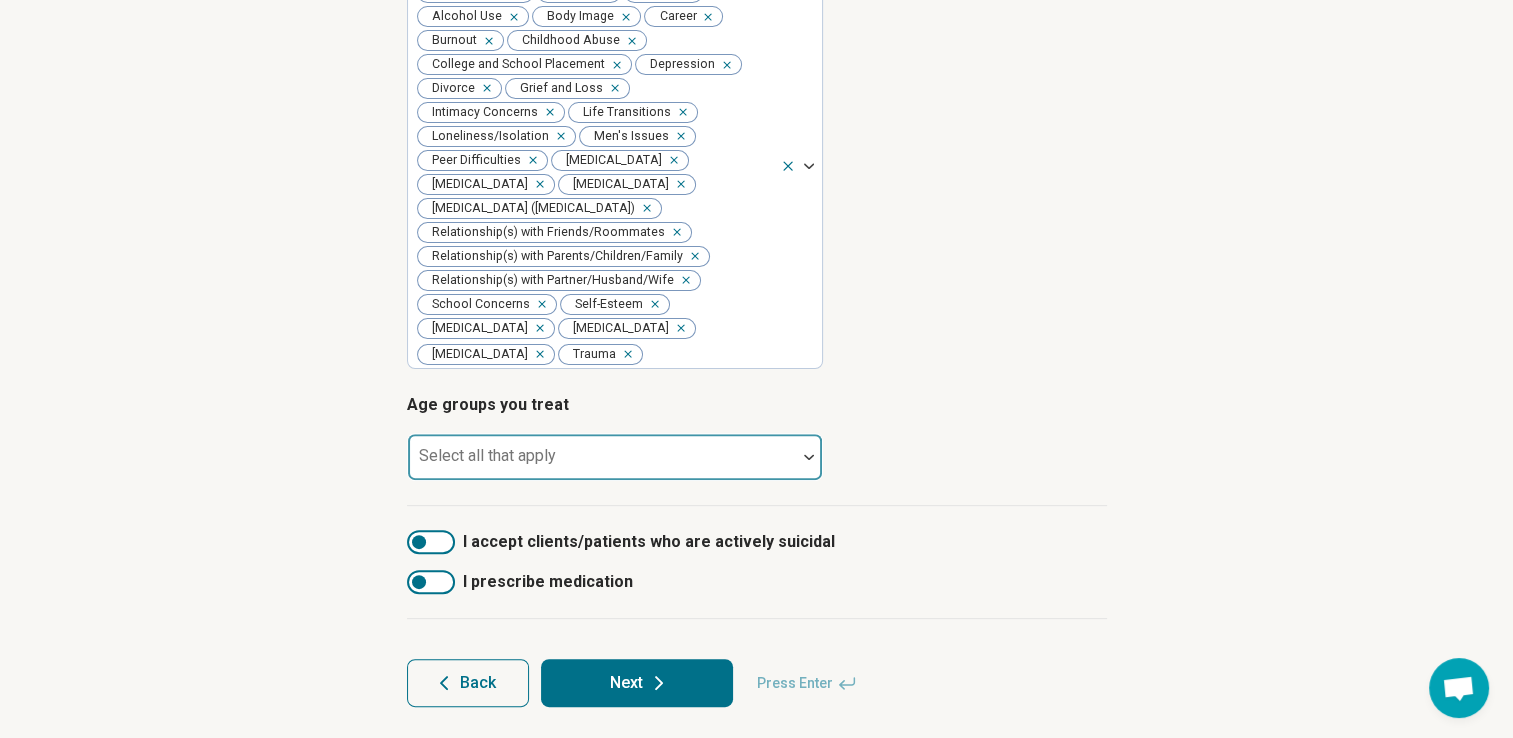 click at bounding box center (809, 457) 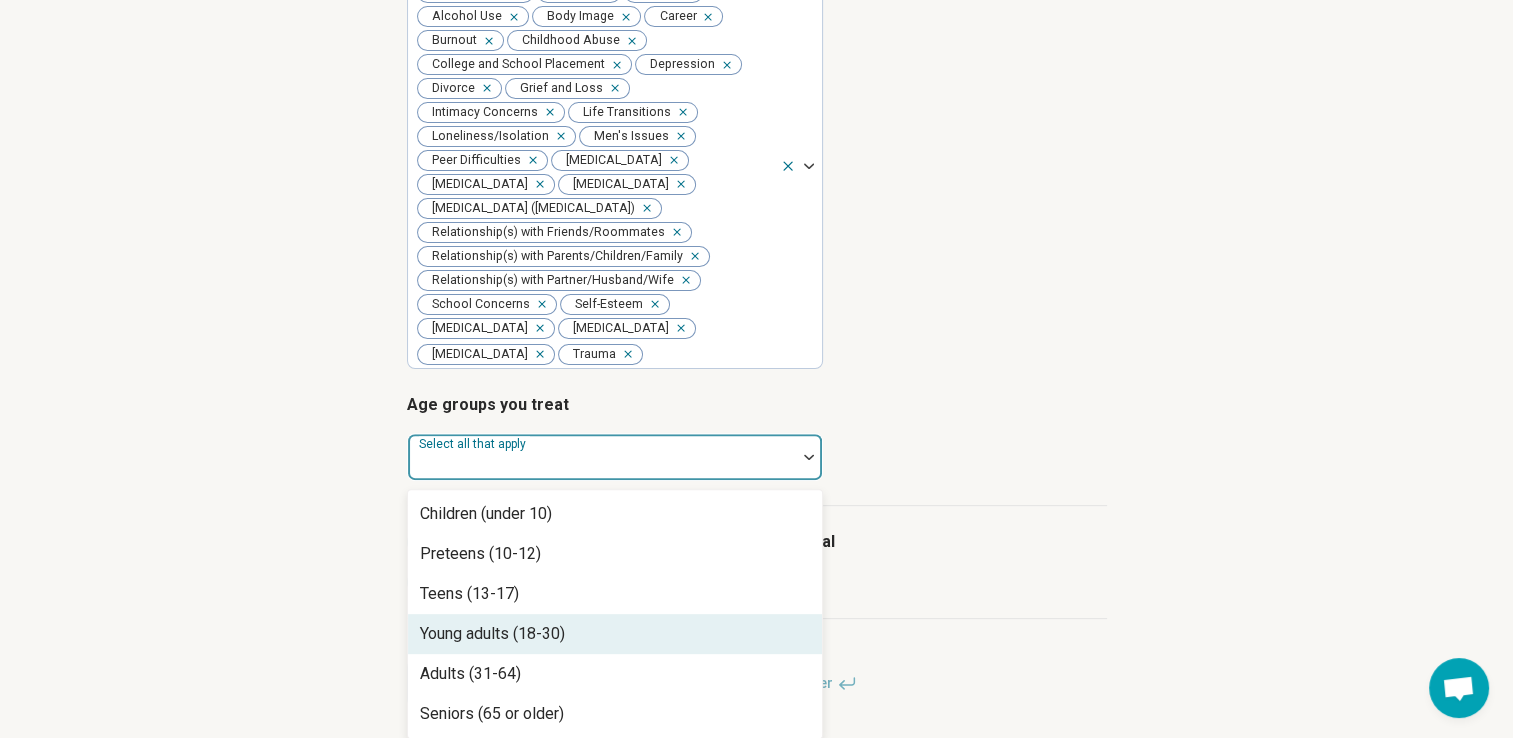 click on "Young adults (18-30)" at bounding box center [615, 634] 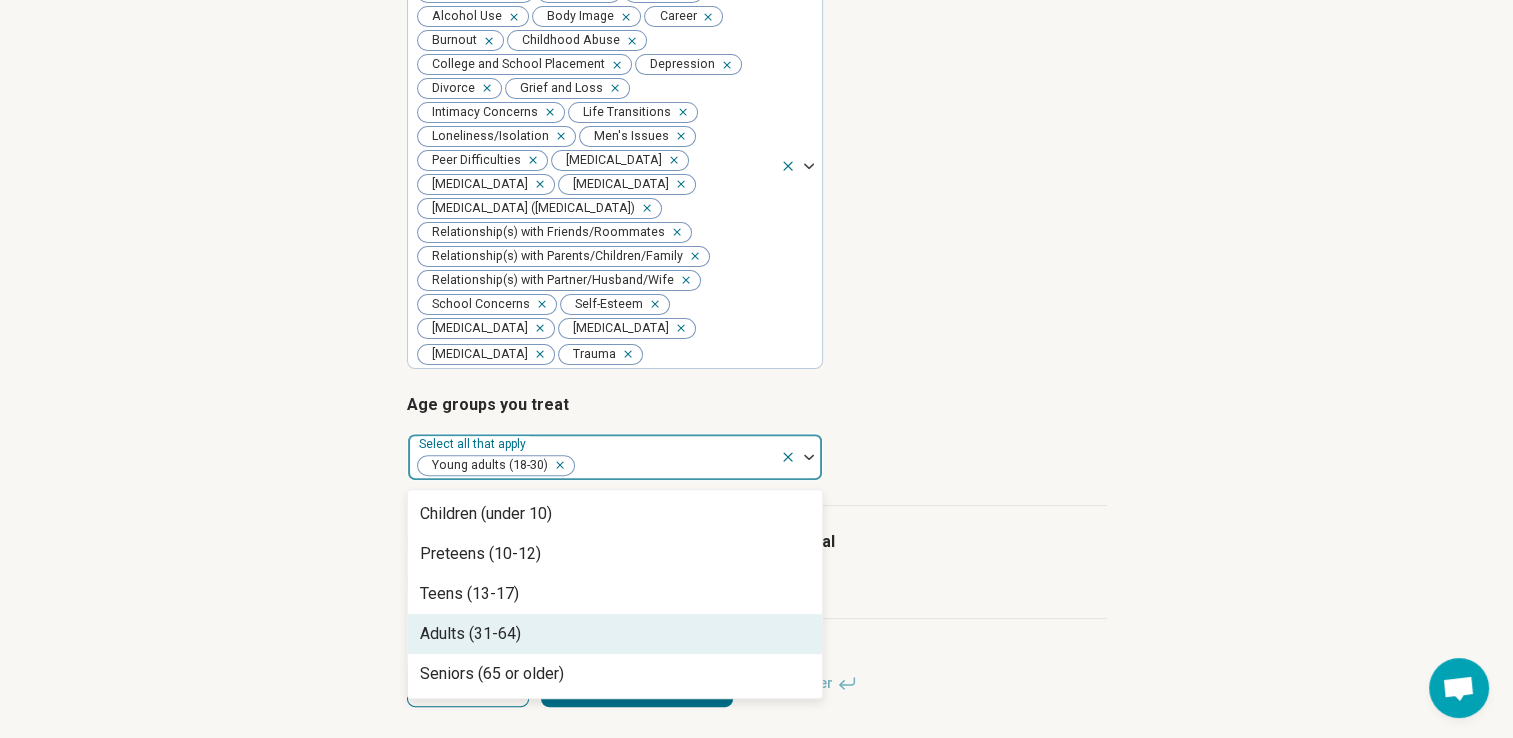 click on "Adults (31-64)" at bounding box center (615, 634) 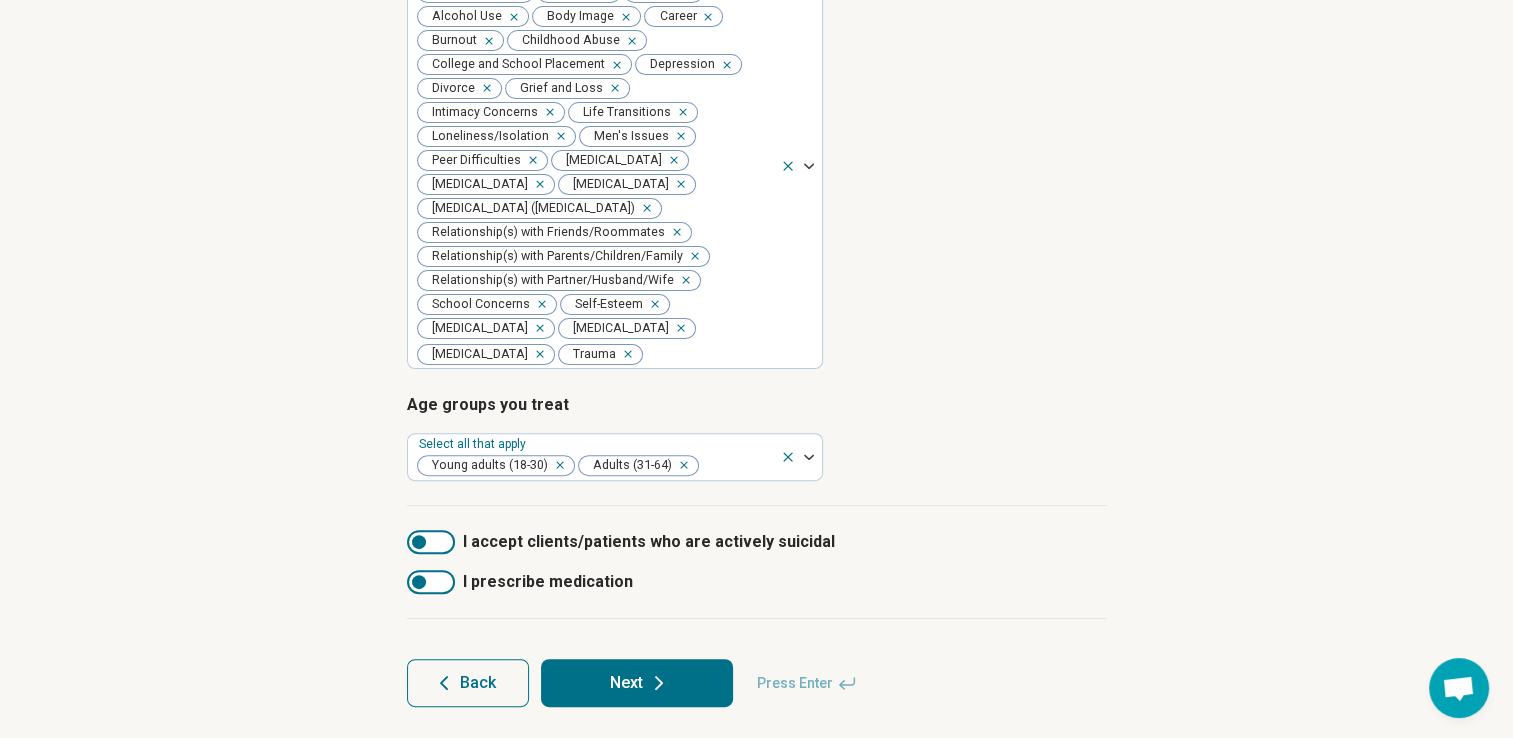 click on "I accept clients/patients who are actively suicidal" at bounding box center [757, 542] 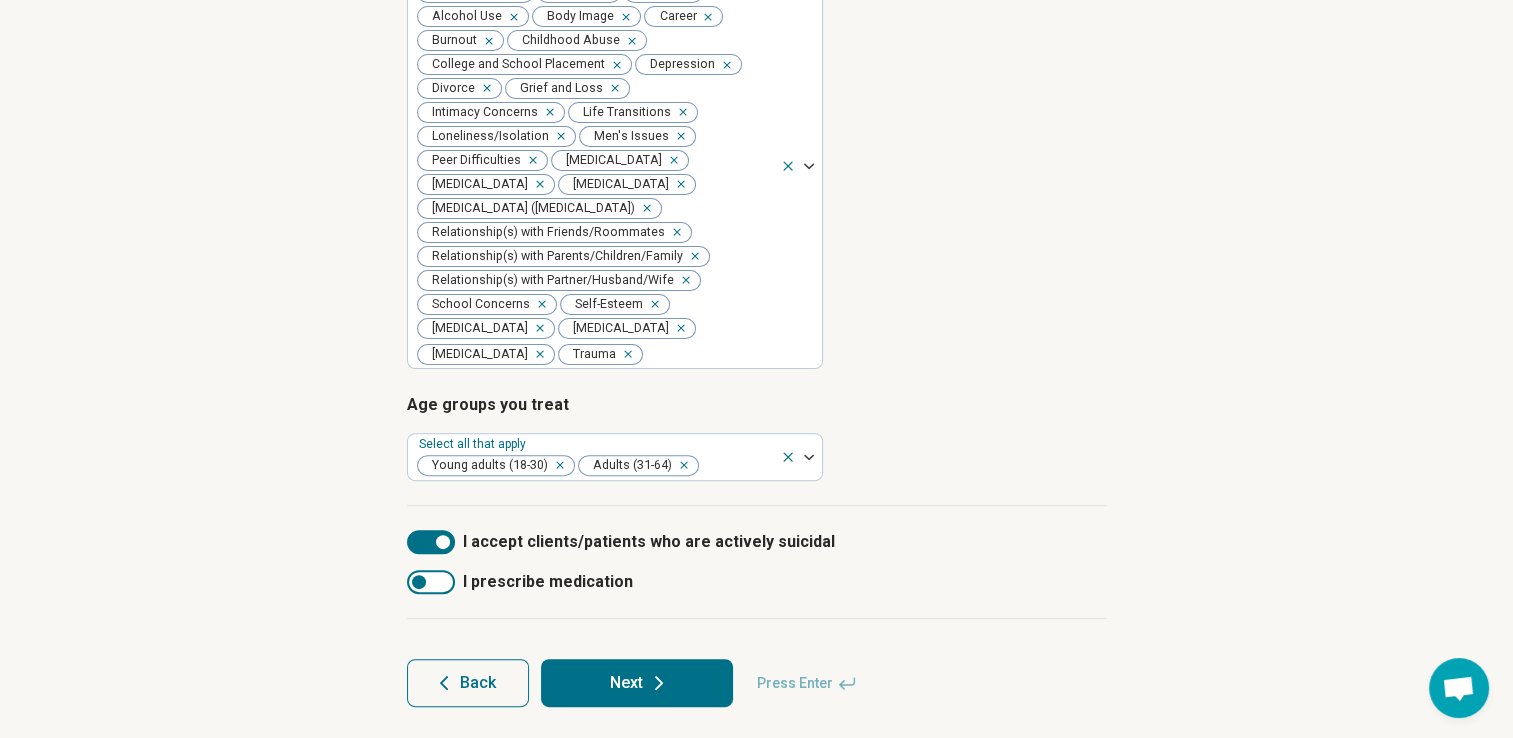 click on "Next" at bounding box center [637, 683] 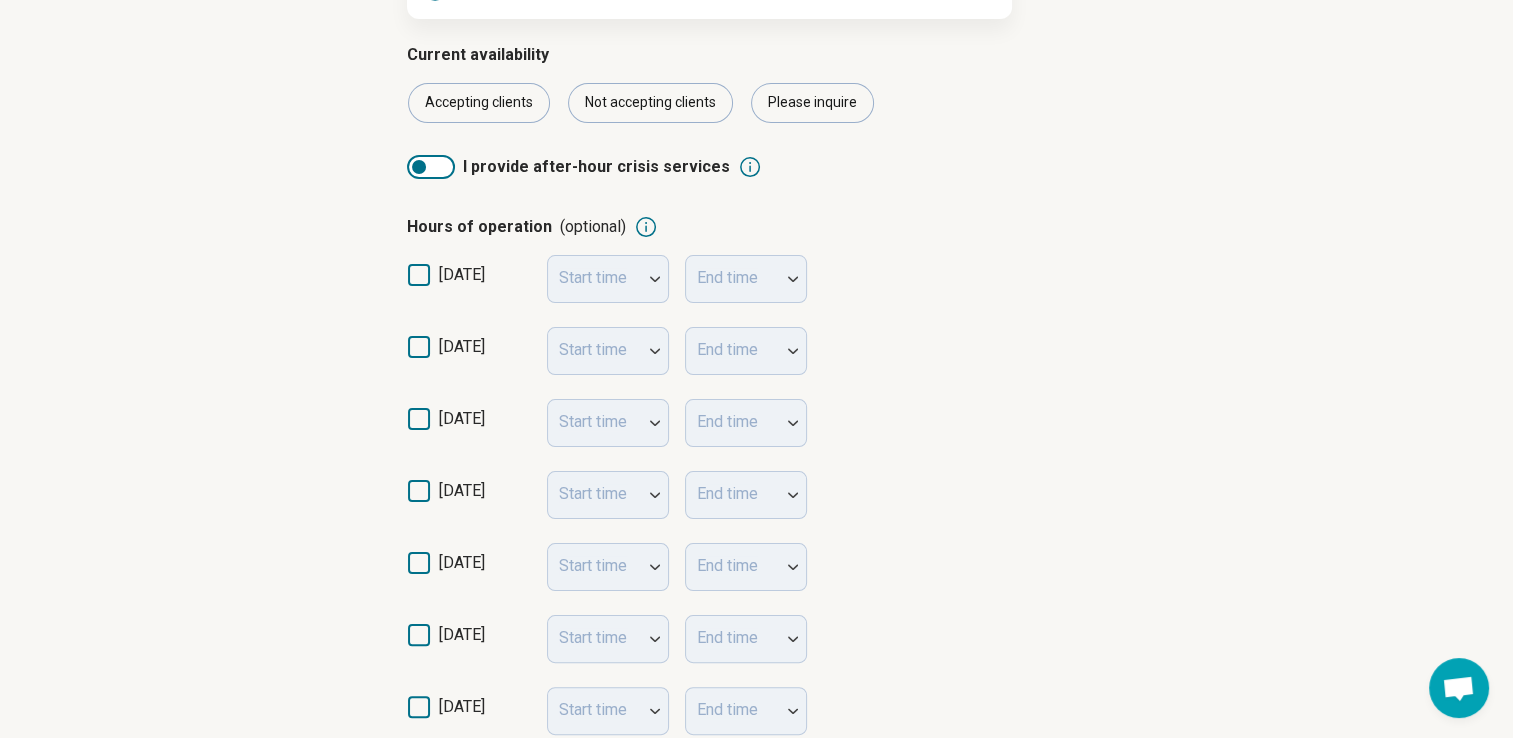 scroll, scrollTop: 310, scrollLeft: 0, axis: vertical 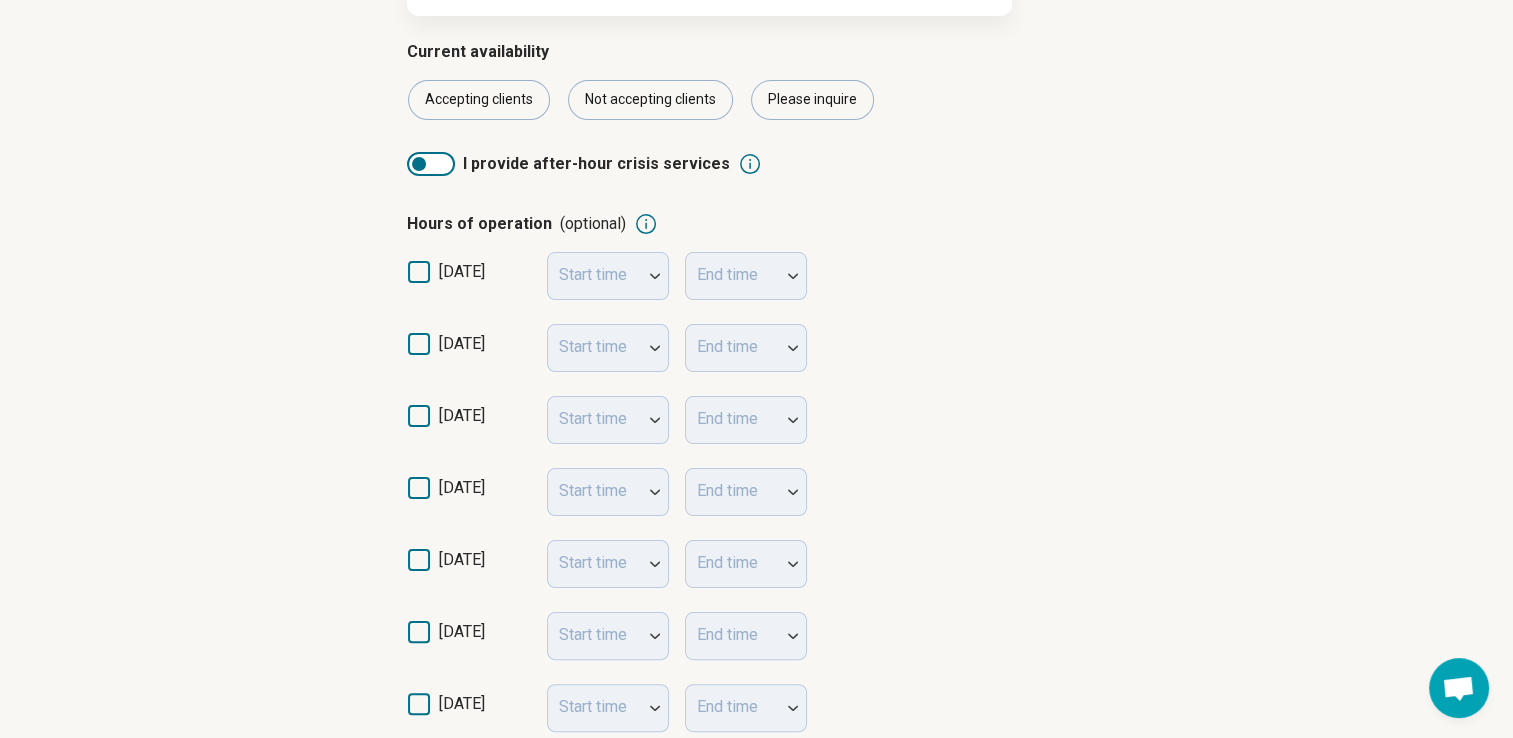 click 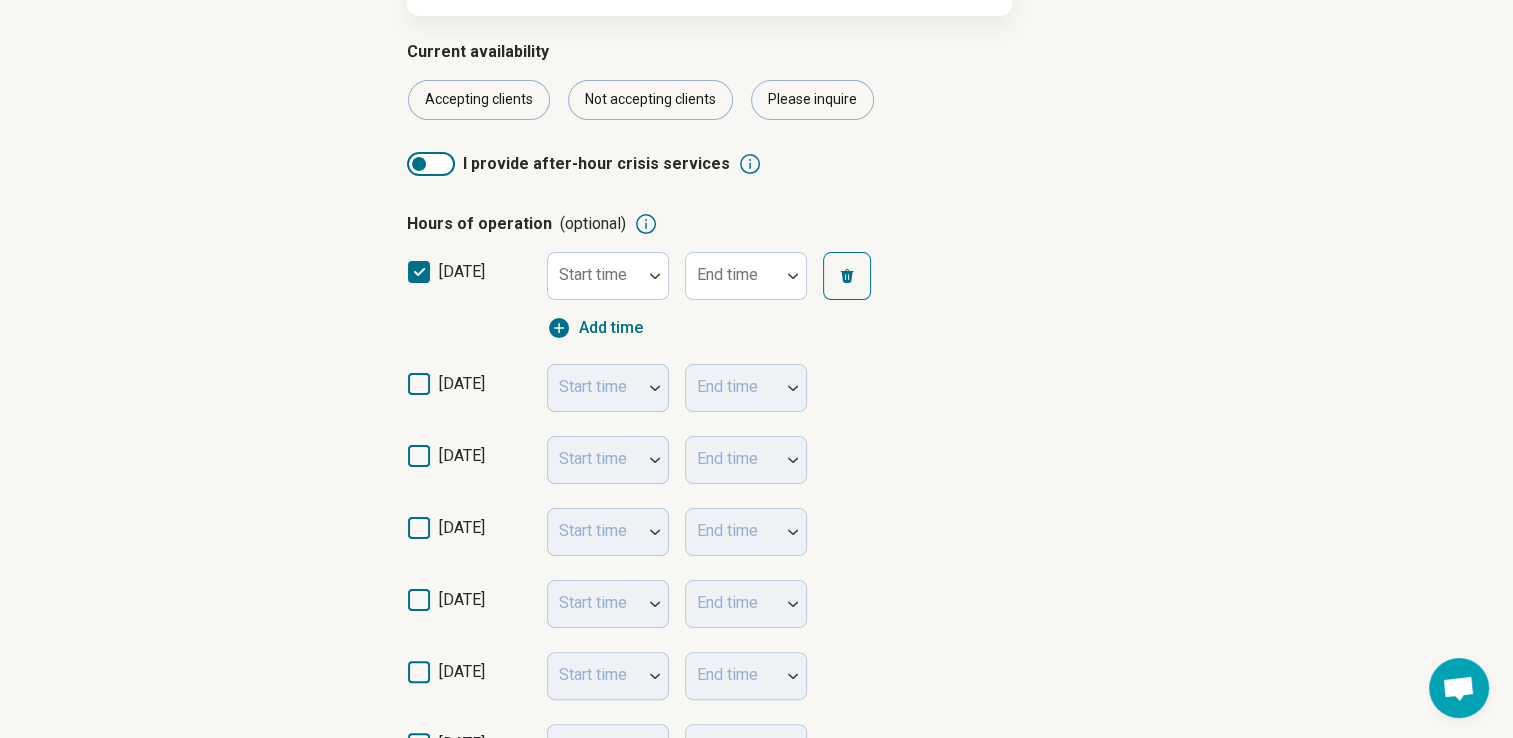 scroll, scrollTop: 10, scrollLeft: 0, axis: vertical 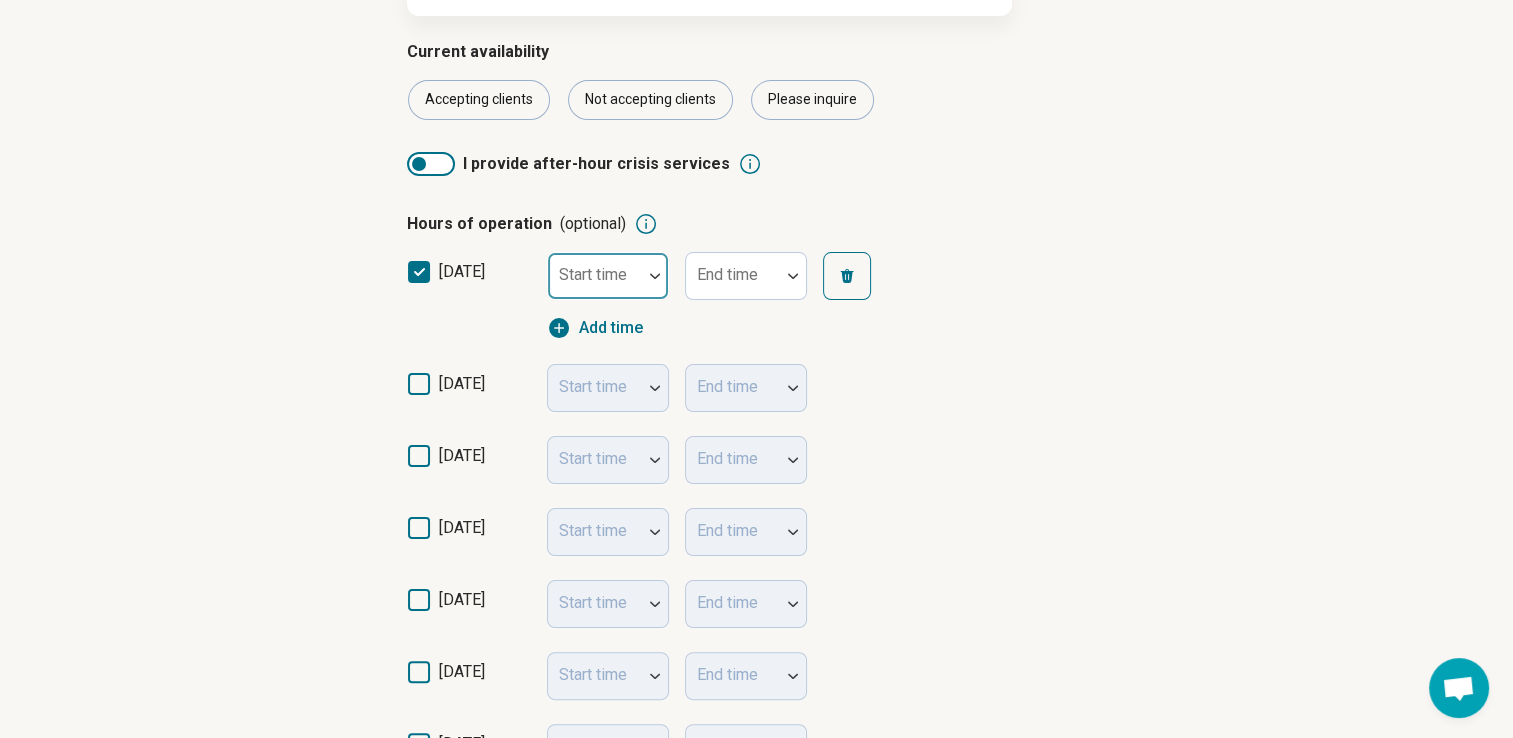 click at bounding box center (655, 276) 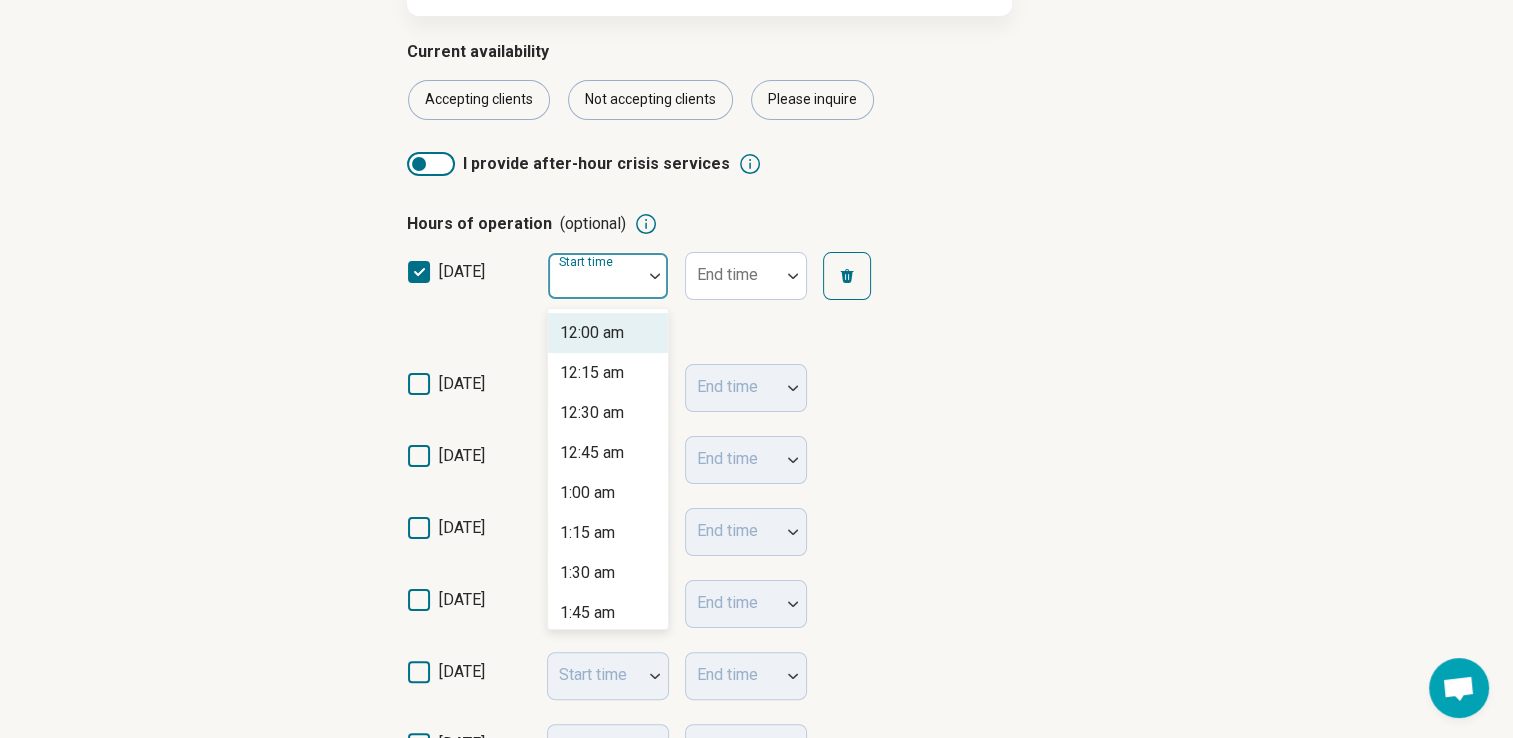 drag, startPoint x: 668, startPoint y: 325, endPoint x: 669, endPoint y: 351, distance: 26.019224 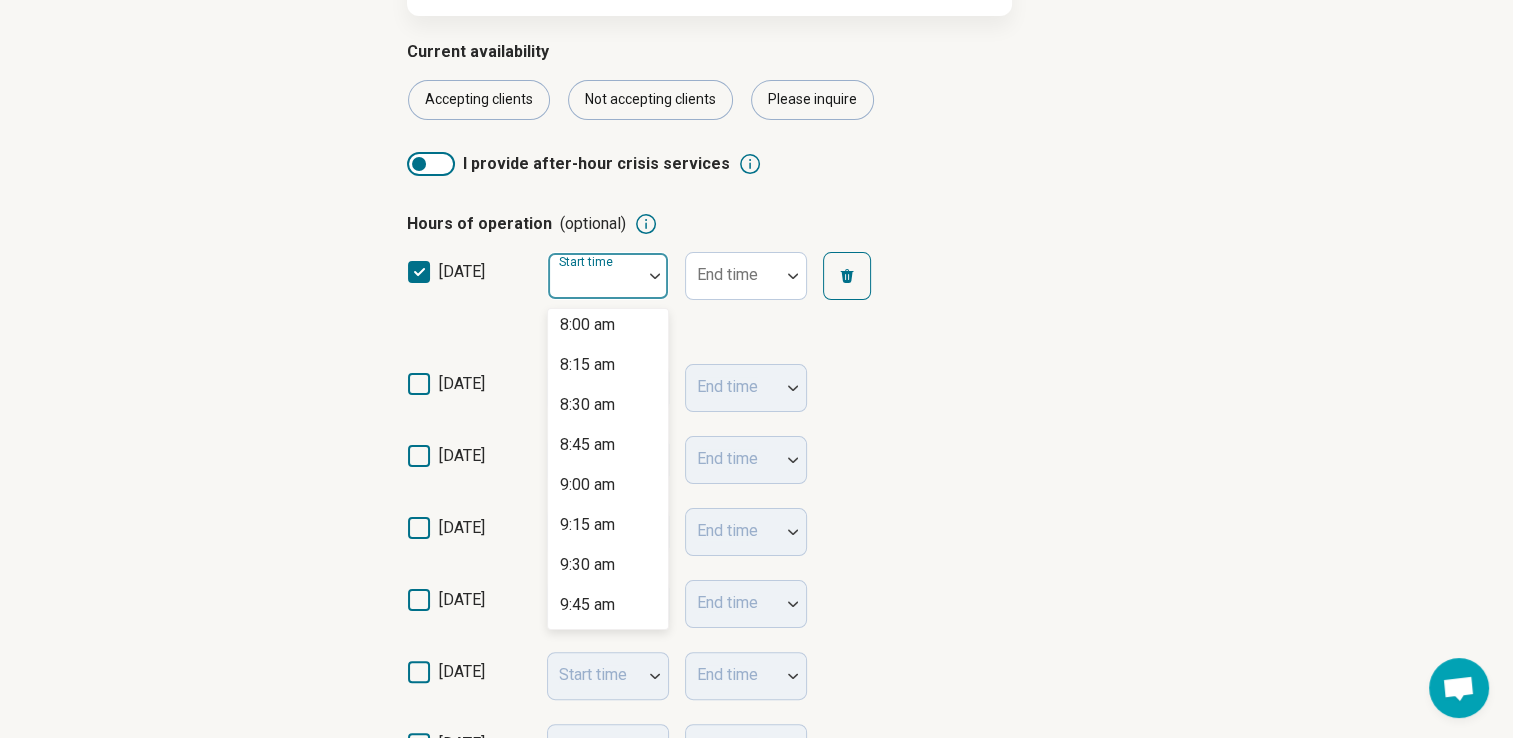 scroll, scrollTop: 1316, scrollLeft: 0, axis: vertical 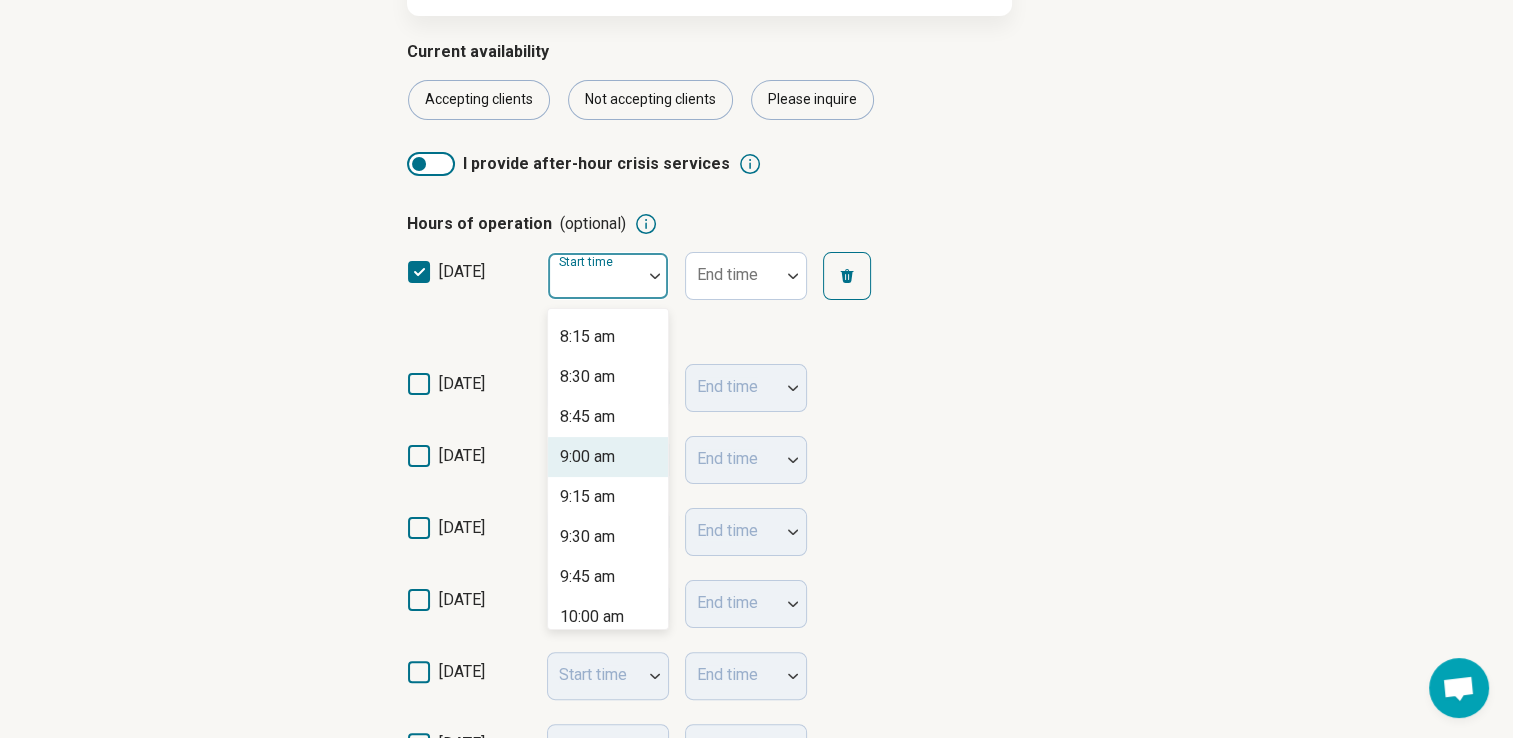 click on "9:00 am" at bounding box center [608, 457] 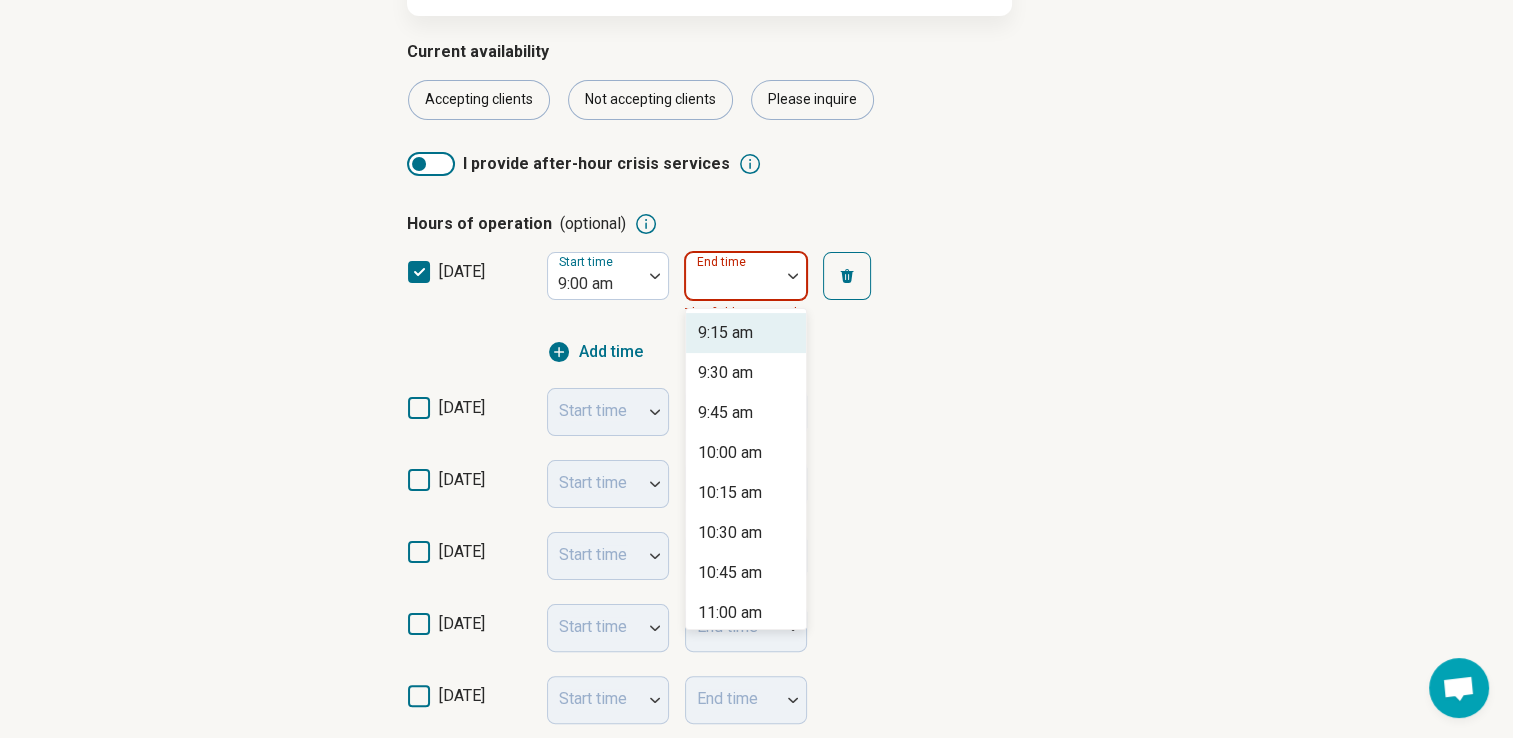 click at bounding box center (793, 276) 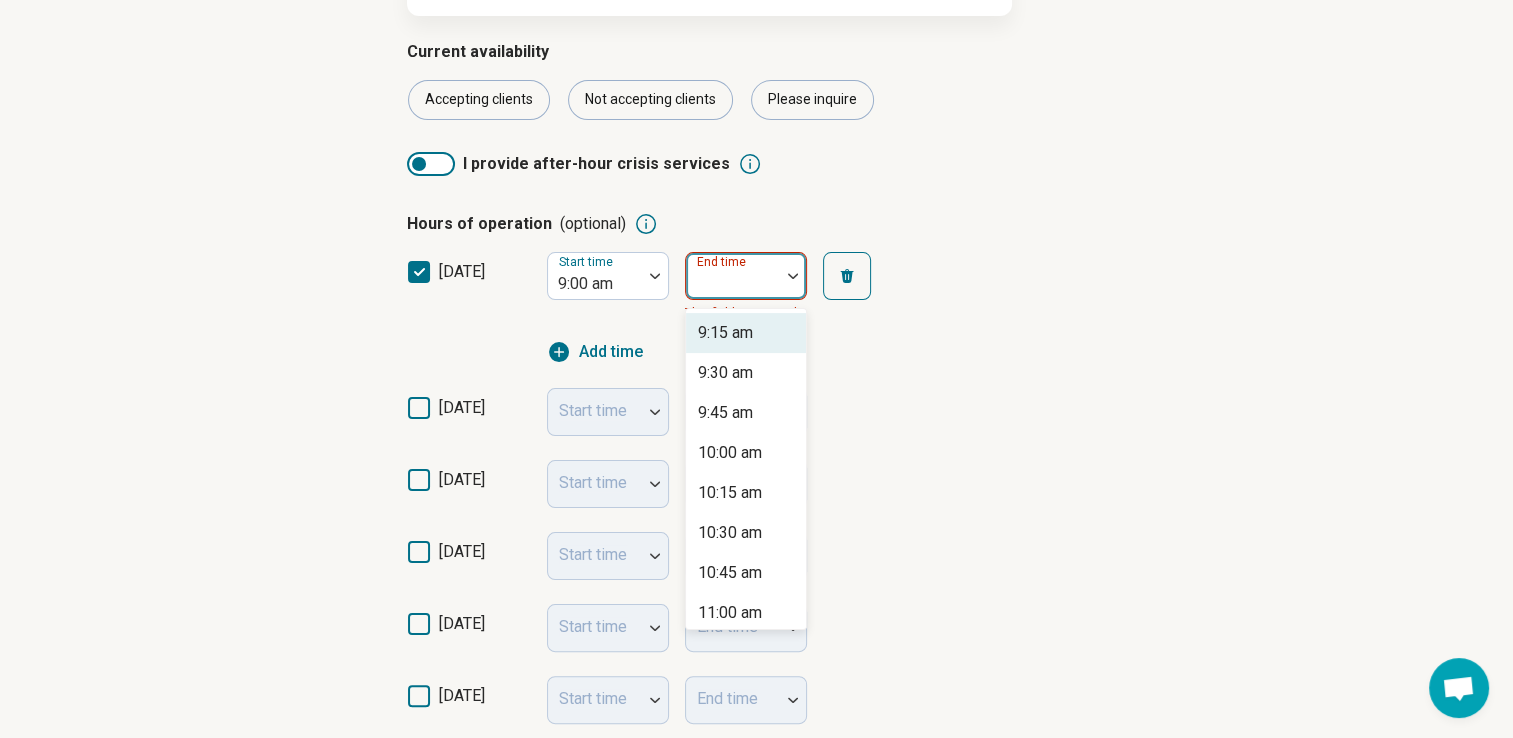 drag, startPoint x: 804, startPoint y: 338, endPoint x: 804, endPoint y: 363, distance: 25 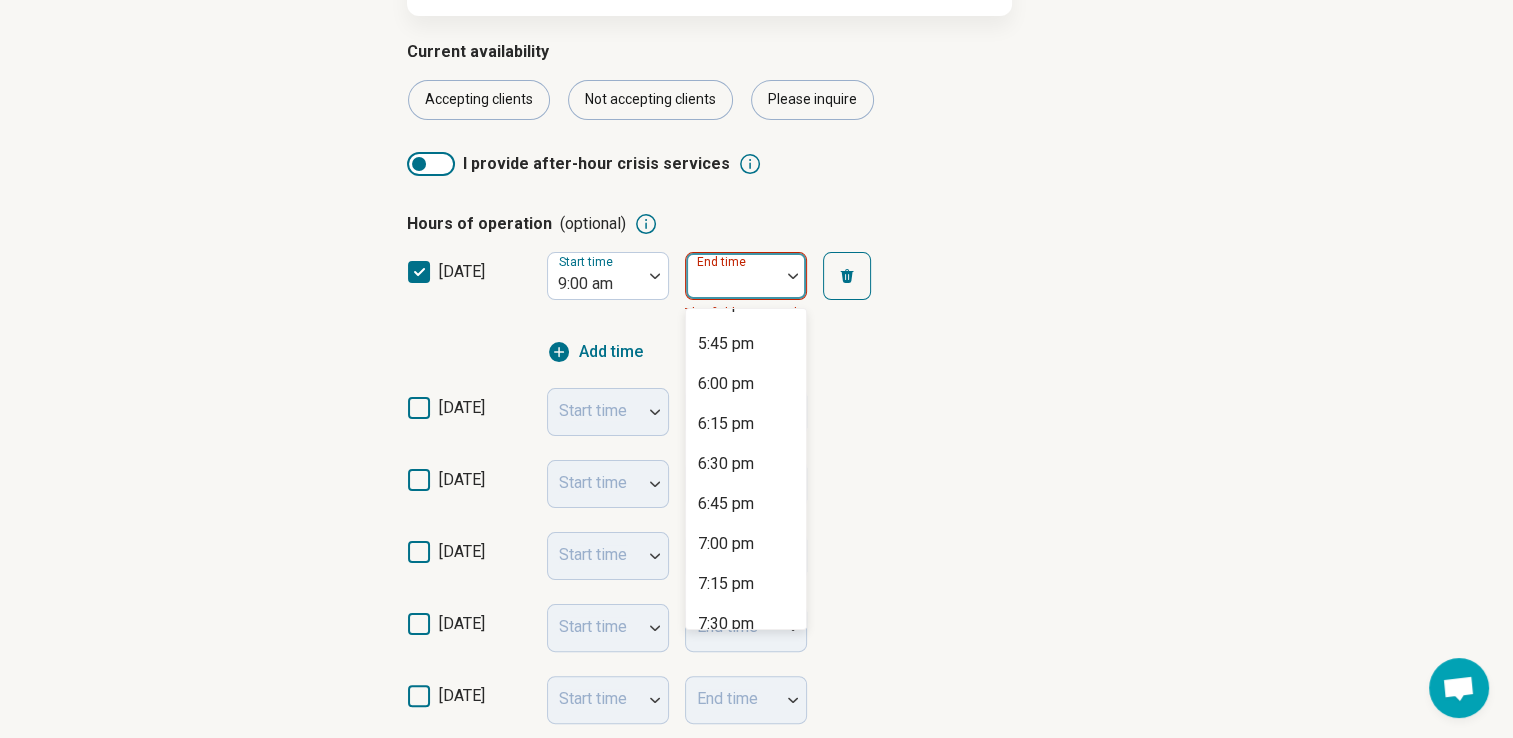 scroll, scrollTop: 1355, scrollLeft: 0, axis: vertical 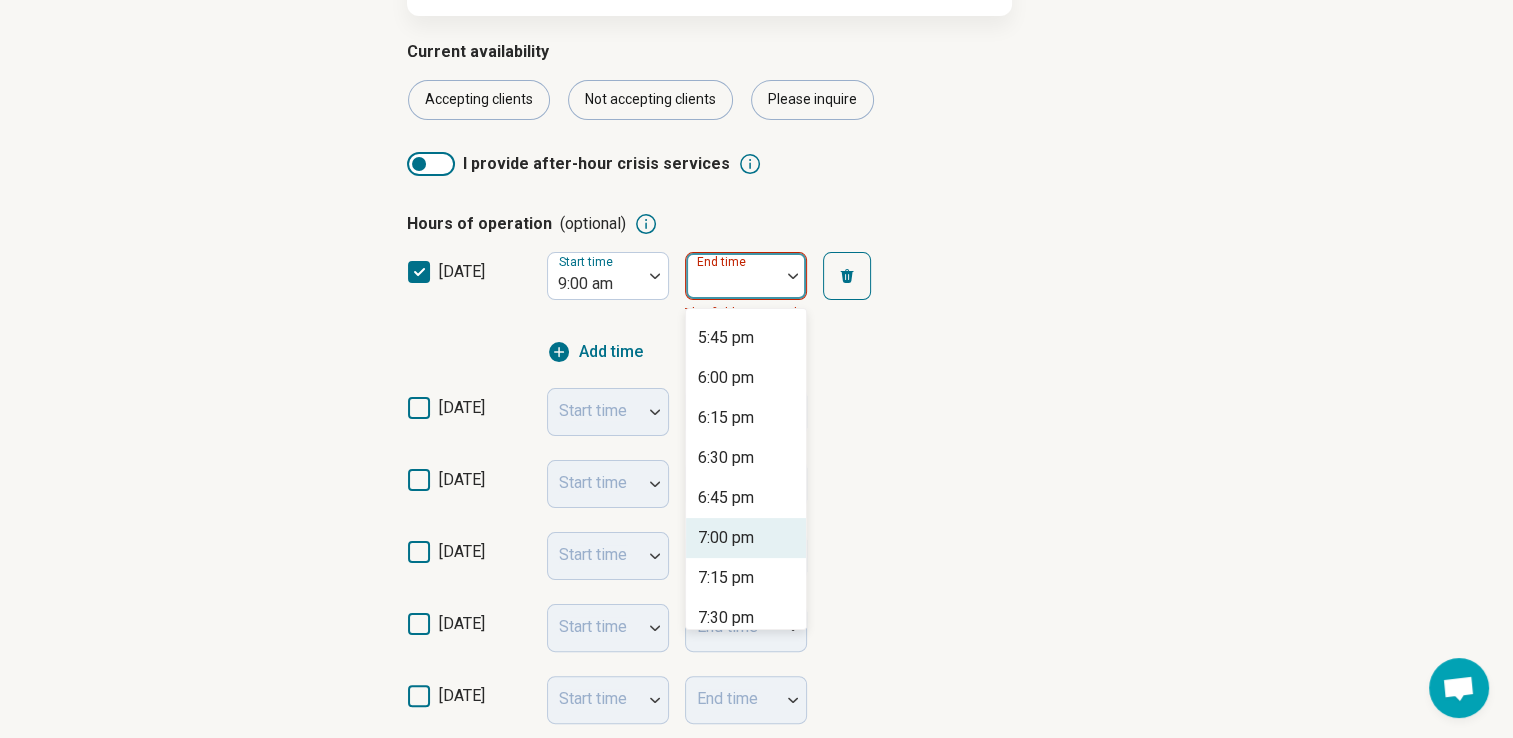 click on "7:00 pm" at bounding box center [746, 538] 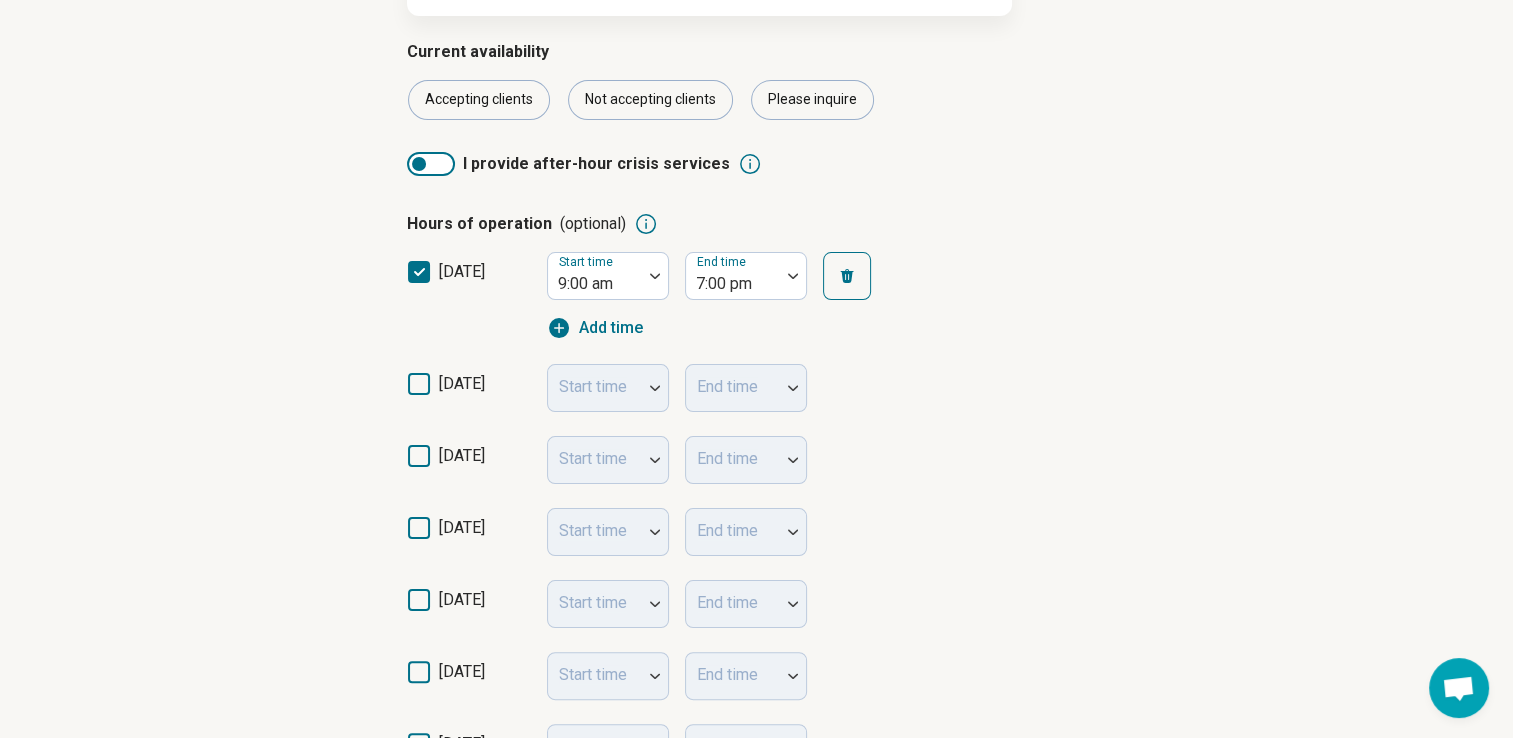click on "[DATE] Start time End time" at bounding box center [757, 460] 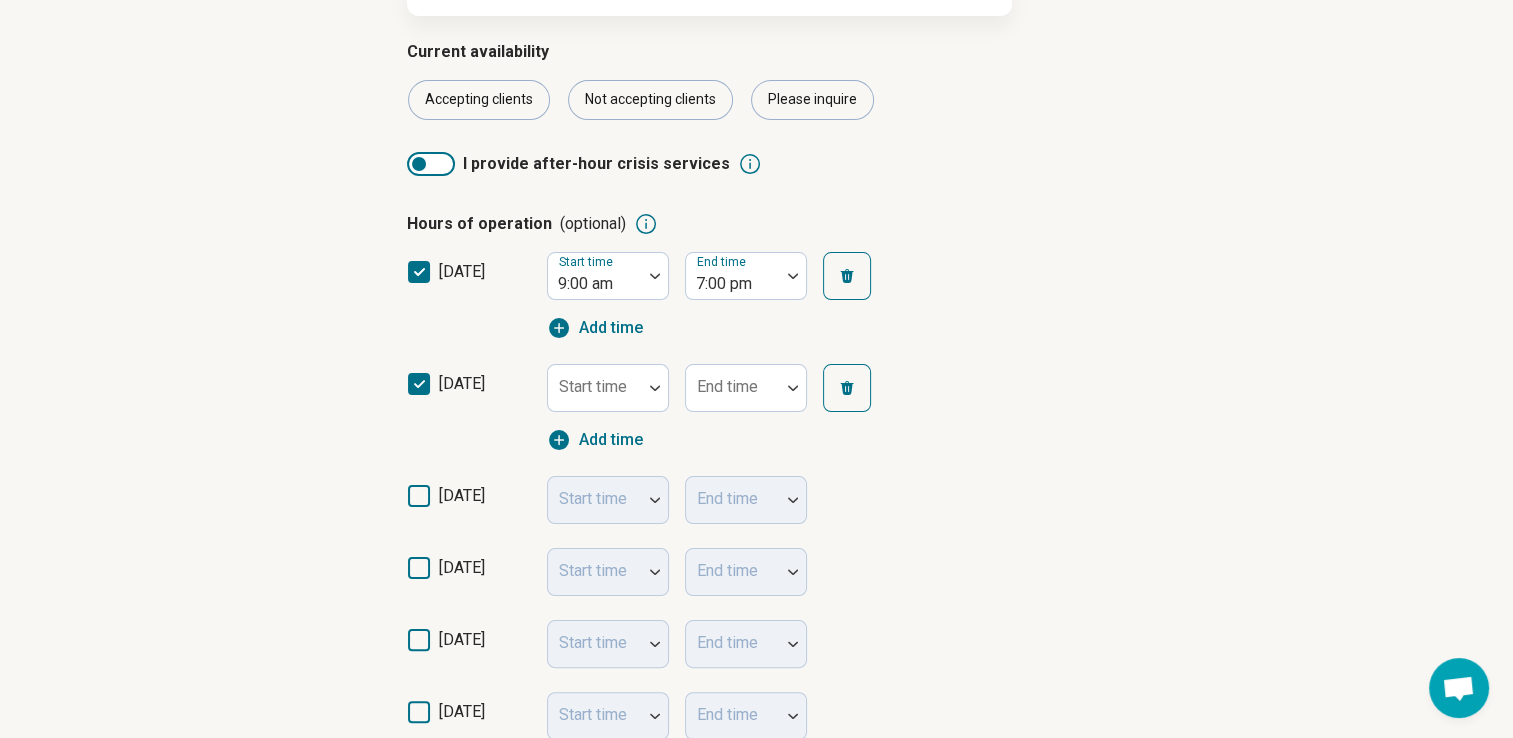 scroll, scrollTop: 10, scrollLeft: 0, axis: vertical 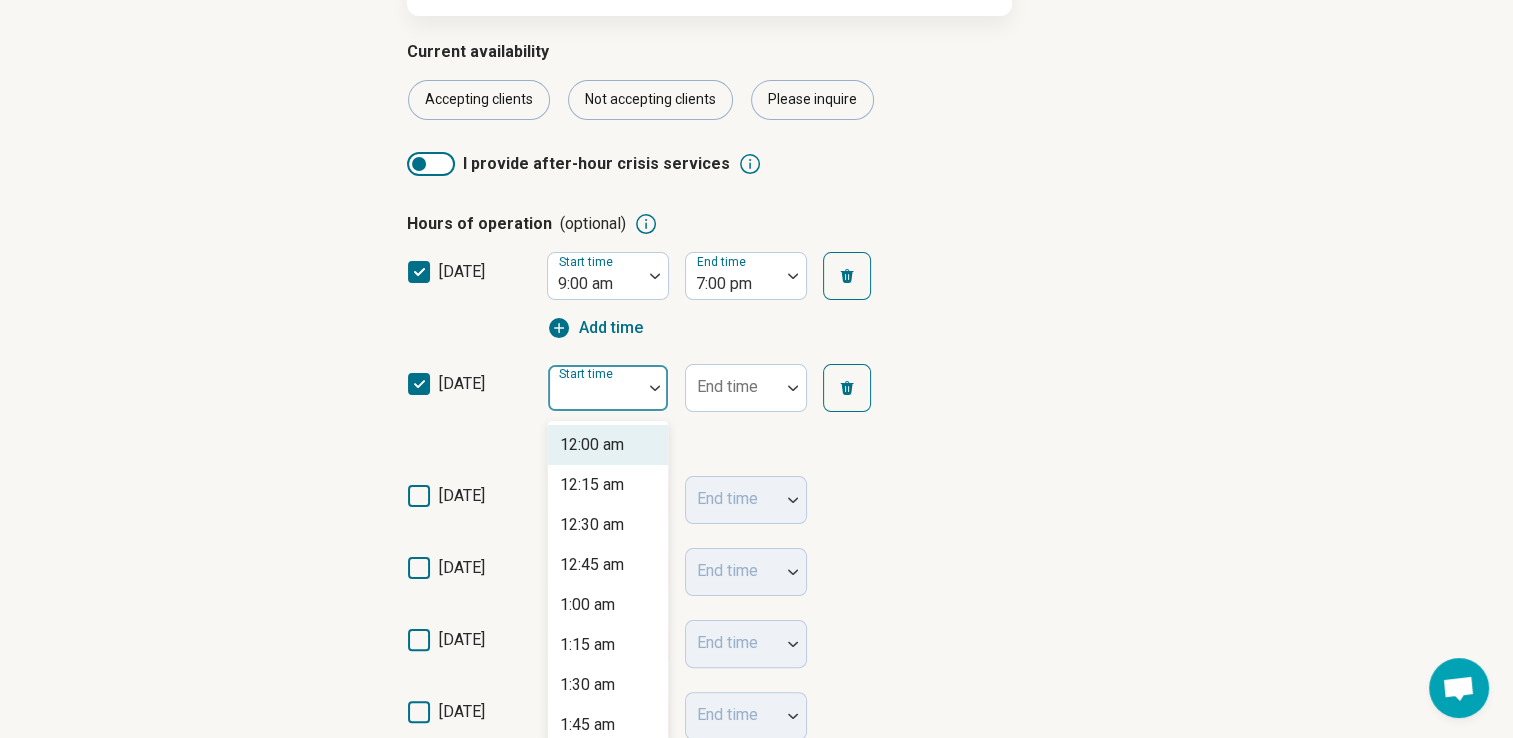 click at bounding box center [655, 388] 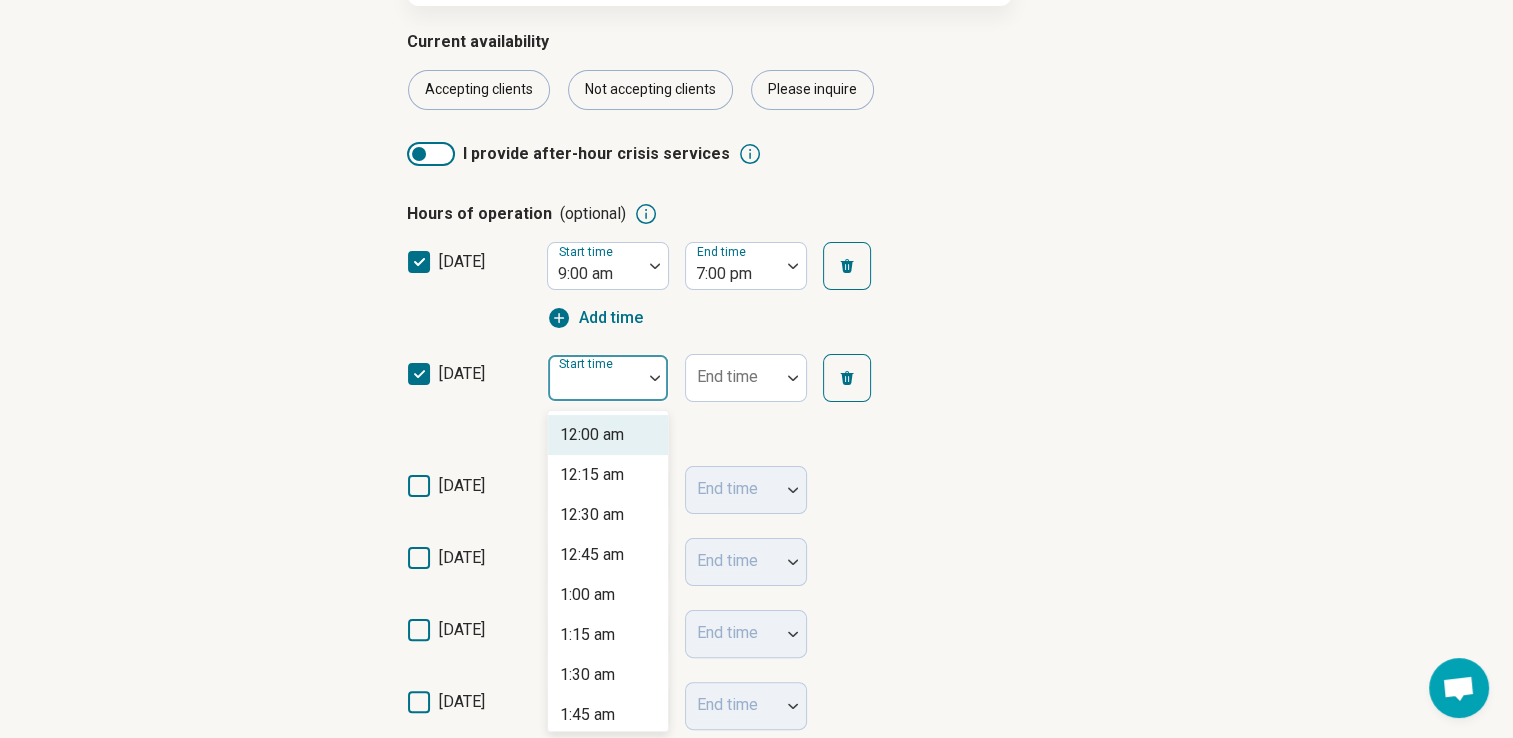 scroll, scrollTop: 321, scrollLeft: 0, axis: vertical 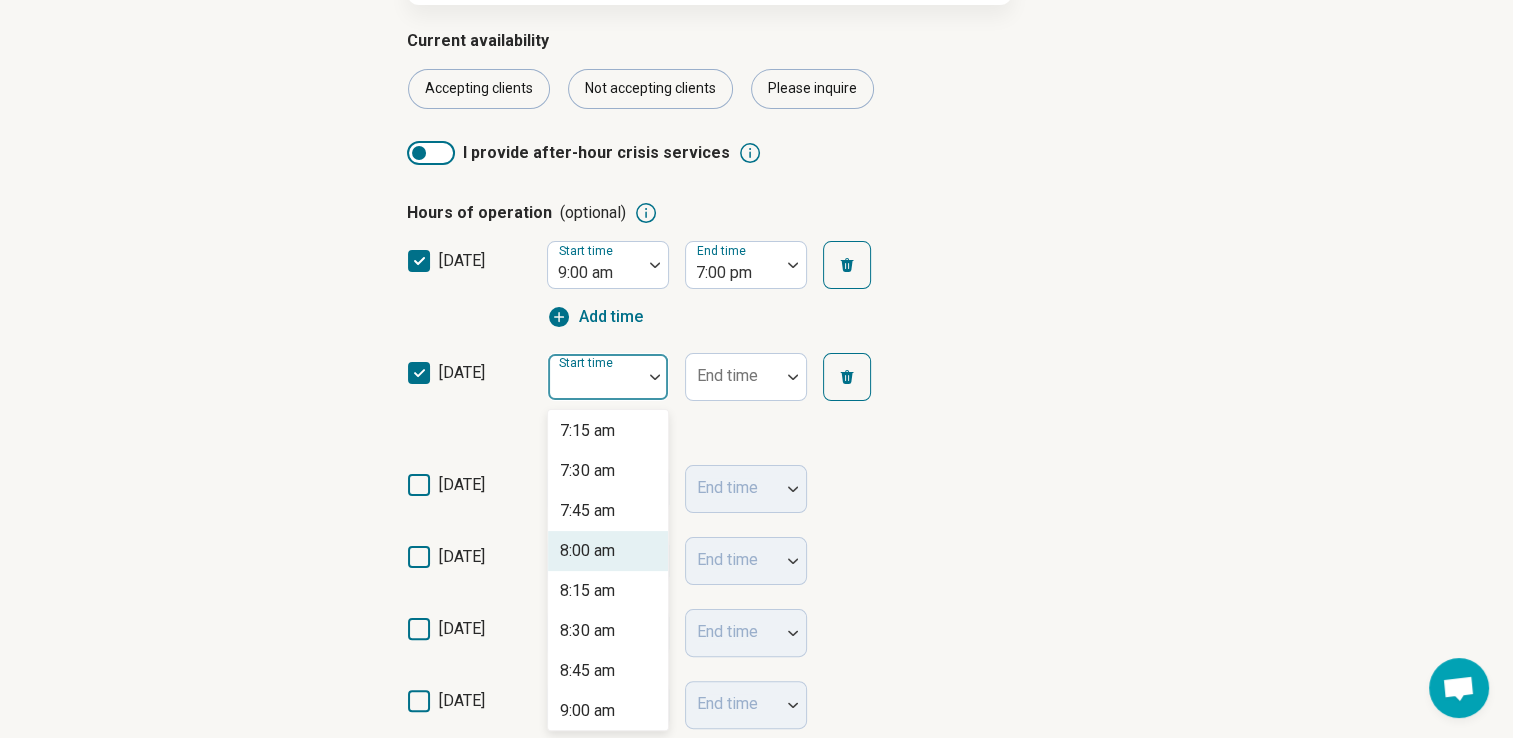 click on "8:00 am" at bounding box center [608, 551] 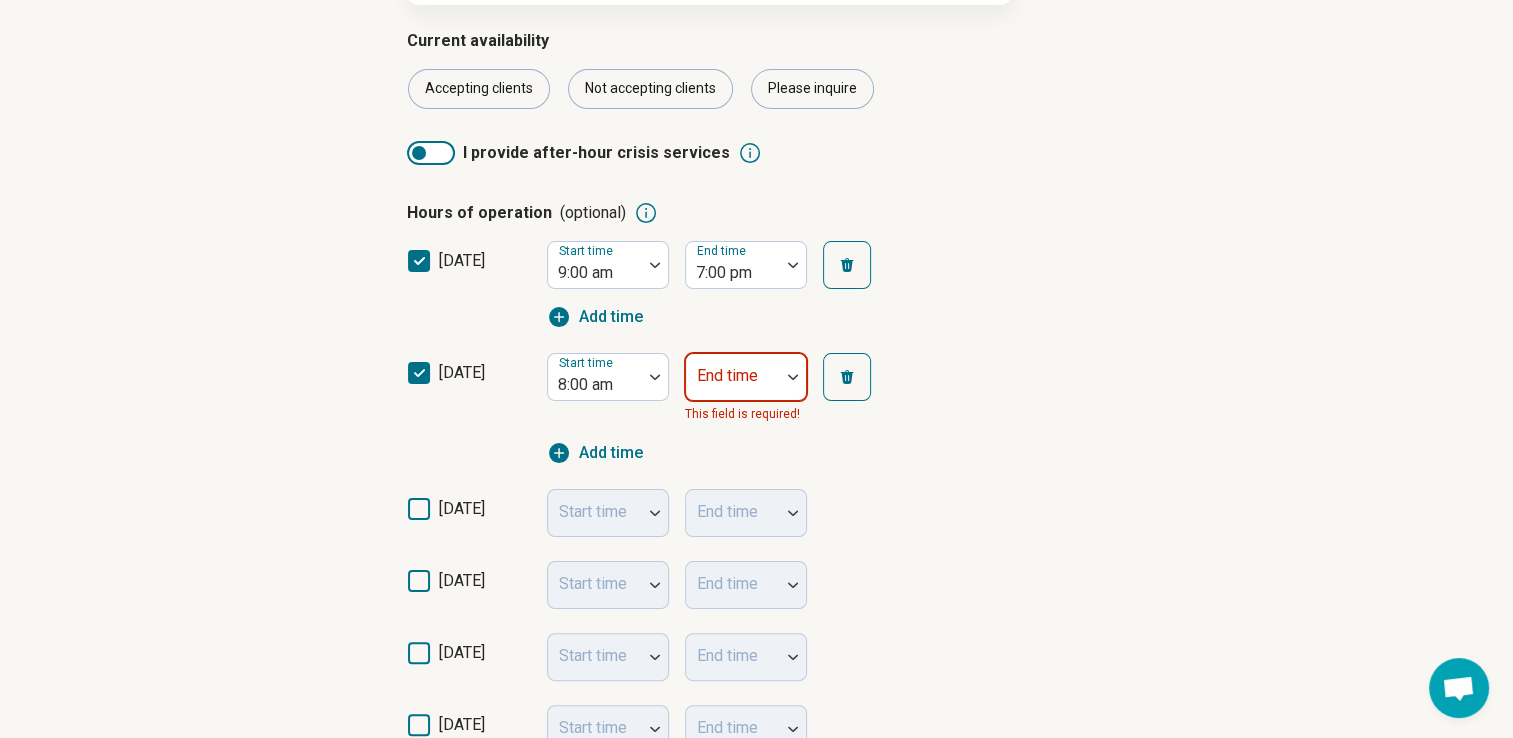 click at bounding box center (793, 377) 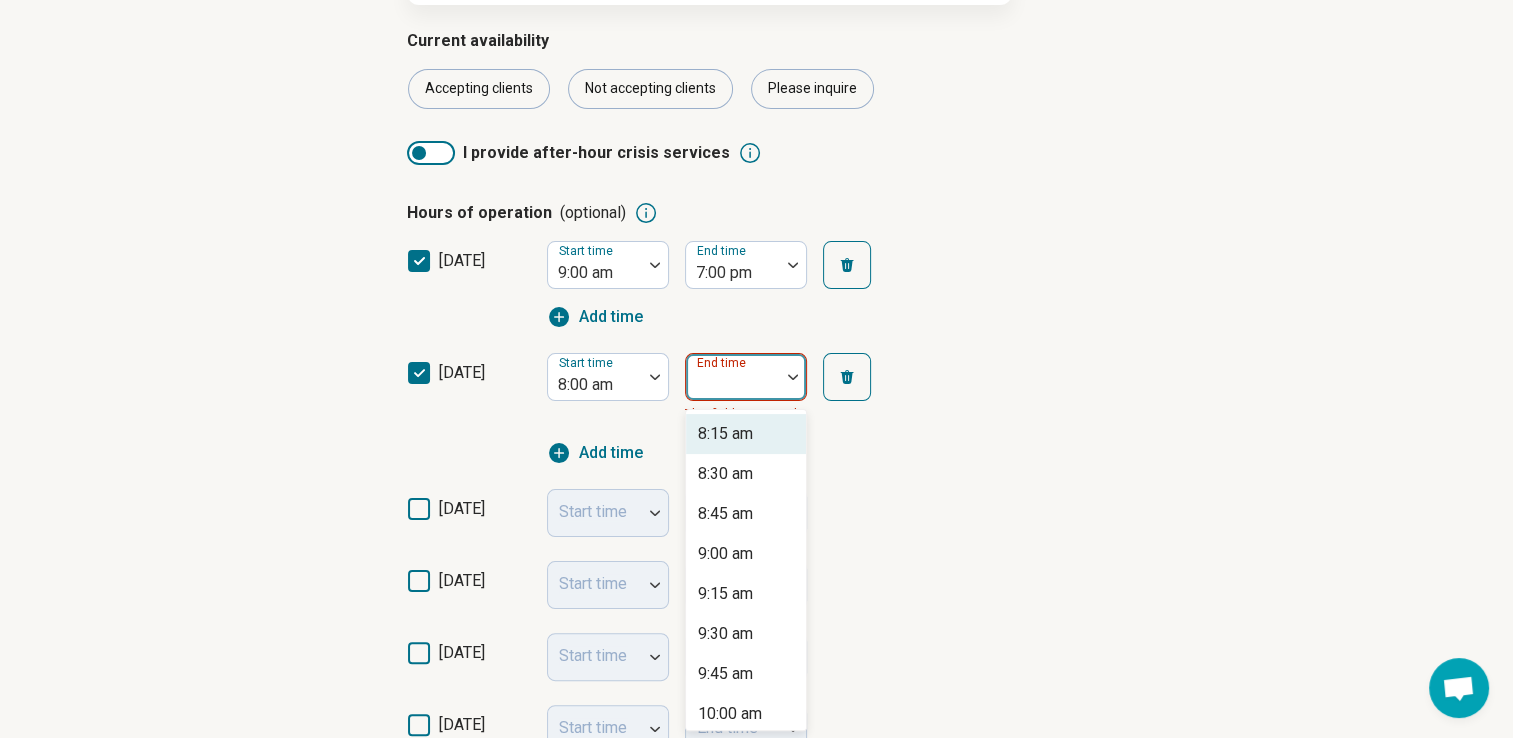 drag, startPoint x: 804, startPoint y: 432, endPoint x: 804, endPoint y: 455, distance: 23 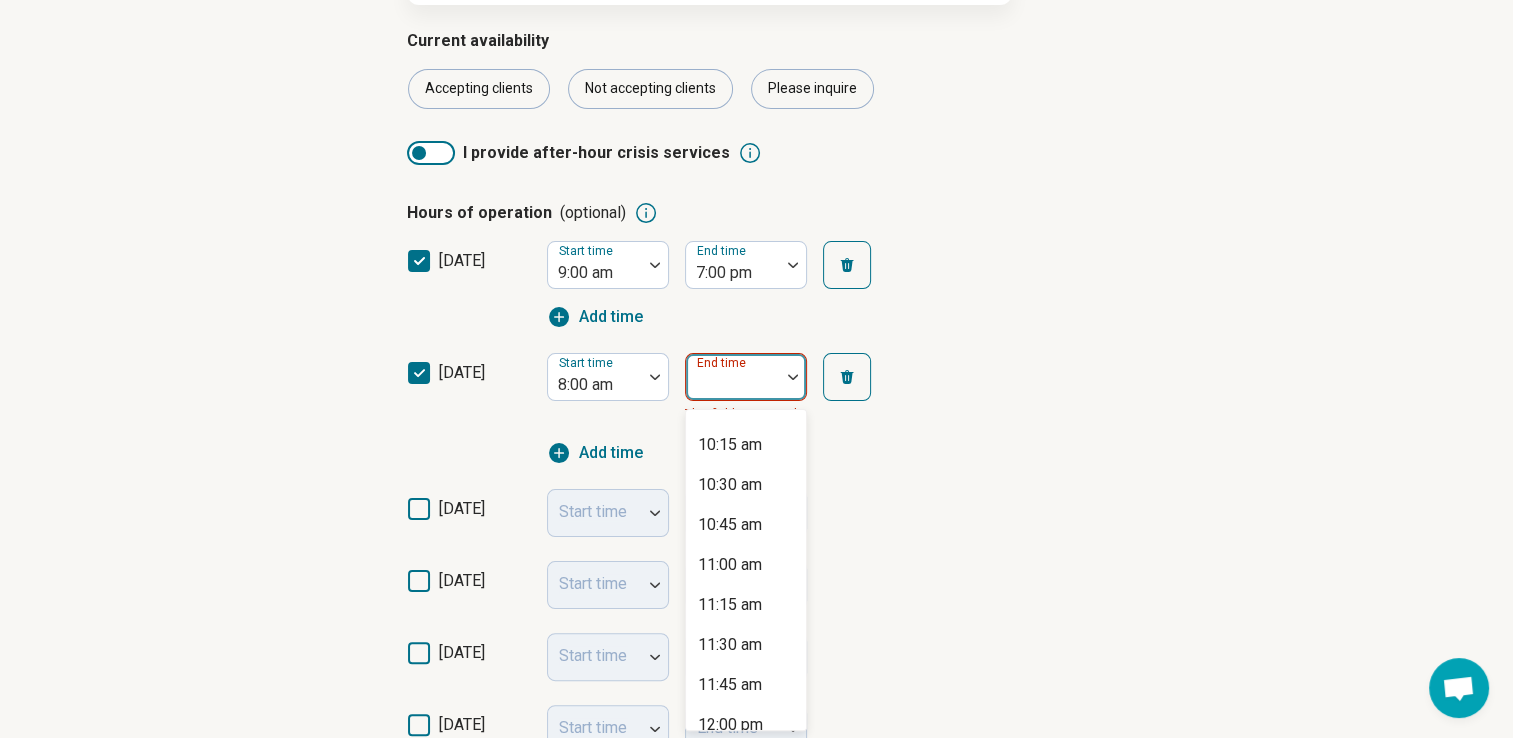 scroll, scrollTop: 322, scrollLeft: 0, axis: vertical 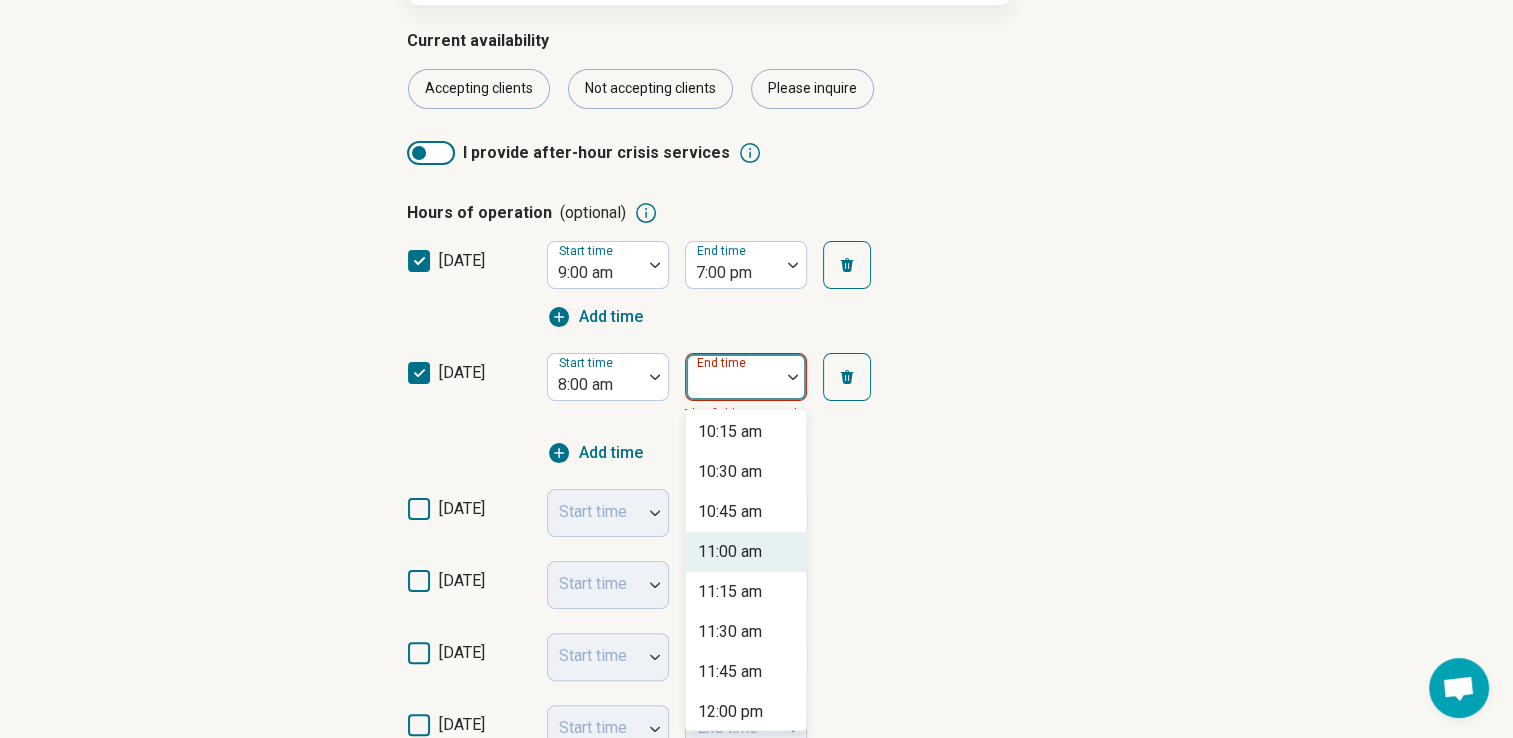 click on "11:00 am" at bounding box center [730, 552] 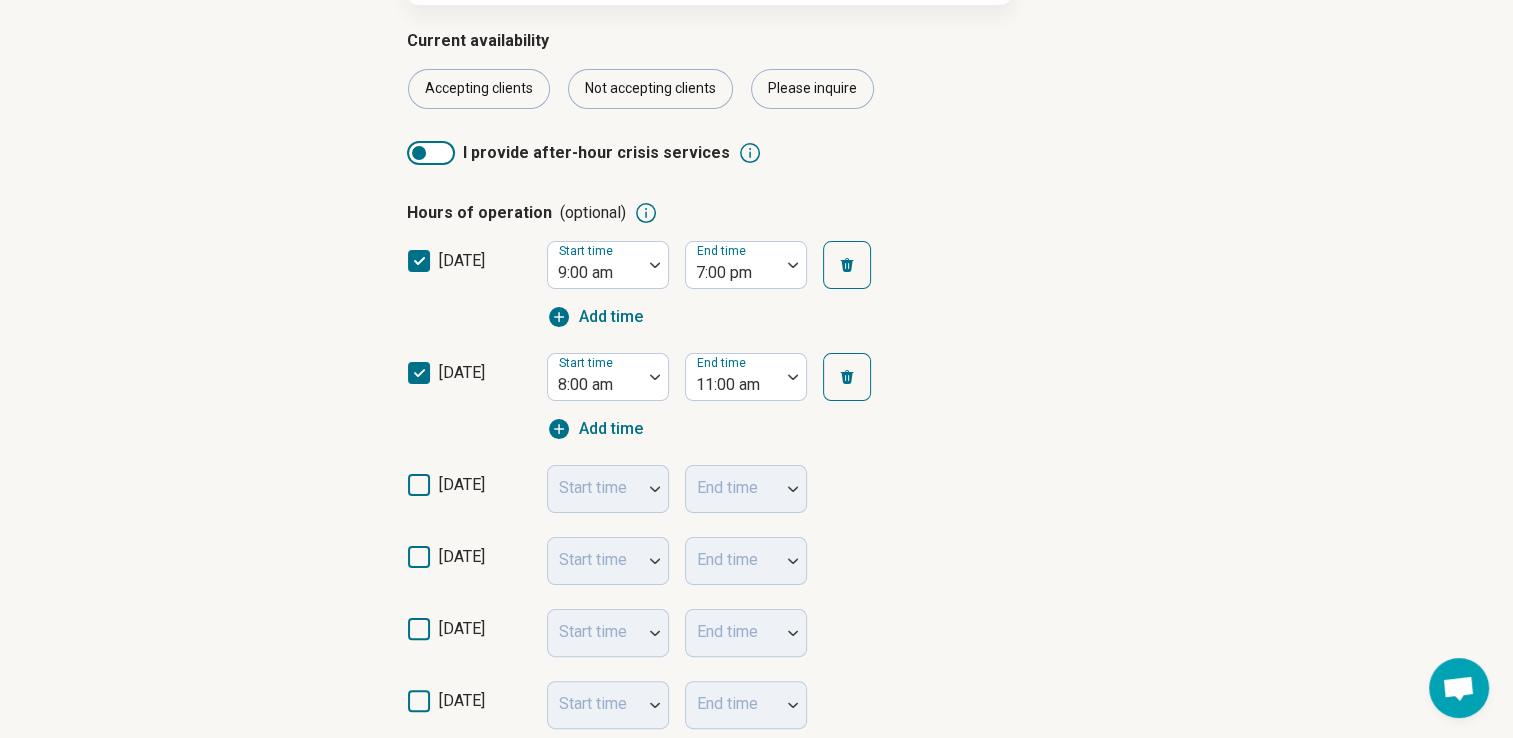click on "[DATE] Start time End time" at bounding box center (757, 561) 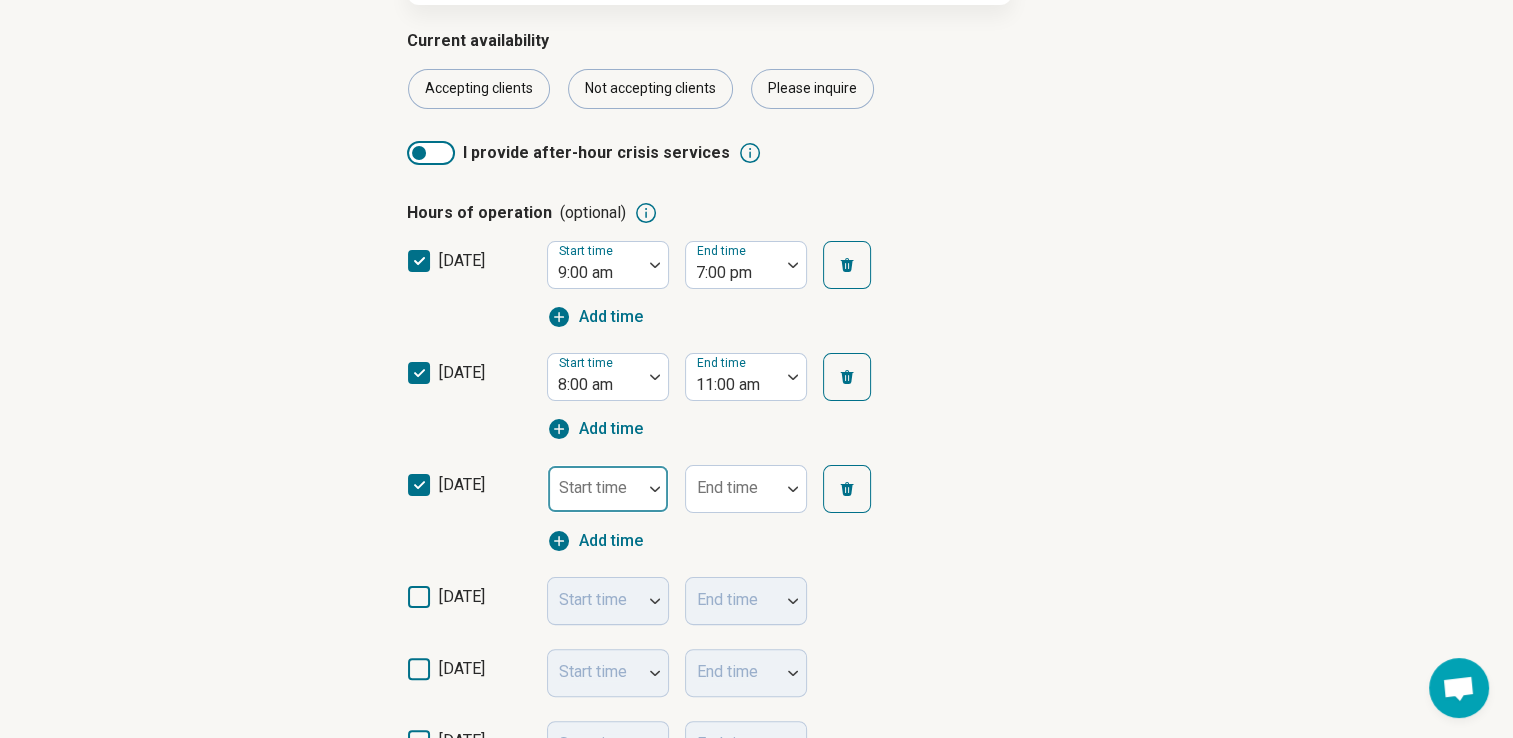 click at bounding box center [655, 489] 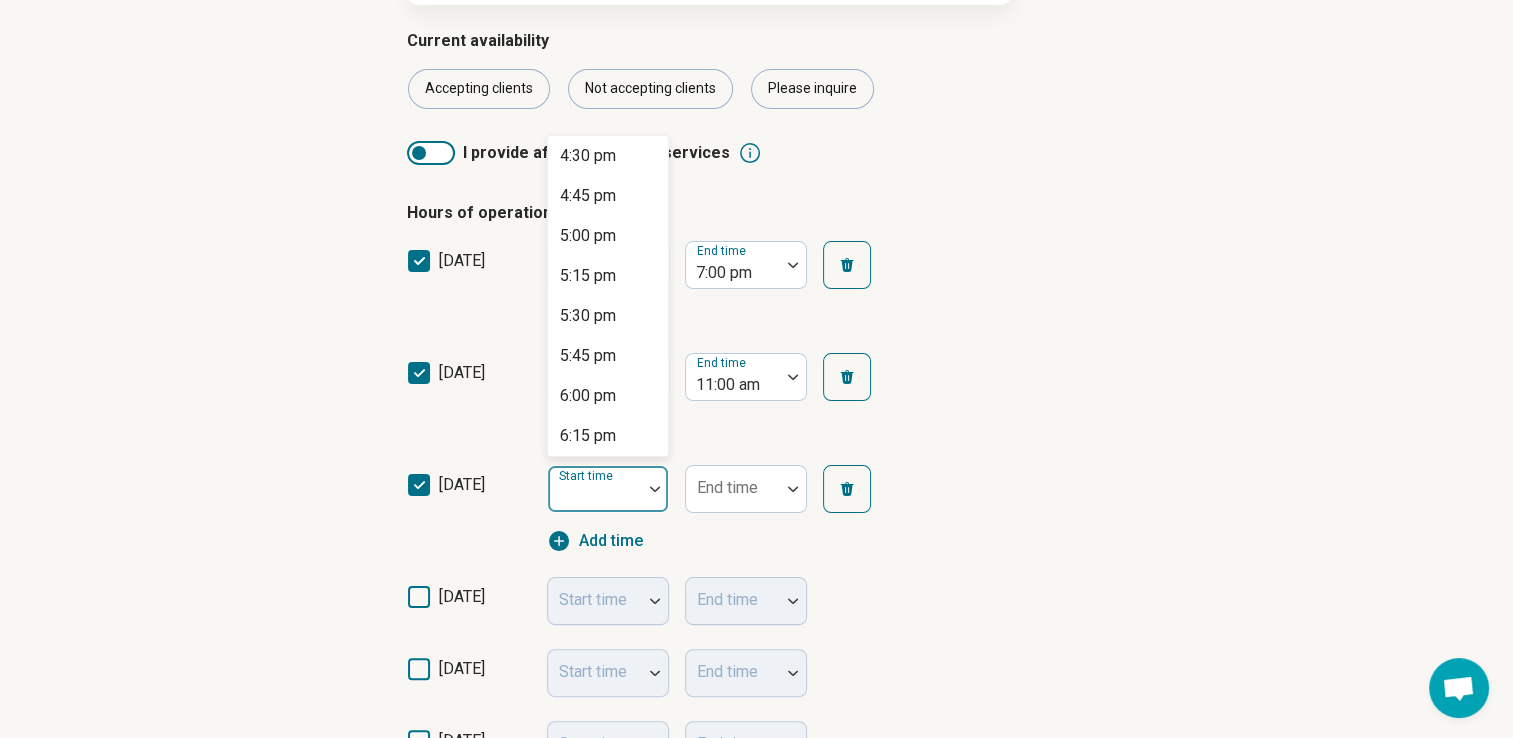 scroll, scrollTop: 2672, scrollLeft: 0, axis: vertical 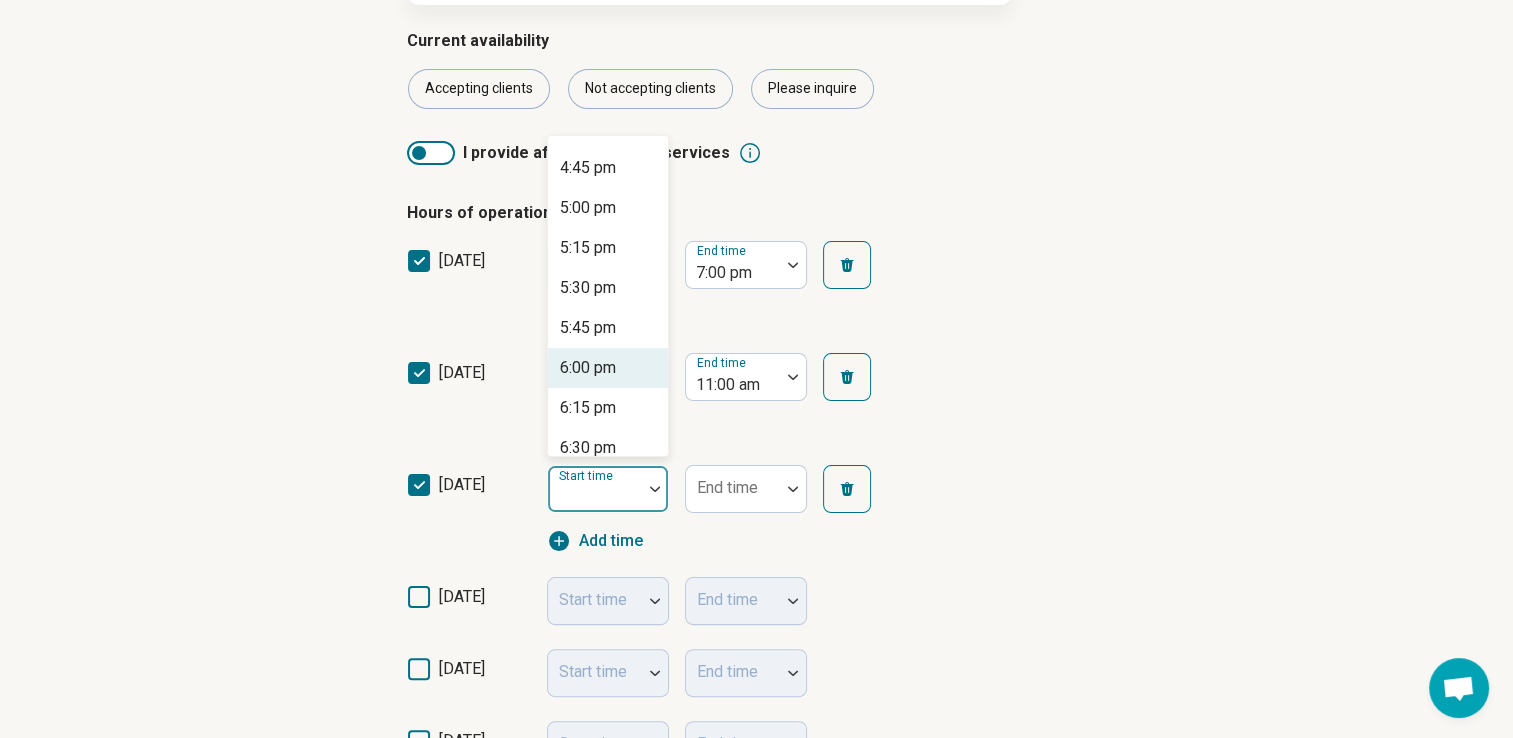 click on "6:00 pm" at bounding box center (608, 368) 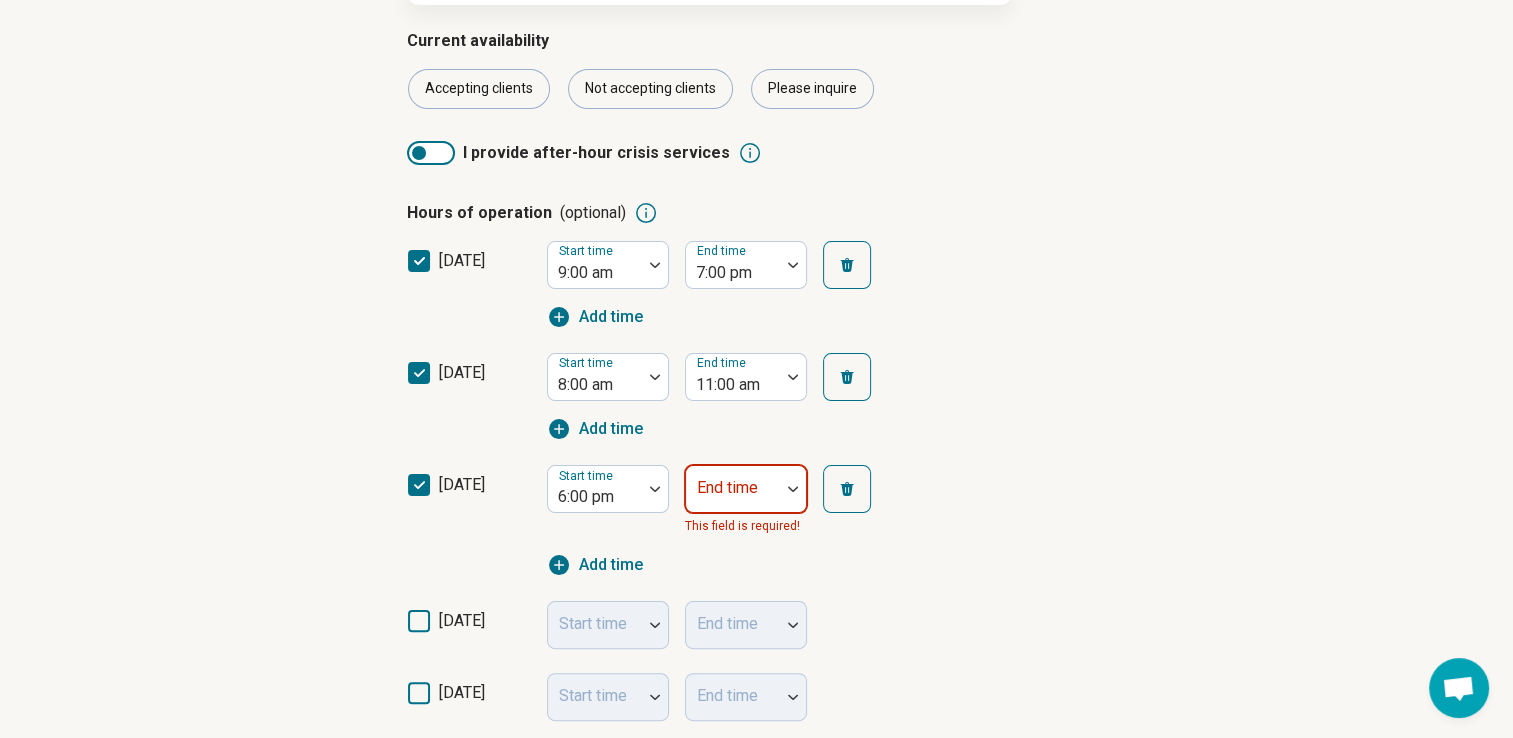 click at bounding box center [793, 489] 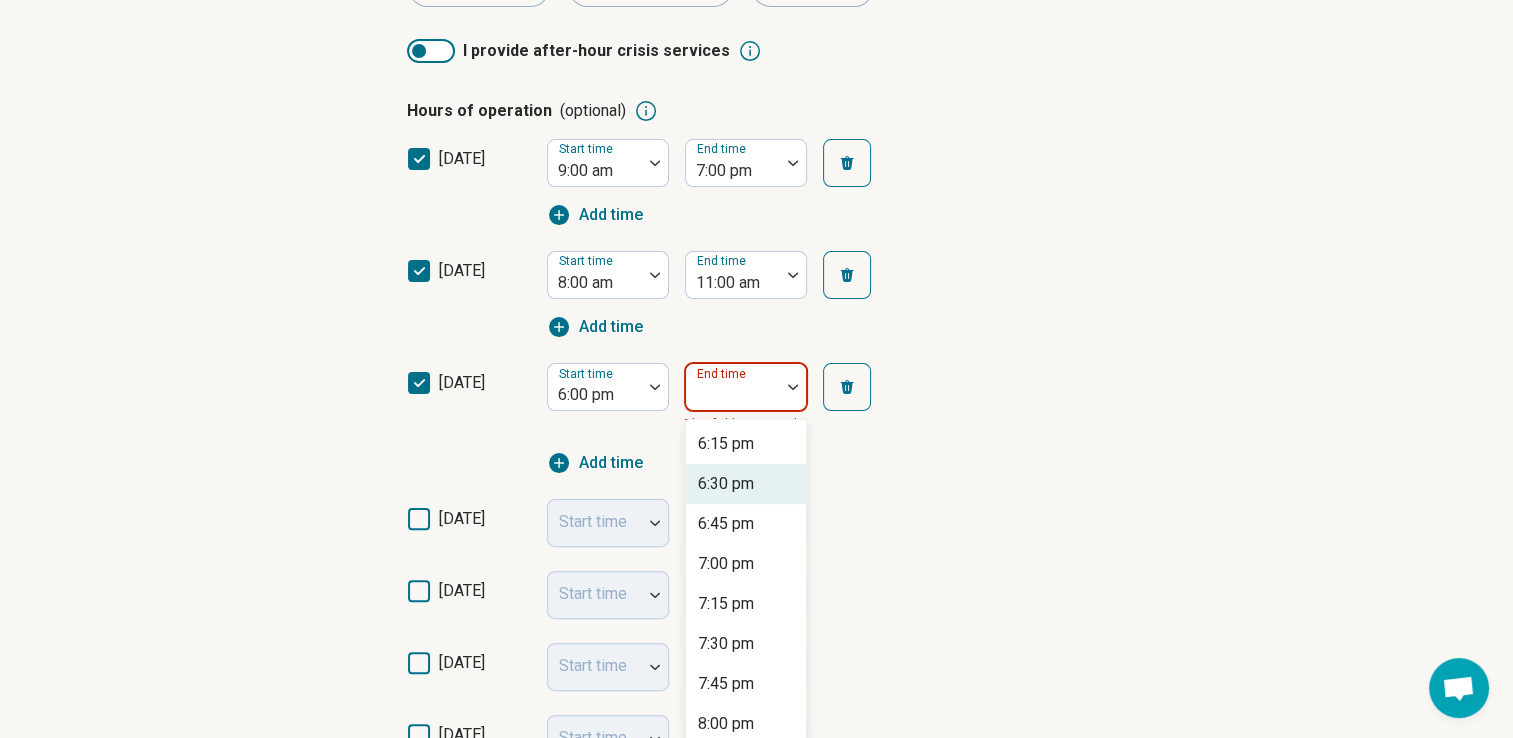 scroll, scrollTop: 433, scrollLeft: 0, axis: vertical 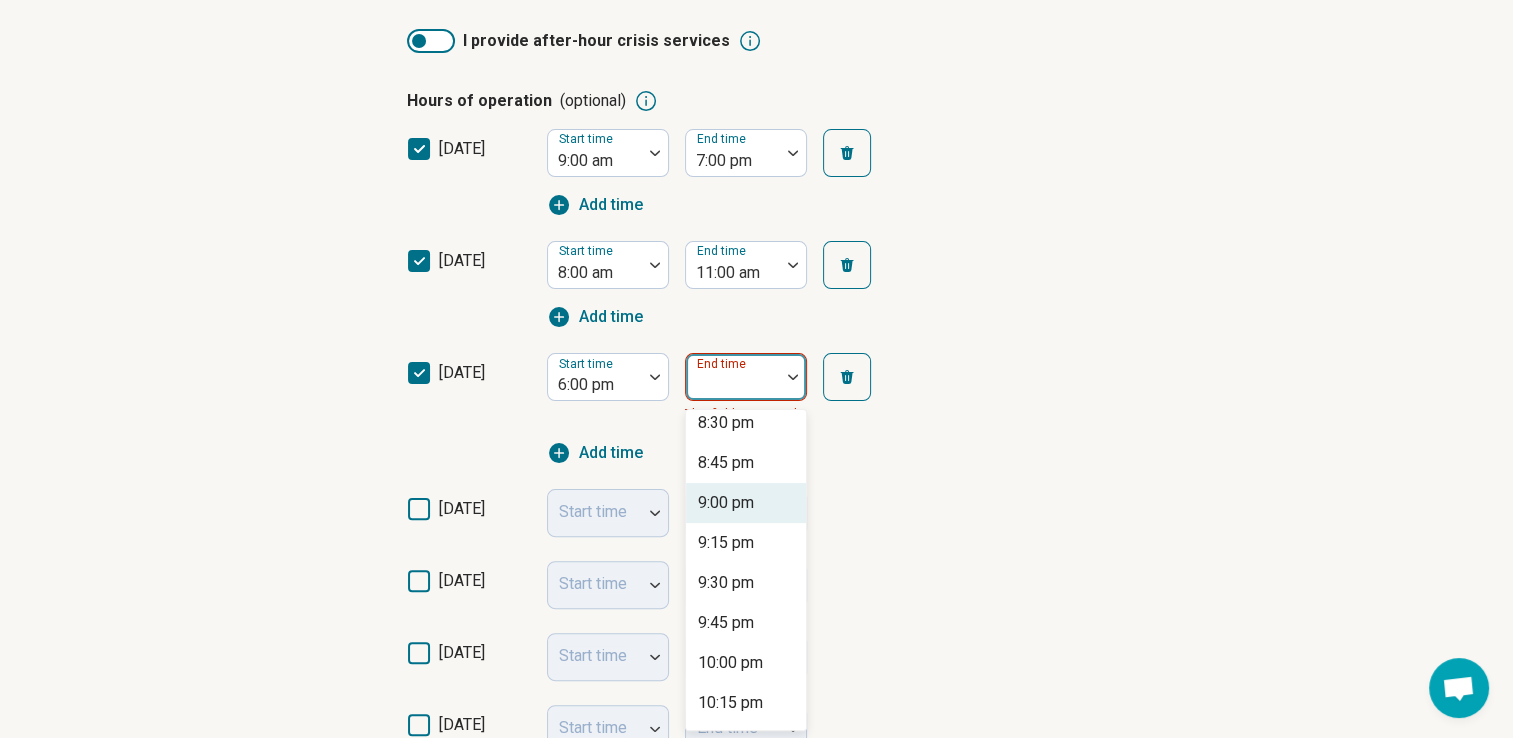 click on "9:00 pm" at bounding box center [746, 503] 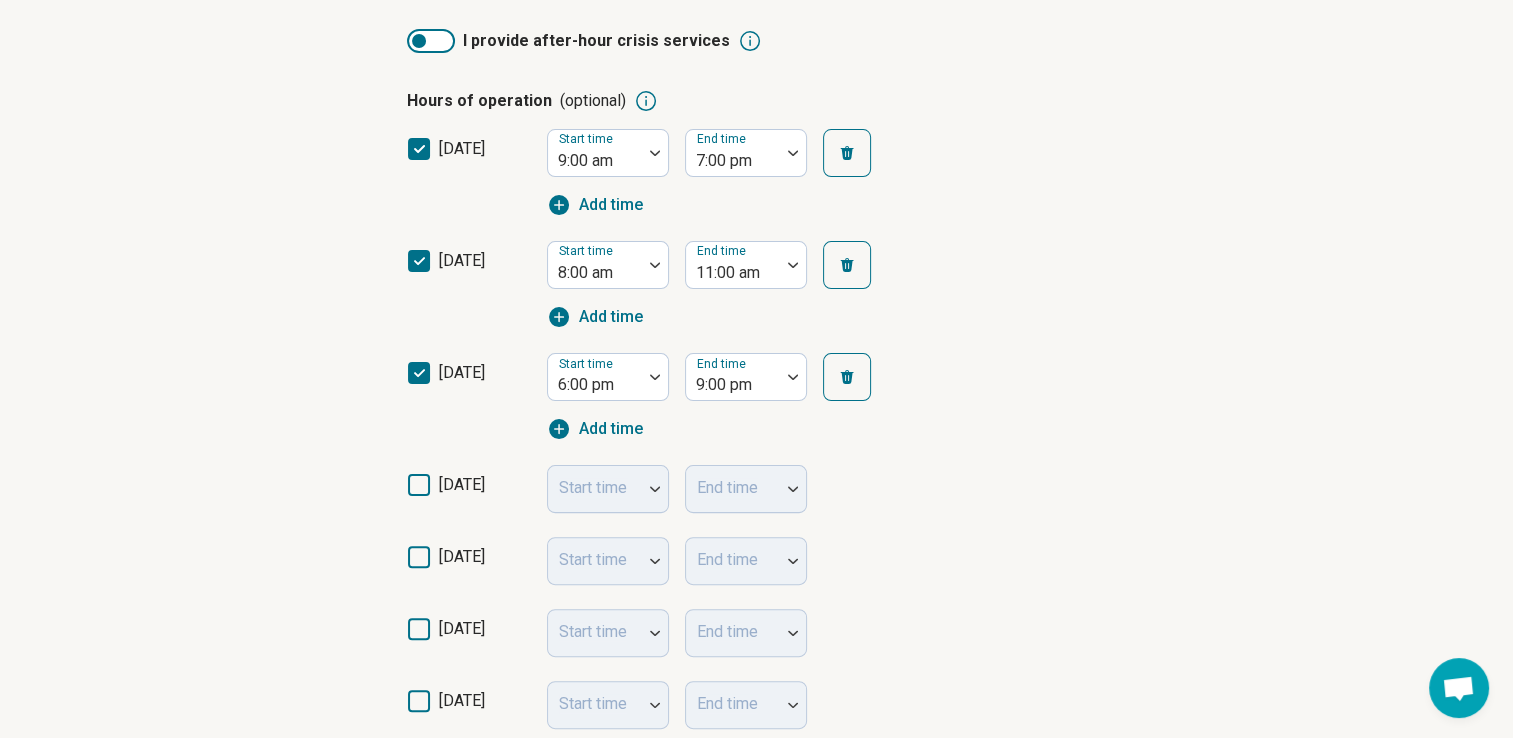 click on "[DATE] Start time End time" at bounding box center [757, 489] 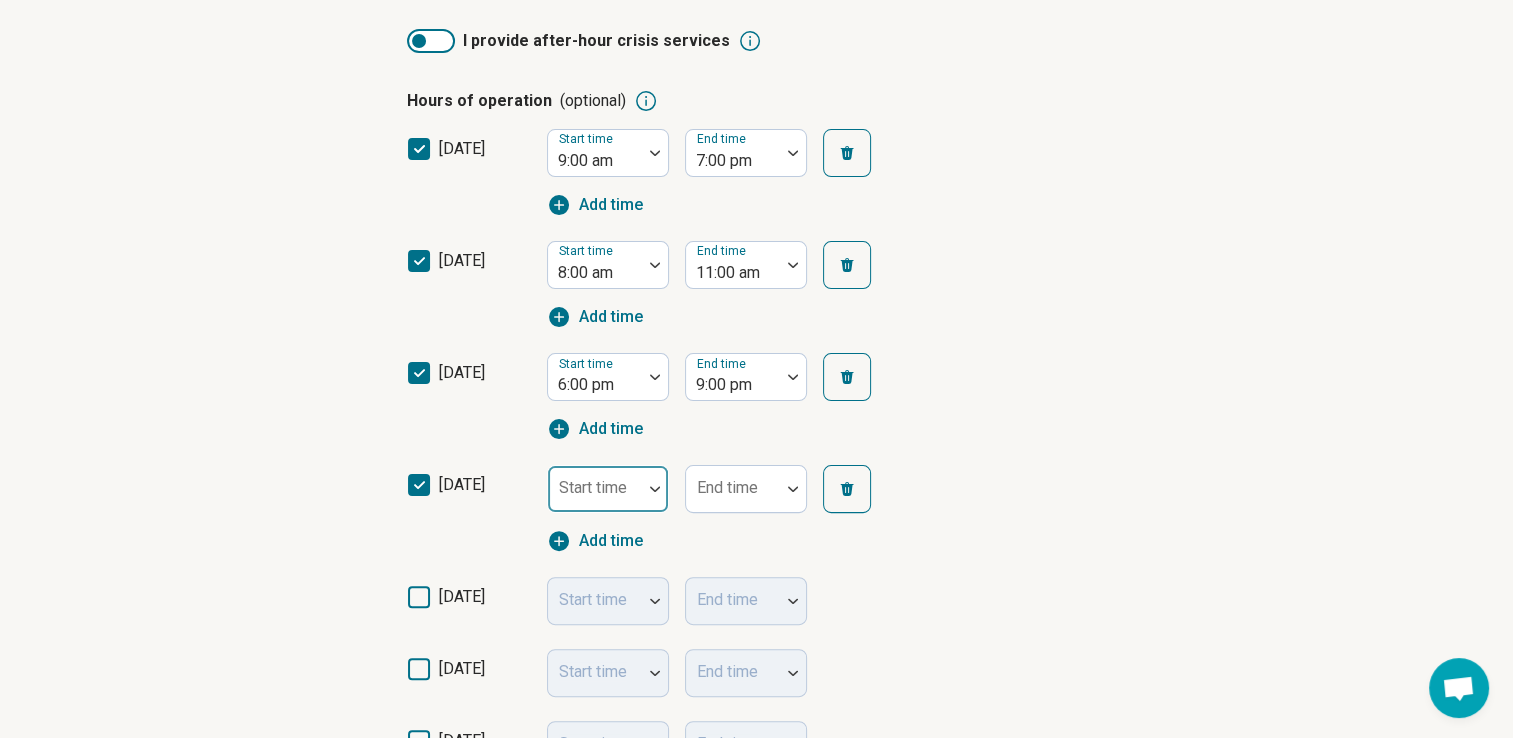 click at bounding box center (655, 489) 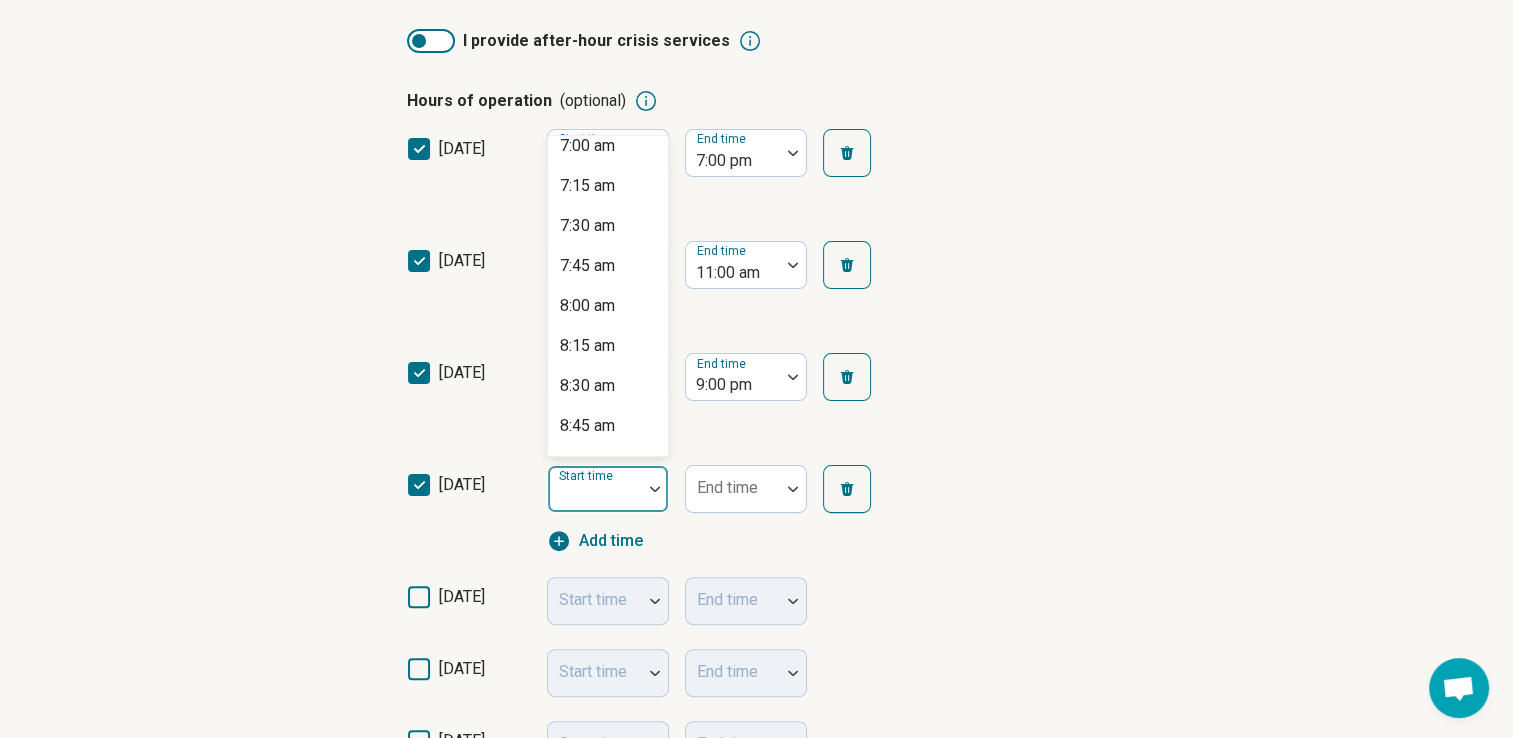 scroll, scrollTop: 1144, scrollLeft: 0, axis: vertical 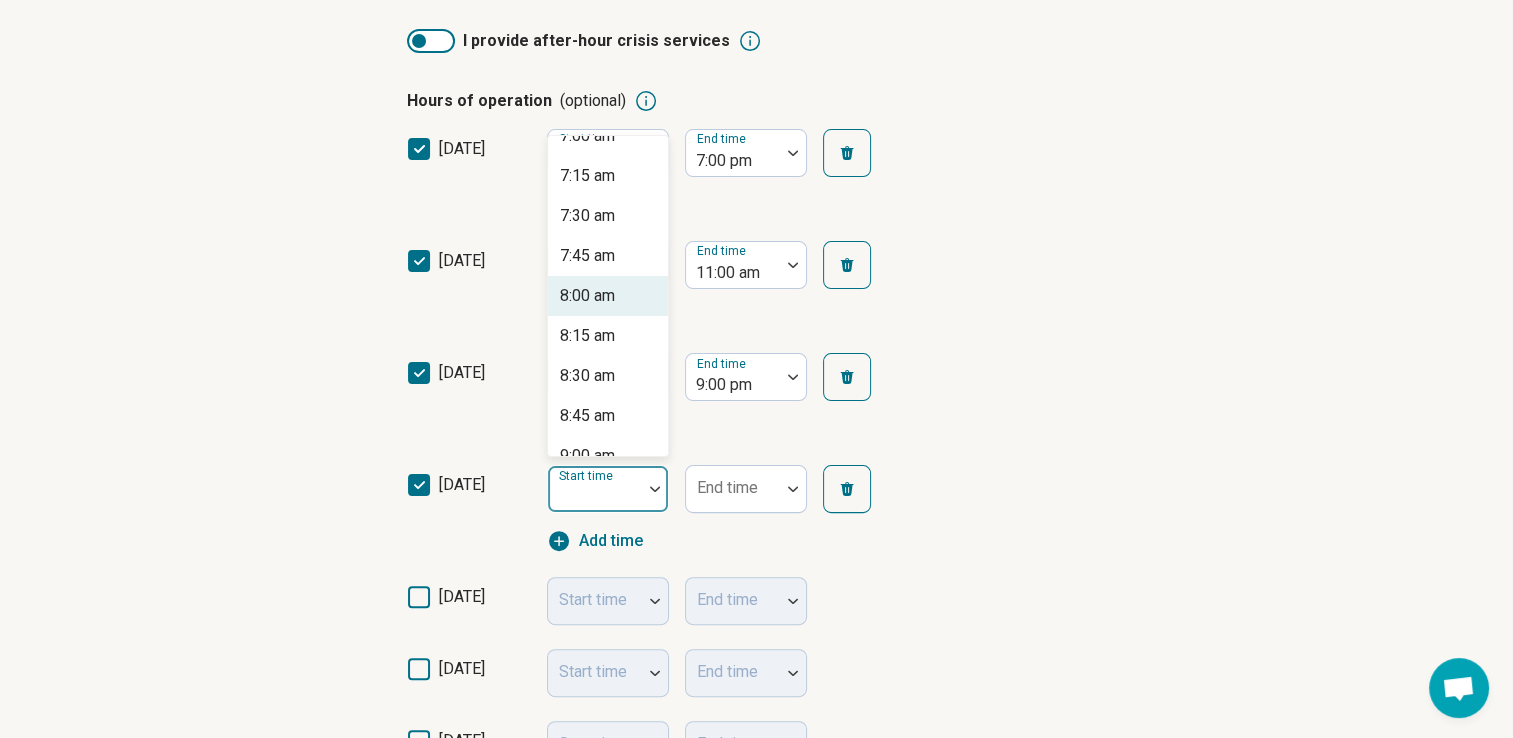 click on "8:00 am" at bounding box center (608, 296) 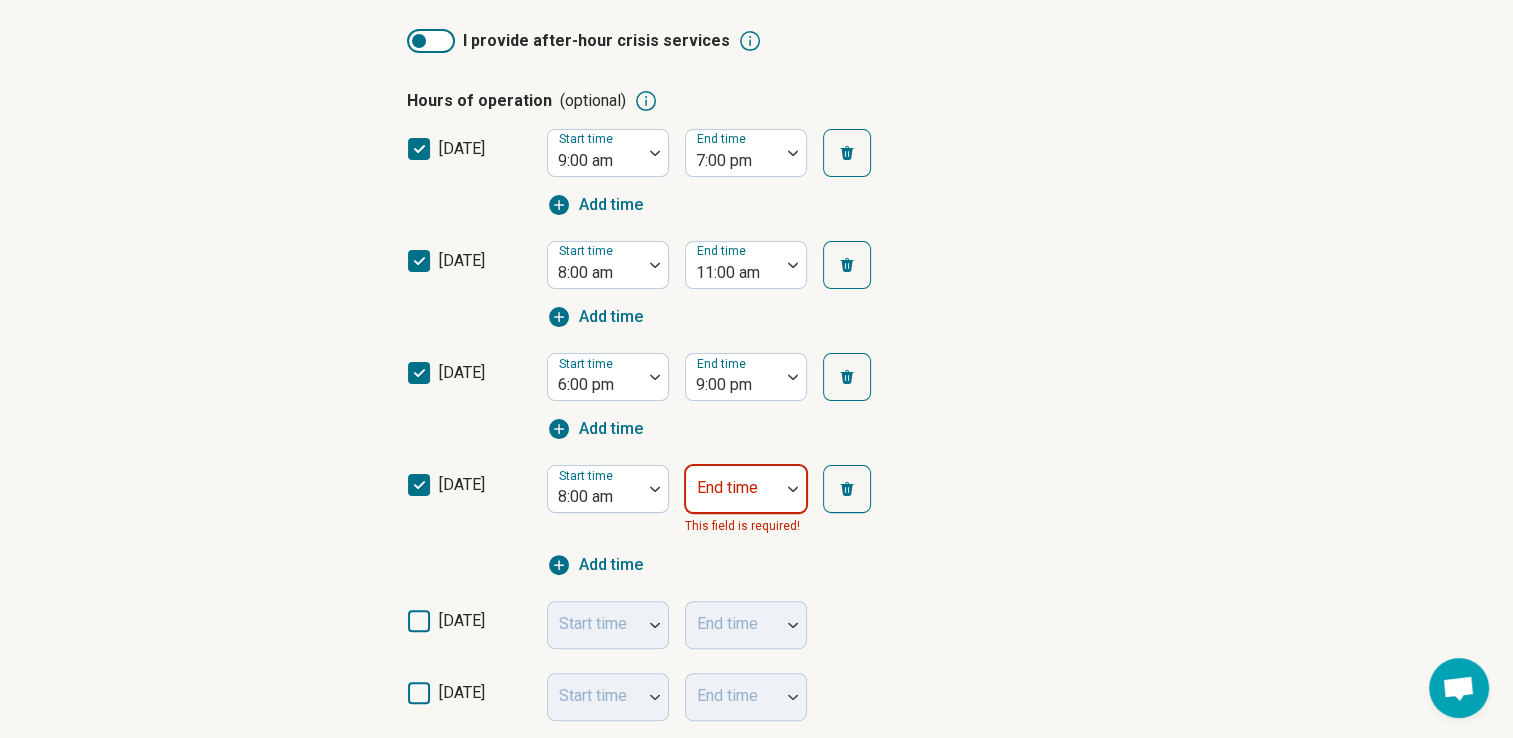 click at bounding box center (793, 489) 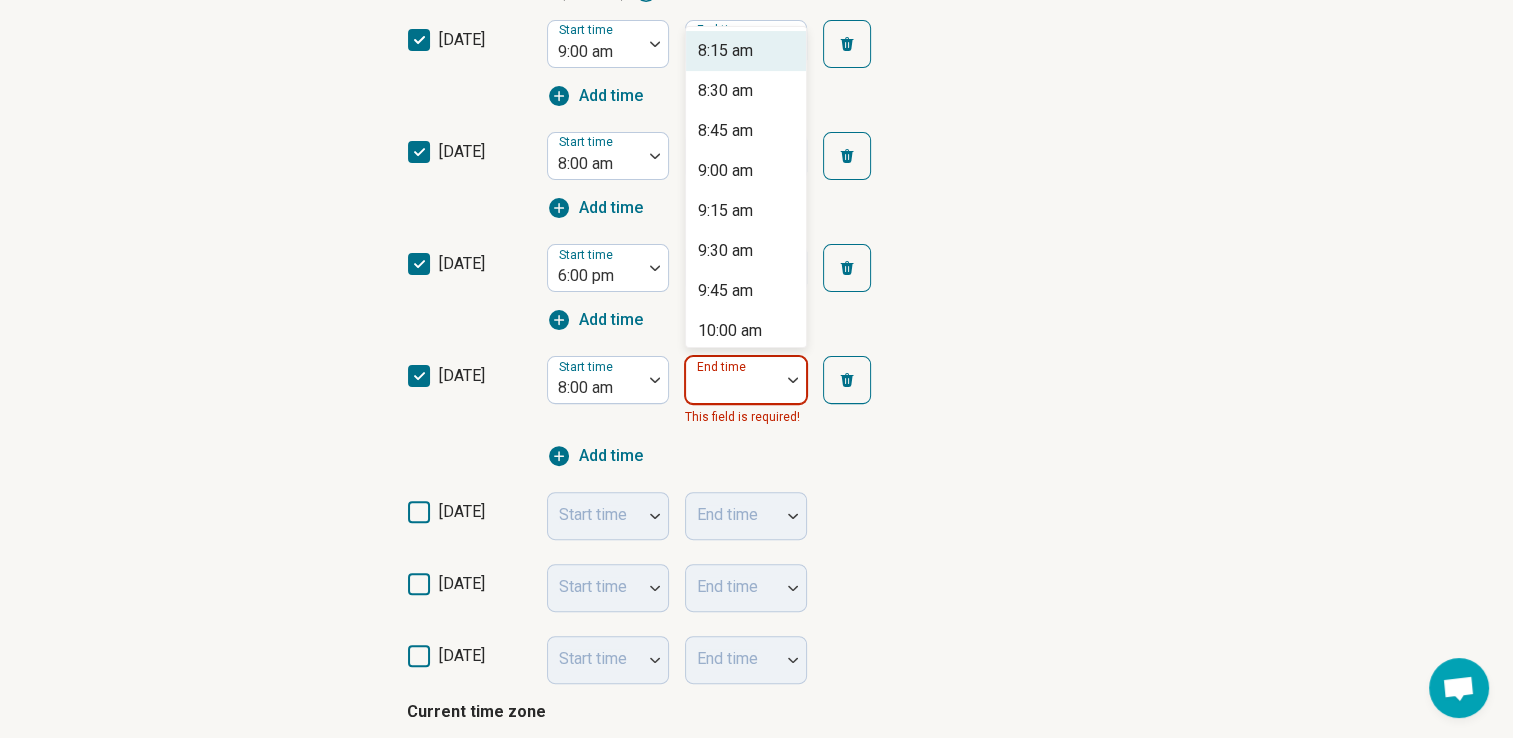 scroll, scrollTop: 545, scrollLeft: 0, axis: vertical 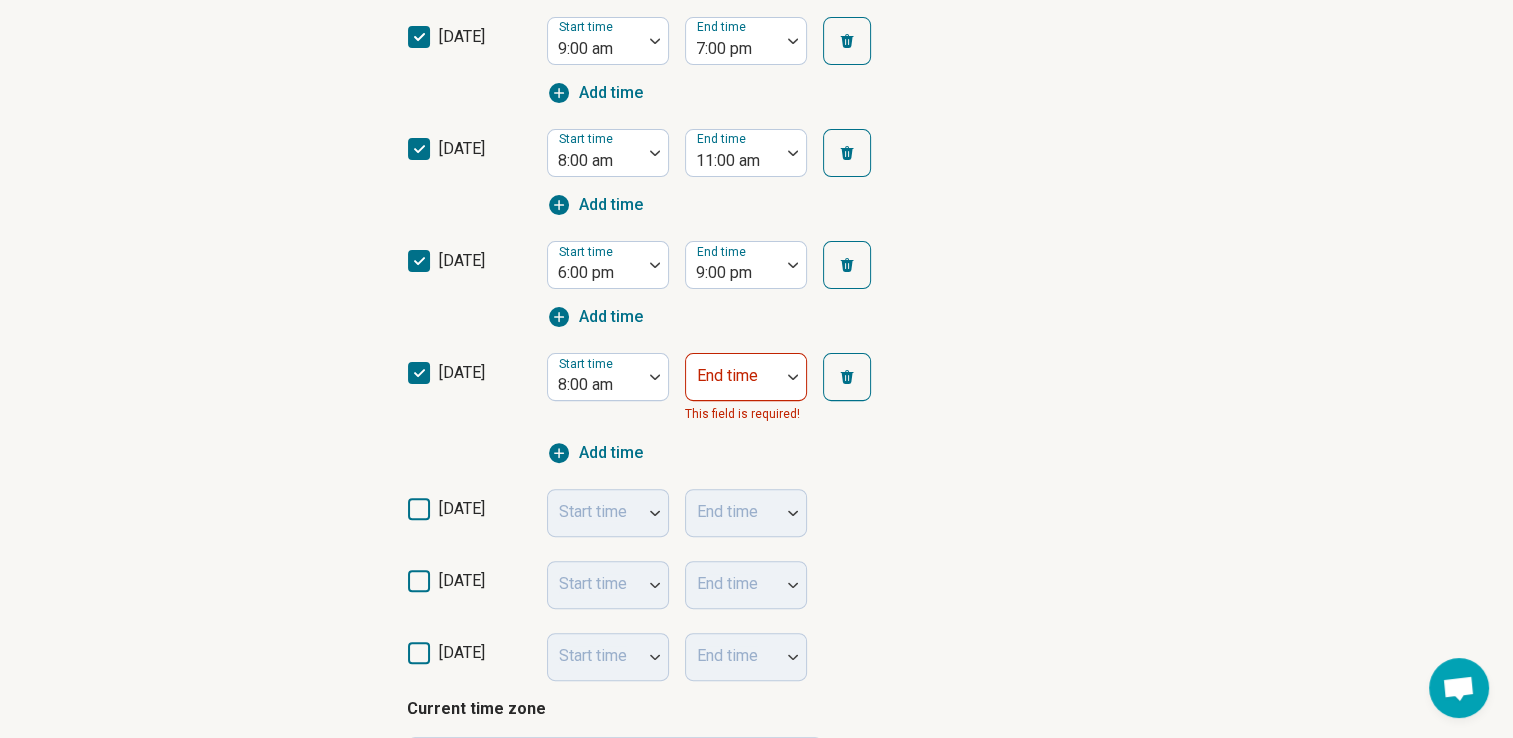 click on "Start time 8:00 am End time This field is required! Add time" at bounding box center [727, 409] 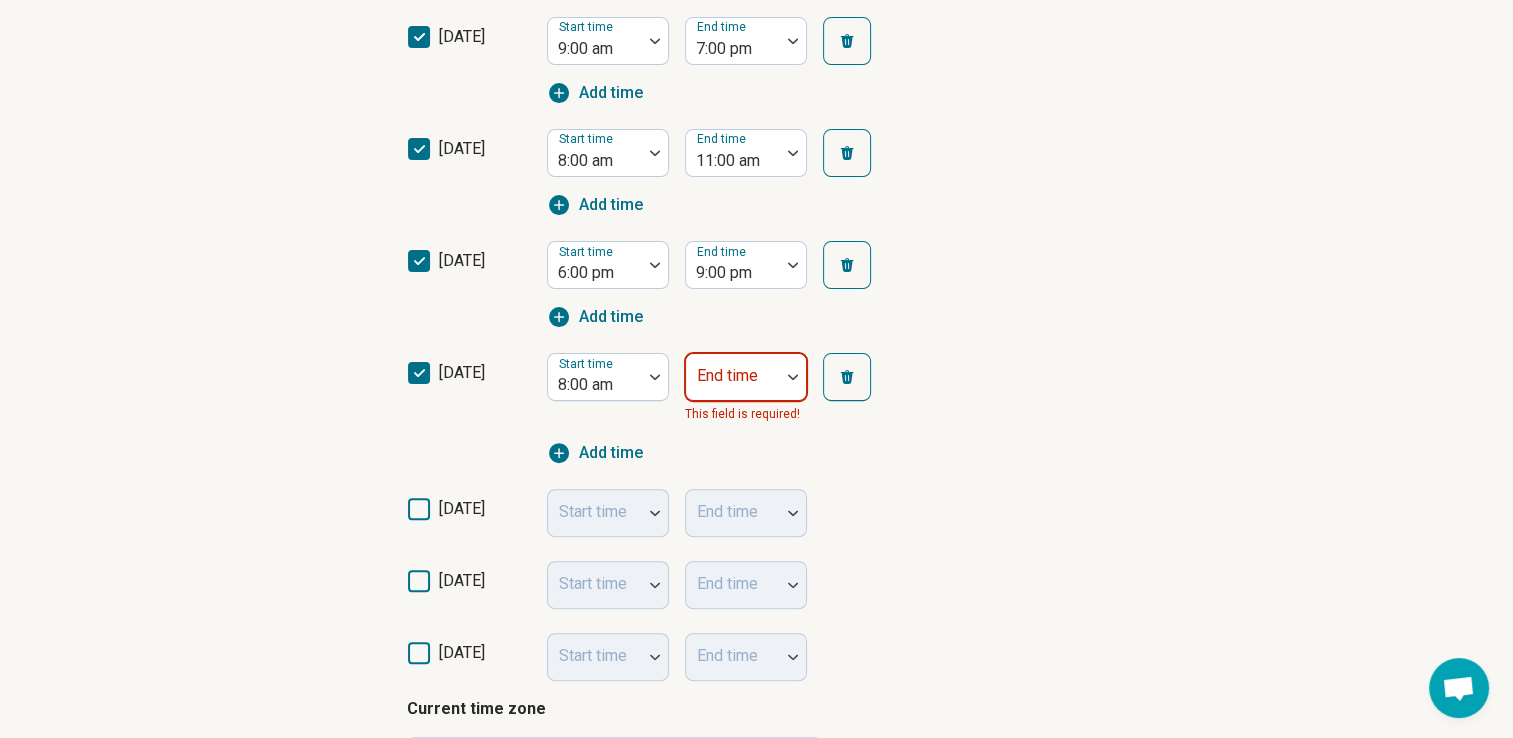 click at bounding box center [793, 377] 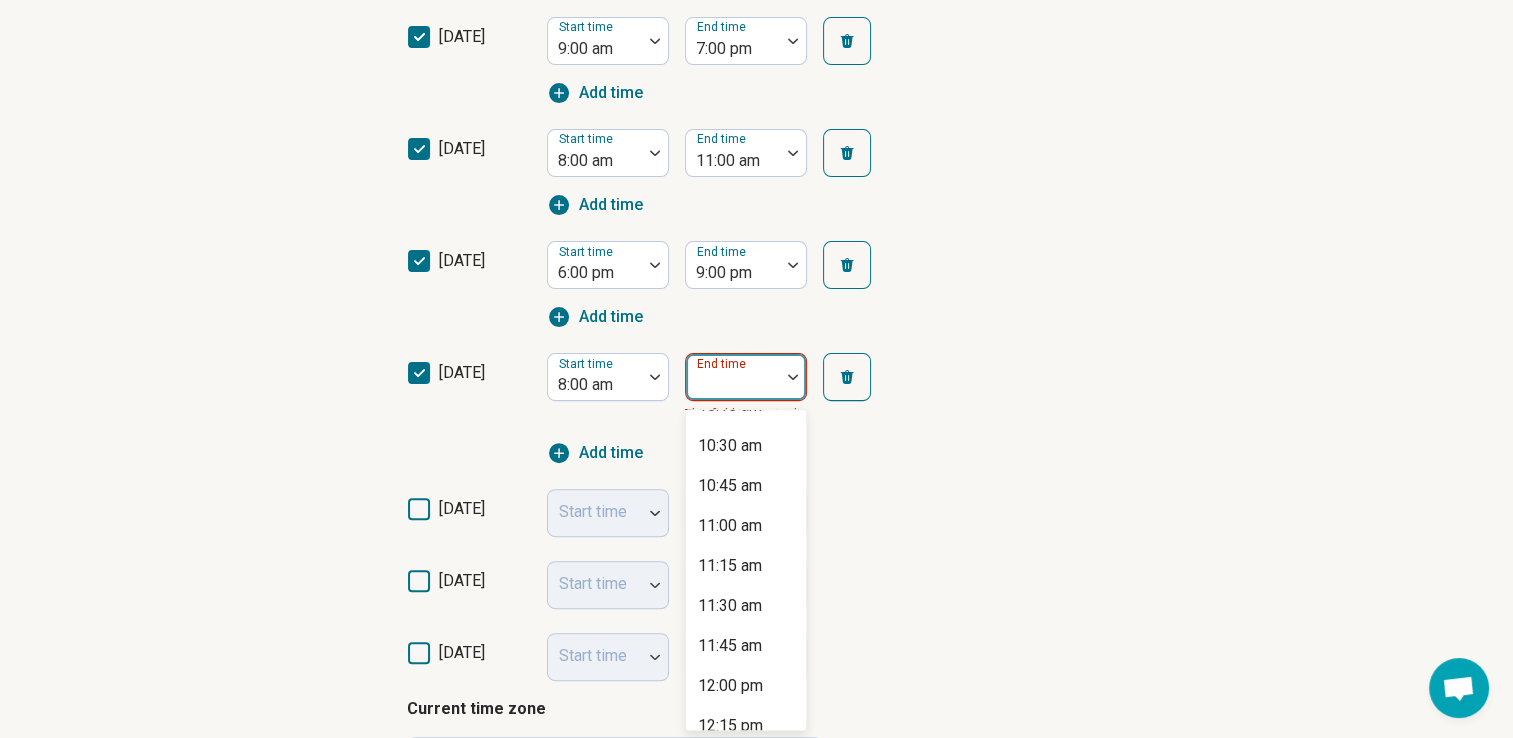scroll, scrollTop: 354, scrollLeft: 0, axis: vertical 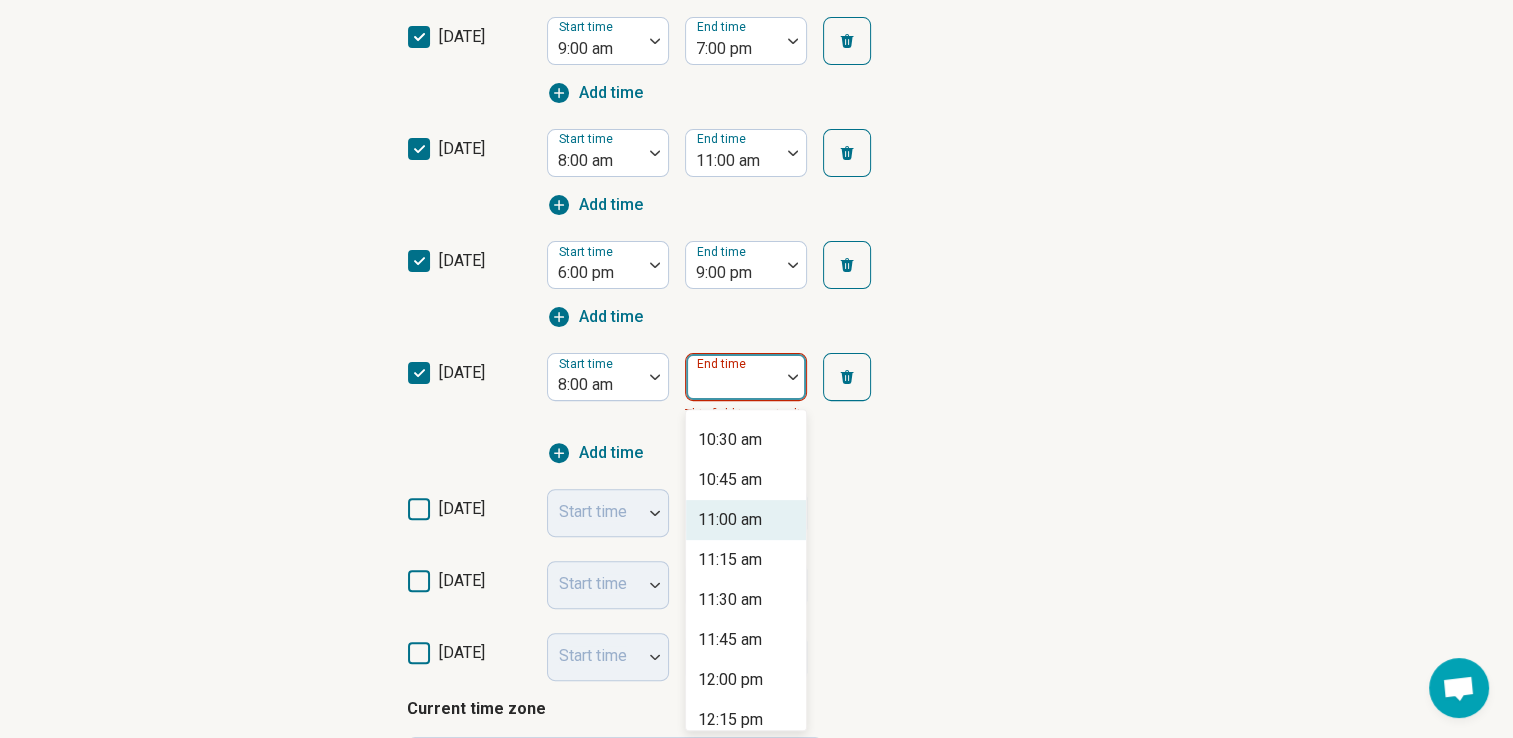 click on "11:00 am" at bounding box center [746, 520] 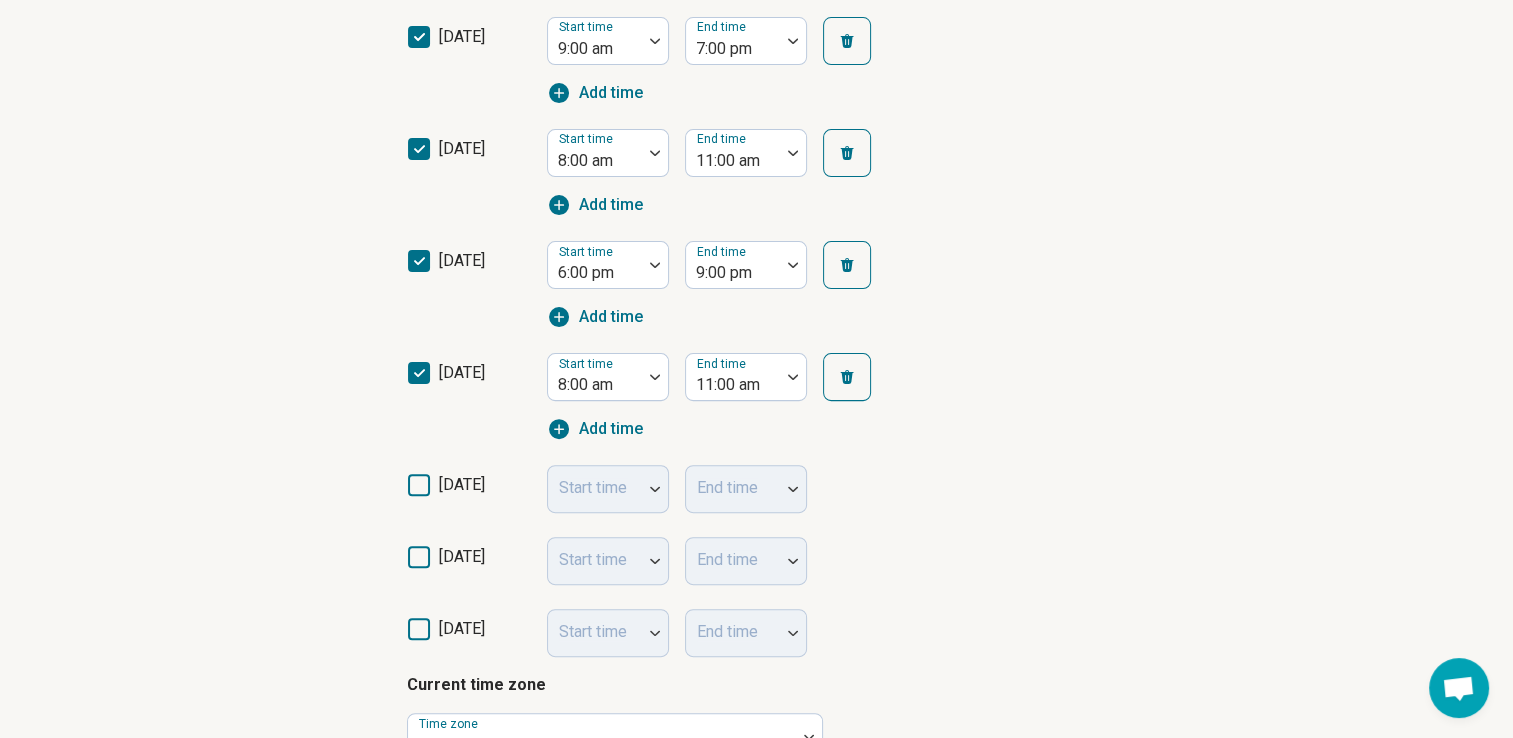 click on "[DATE] Start time End time" at bounding box center (757, 489) 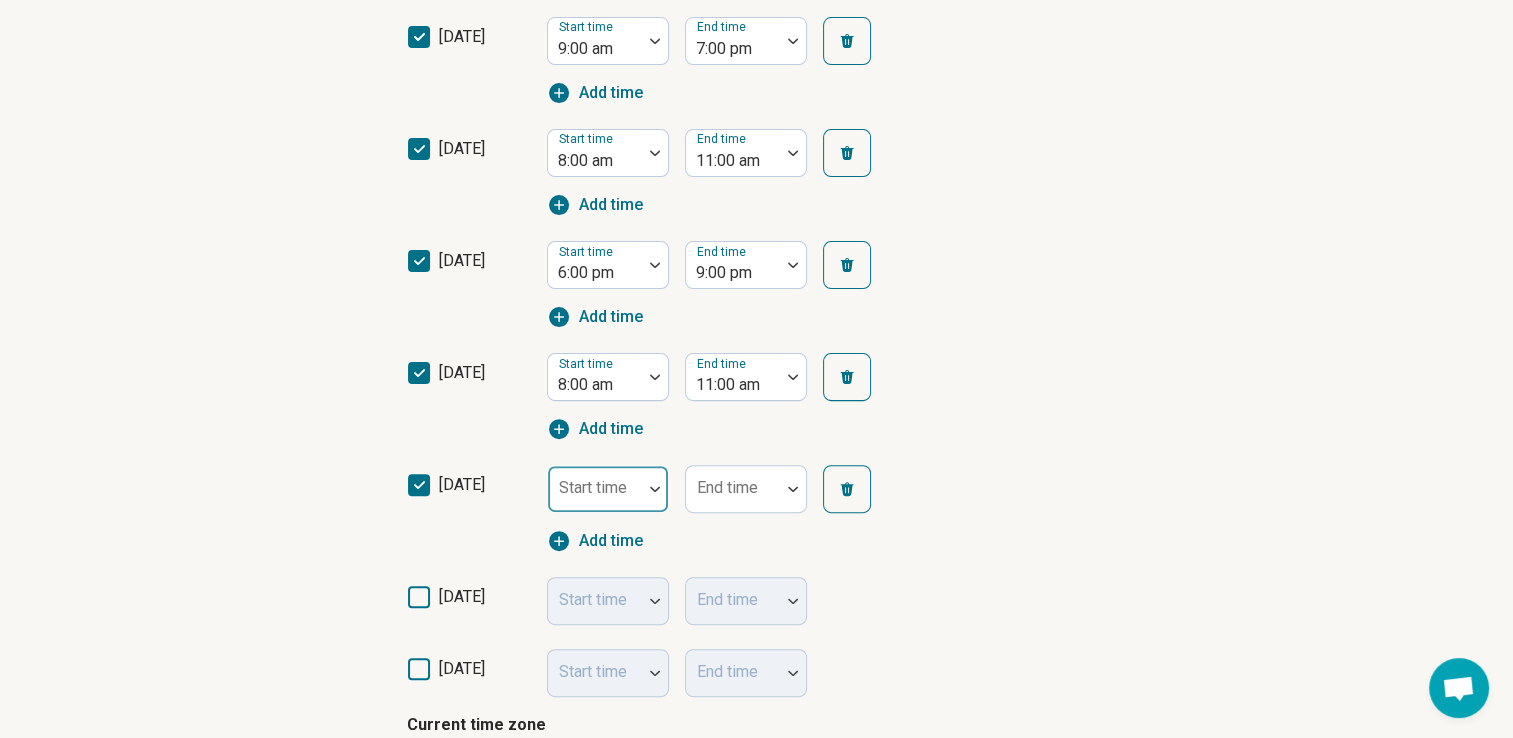 click at bounding box center (655, 489) 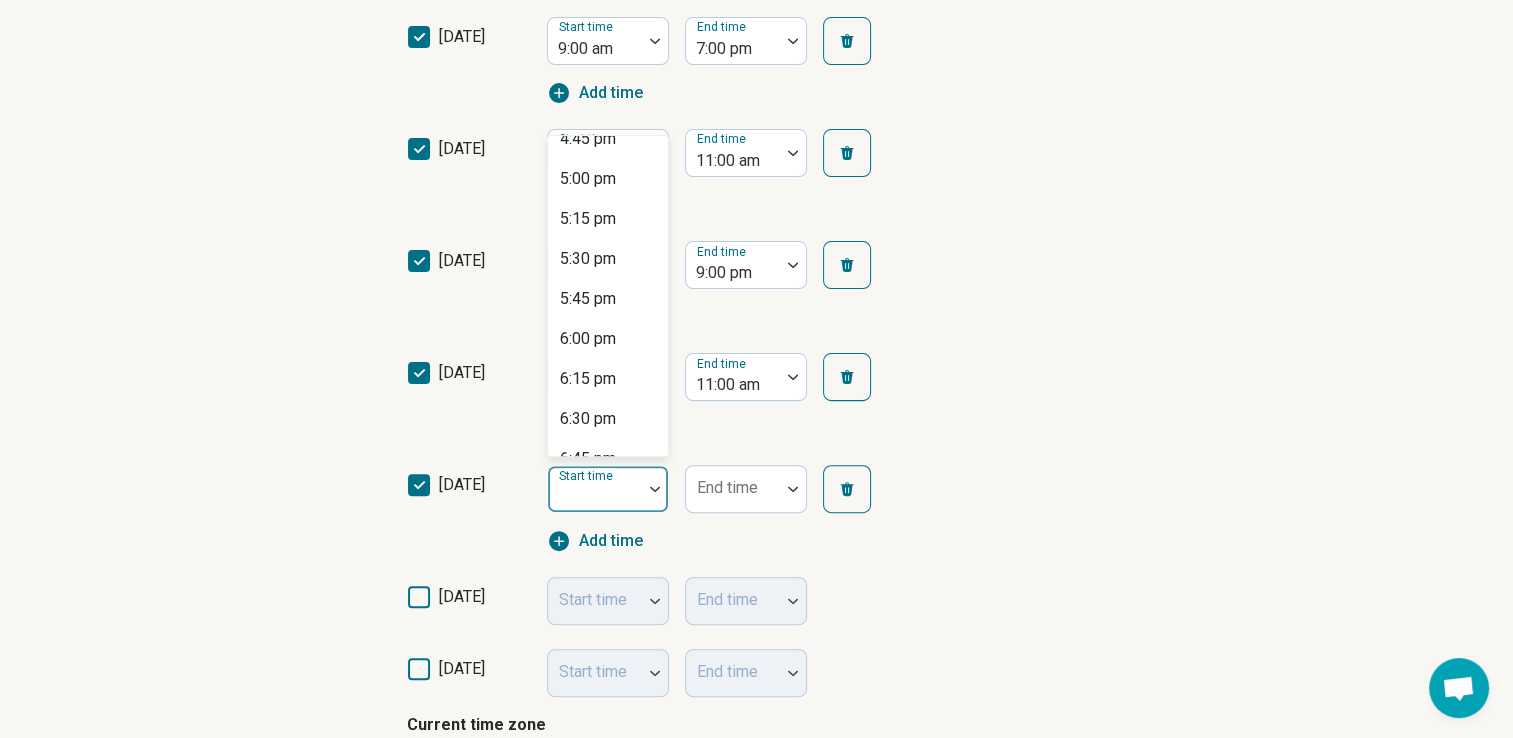 scroll, scrollTop: 2710, scrollLeft: 0, axis: vertical 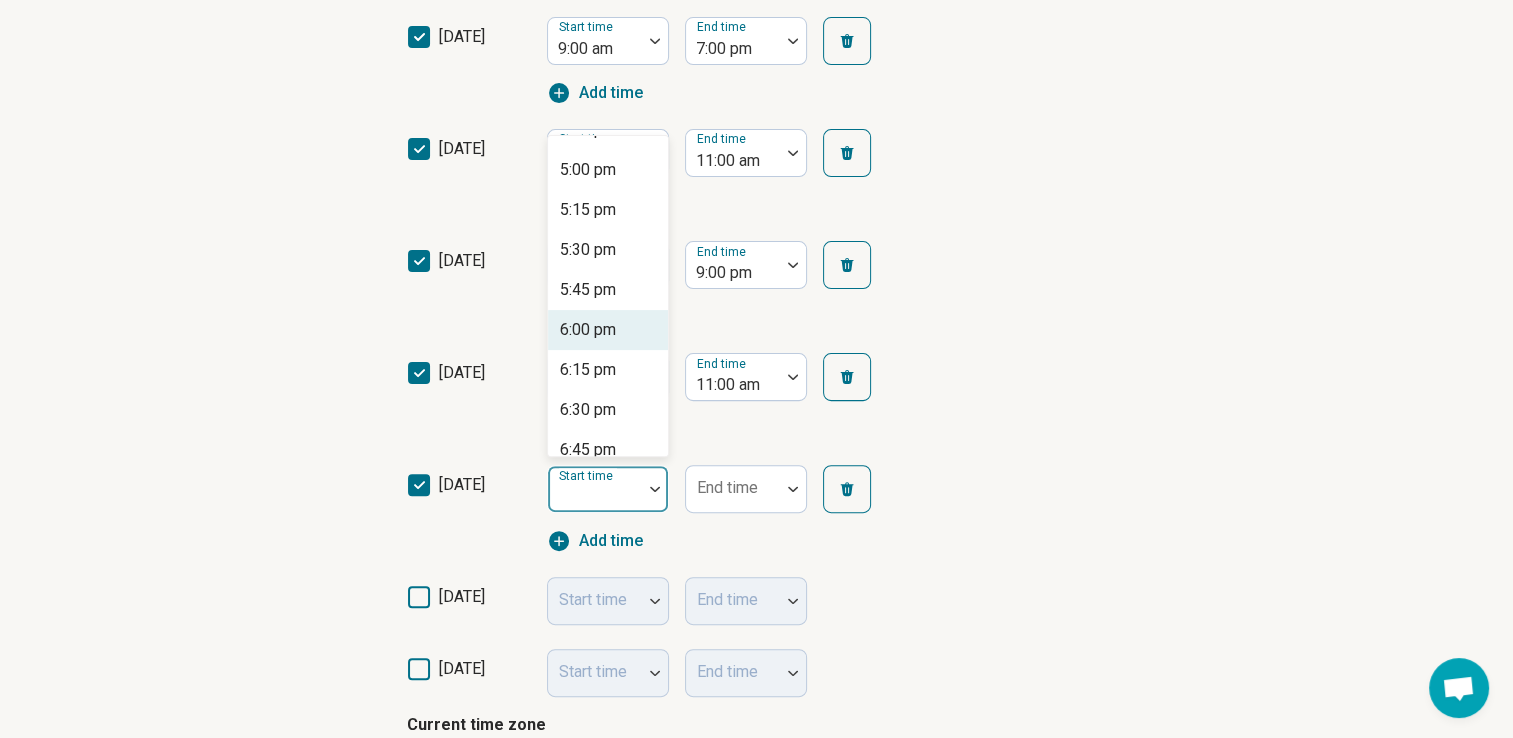 click on "6:00 pm" at bounding box center [608, 330] 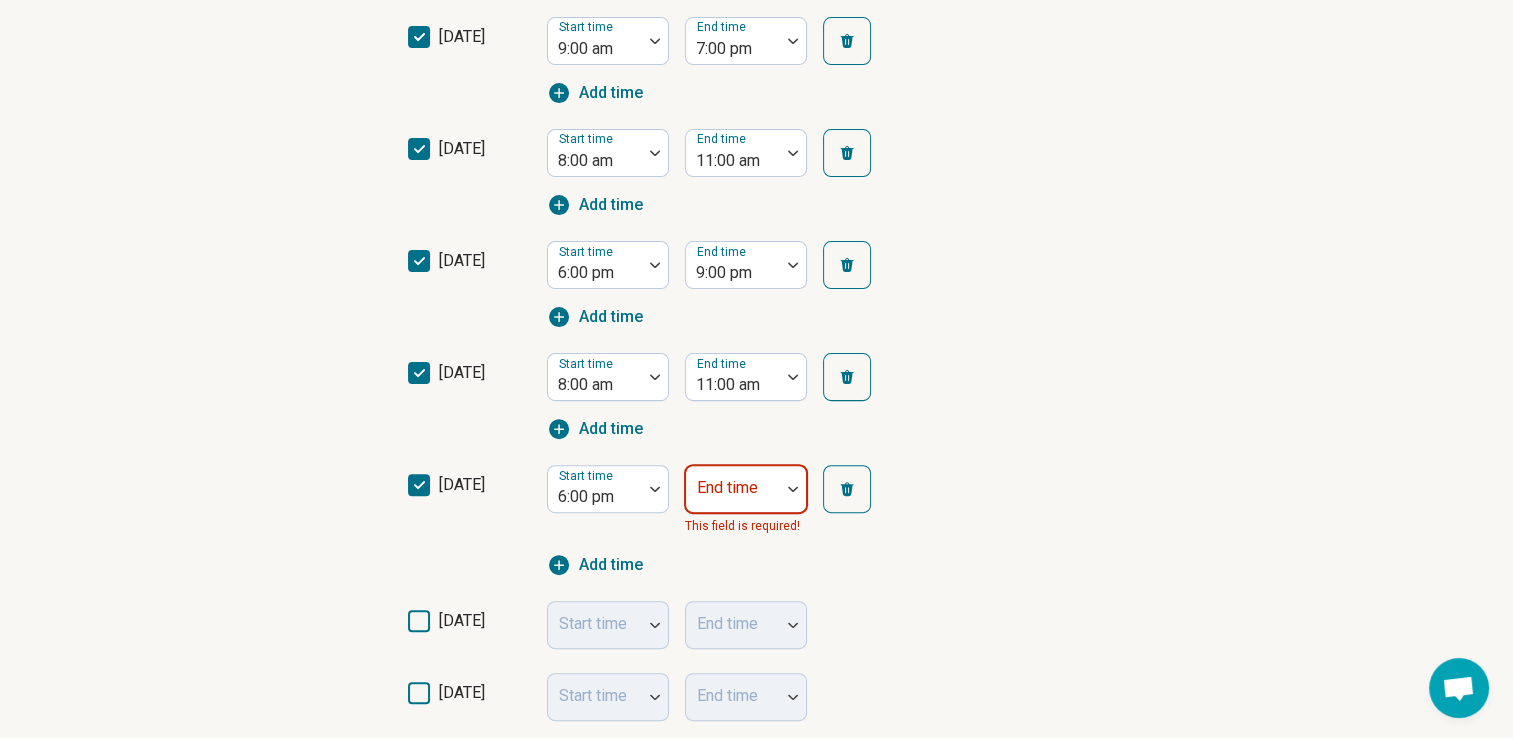 click at bounding box center (793, 489) 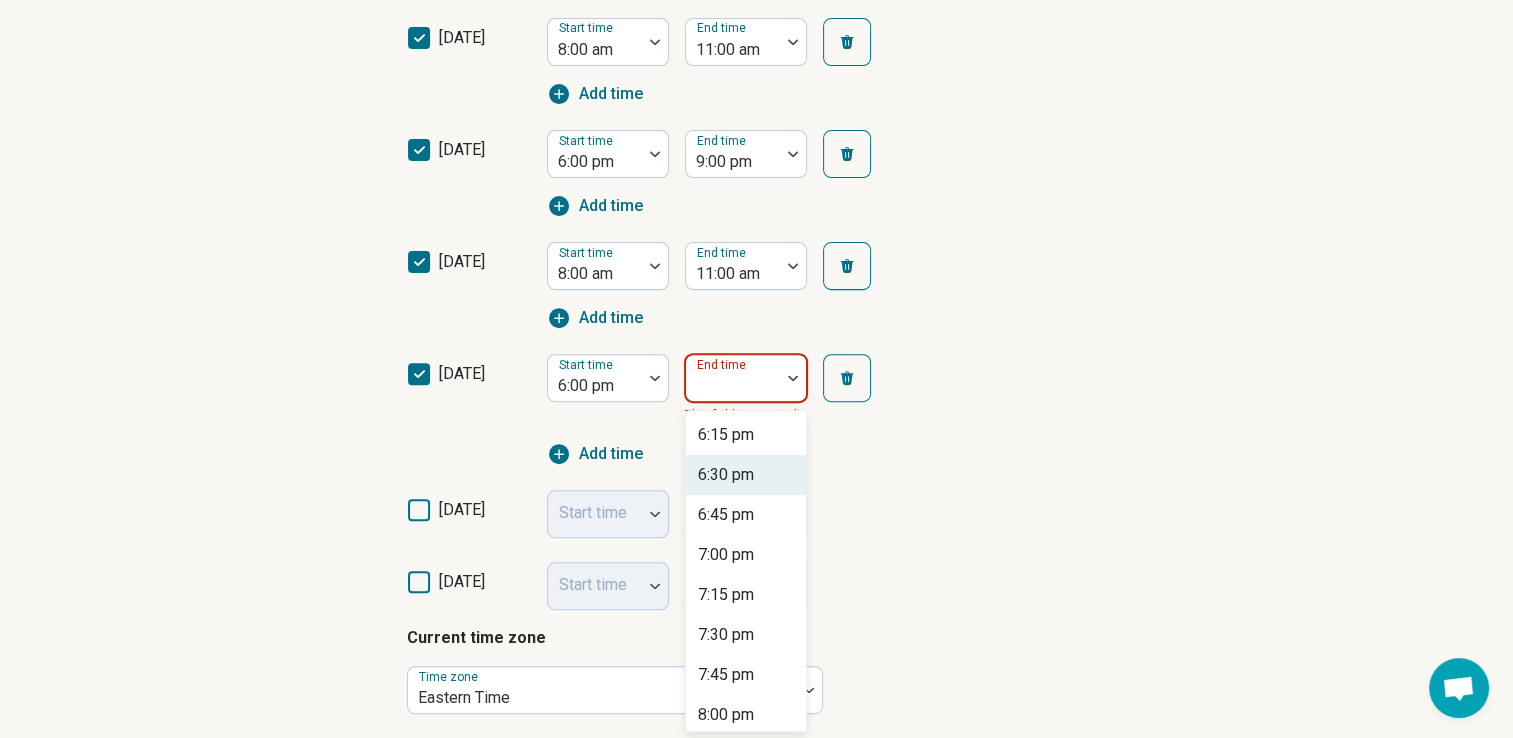 scroll, scrollTop: 656, scrollLeft: 0, axis: vertical 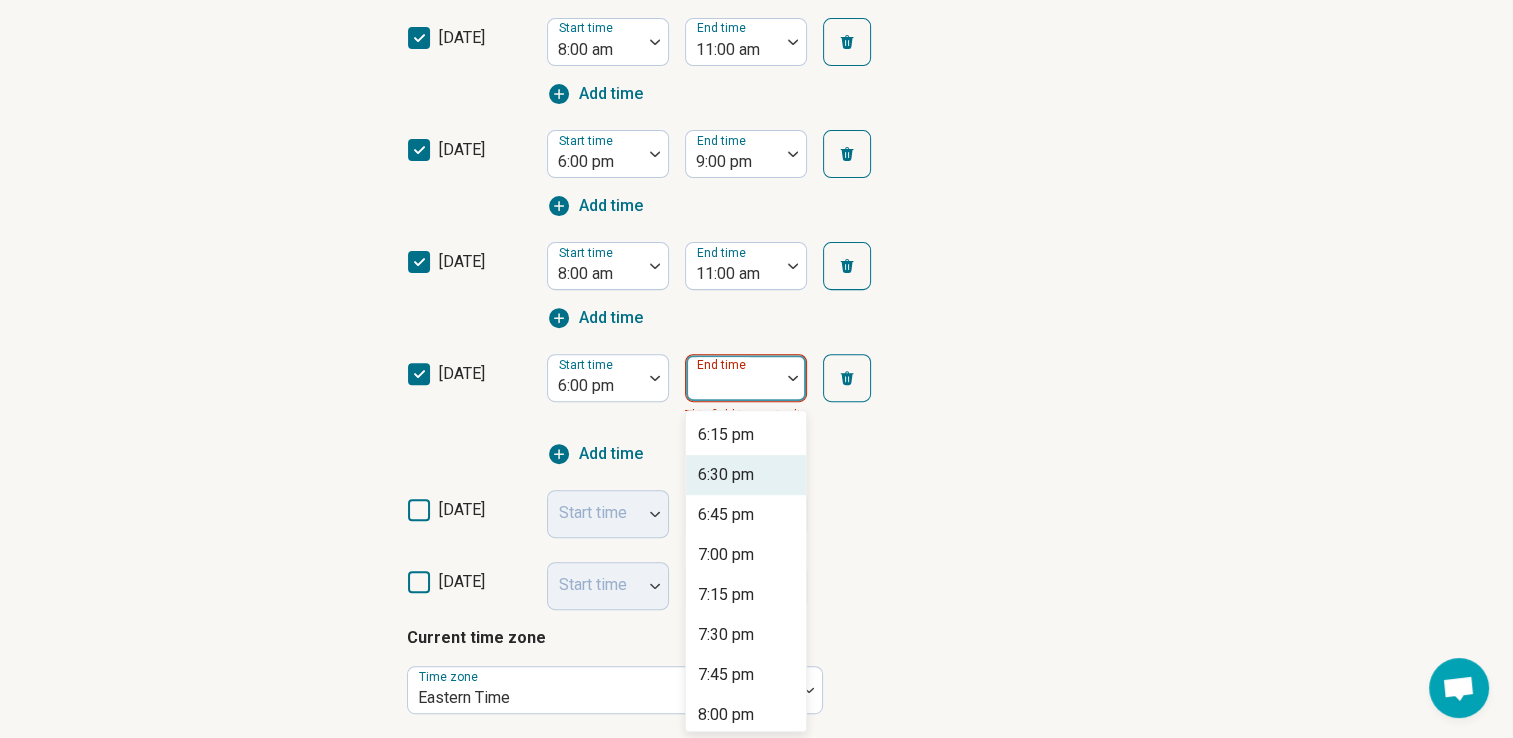 drag, startPoint x: 805, startPoint y: 475, endPoint x: 807, endPoint y: 506, distance: 31.06445 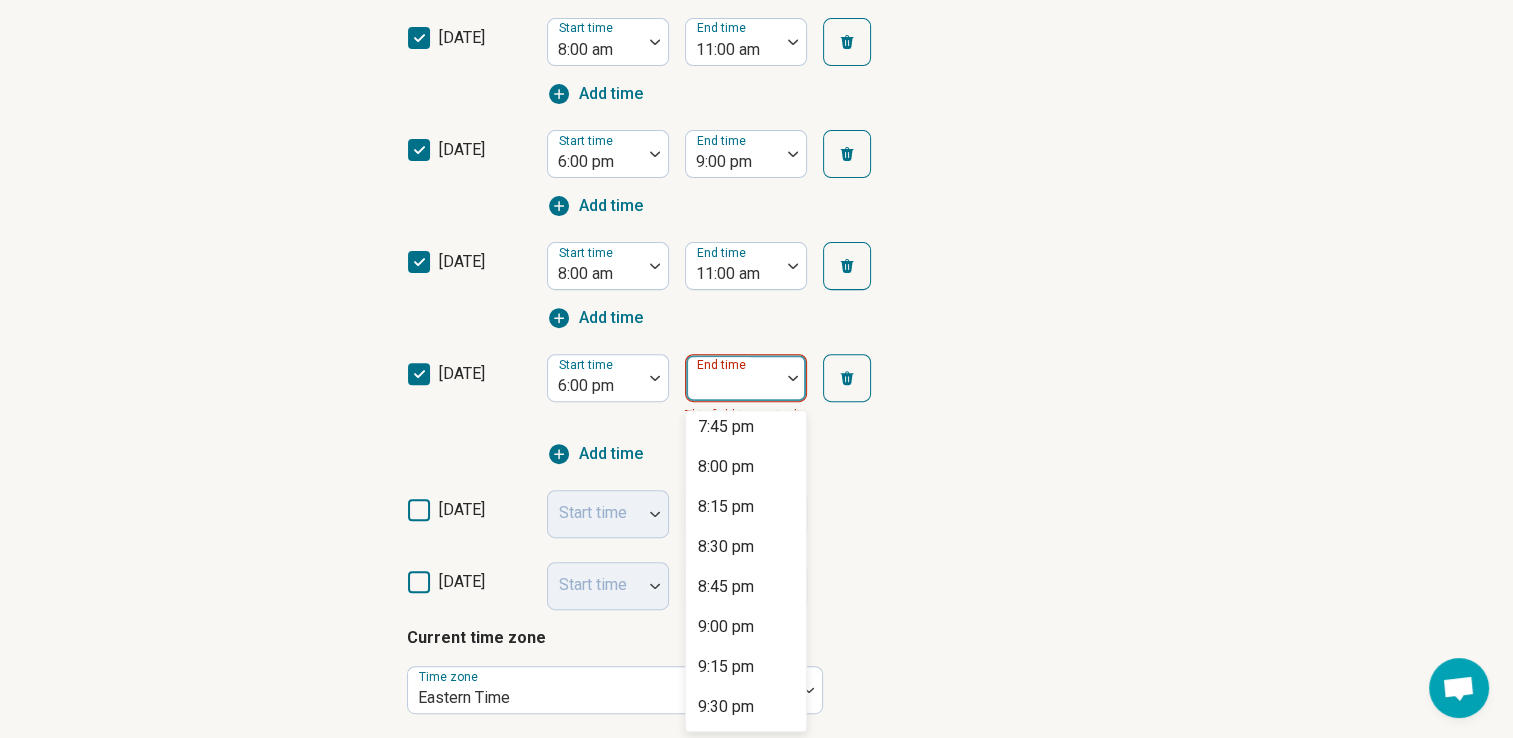 scroll, scrollTop: 252, scrollLeft: 0, axis: vertical 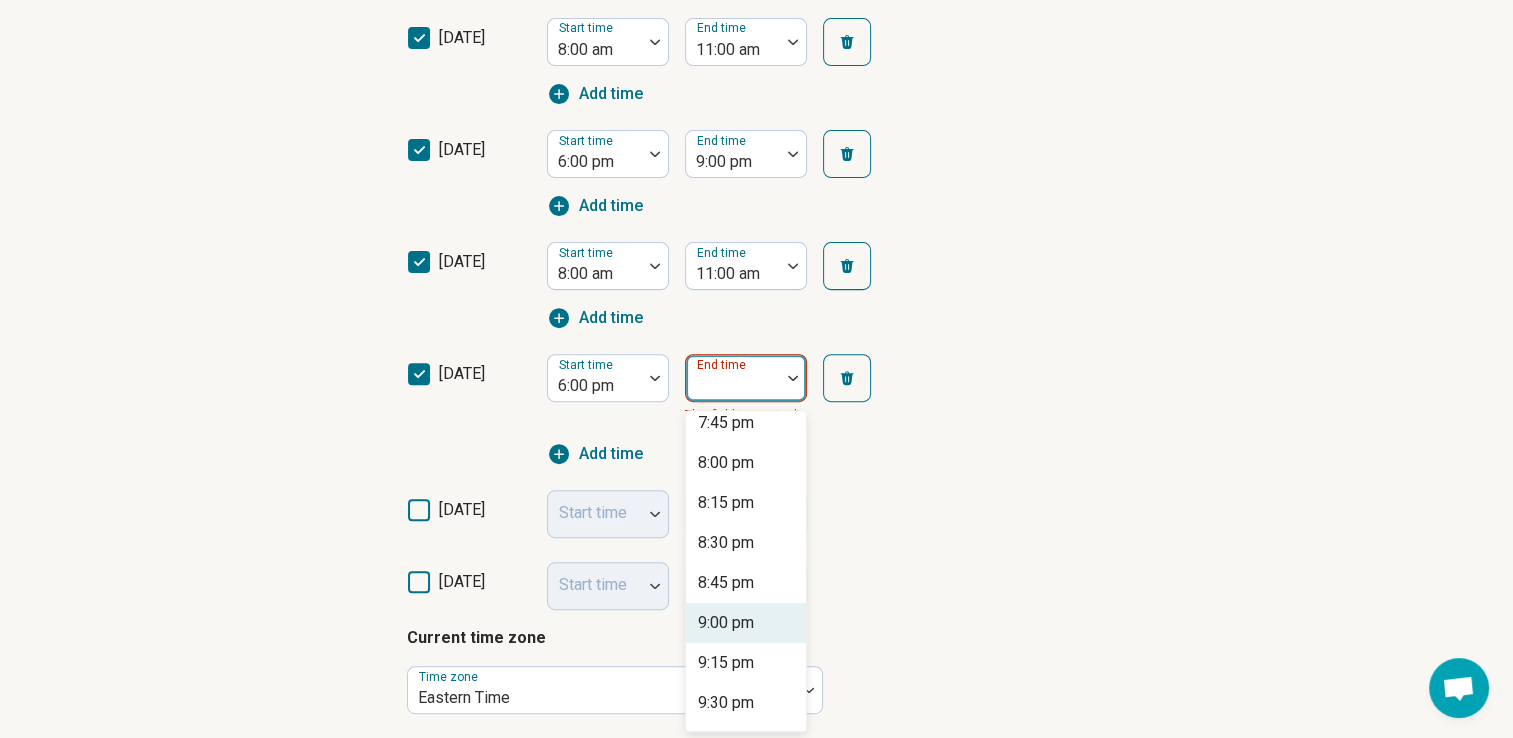 click on "9:00 pm" at bounding box center [746, 623] 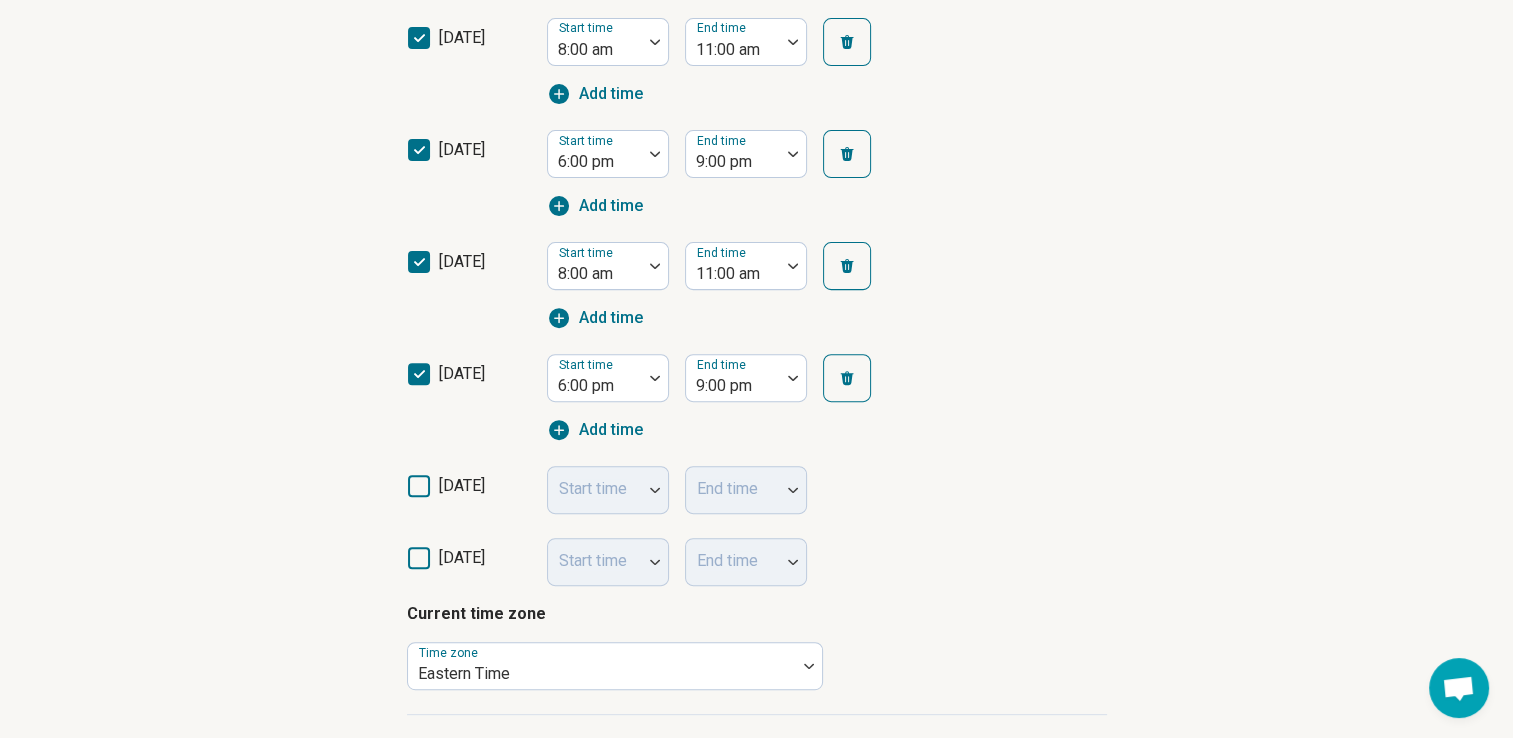 click on "[DATE] Start time End time" at bounding box center [757, 556] 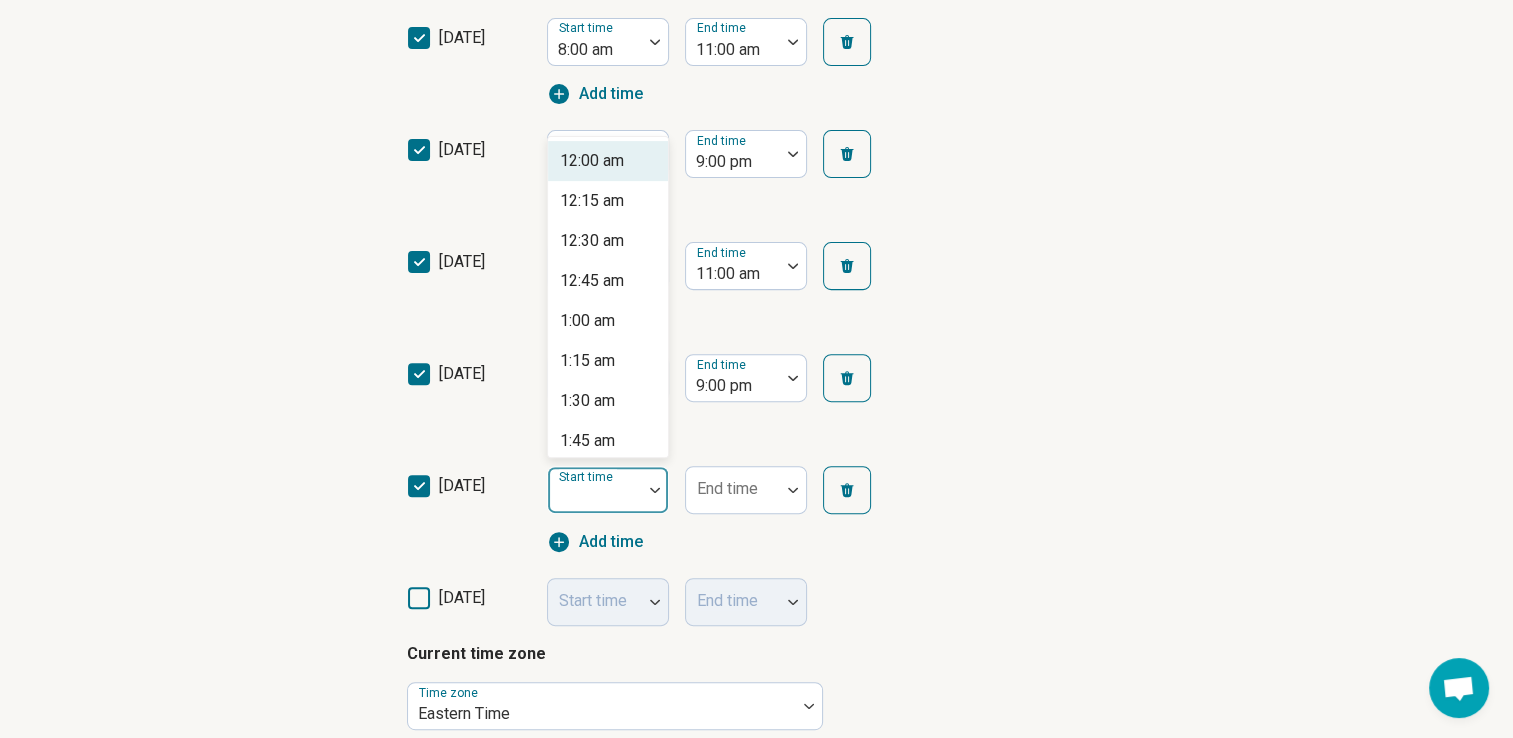 click at bounding box center (655, 490) 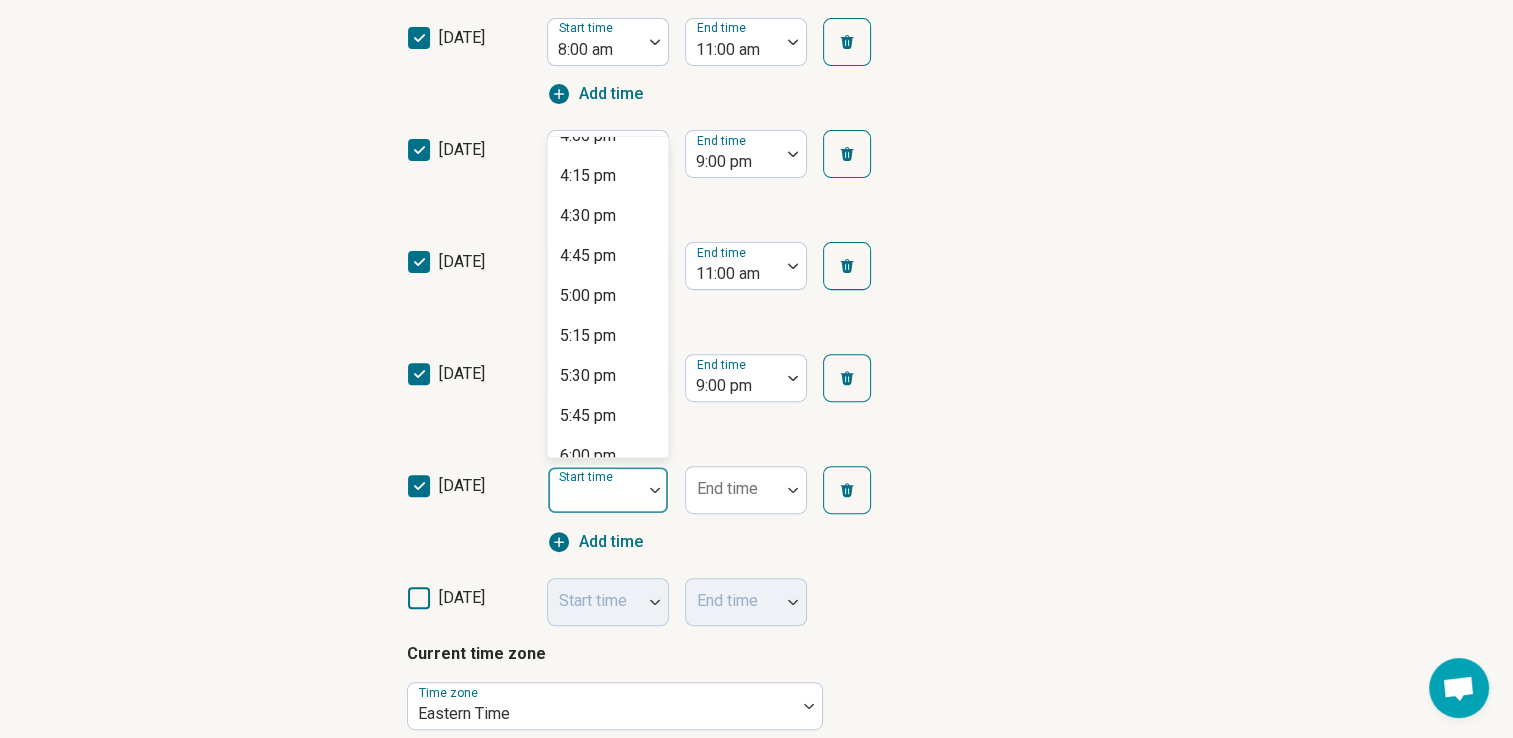 scroll, scrollTop: 2586, scrollLeft: 0, axis: vertical 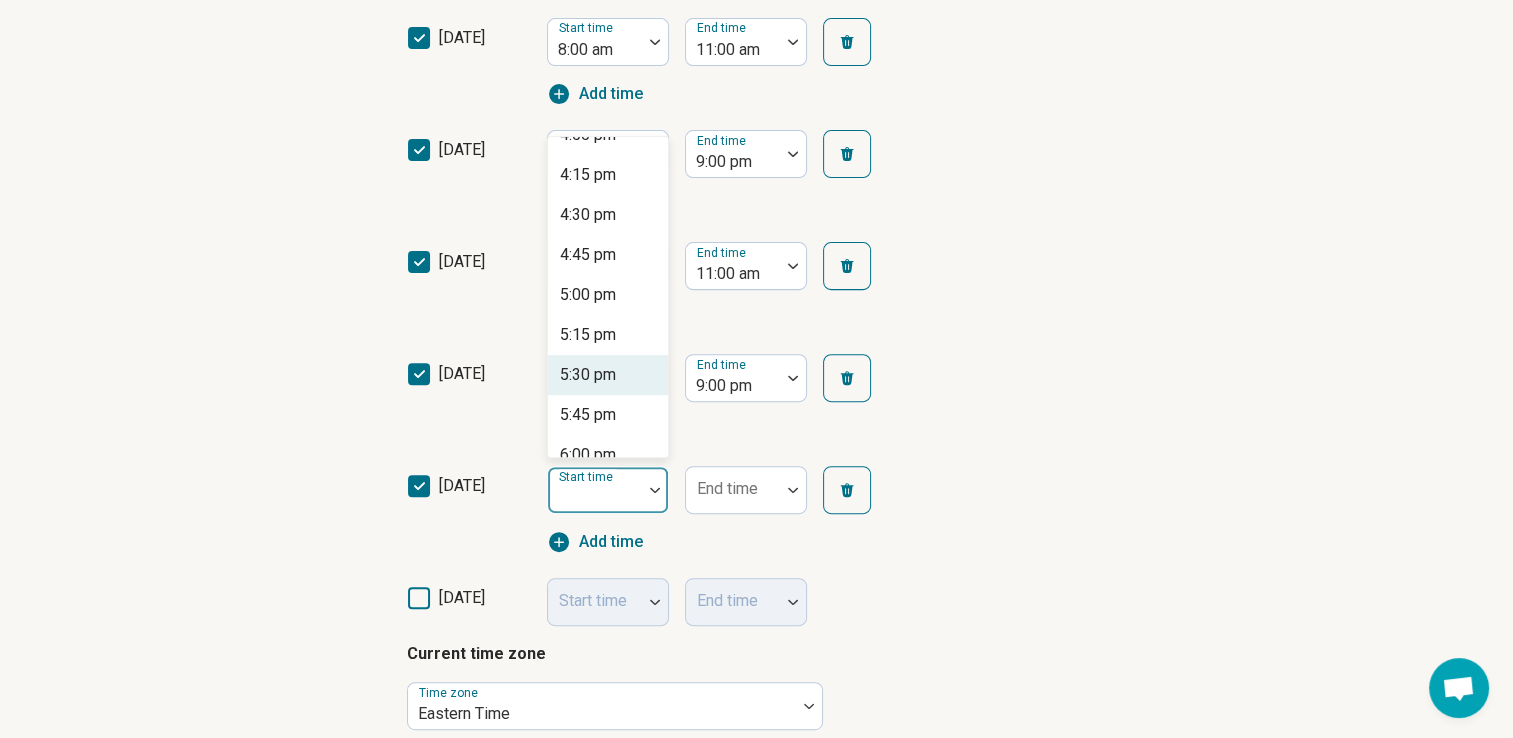 click on "5:30 pm" at bounding box center (588, 375) 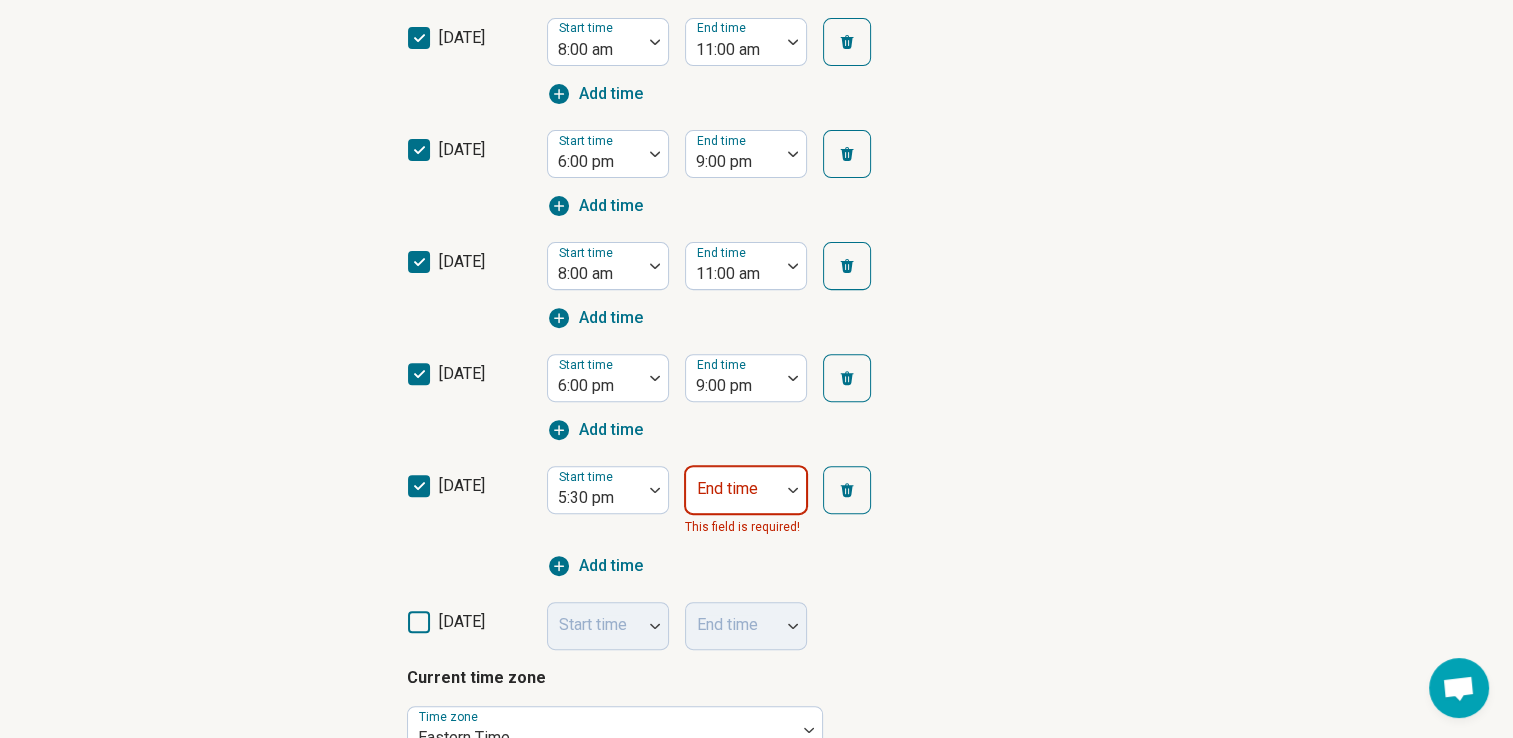click at bounding box center [793, 490] 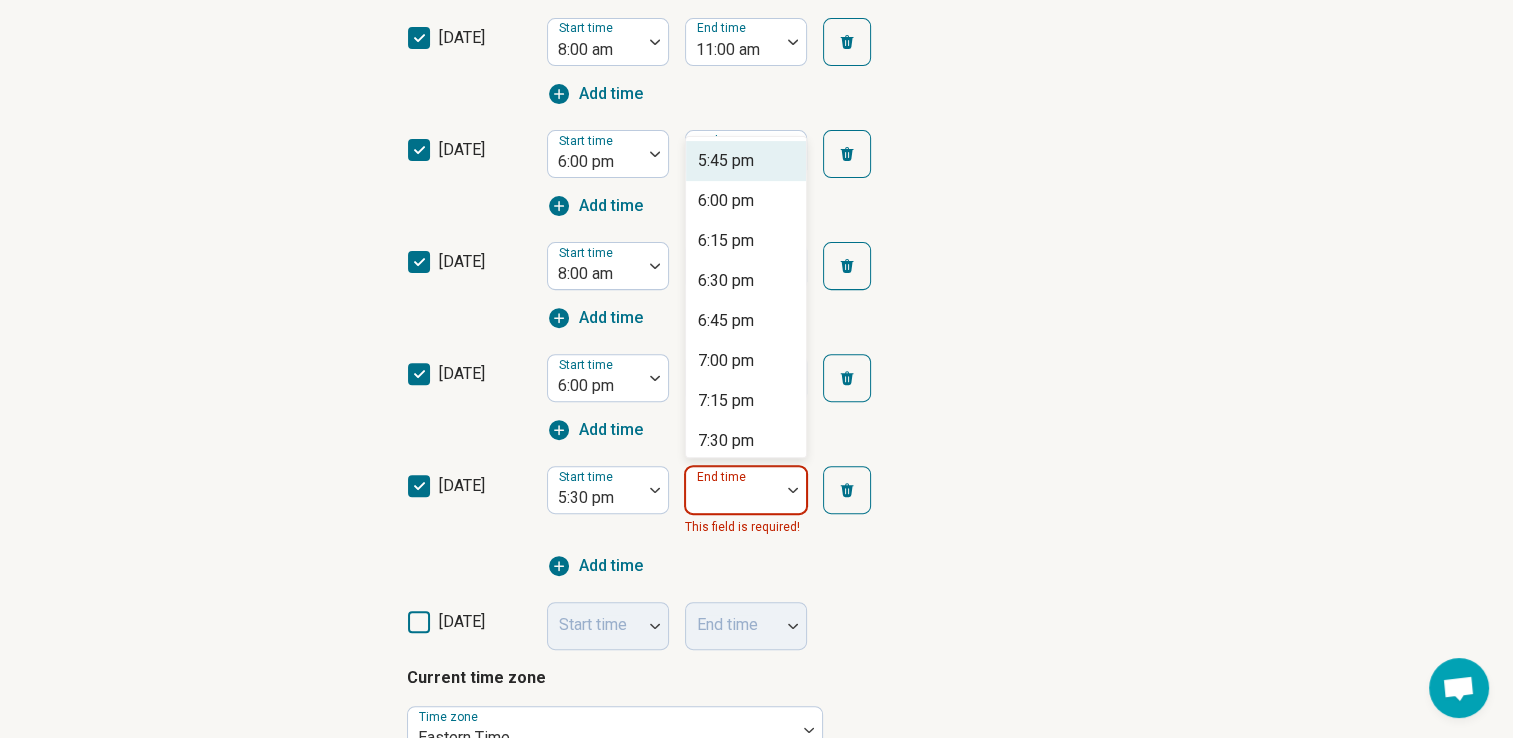 scroll, scrollTop: 768, scrollLeft: 0, axis: vertical 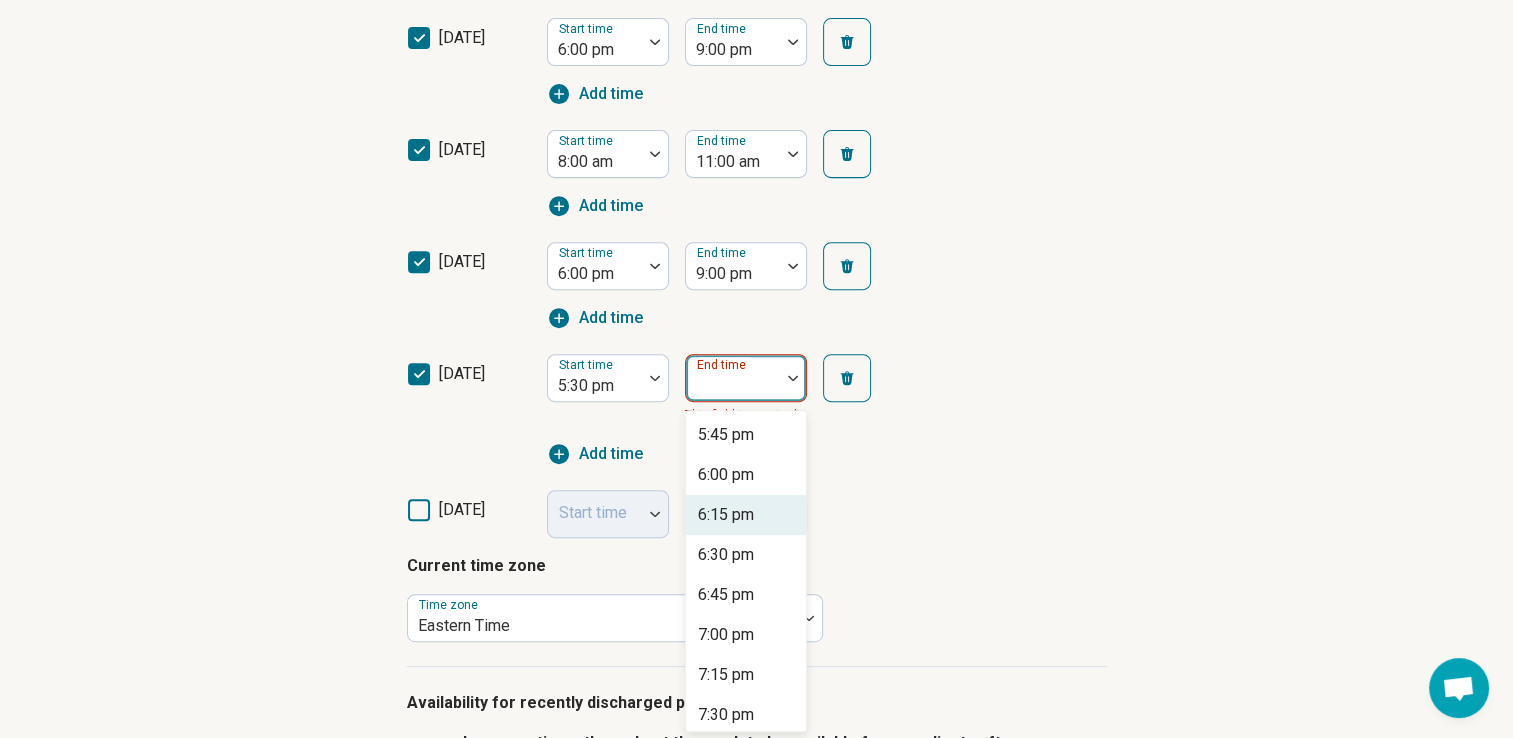 drag, startPoint x: 804, startPoint y: 498, endPoint x: 804, endPoint y: 536, distance: 38 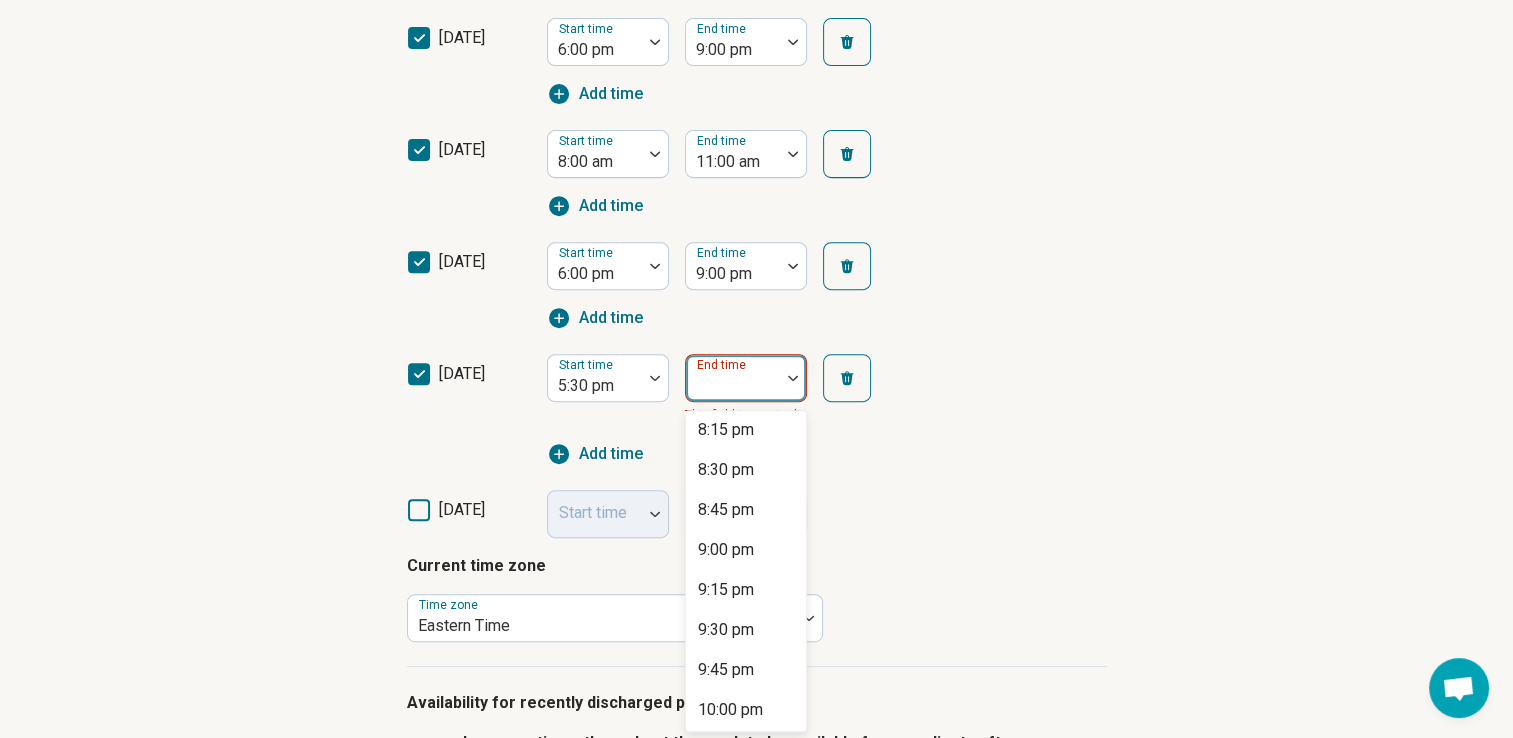 scroll, scrollTop: 418, scrollLeft: 0, axis: vertical 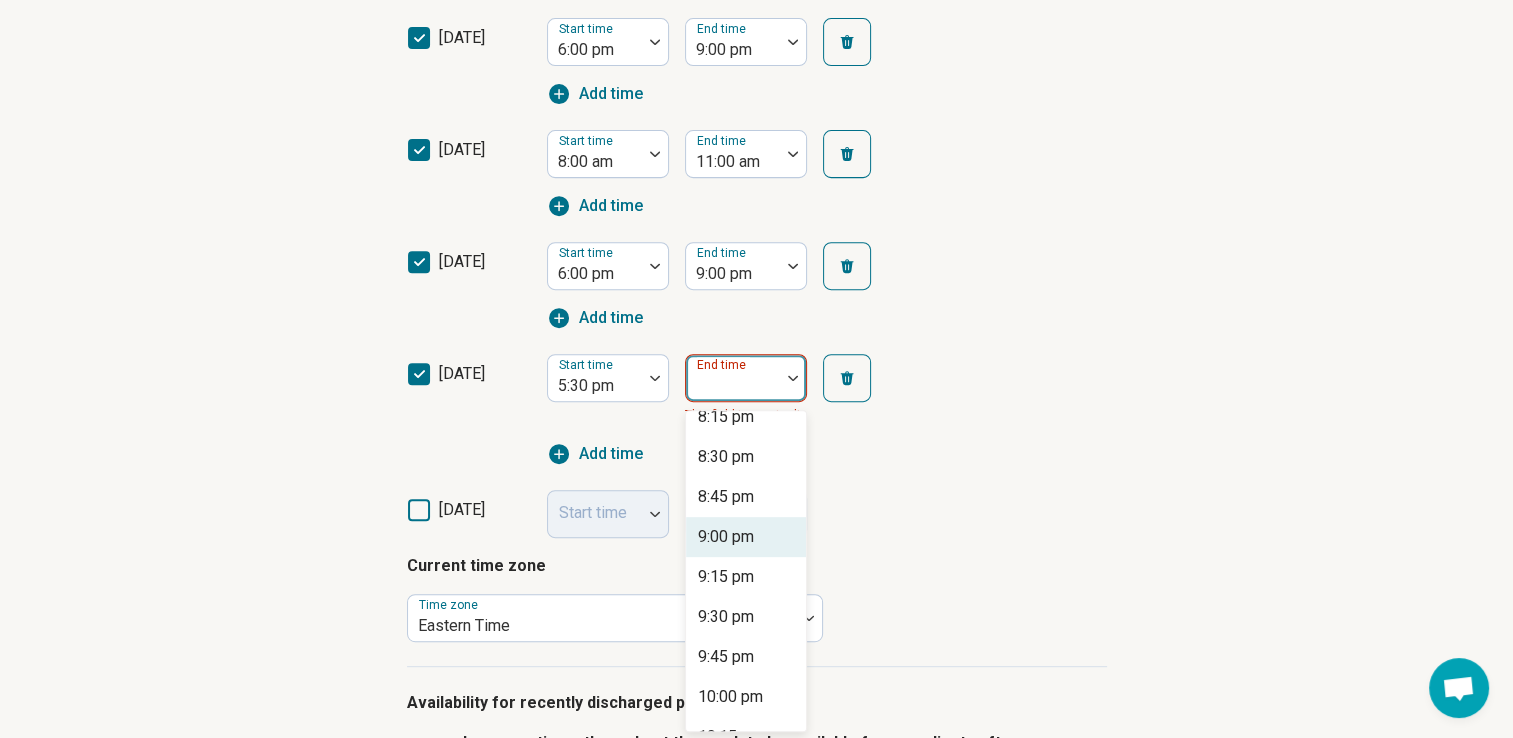 click on "9:00 pm" at bounding box center (726, 537) 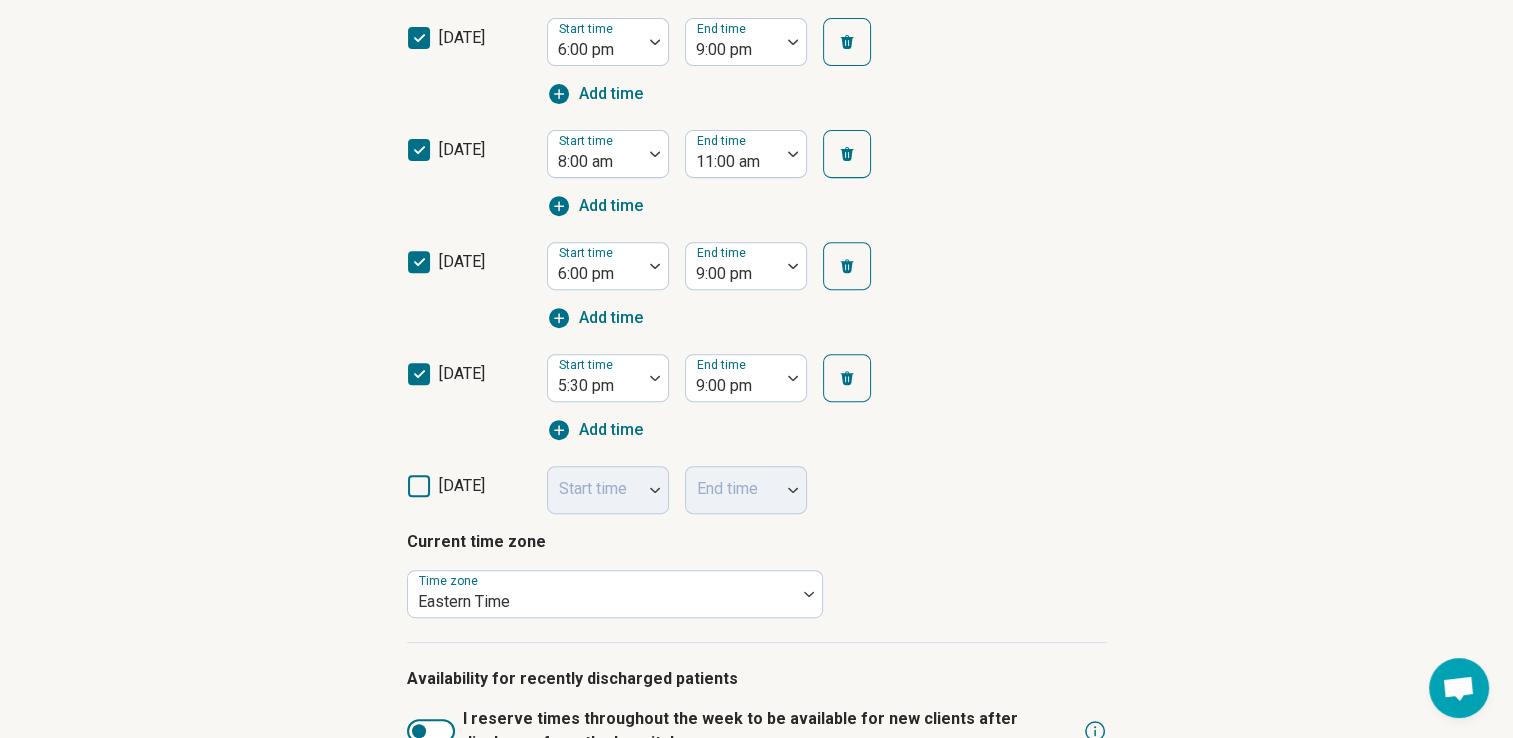click 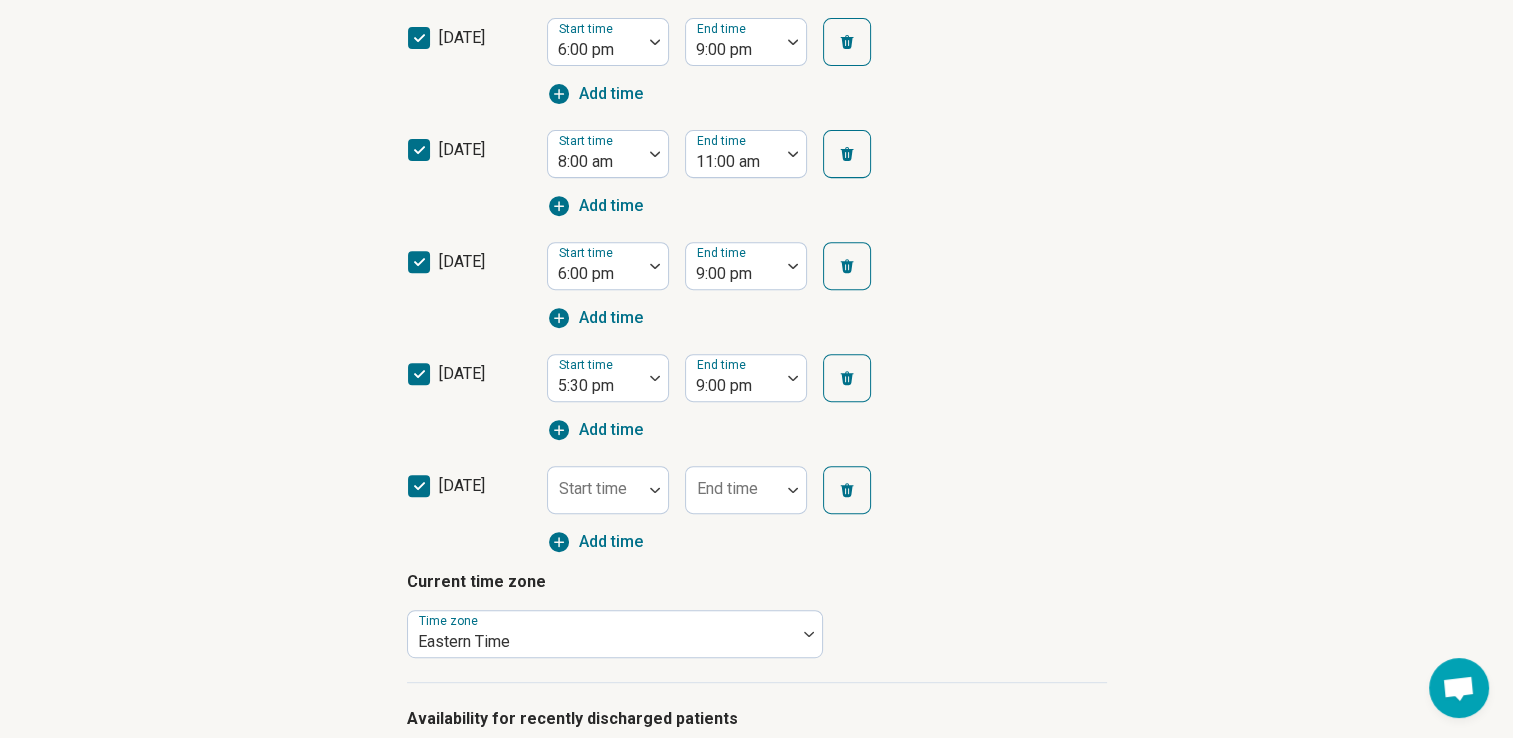 scroll, scrollTop: 10, scrollLeft: 0, axis: vertical 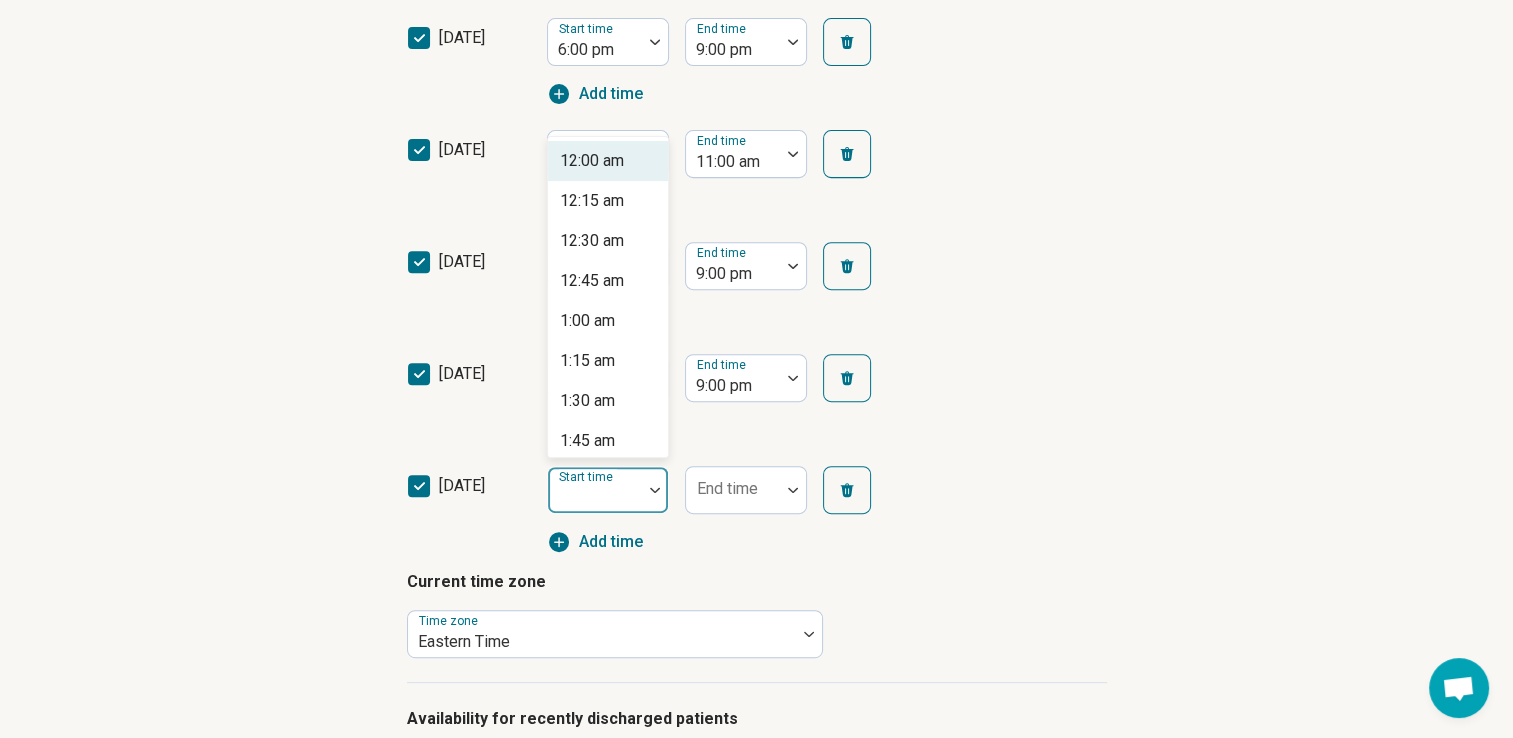click at bounding box center [655, 490] 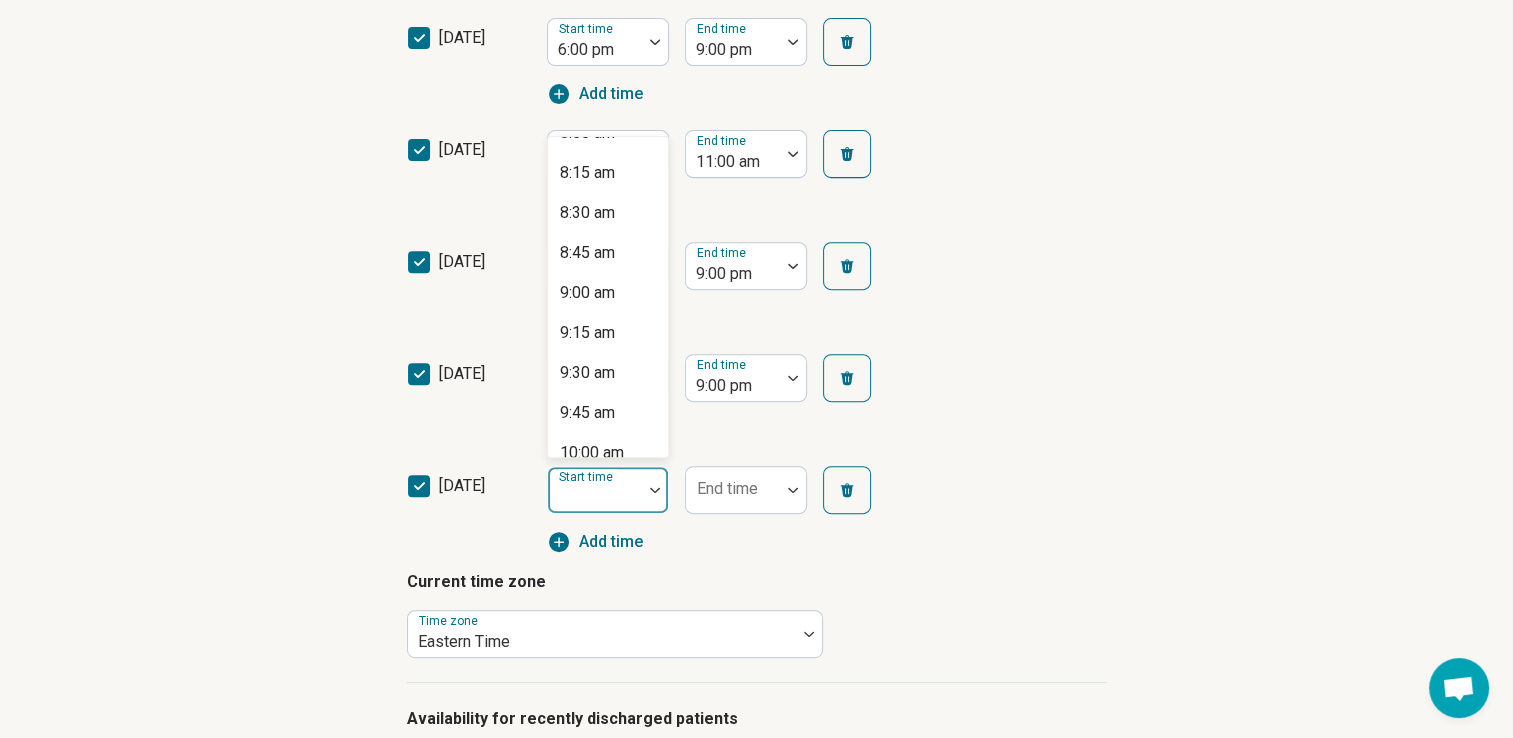 scroll, scrollTop: 1365, scrollLeft: 0, axis: vertical 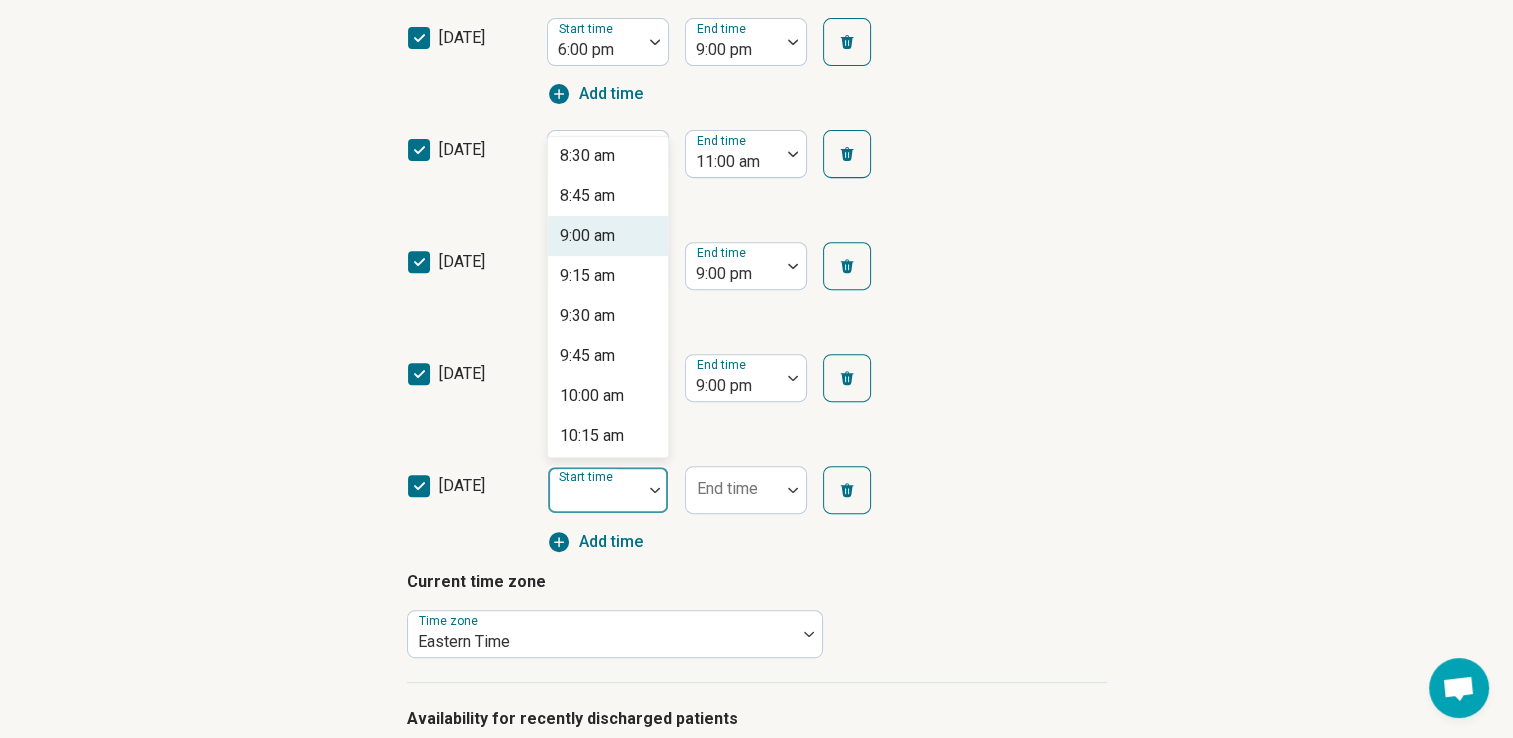 click on "9:00 am" at bounding box center [608, 236] 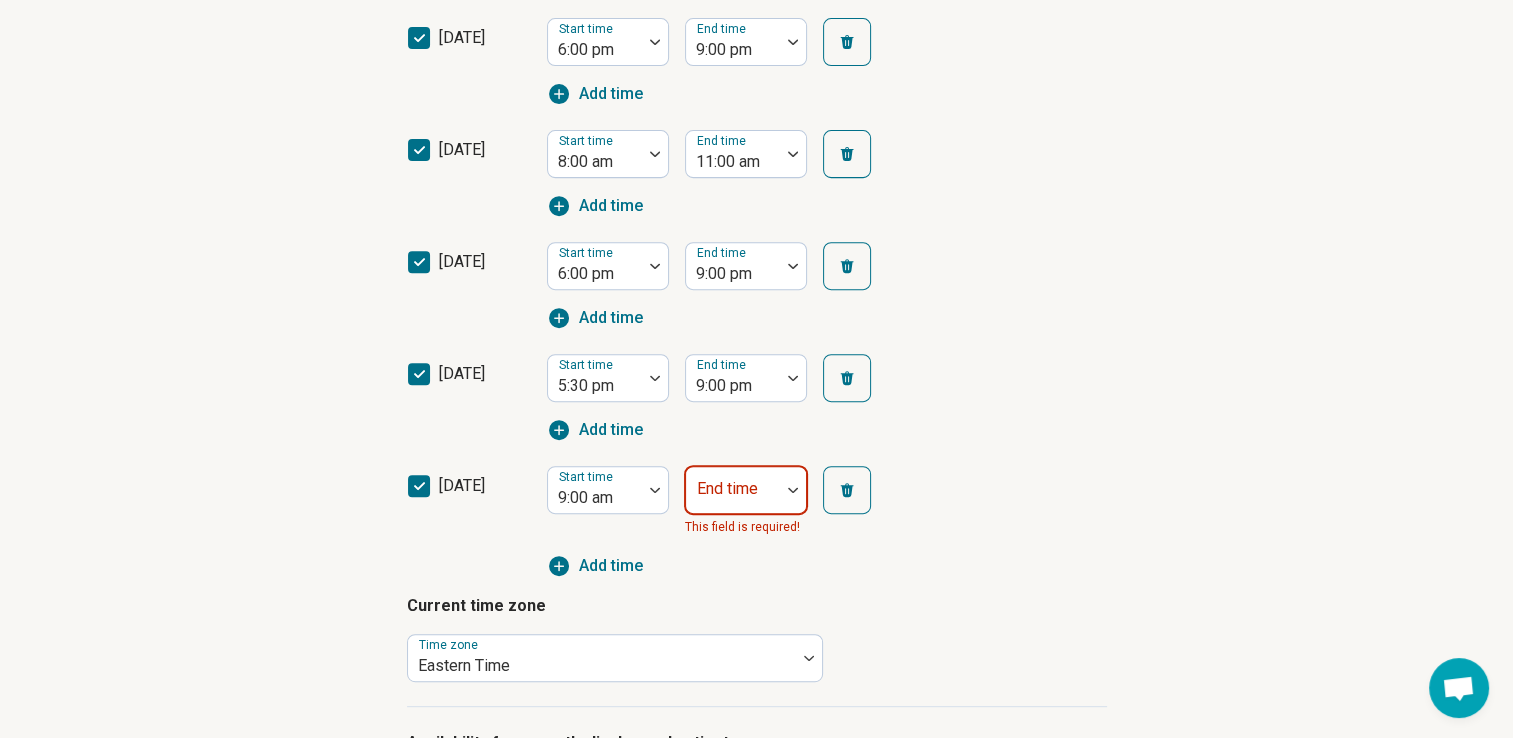 click at bounding box center [793, 490] 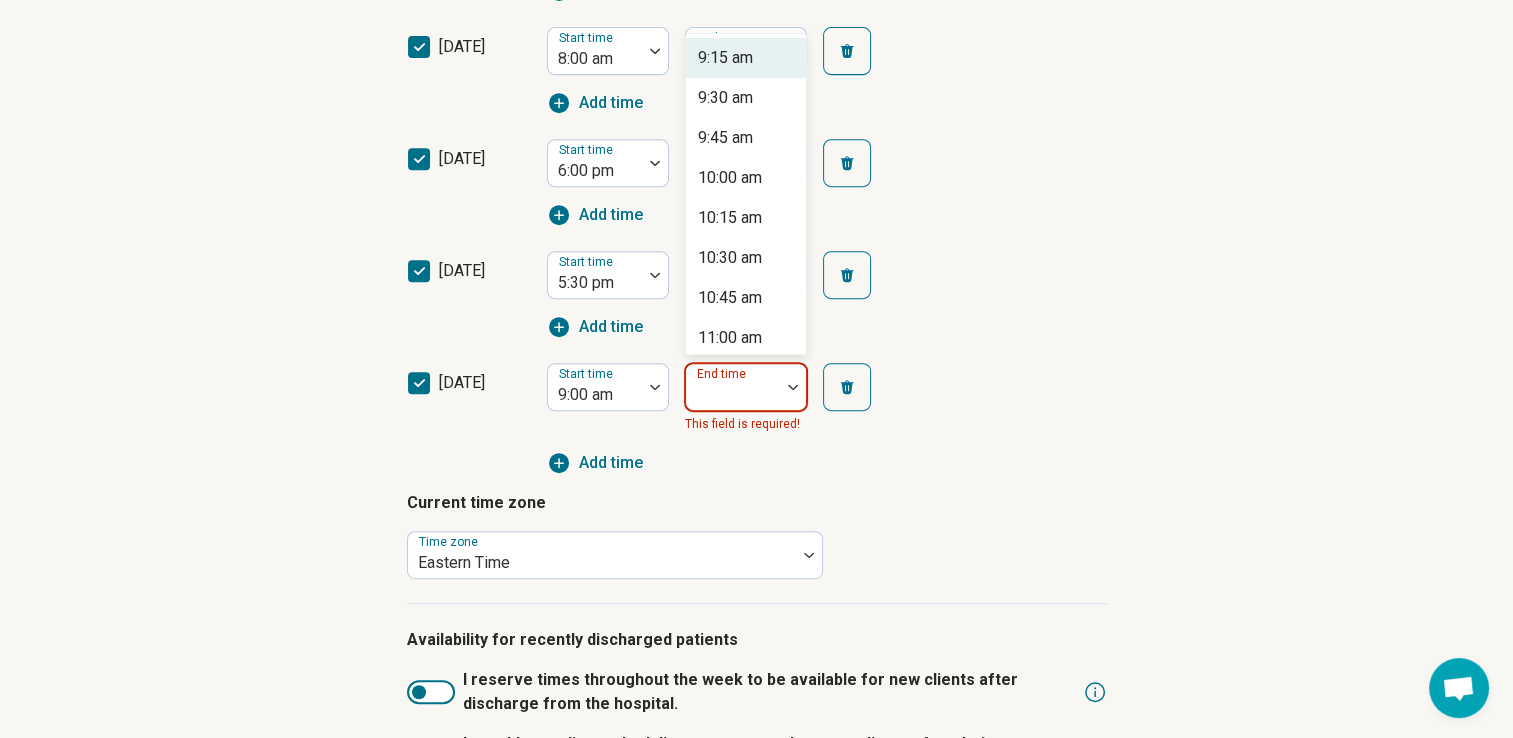 scroll, scrollTop: 881, scrollLeft: 0, axis: vertical 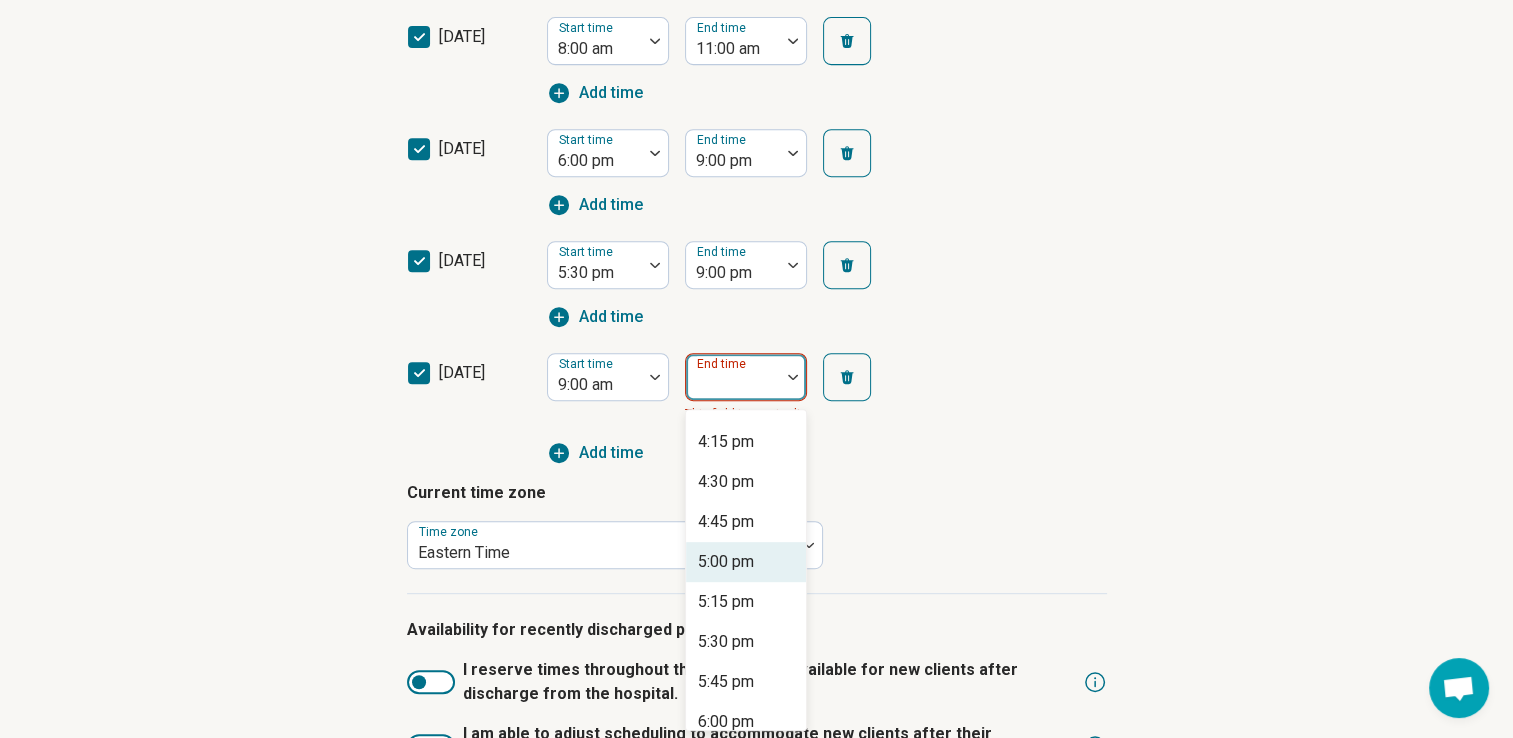 click on "5:00 pm" at bounding box center [746, 562] 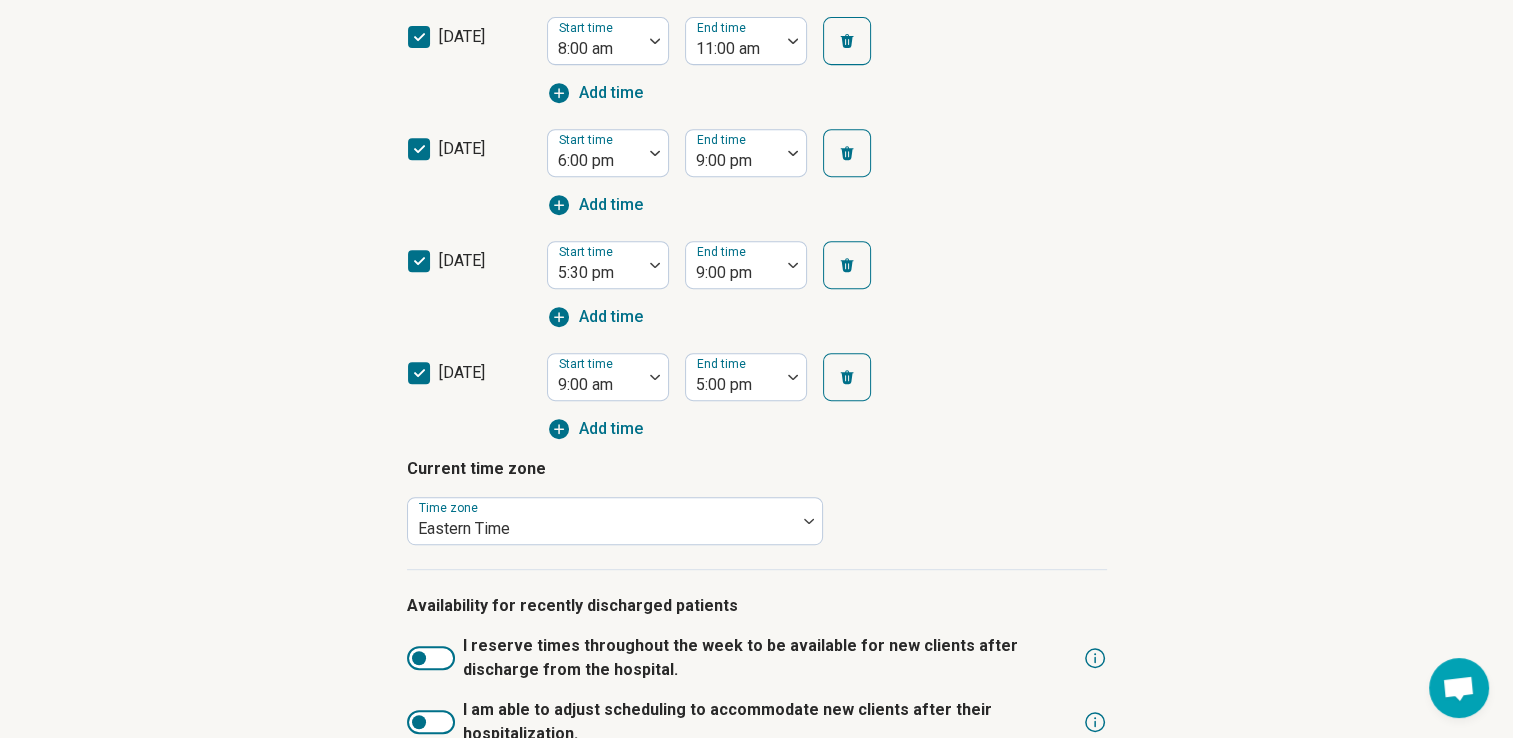 click on "Current time zone Time zone Eastern Time" at bounding box center [757, 501] 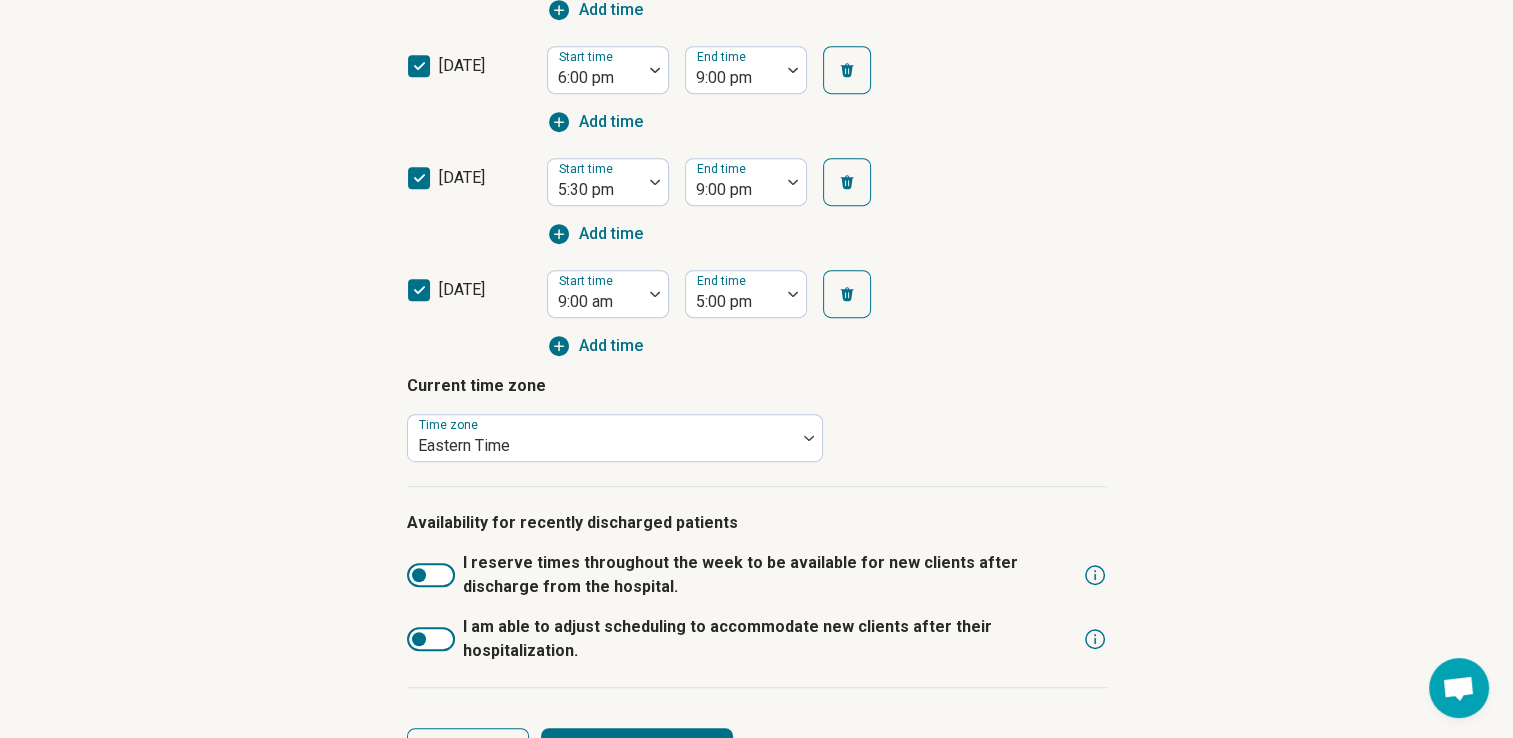 scroll, scrollTop: 1040, scrollLeft: 0, axis: vertical 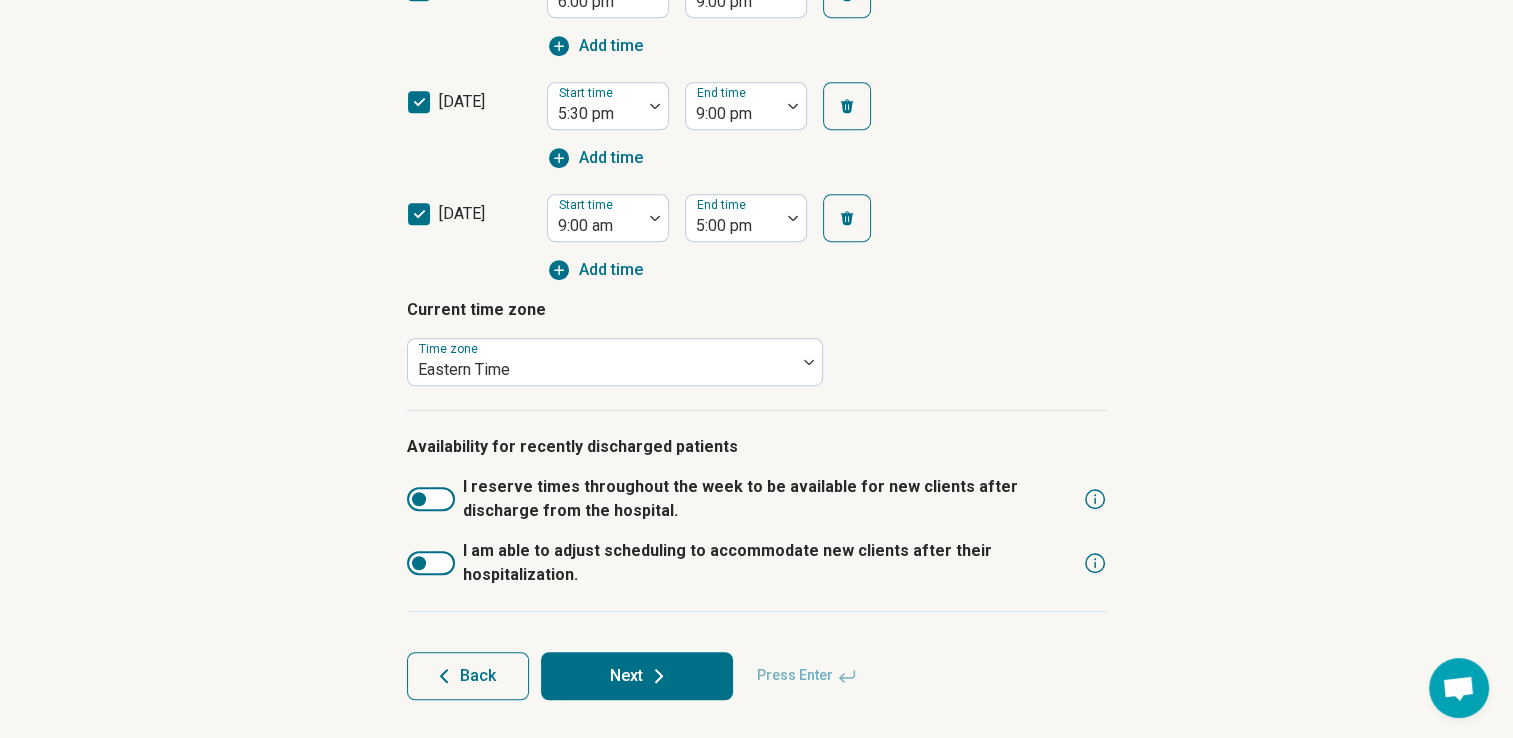 click at bounding box center (419, 563) 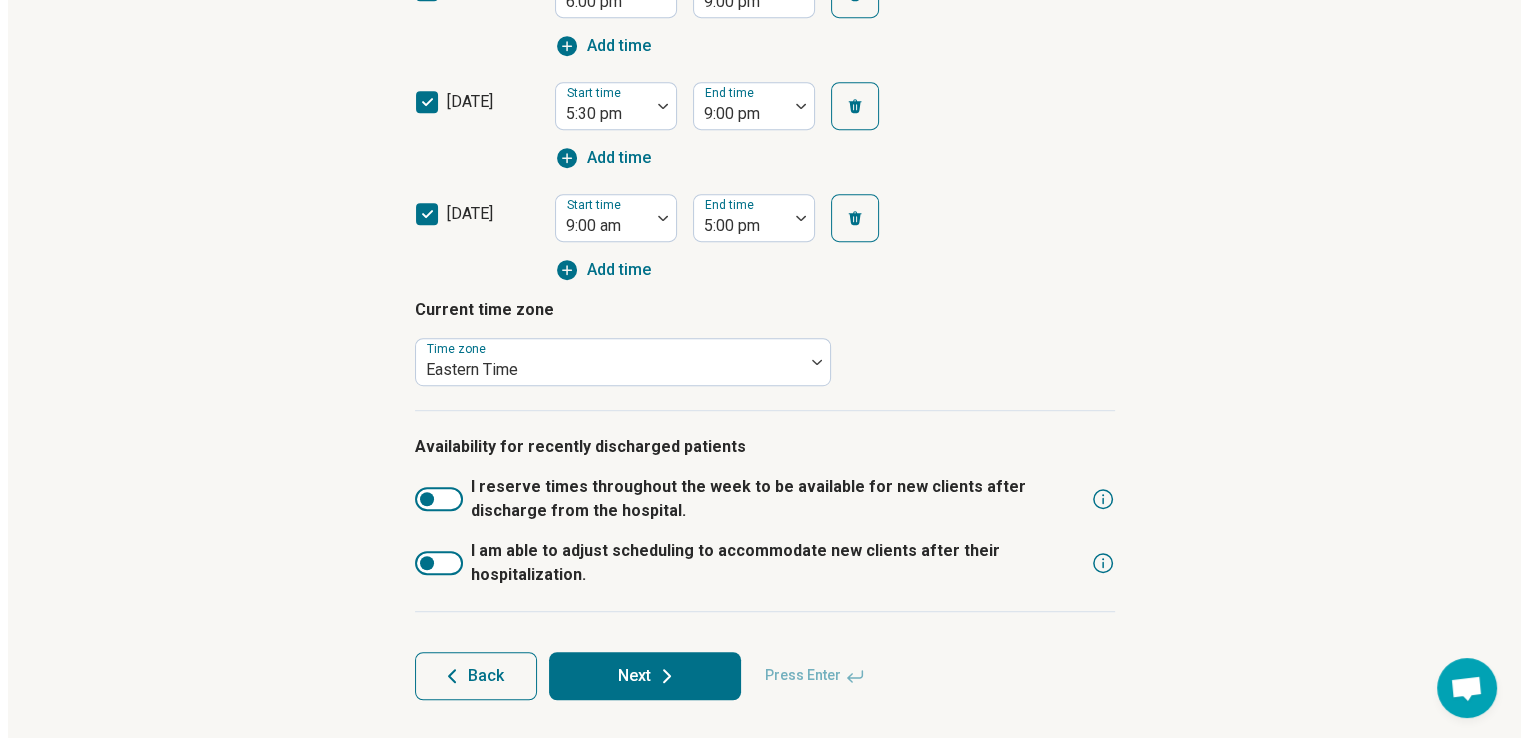 scroll, scrollTop: 0, scrollLeft: 0, axis: both 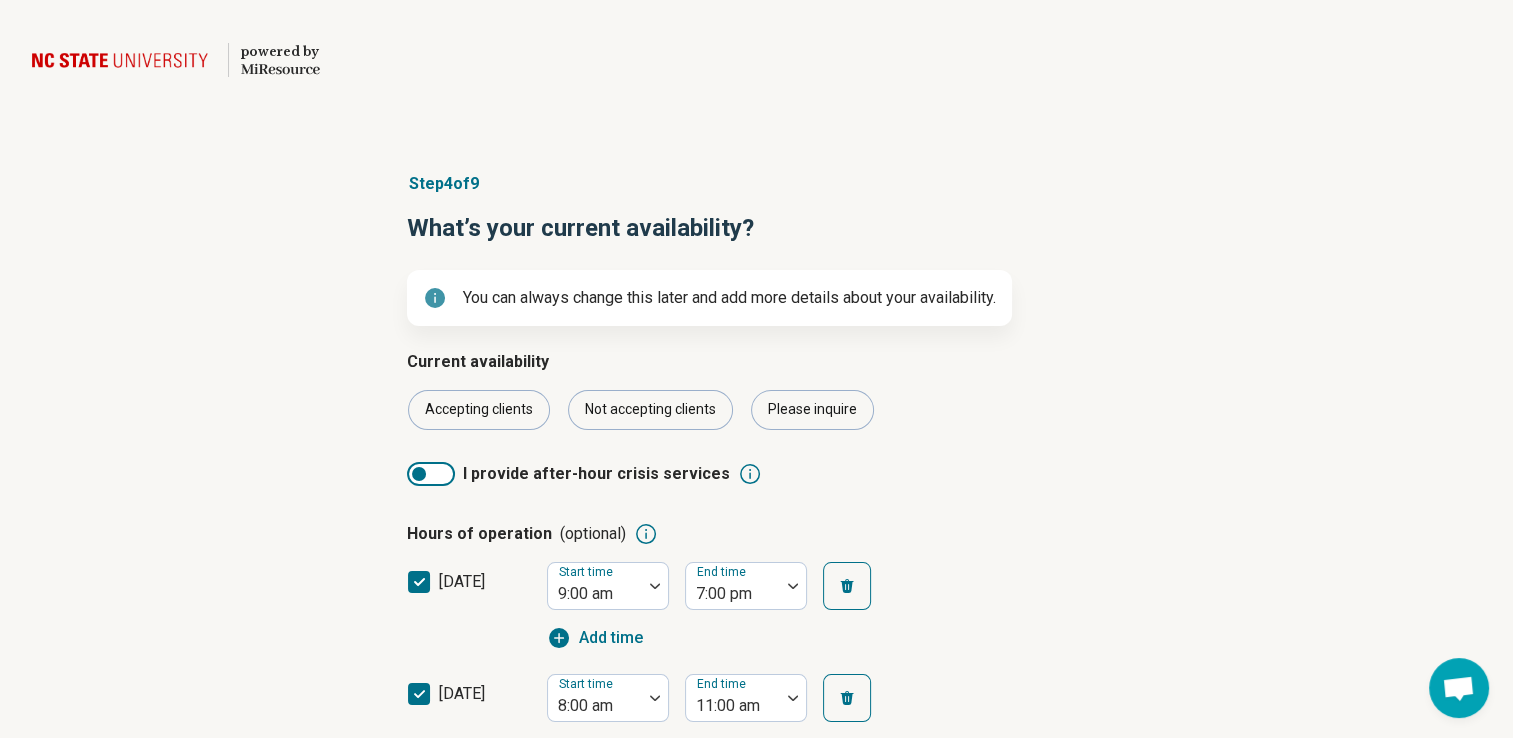 click on "I provide after-hour crisis services" at bounding box center [757, 464] 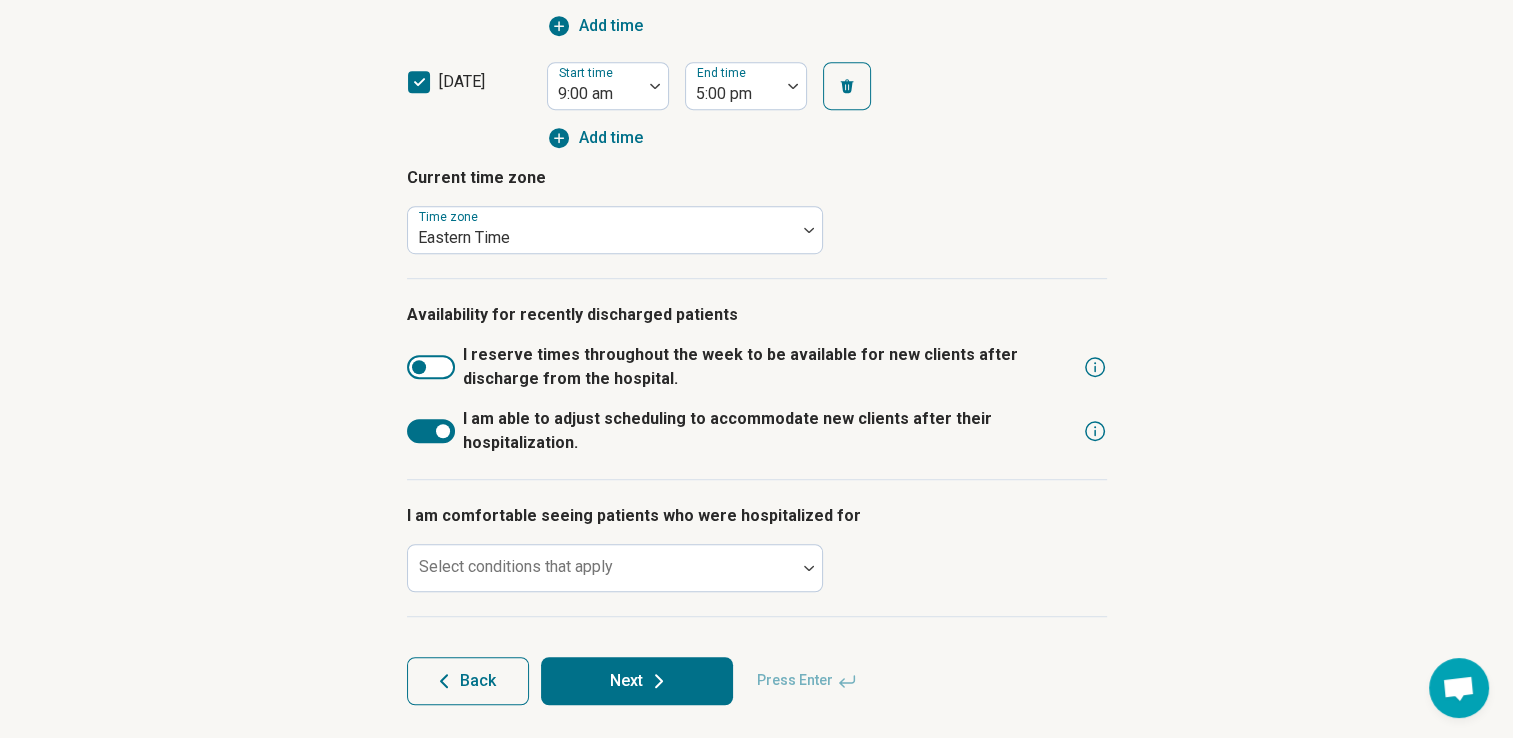 scroll, scrollTop: 1177, scrollLeft: 0, axis: vertical 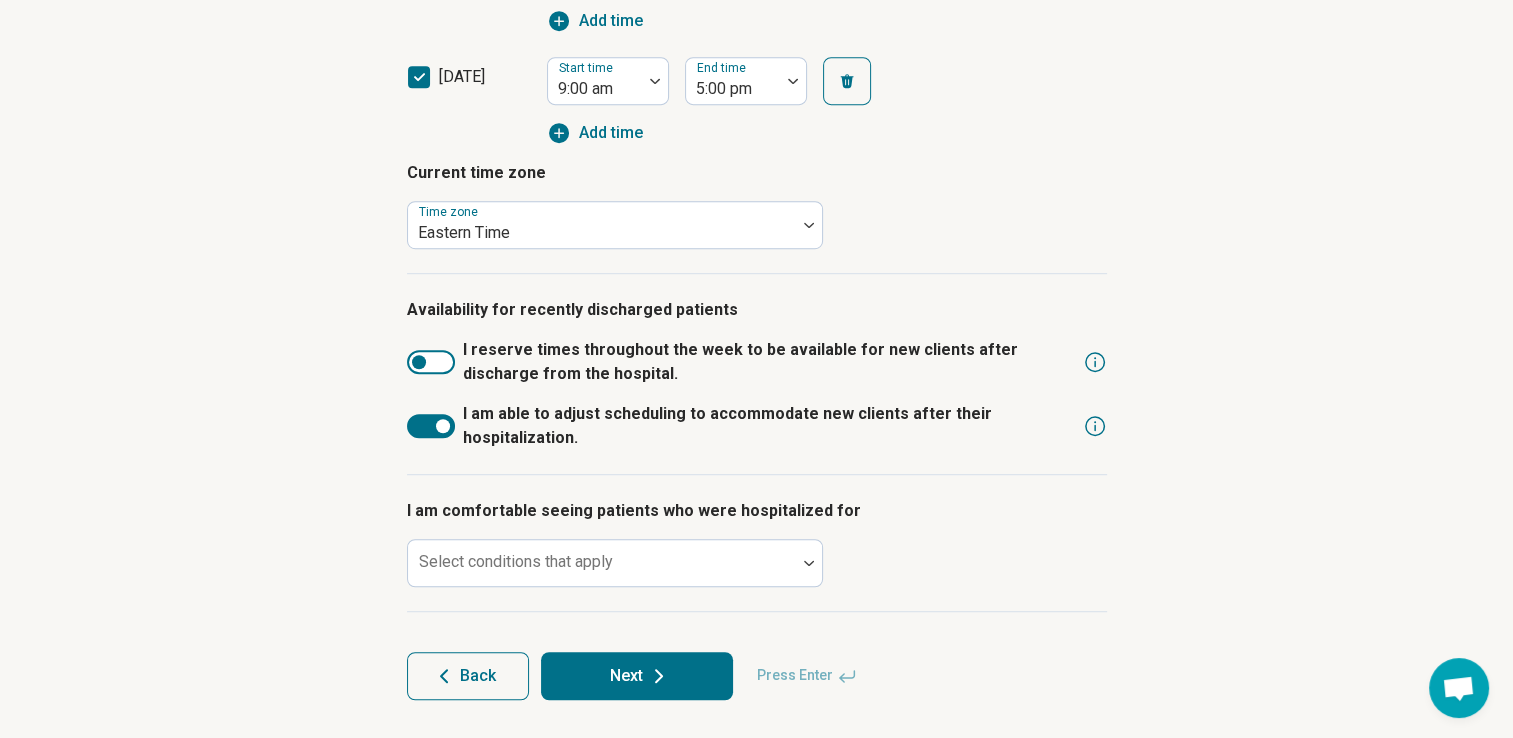 click at bounding box center [443, 426] 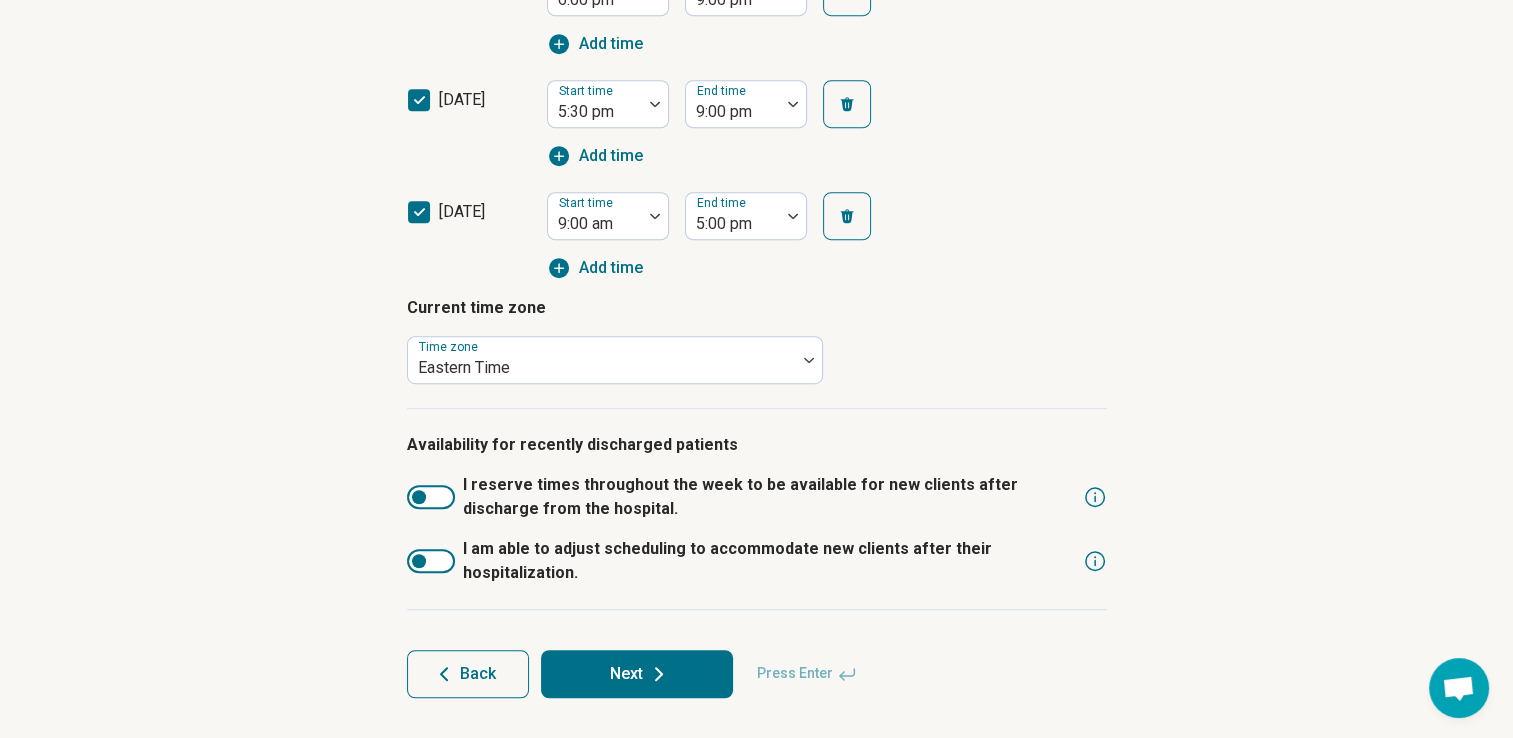 scroll, scrollTop: 1040, scrollLeft: 0, axis: vertical 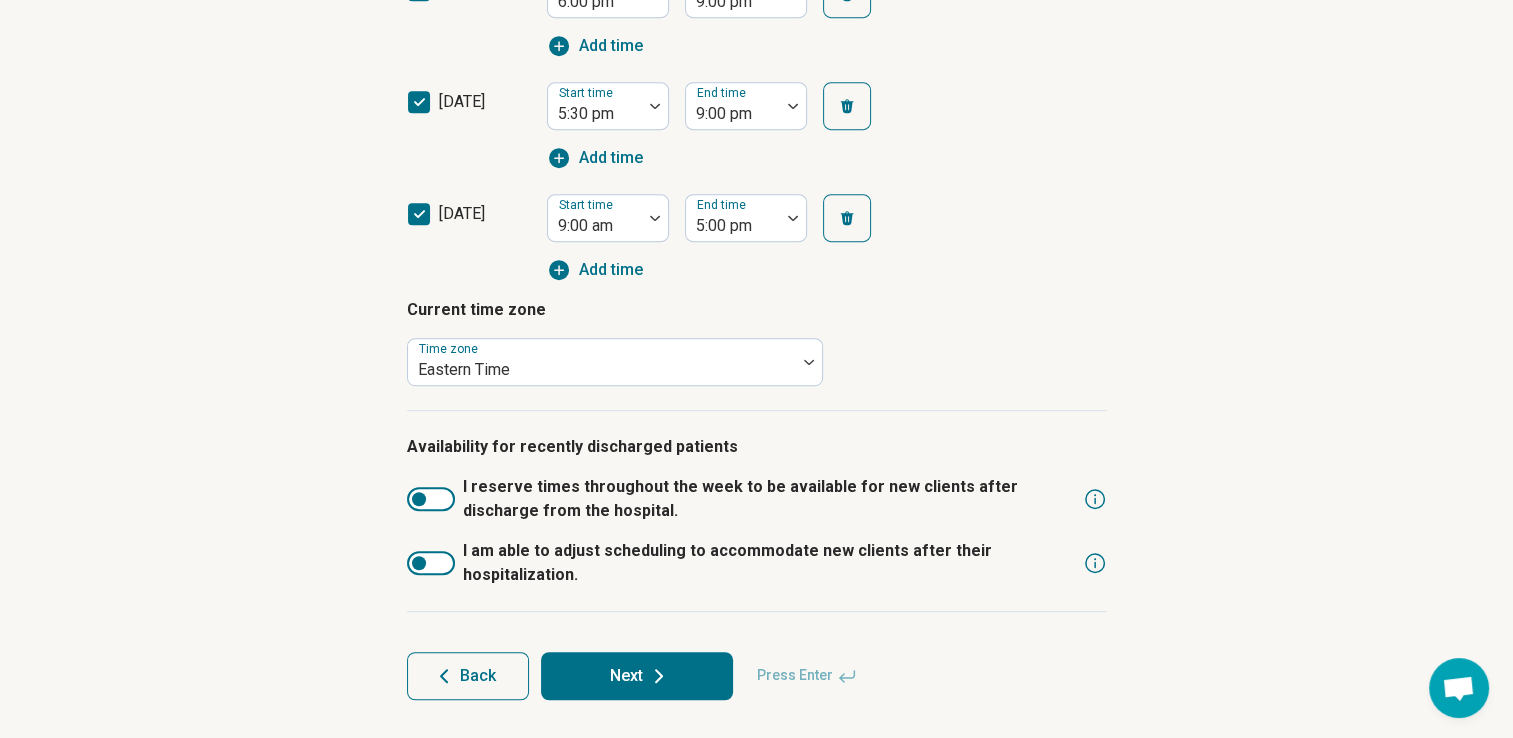 click 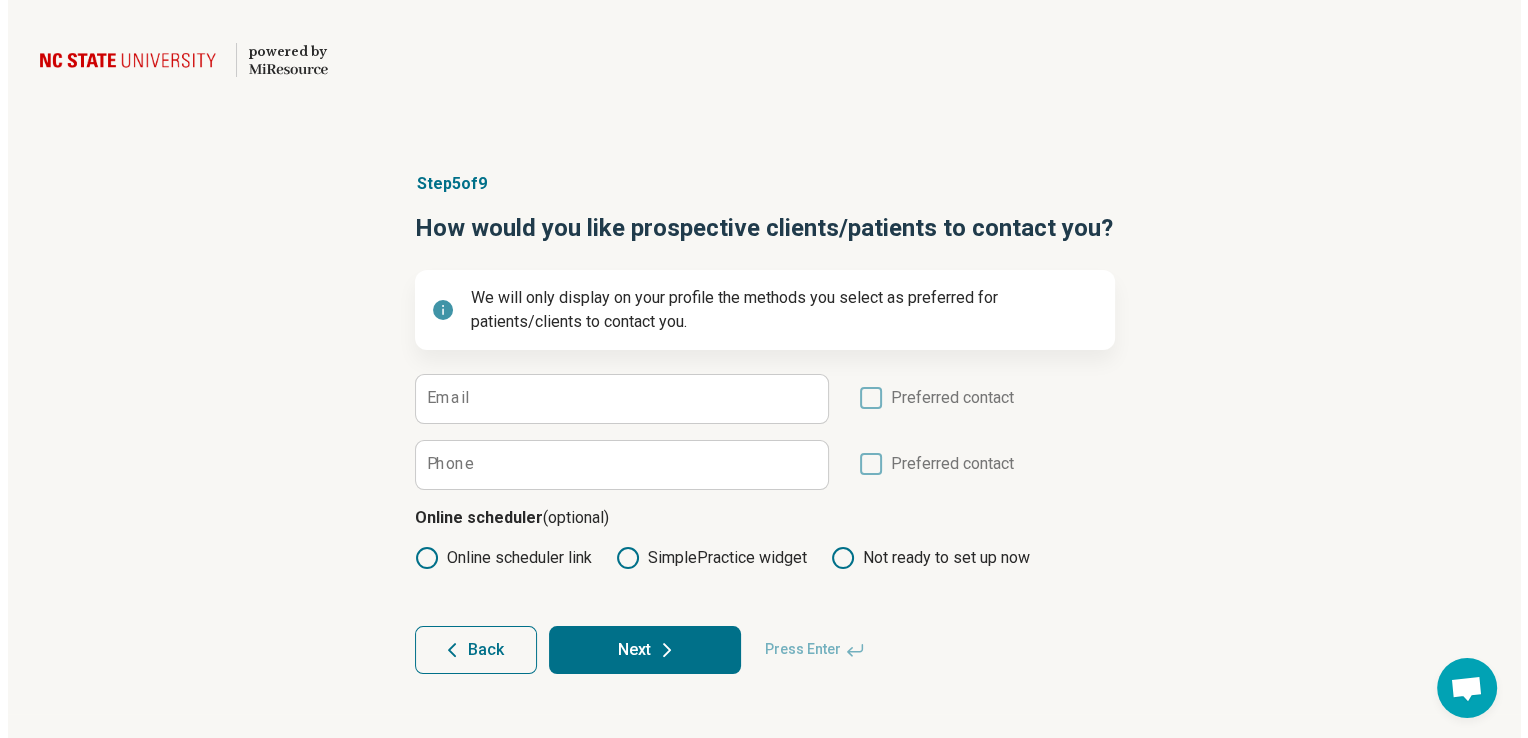 scroll, scrollTop: 0, scrollLeft: 0, axis: both 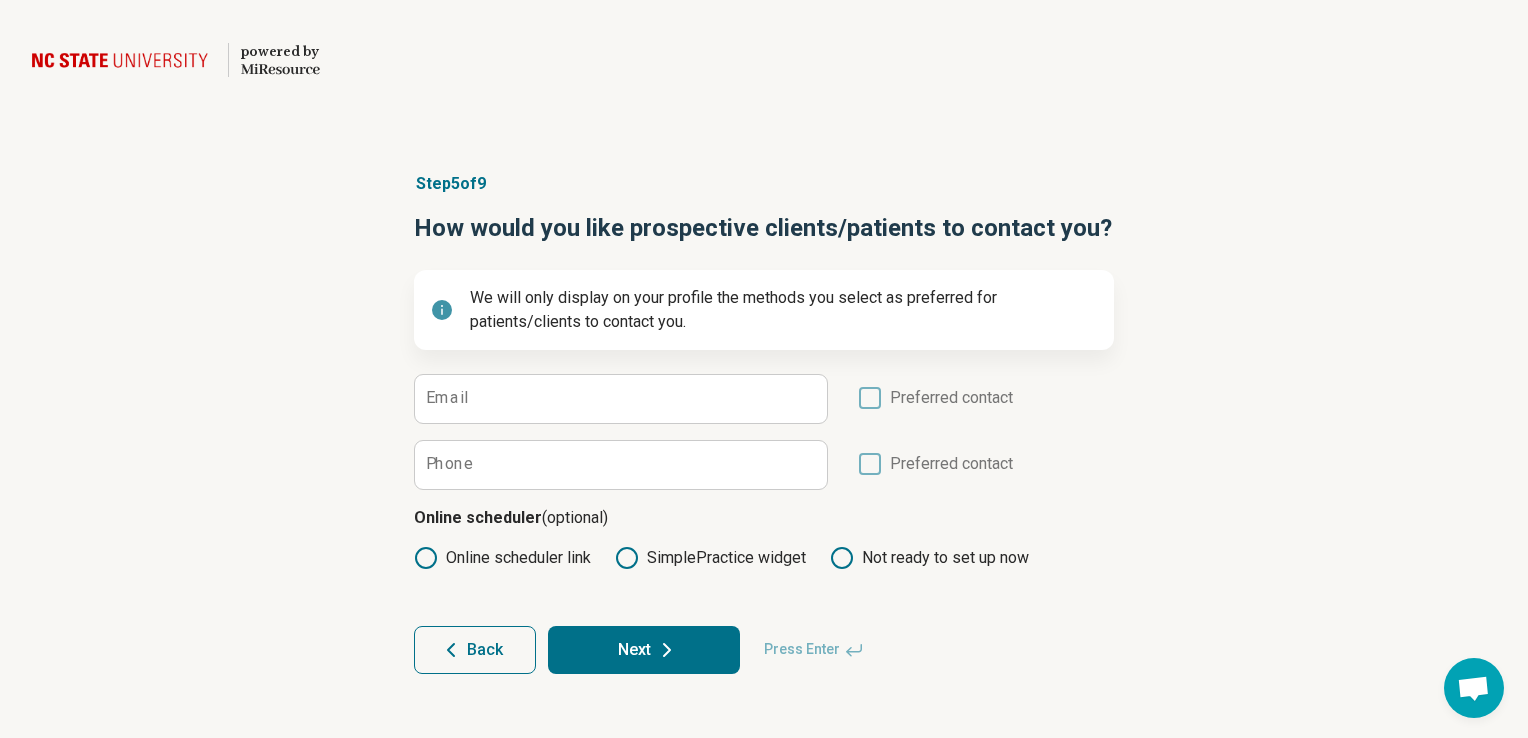 click 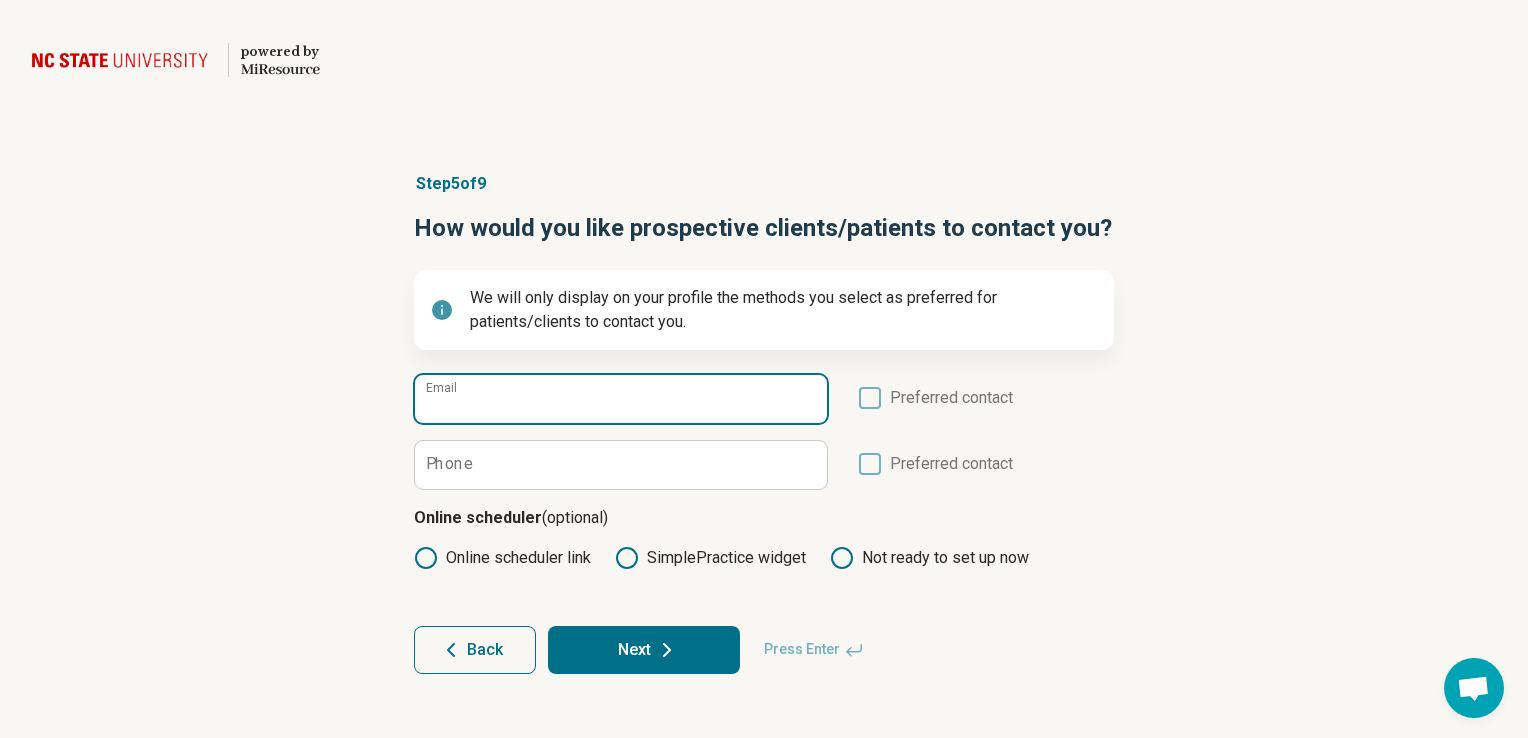 click on "Email" at bounding box center [621, 399] 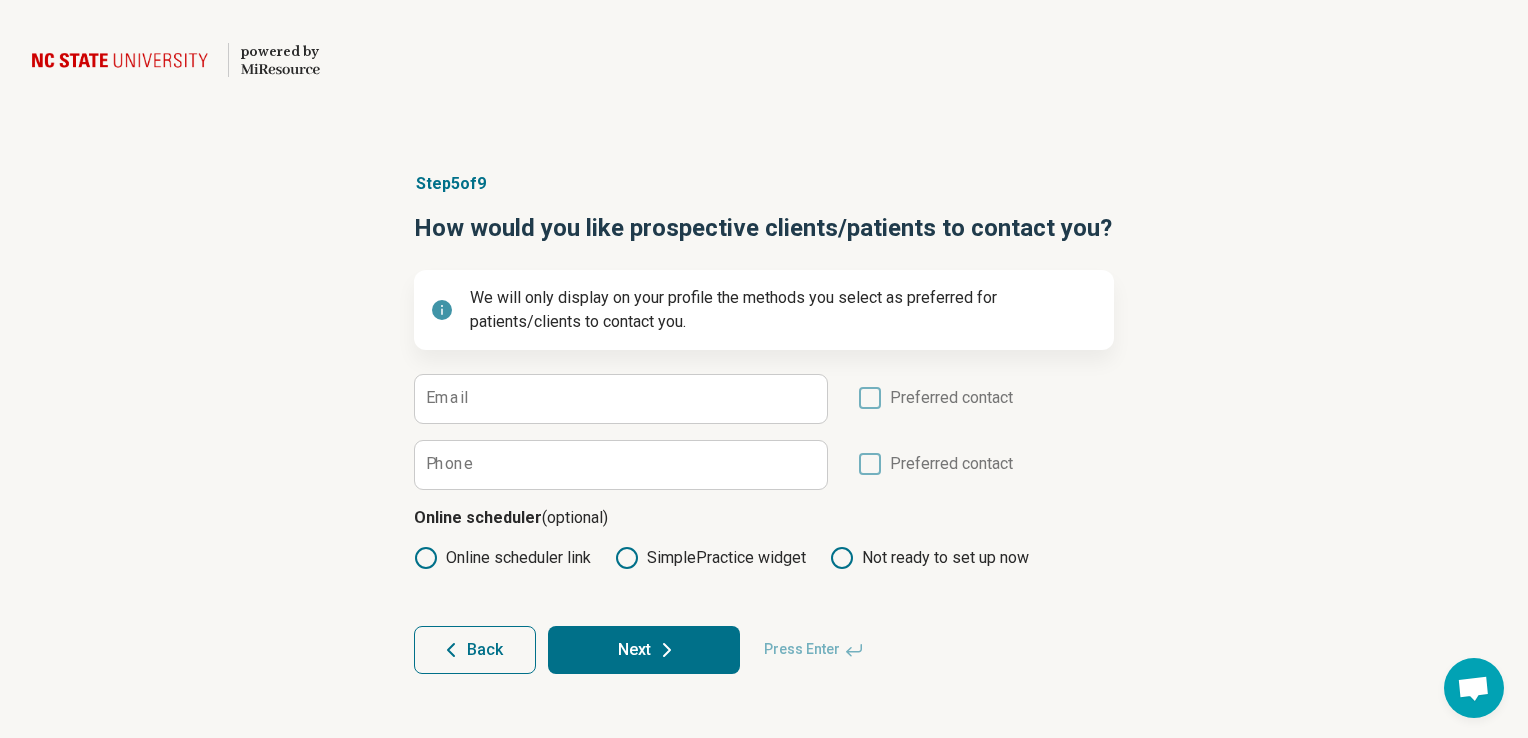 click 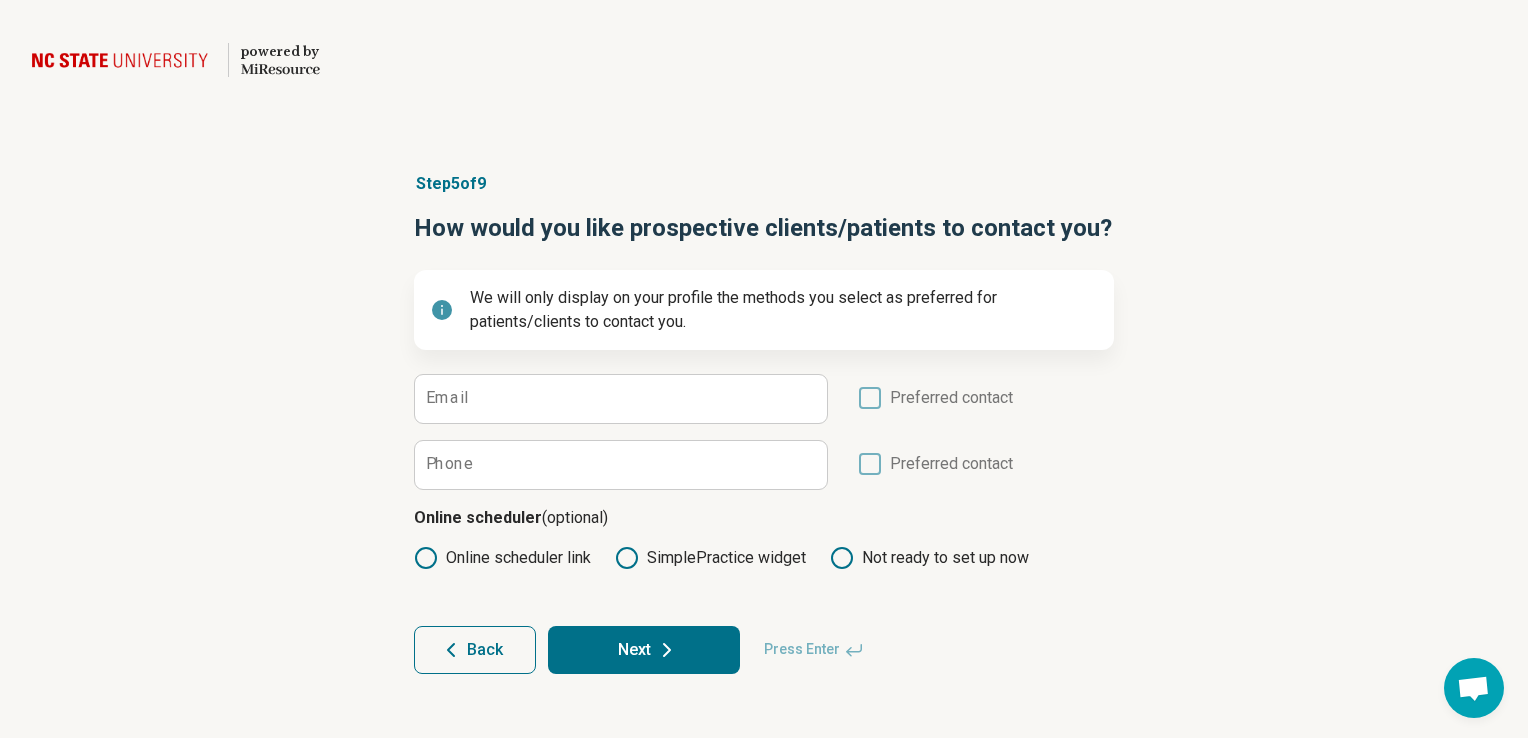 click 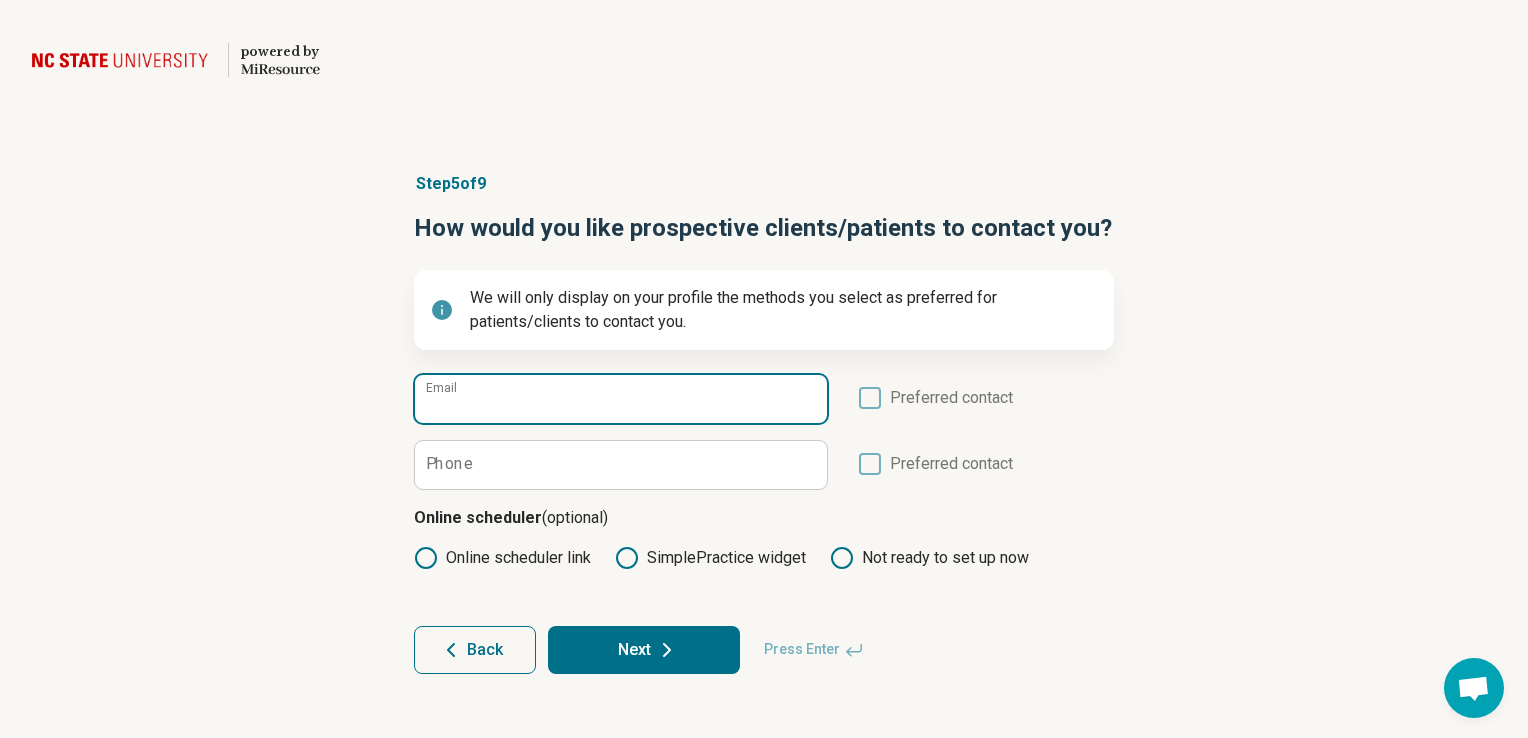 click on "Email" at bounding box center [621, 399] 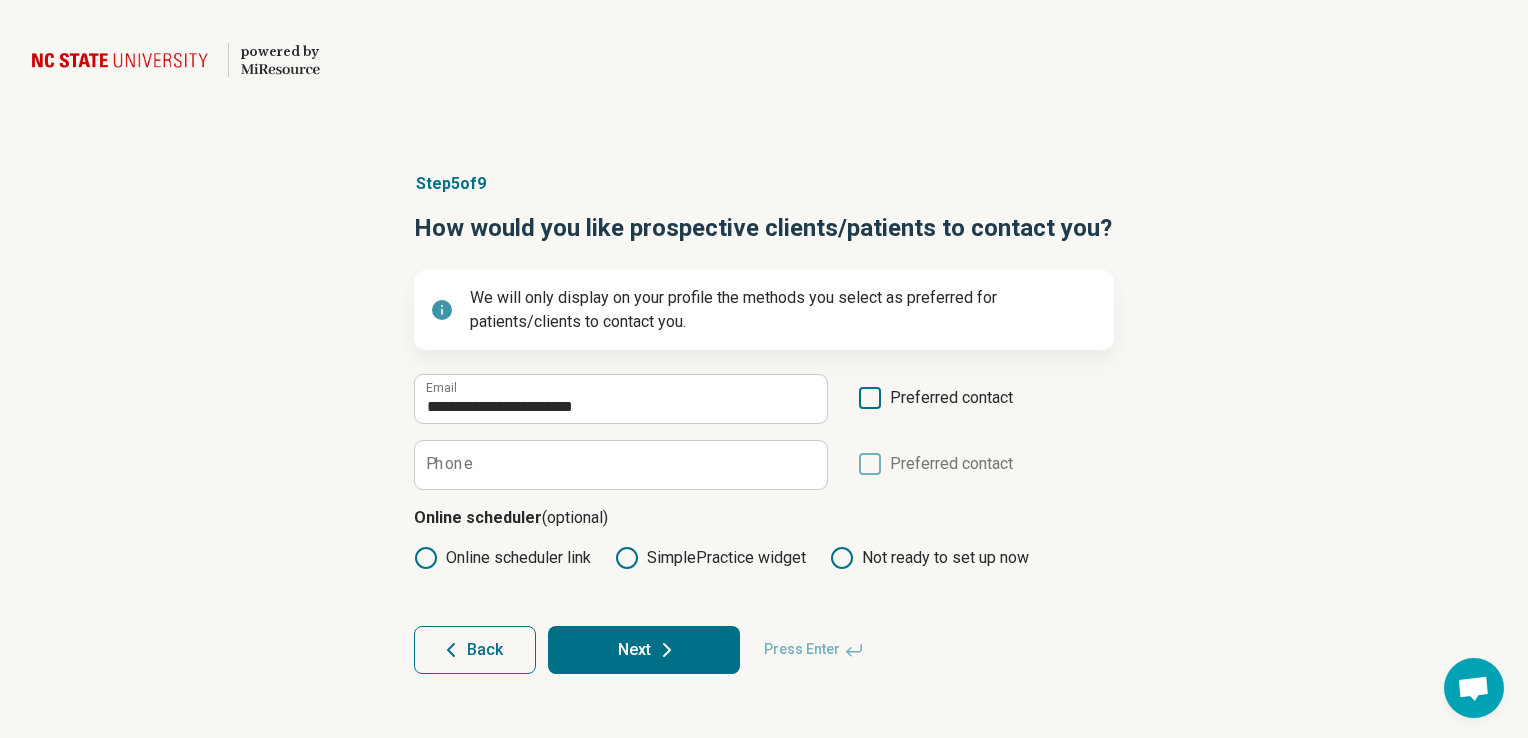 click on "Phone Preferred contact" at bounding box center (764, 465) 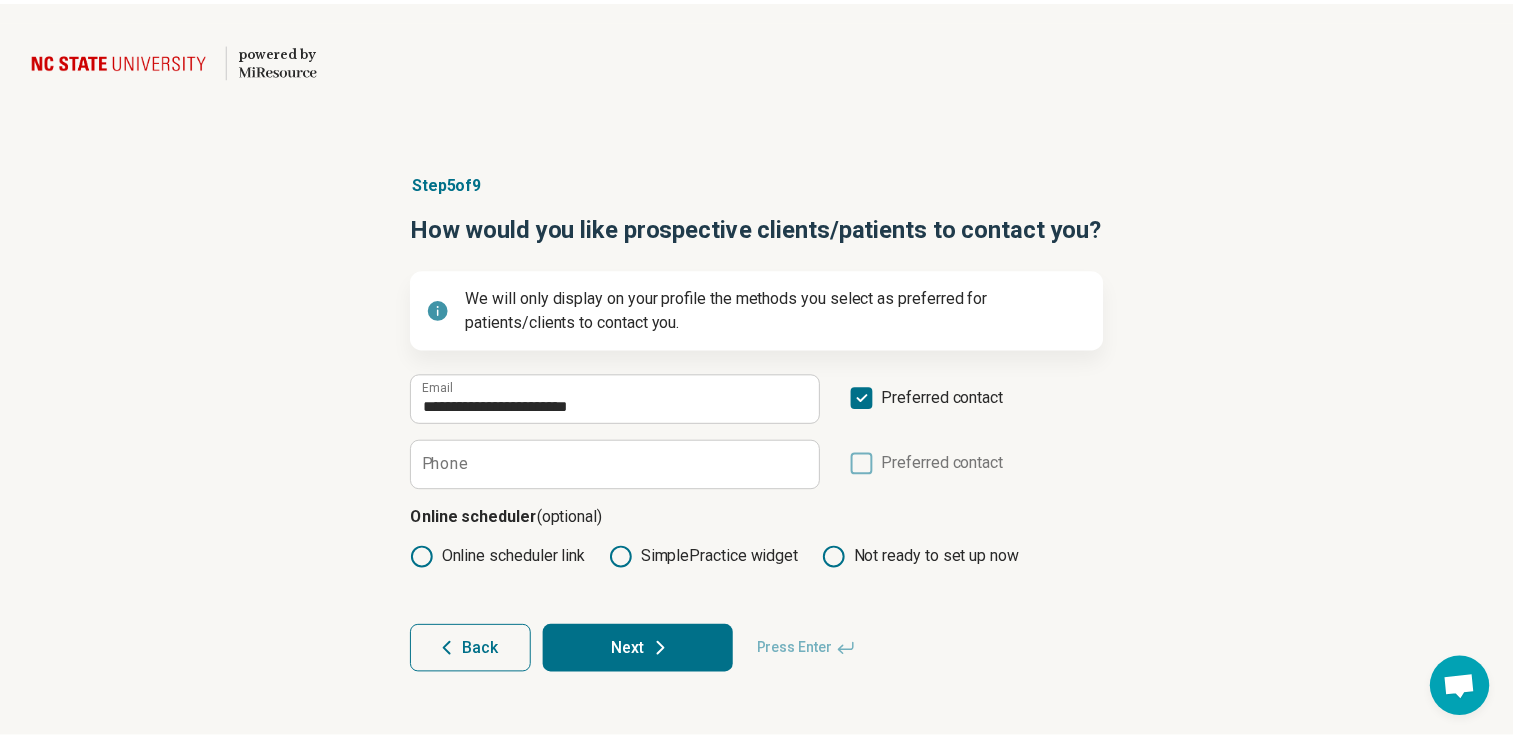scroll, scrollTop: 10, scrollLeft: 0, axis: vertical 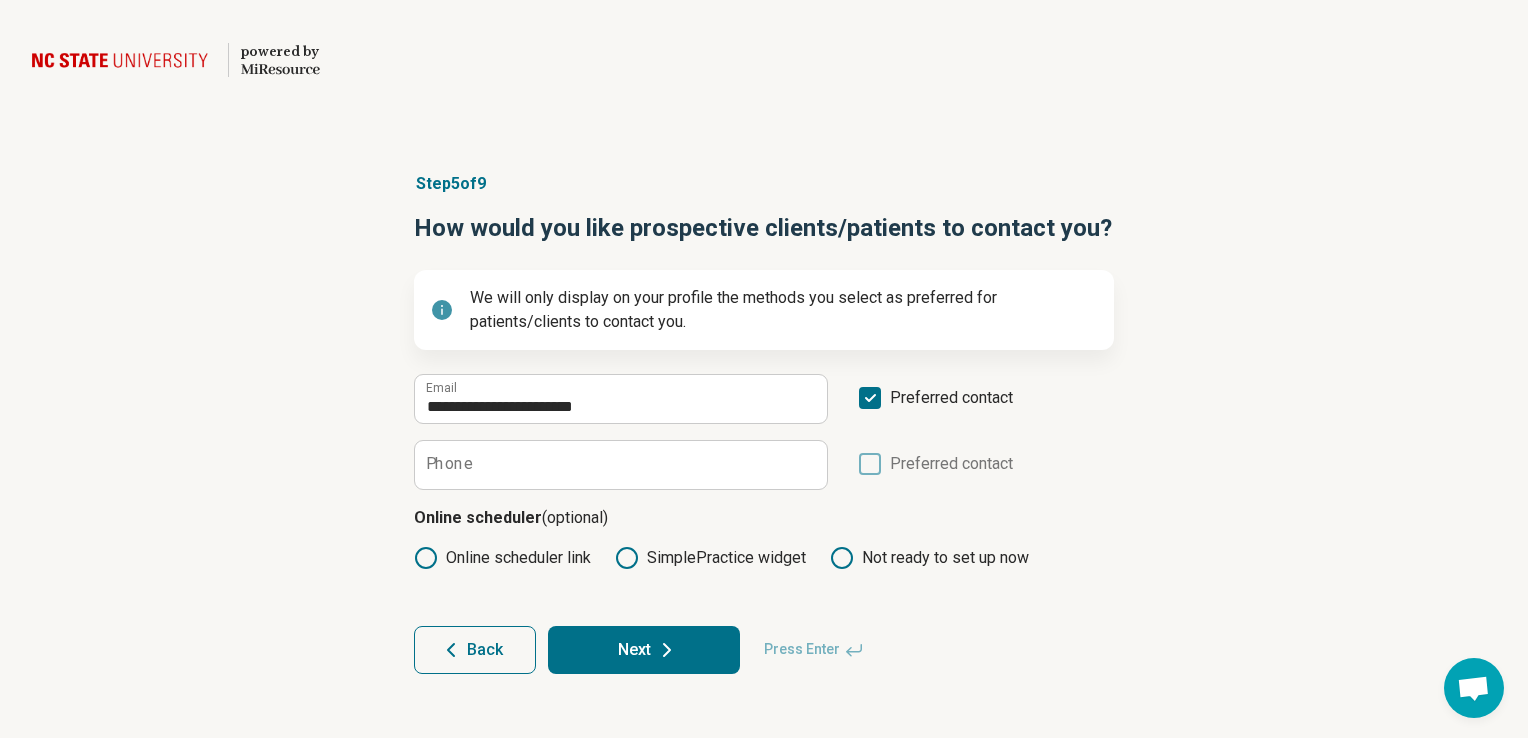 click on "**********" at bounding box center [764, 423] 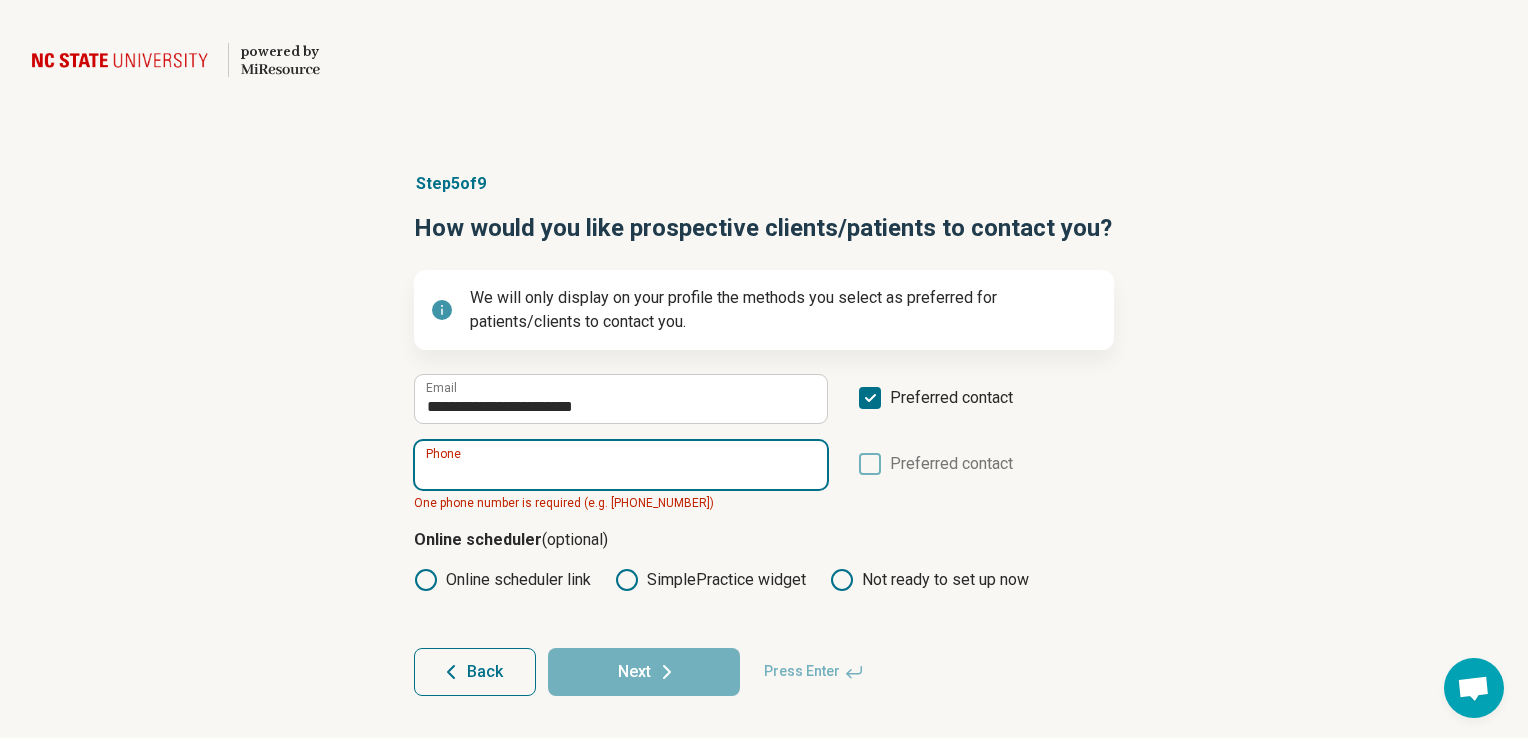 click on "Phone" at bounding box center [621, 465] 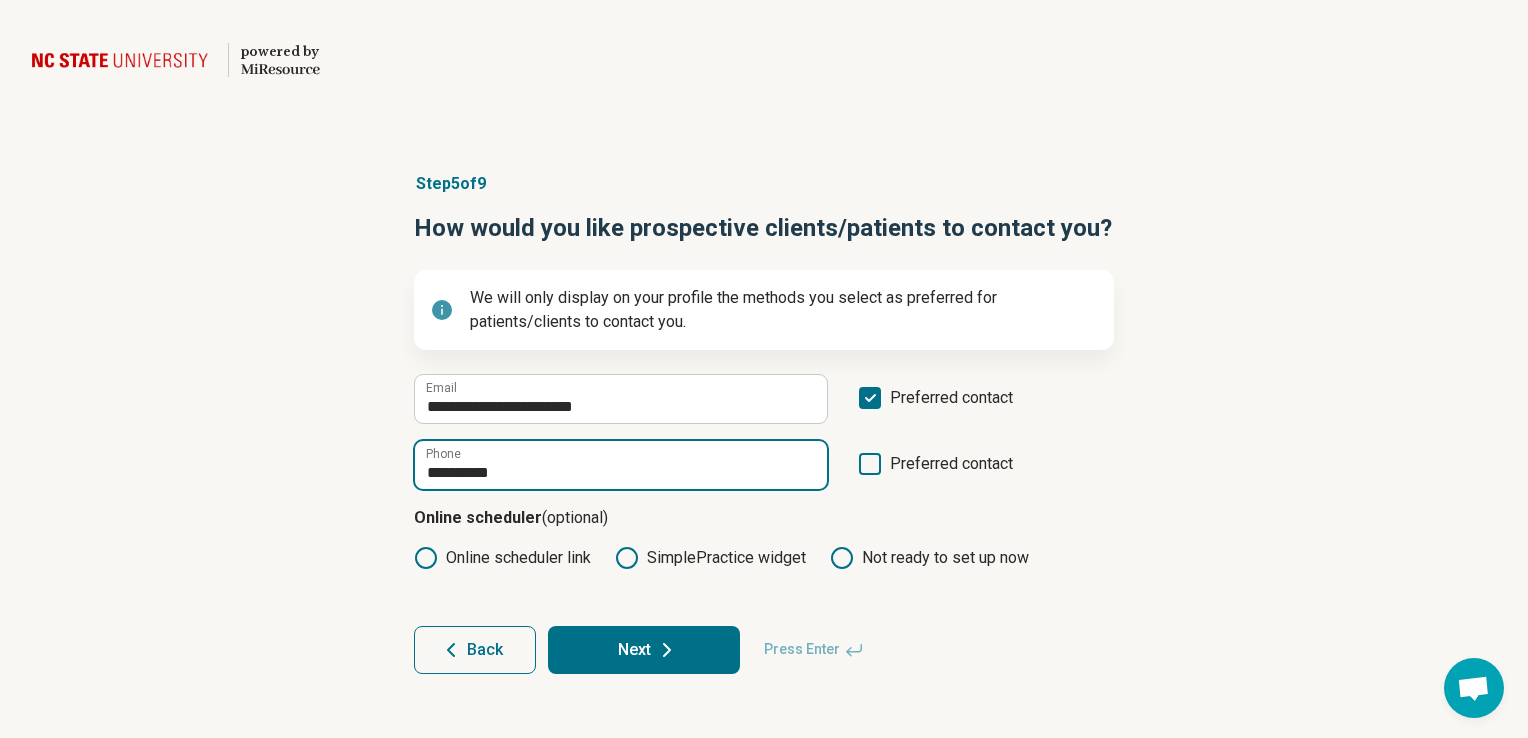 type on "**********" 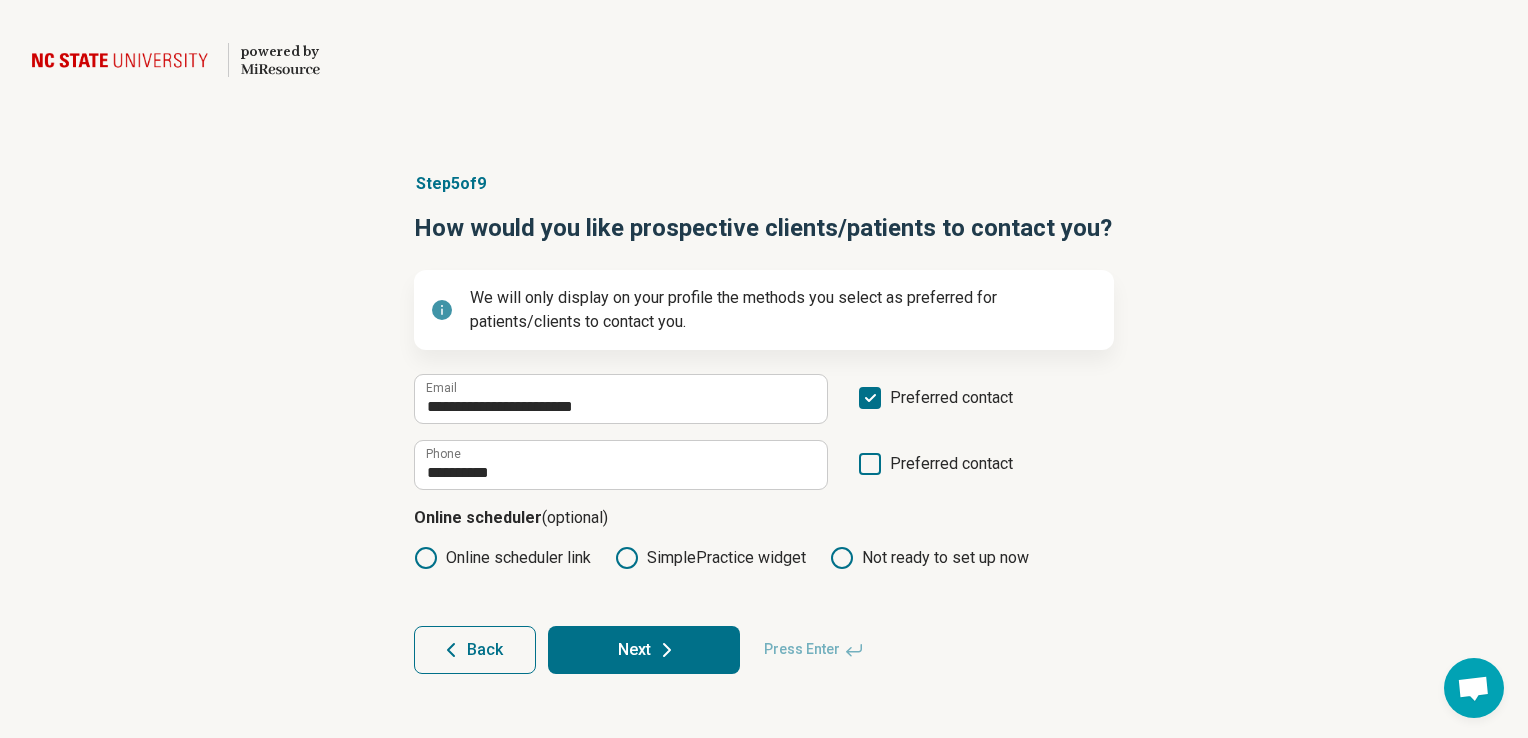 click on "**********" at bounding box center [764, 423] 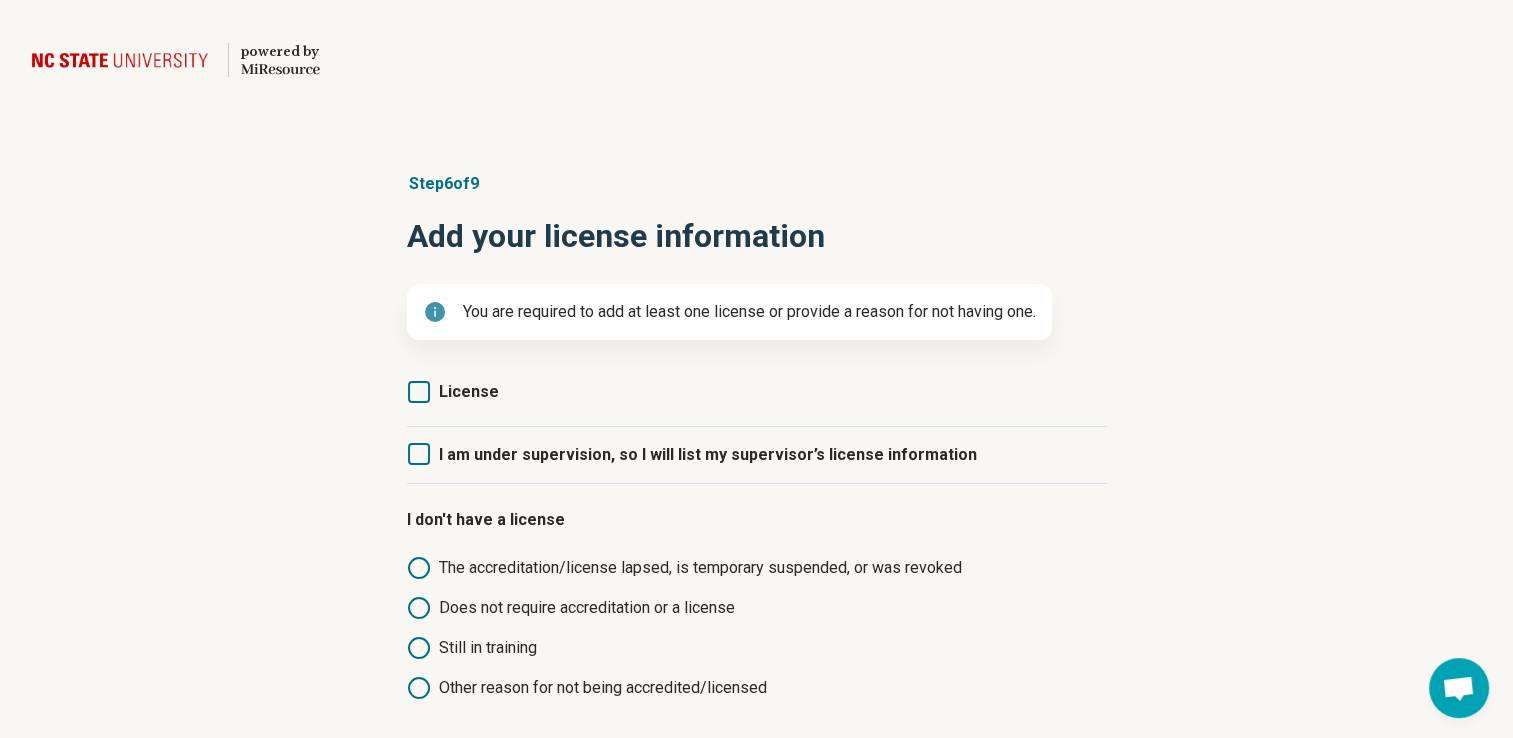 click 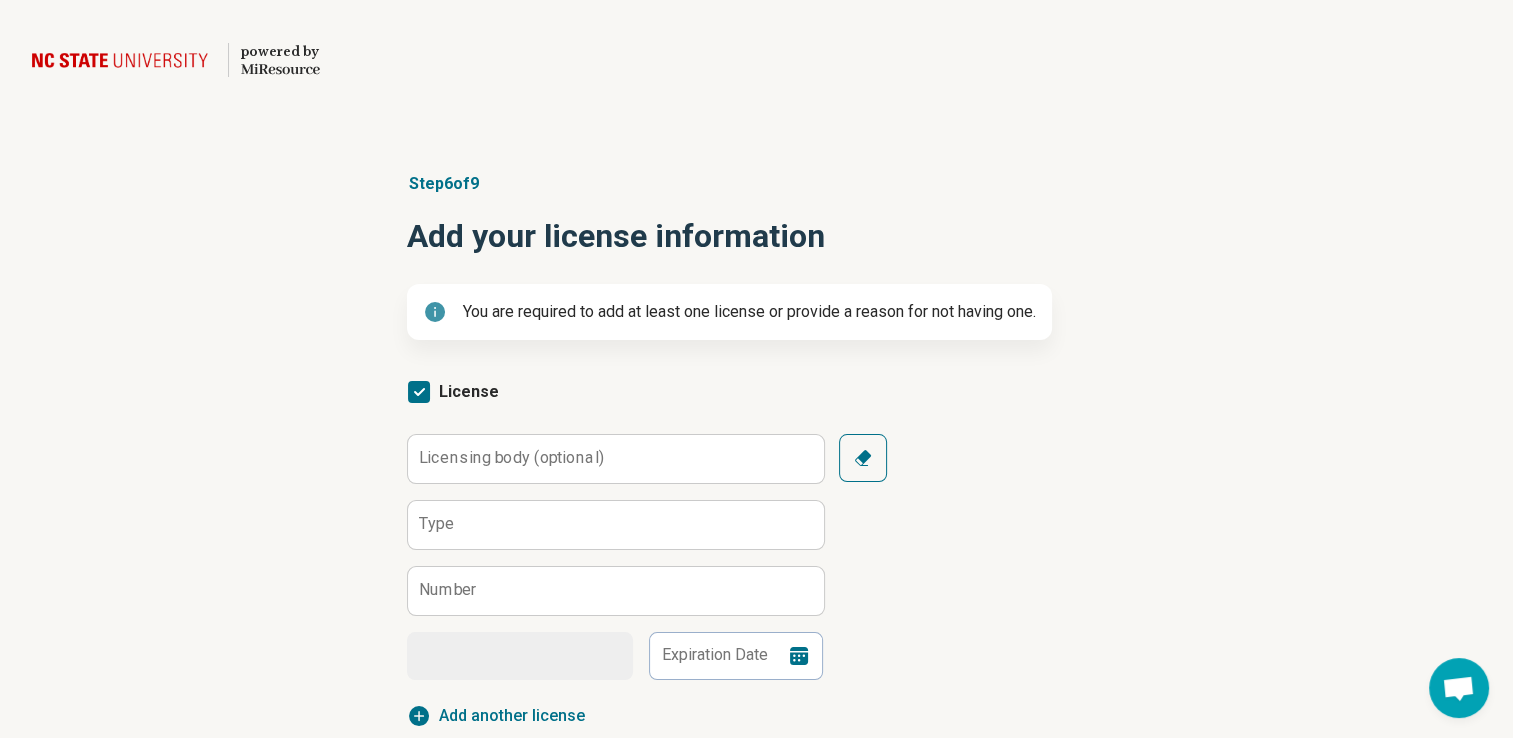 scroll, scrollTop: 10, scrollLeft: 0, axis: vertical 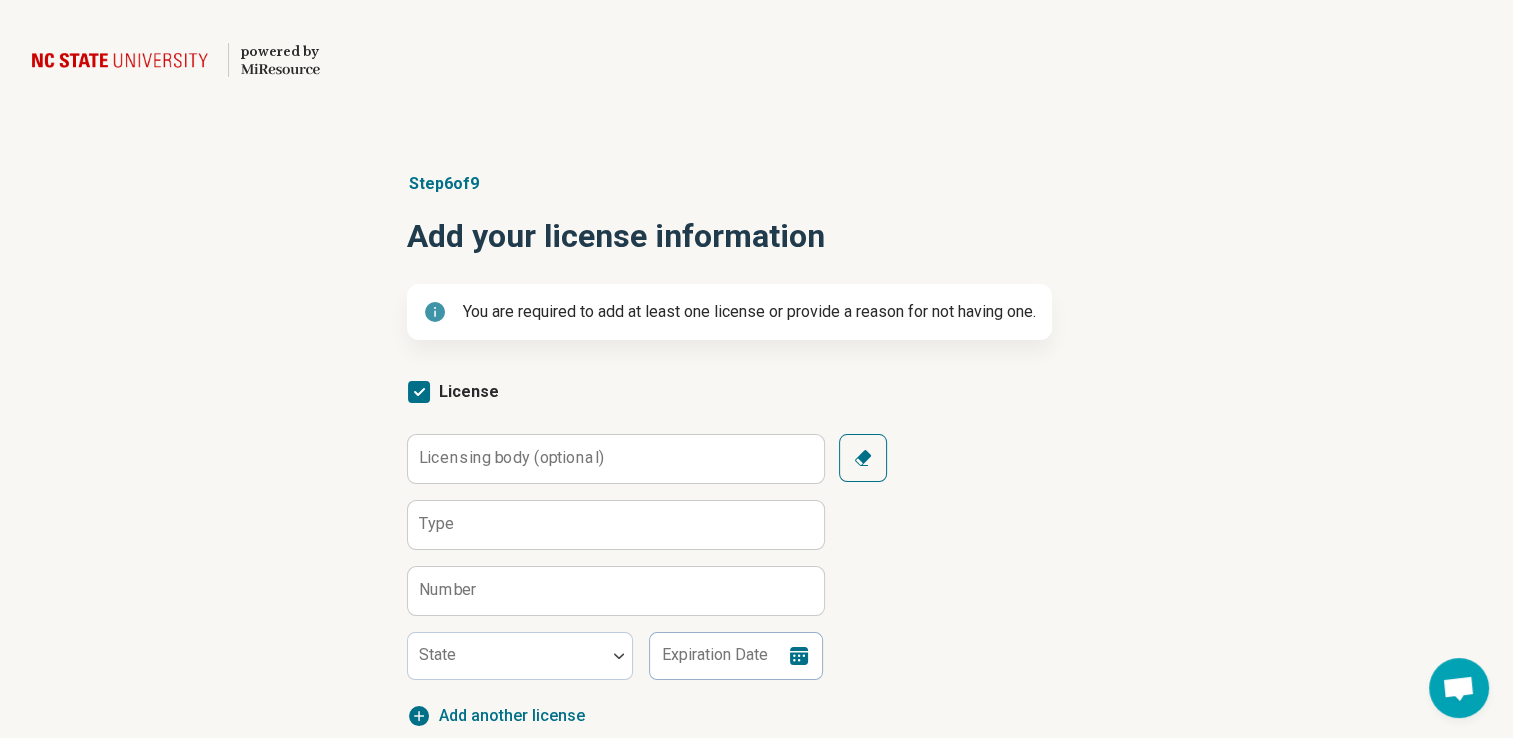 click on "Licensing body (optional)" at bounding box center (511, 458) 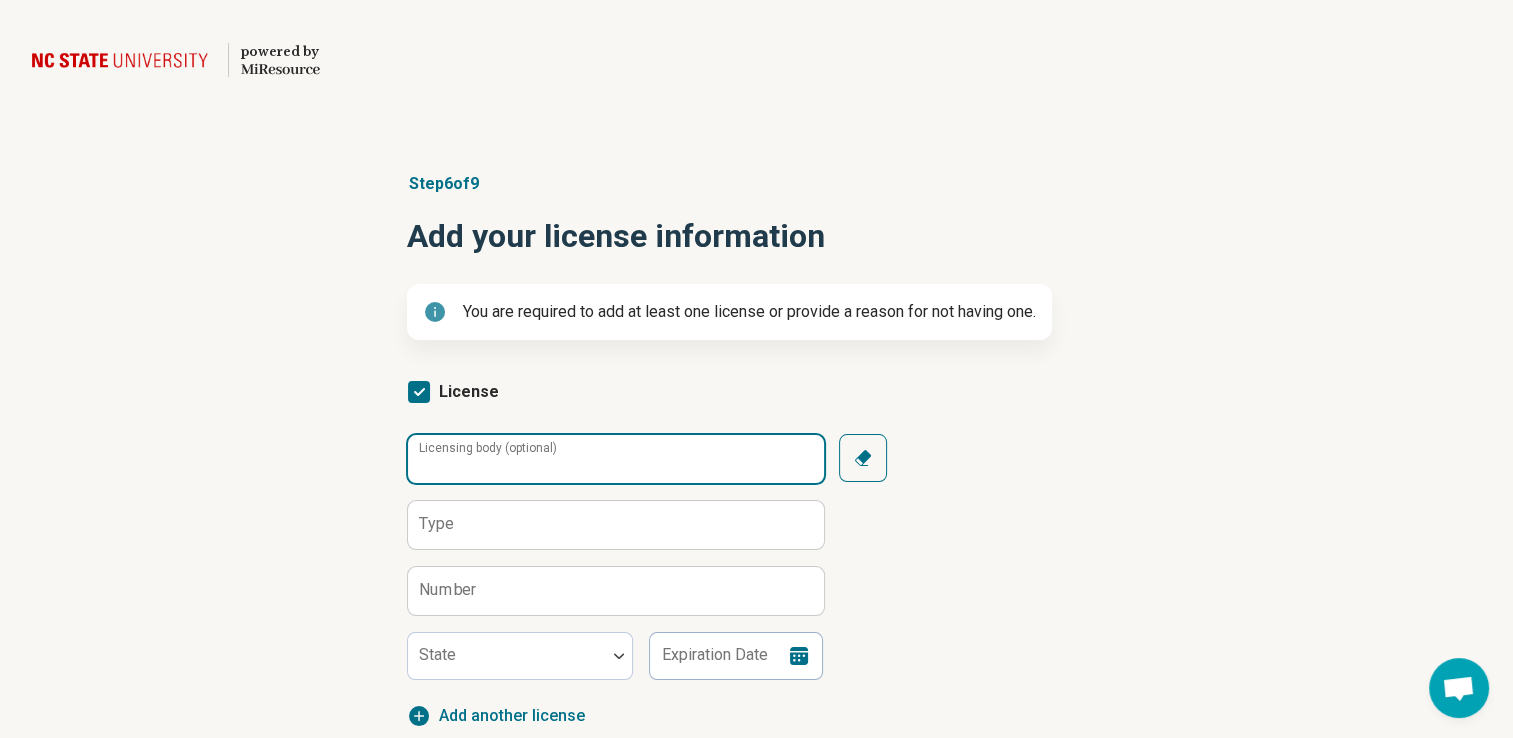 click on "Licensing body (optional)" at bounding box center (616, 459) 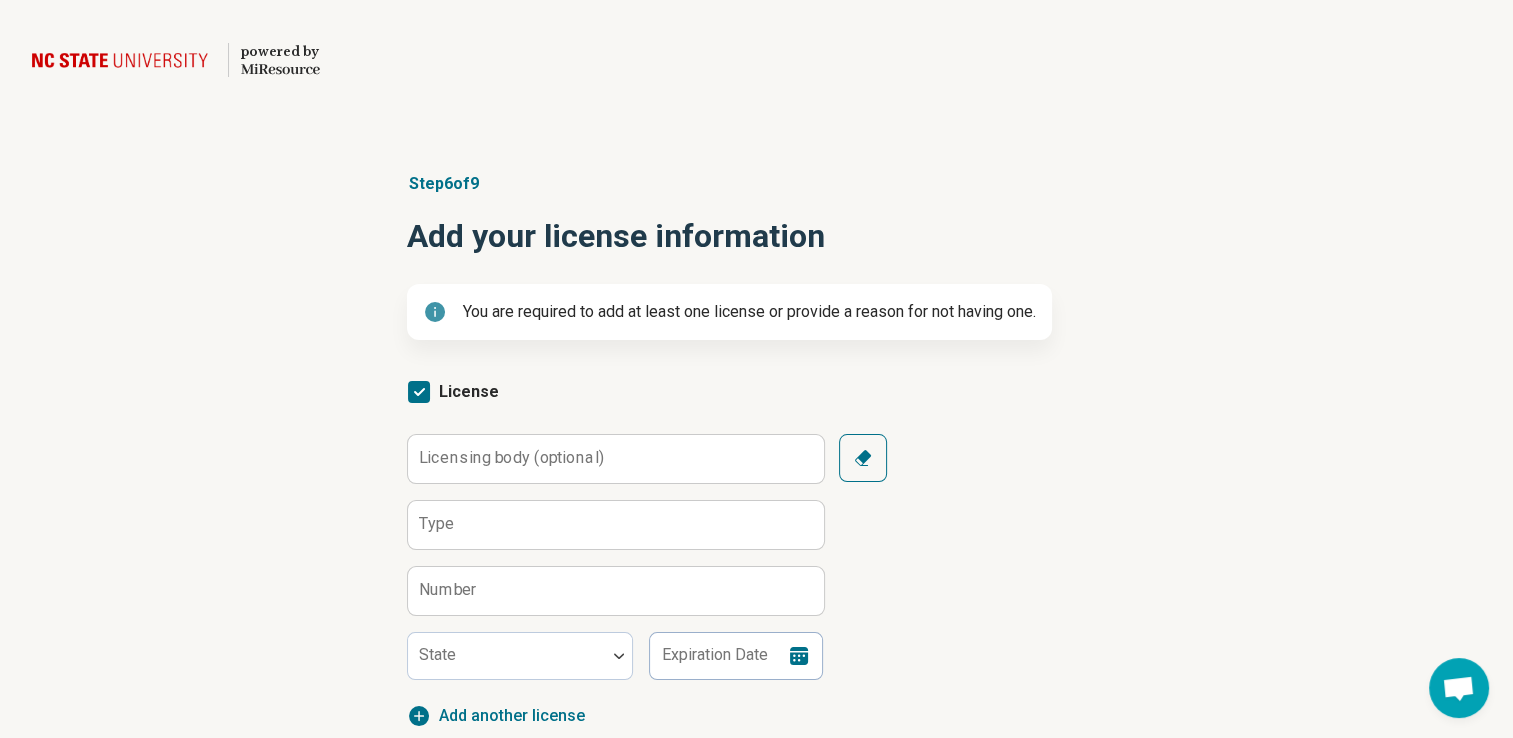 click on "Clear" at bounding box center [863, 458] 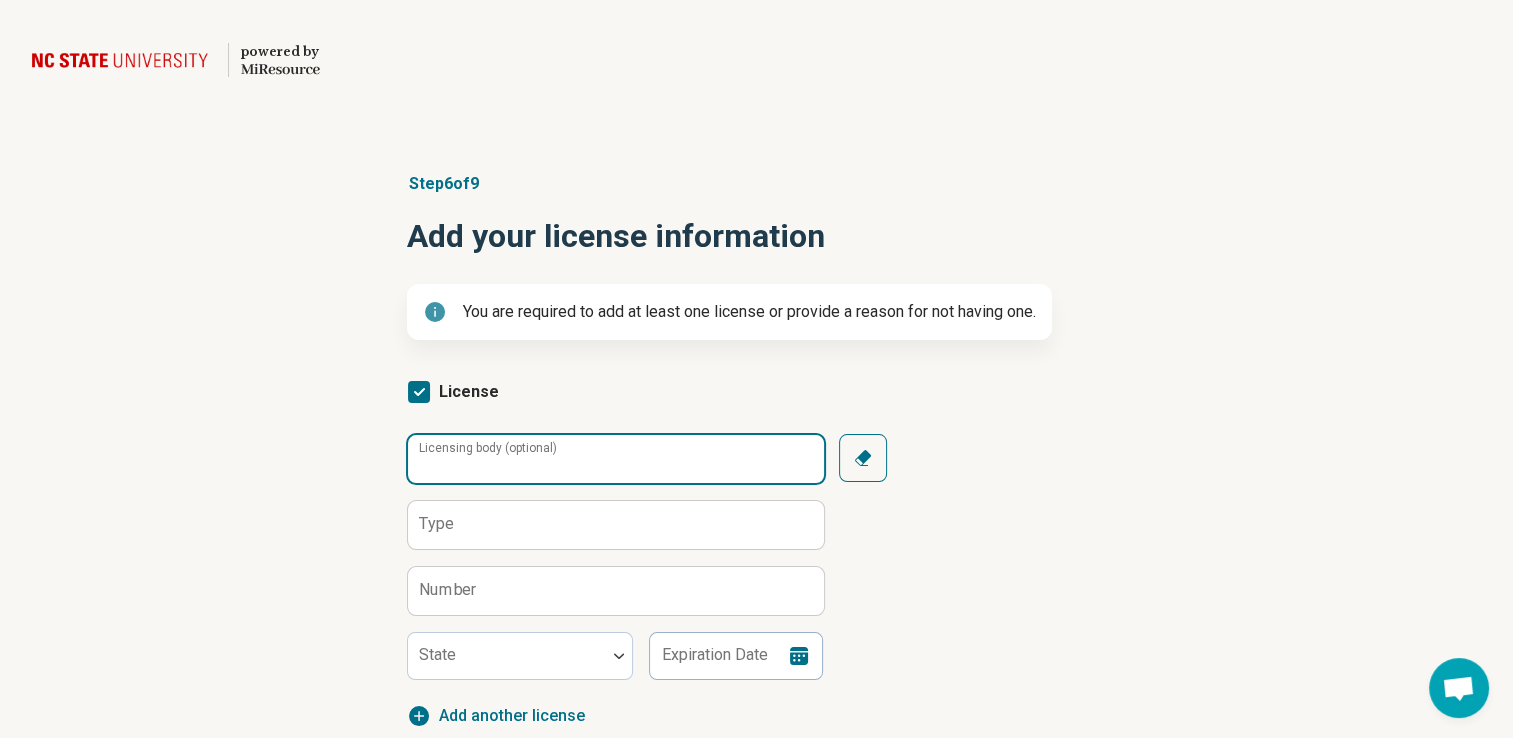 click on "Licensing body (optional)" at bounding box center [616, 459] 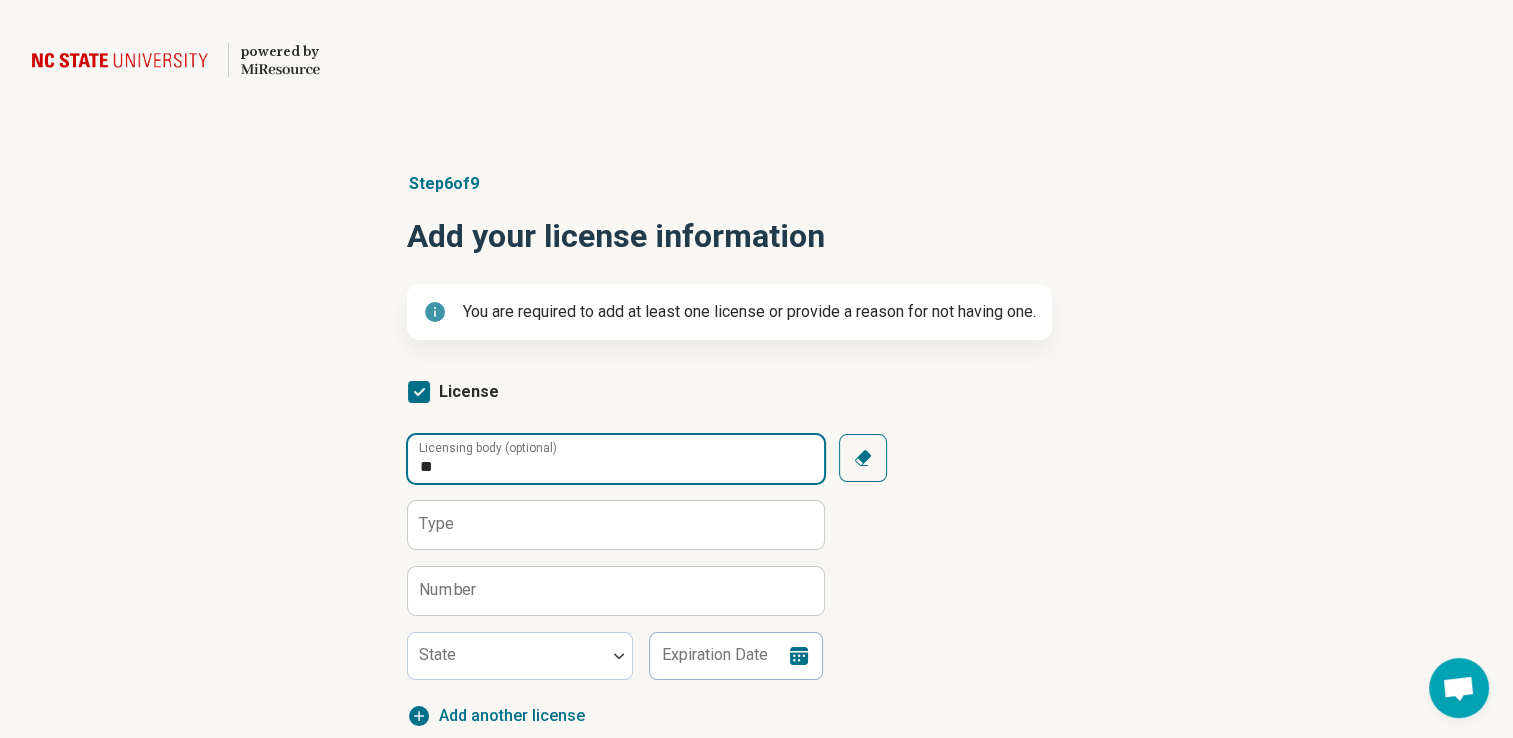 type on "*" 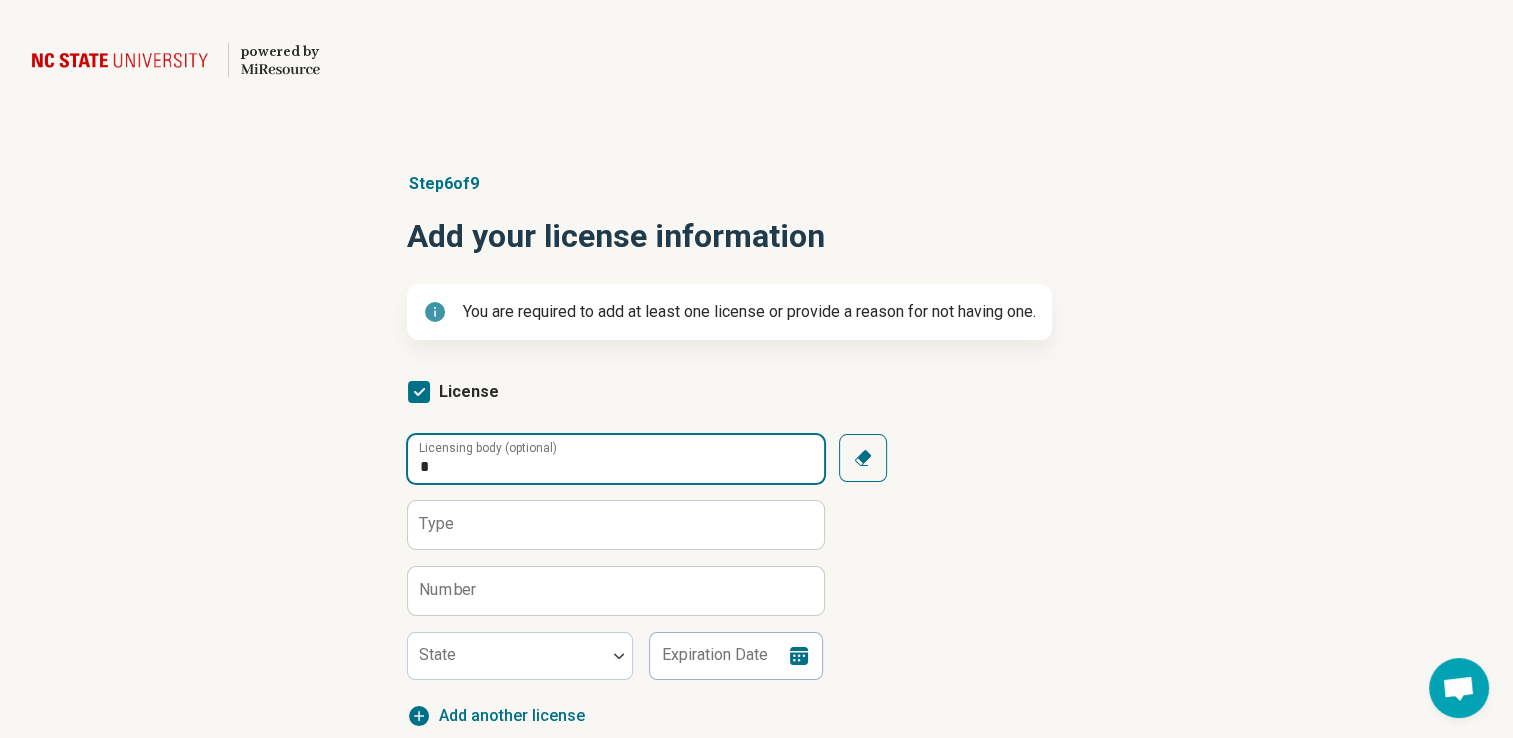 type 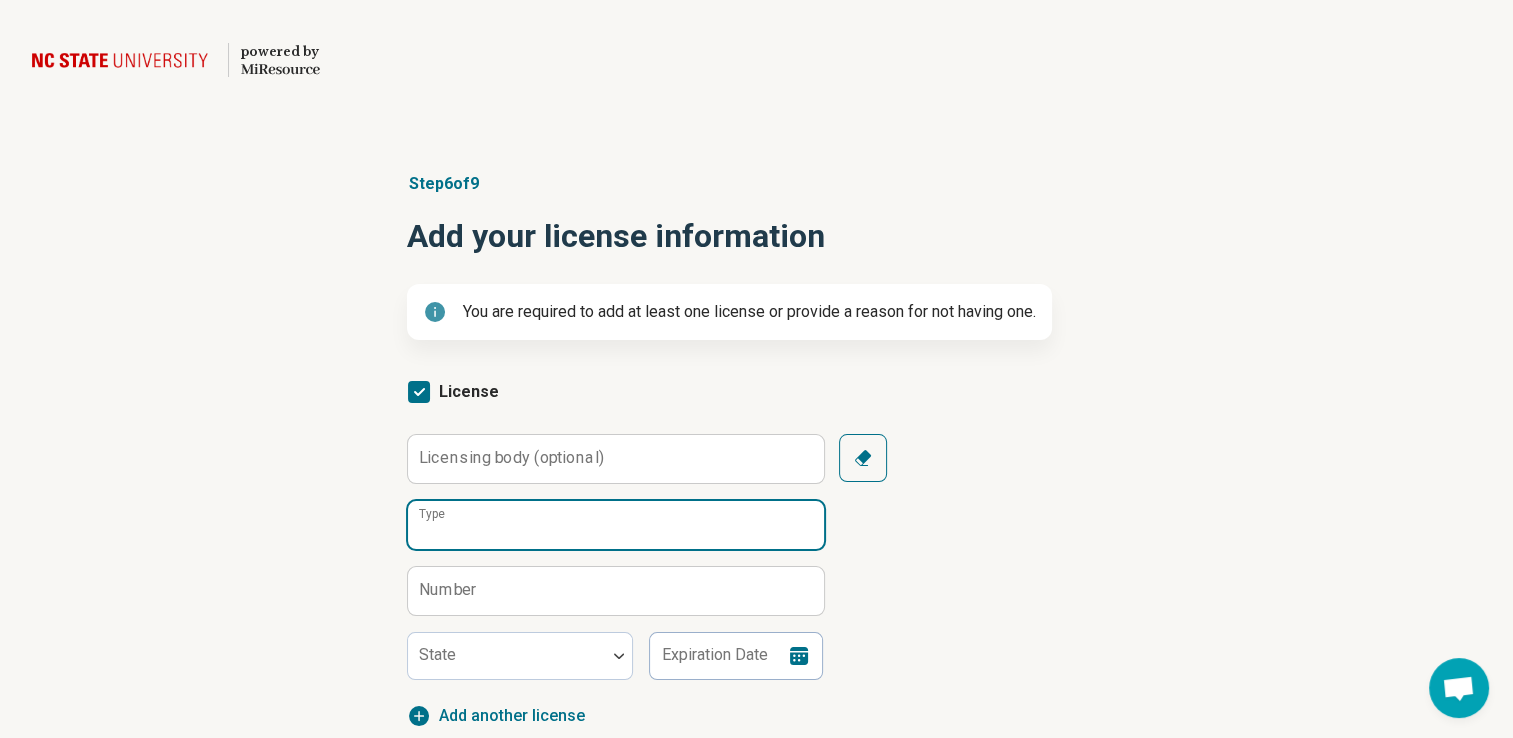 click on "Type" at bounding box center (616, 525) 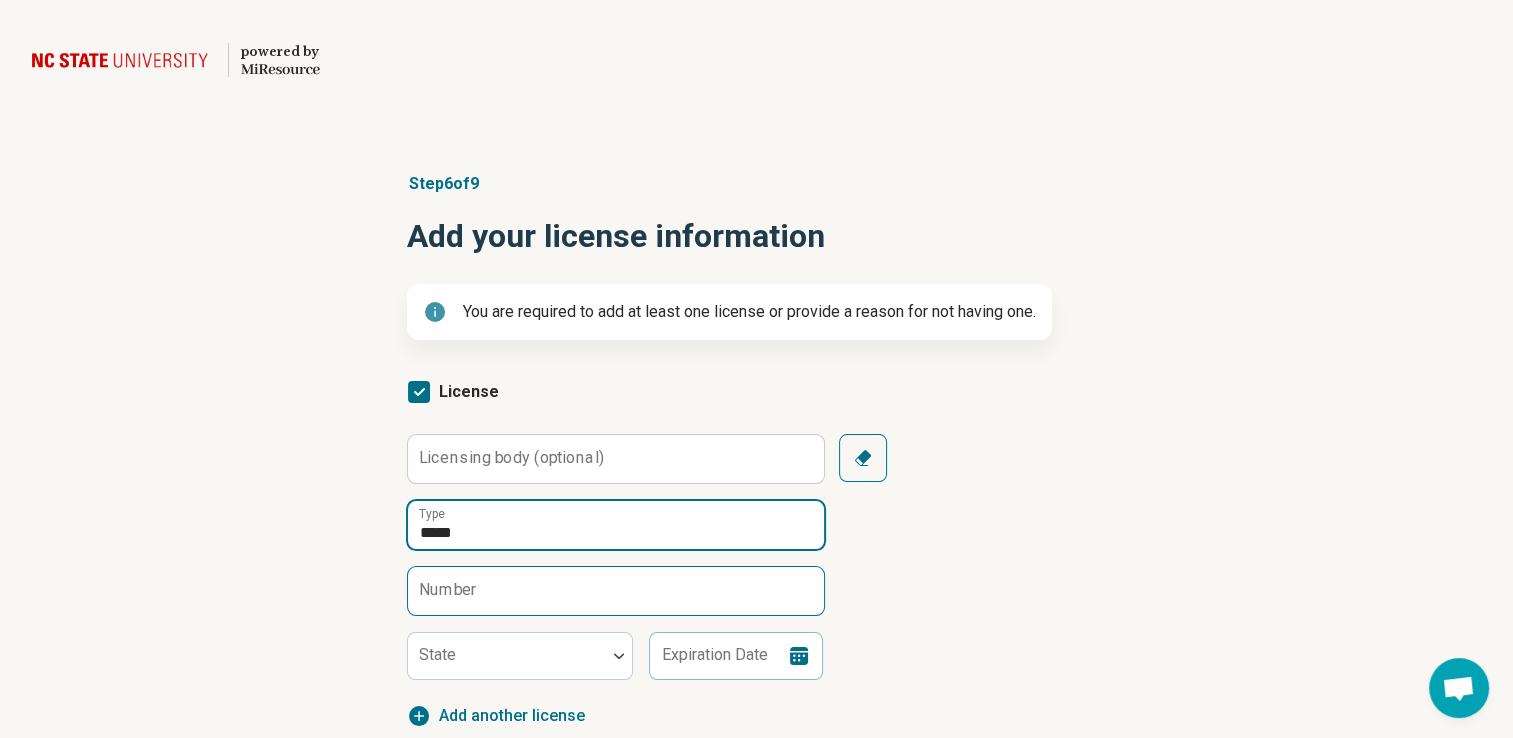 type on "*****" 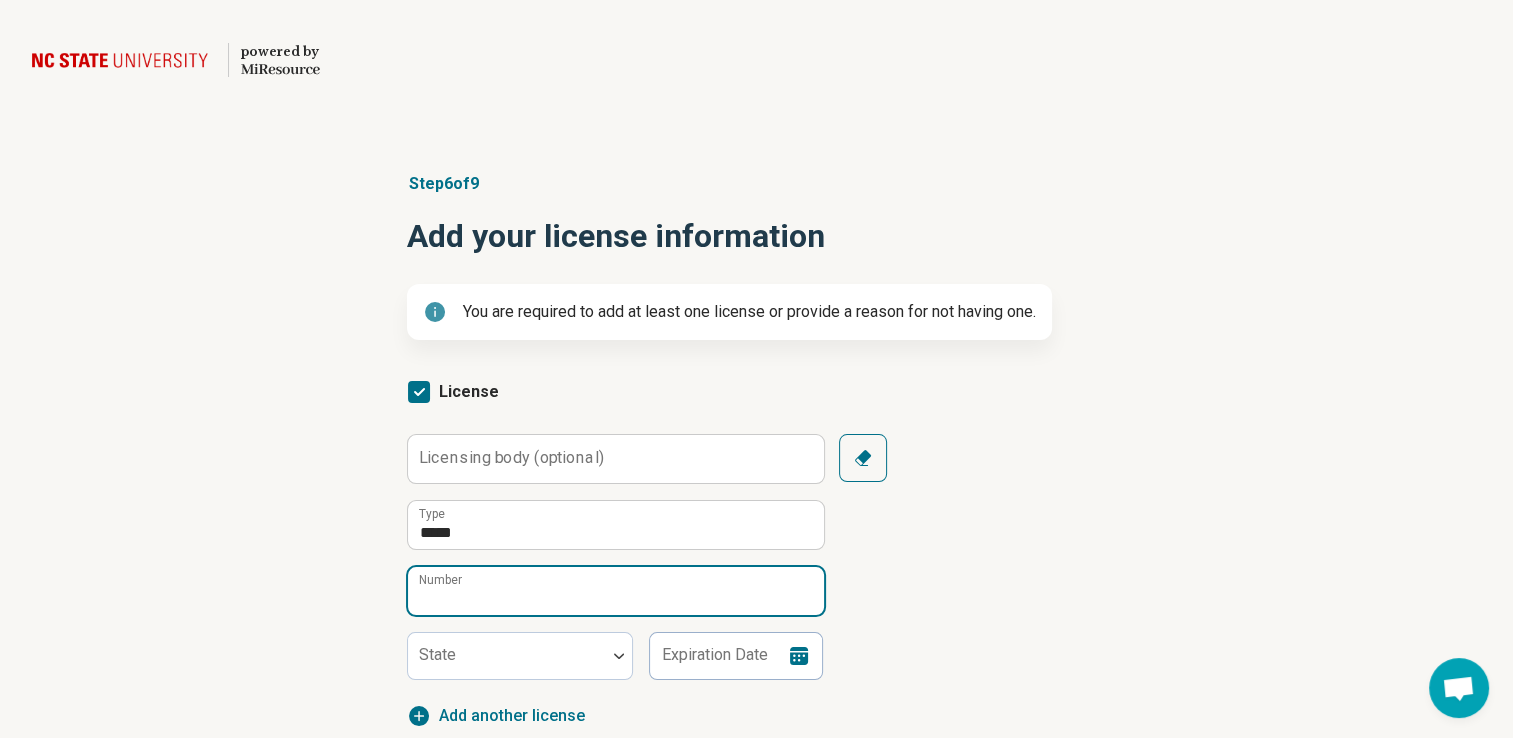 click on "Number" at bounding box center (616, 591) 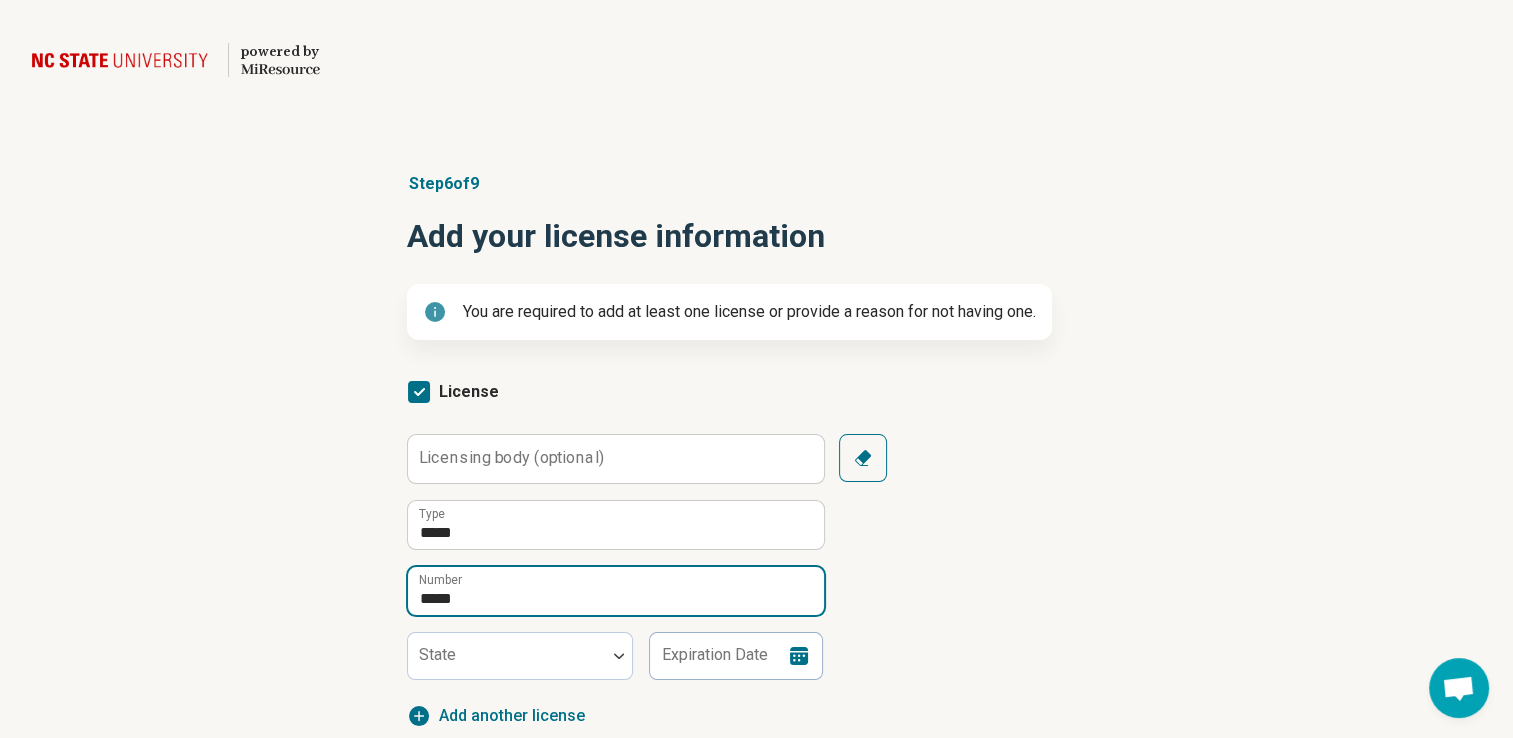 type on "*****" 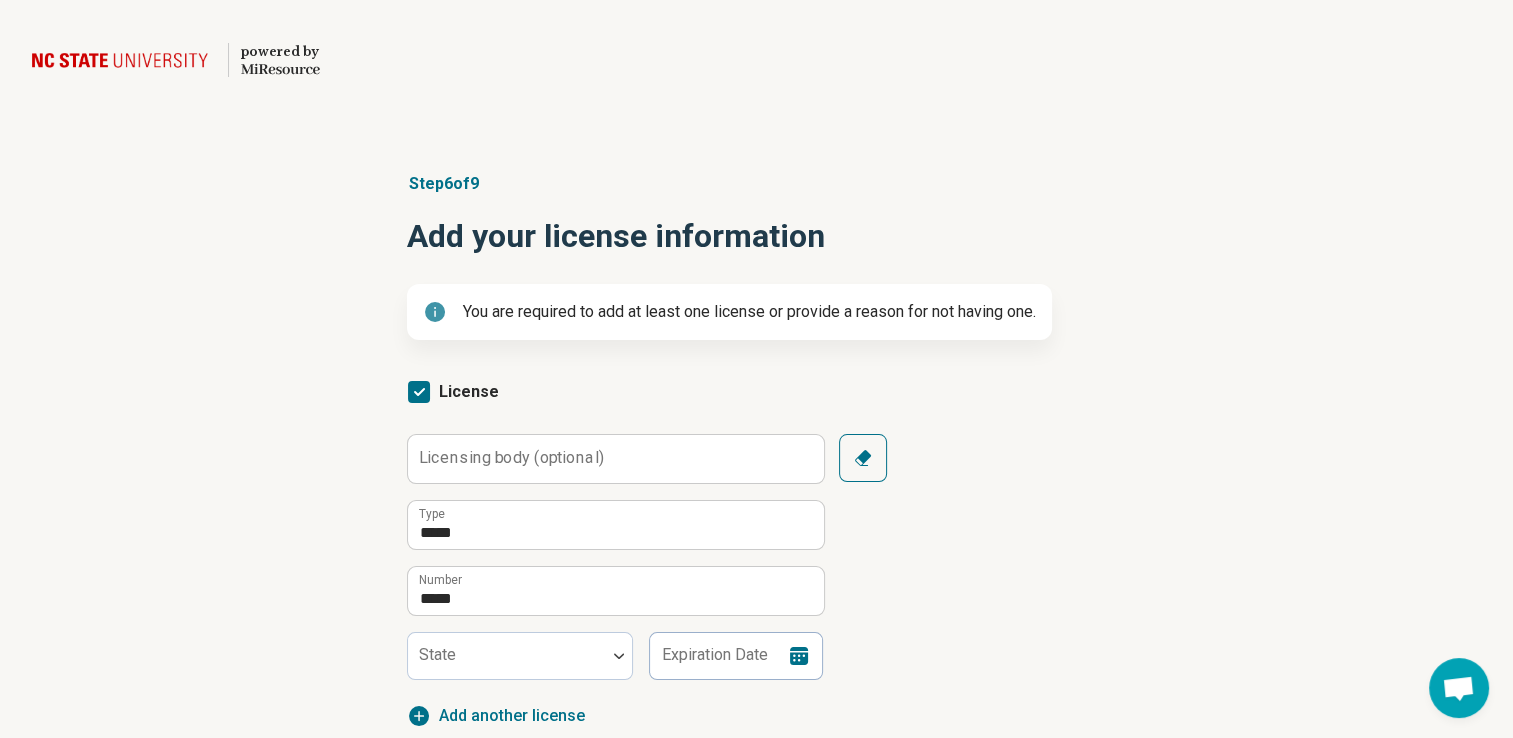 click on "Licensing body (optional) ***** Type ***** Number State Expiration Date Clear" at bounding box center (757, 557) 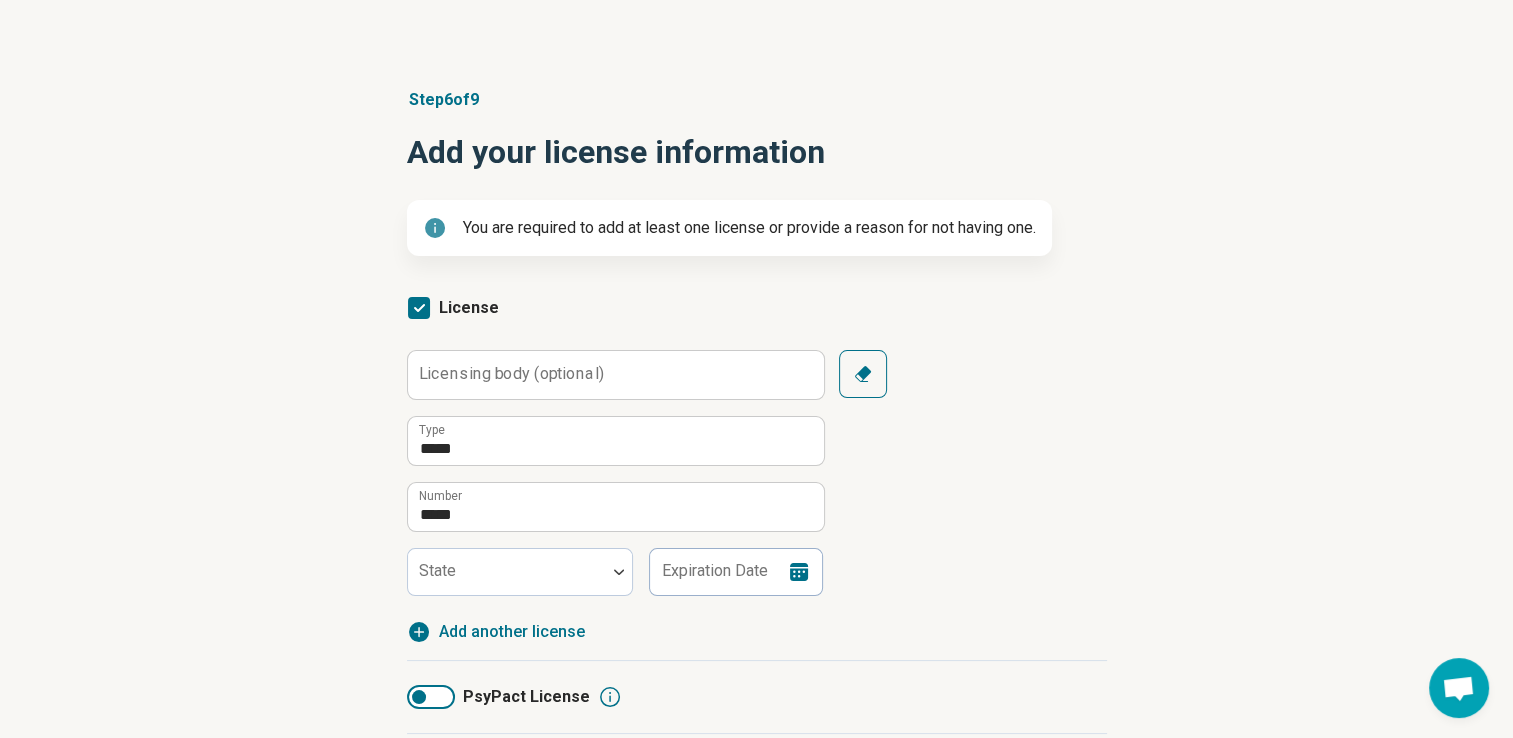 scroll, scrollTop: 200, scrollLeft: 0, axis: vertical 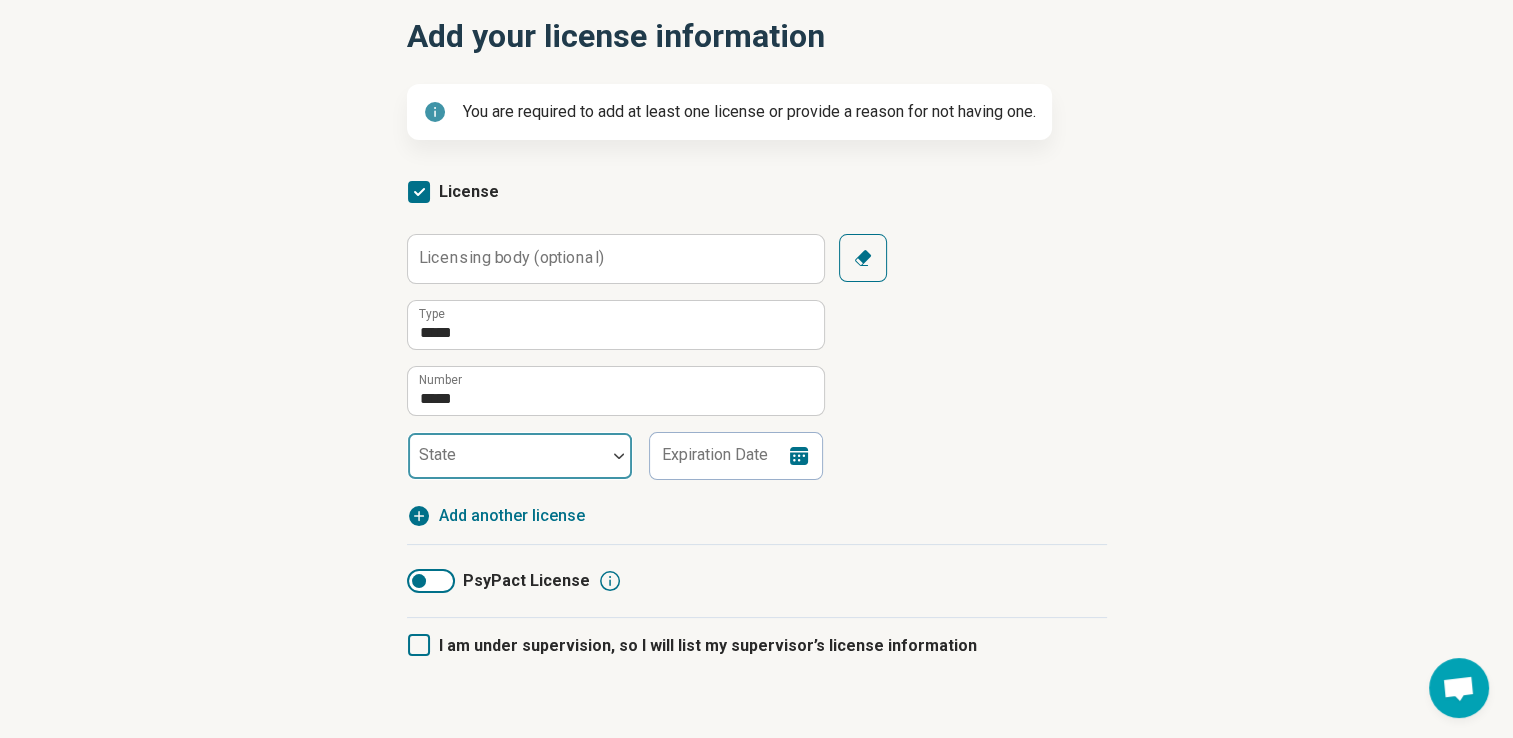 click at bounding box center (619, 456) 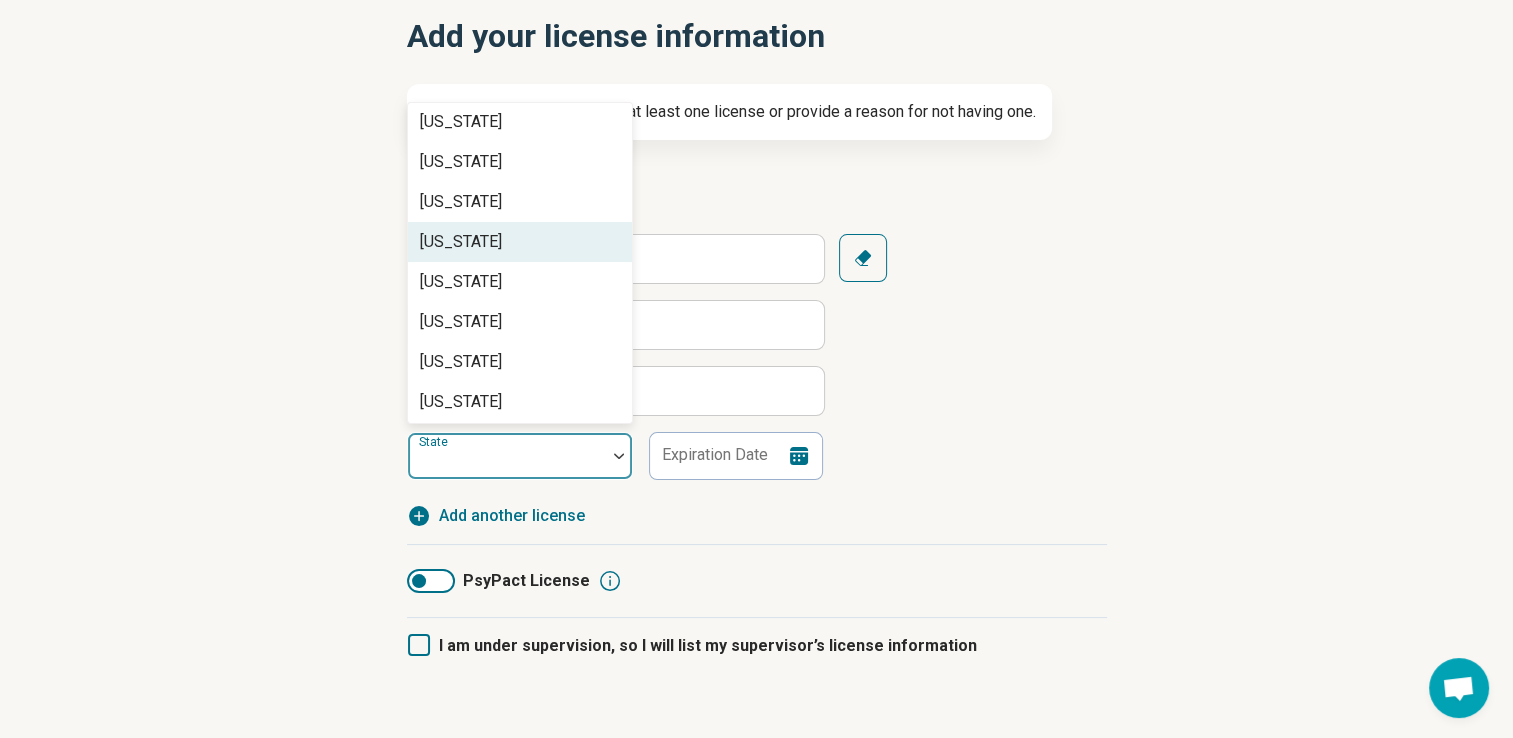 scroll, scrollTop: 1100, scrollLeft: 0, axis: vertical 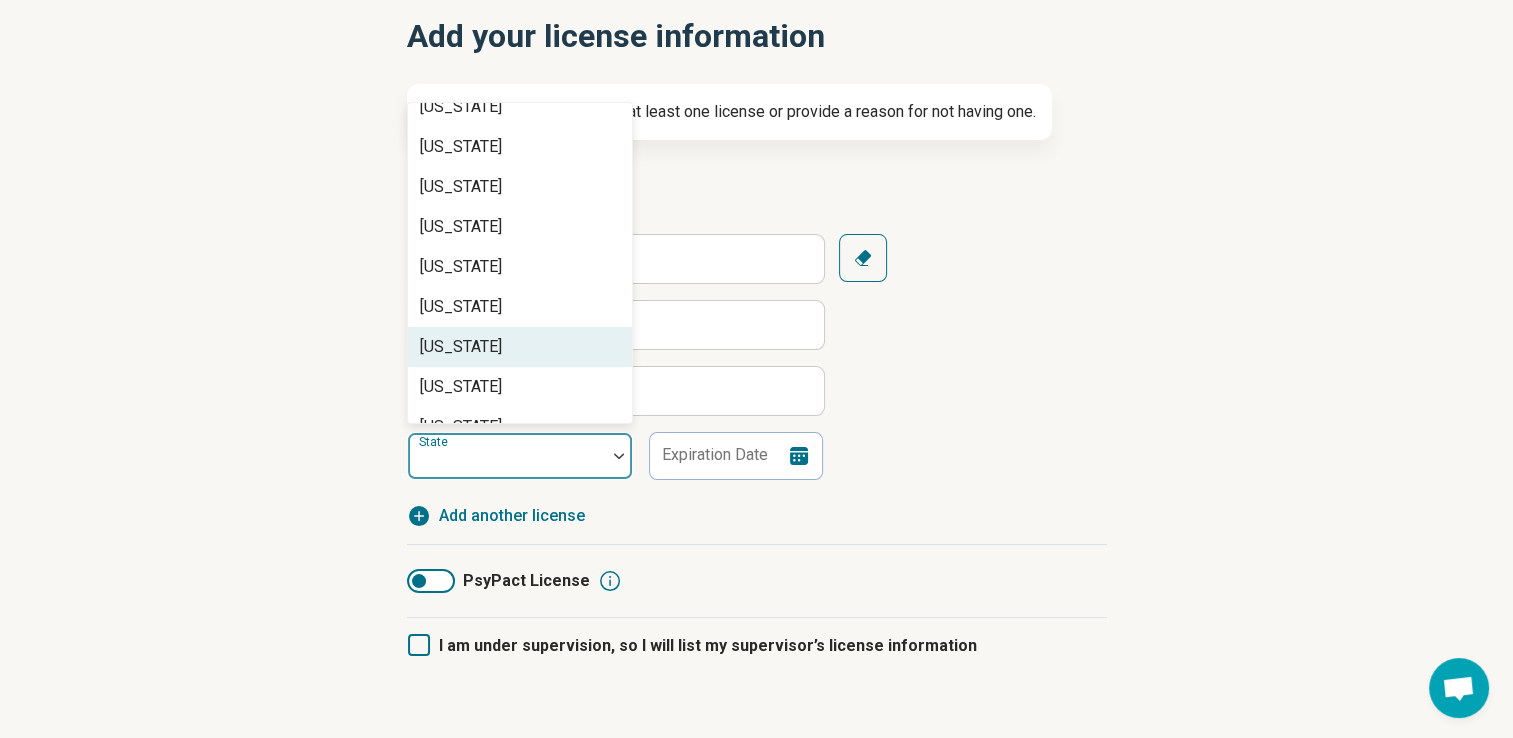 click on "[US_STATE]" at bounding box center (520, 347) 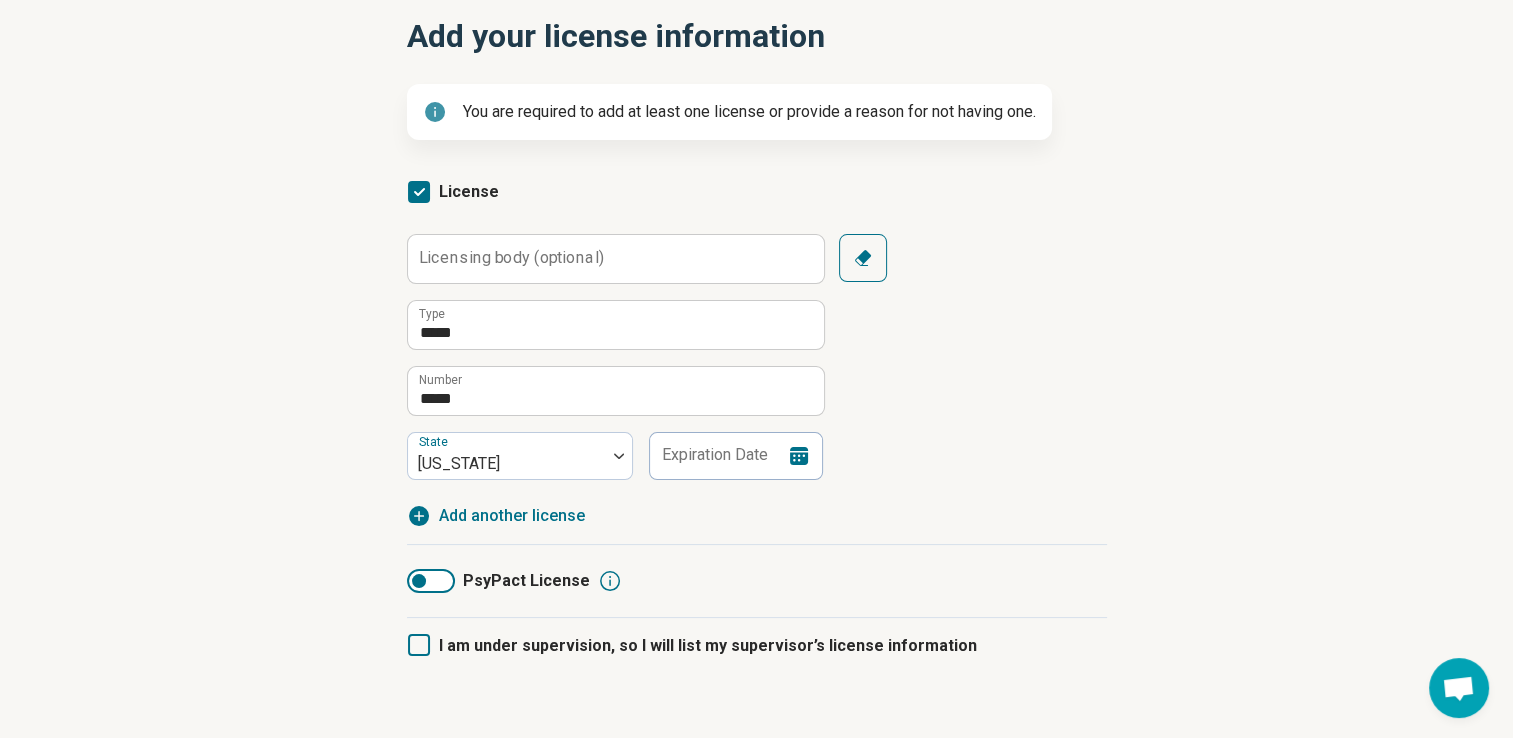 click 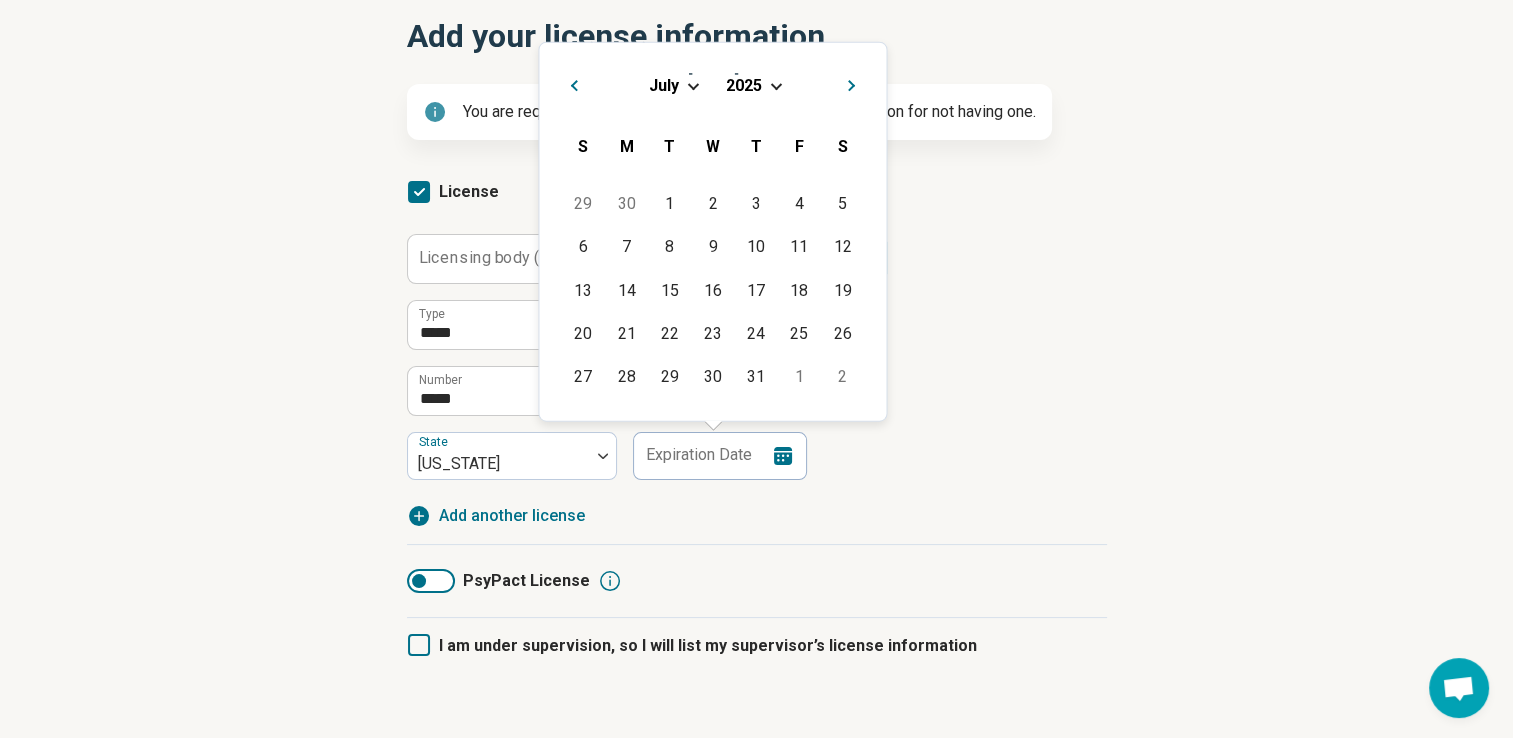 click at bounding box center (692, 84) 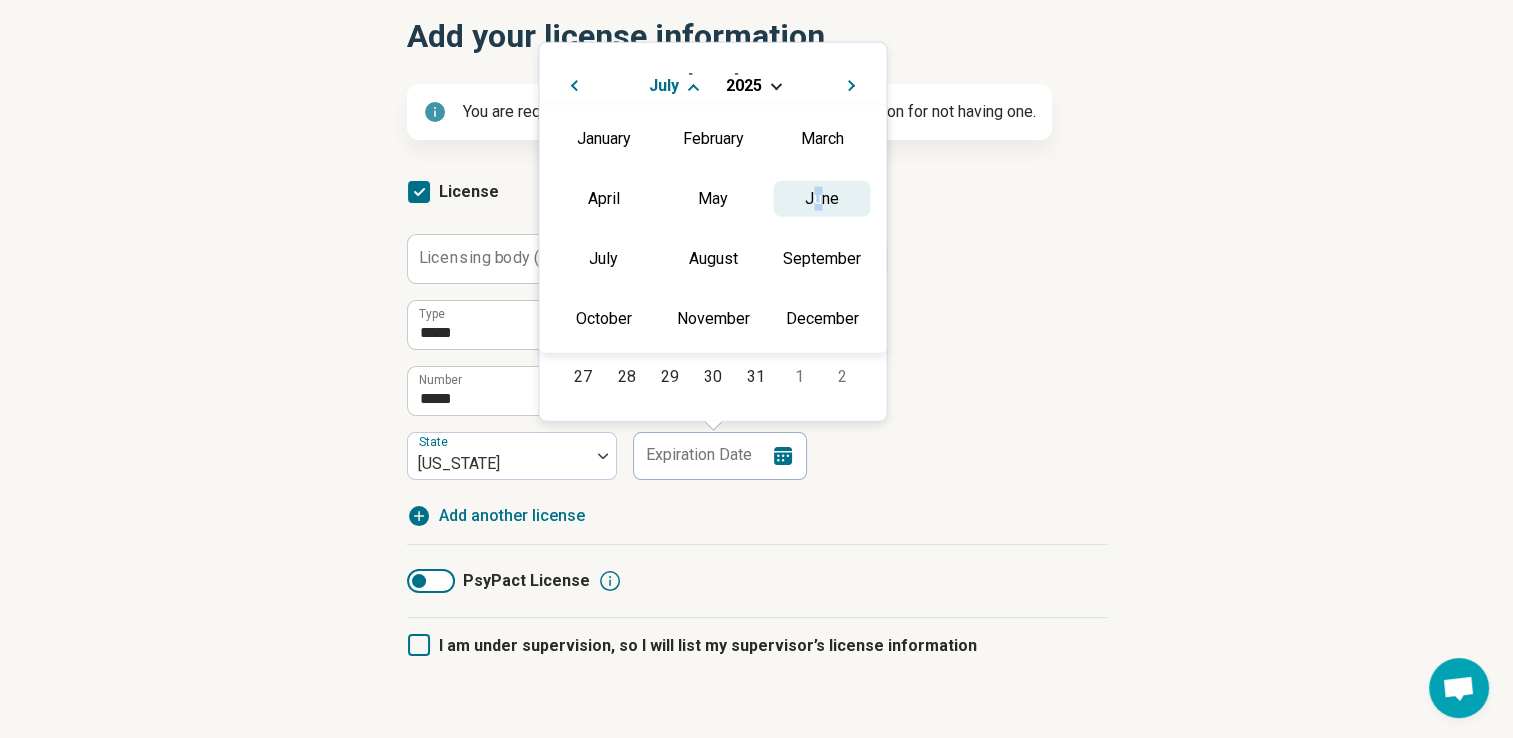 click on "June" at bounding box center [821, 198] 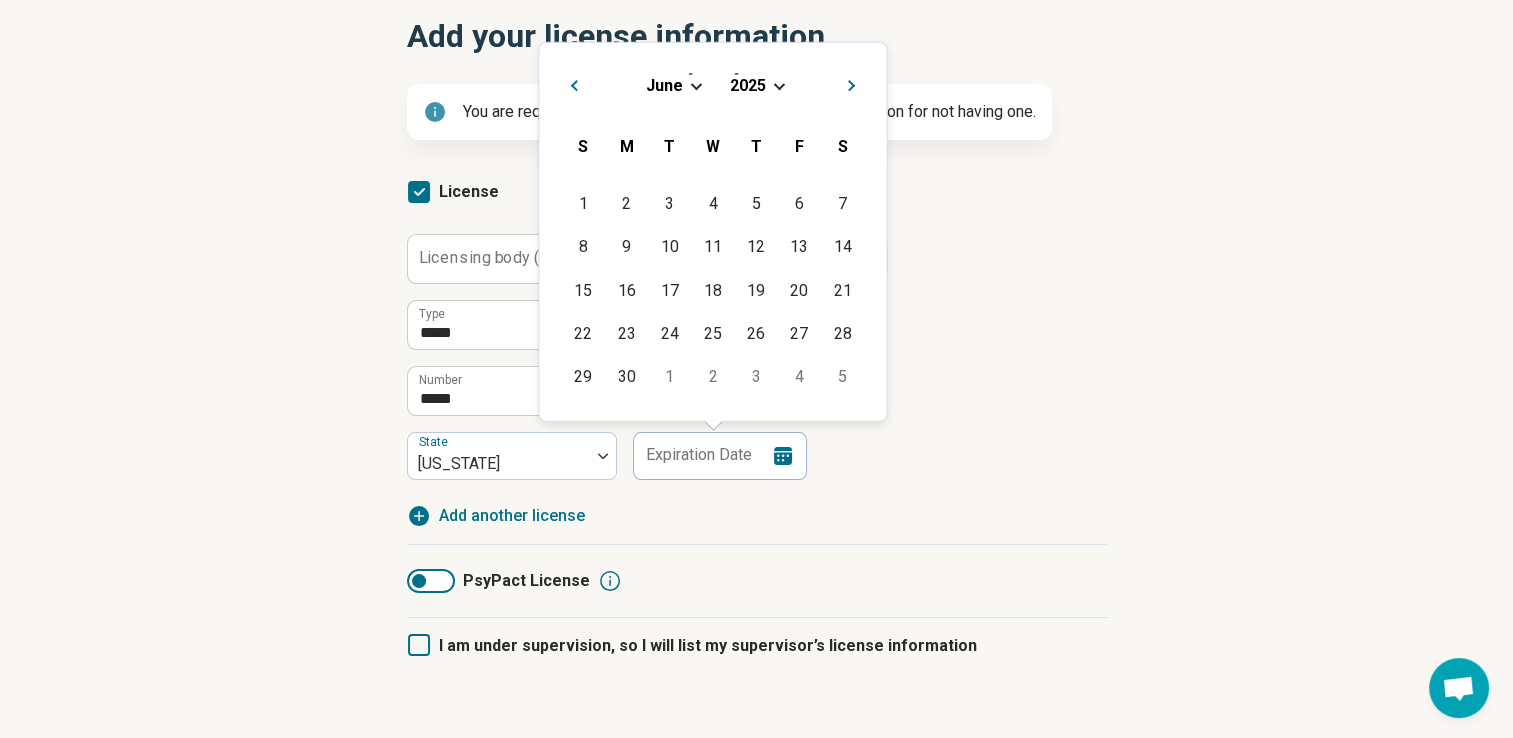click on "[DATE]" at bounding box center (712, 84) 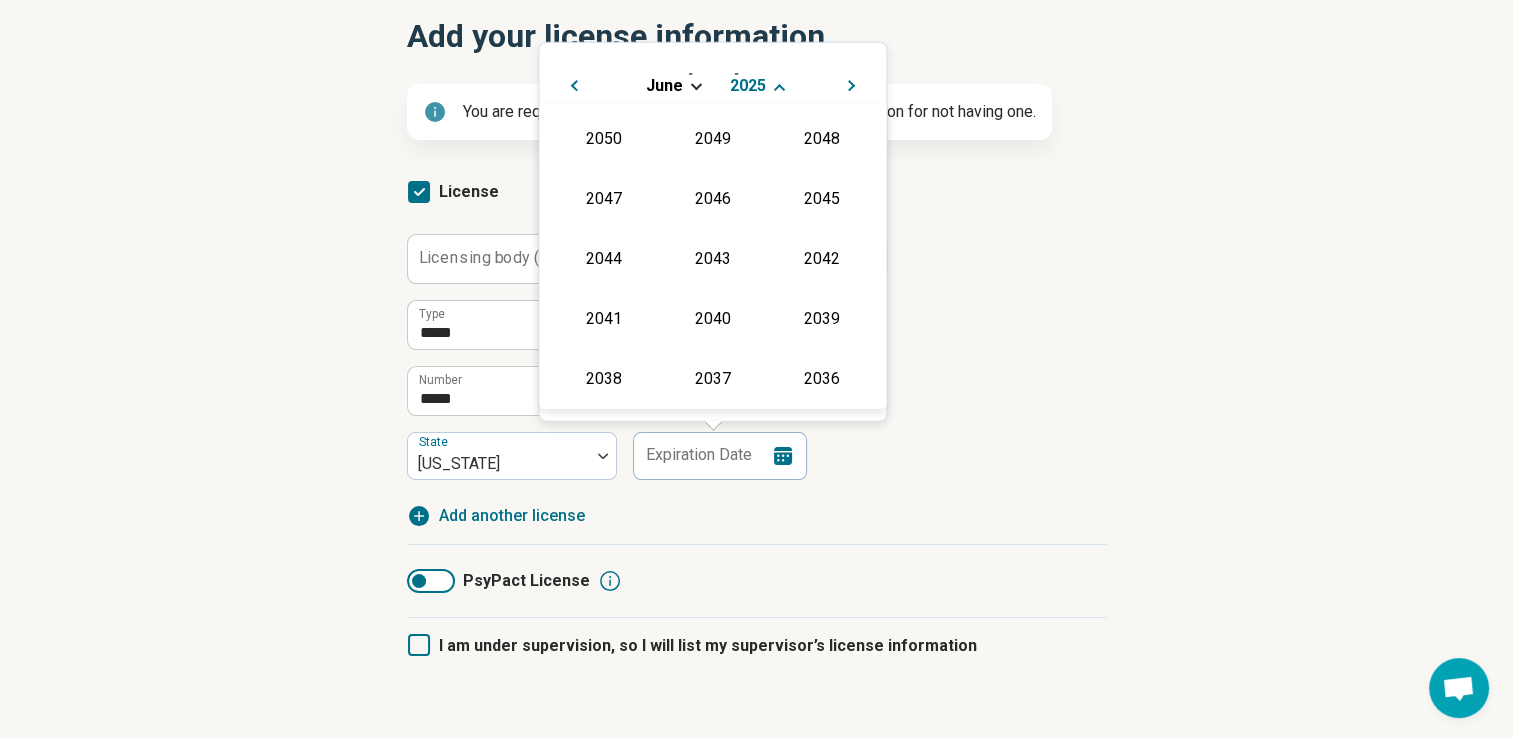 scroll, scrollTop: 362, scrollLeft: 0, axis: vertical 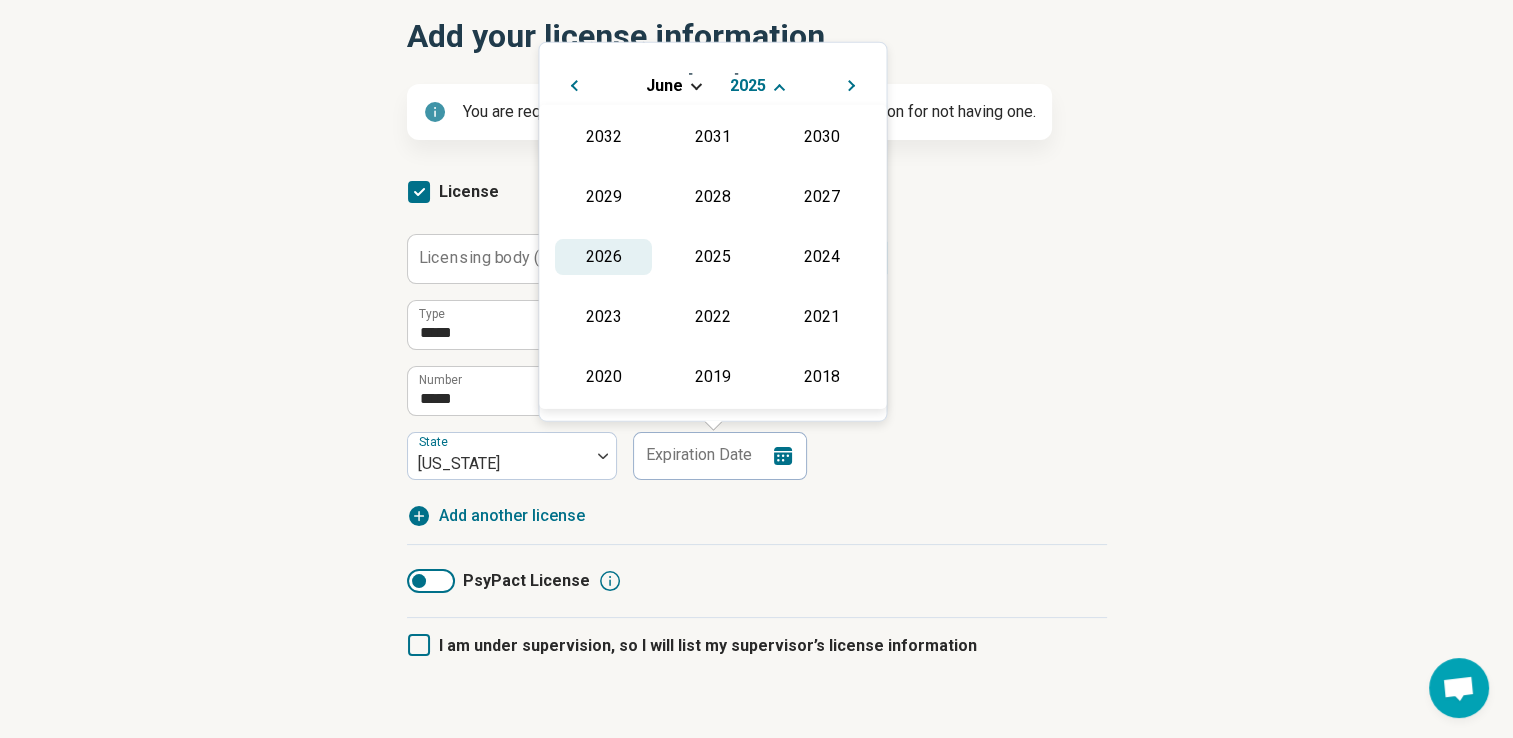 click on "2026" at bounding box center [603, 256] 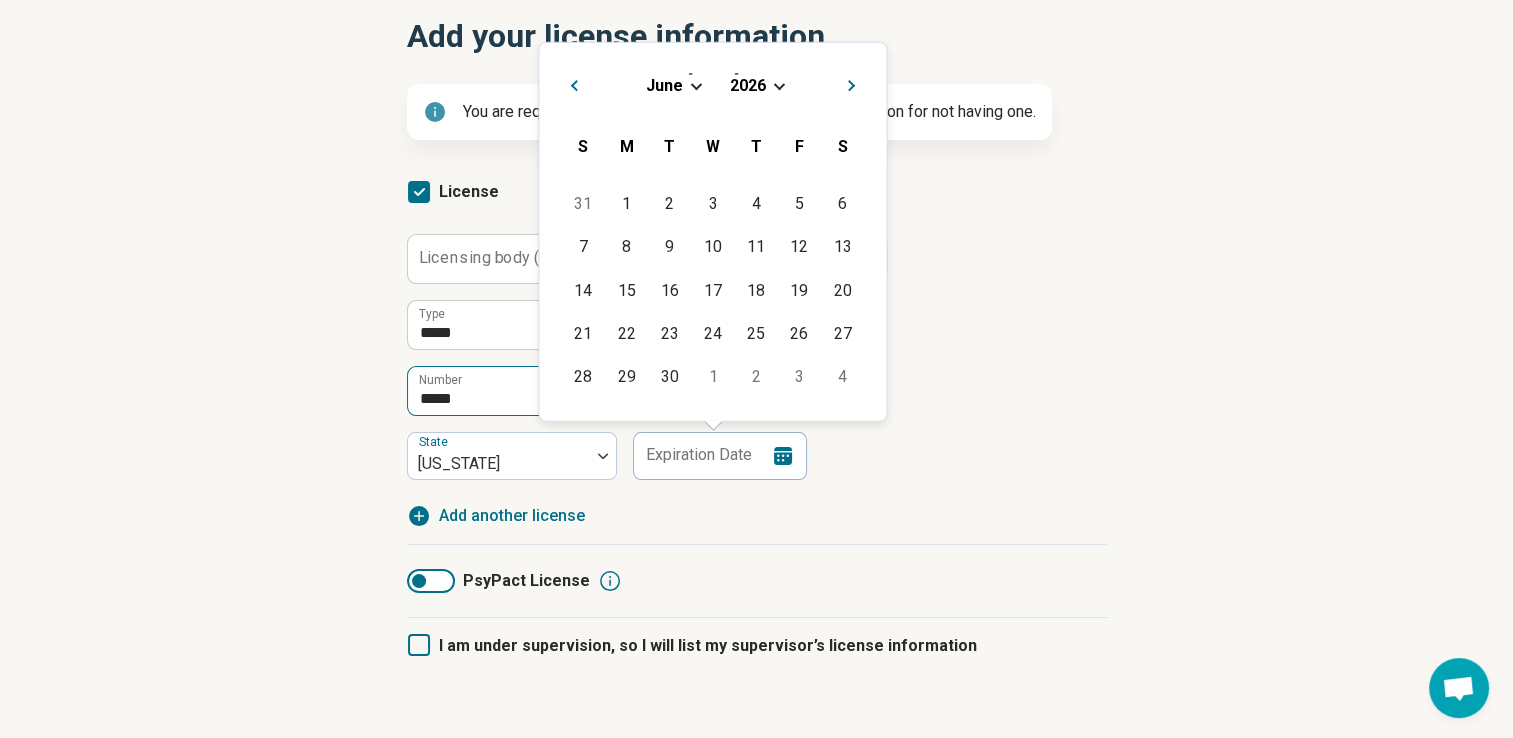 click on "30" at bounding box center (669, 376) 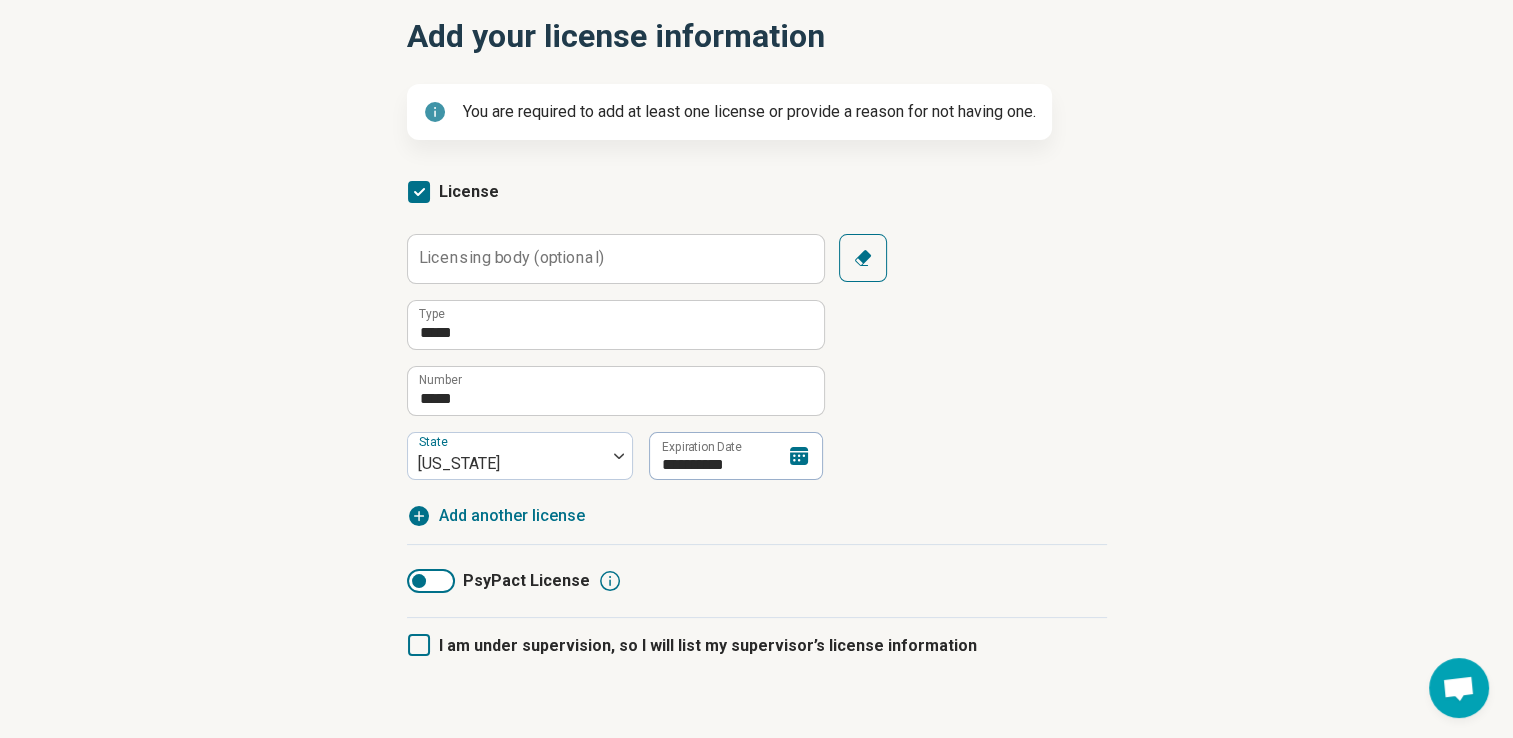 click on "**********" at bounding box center (757, 357) 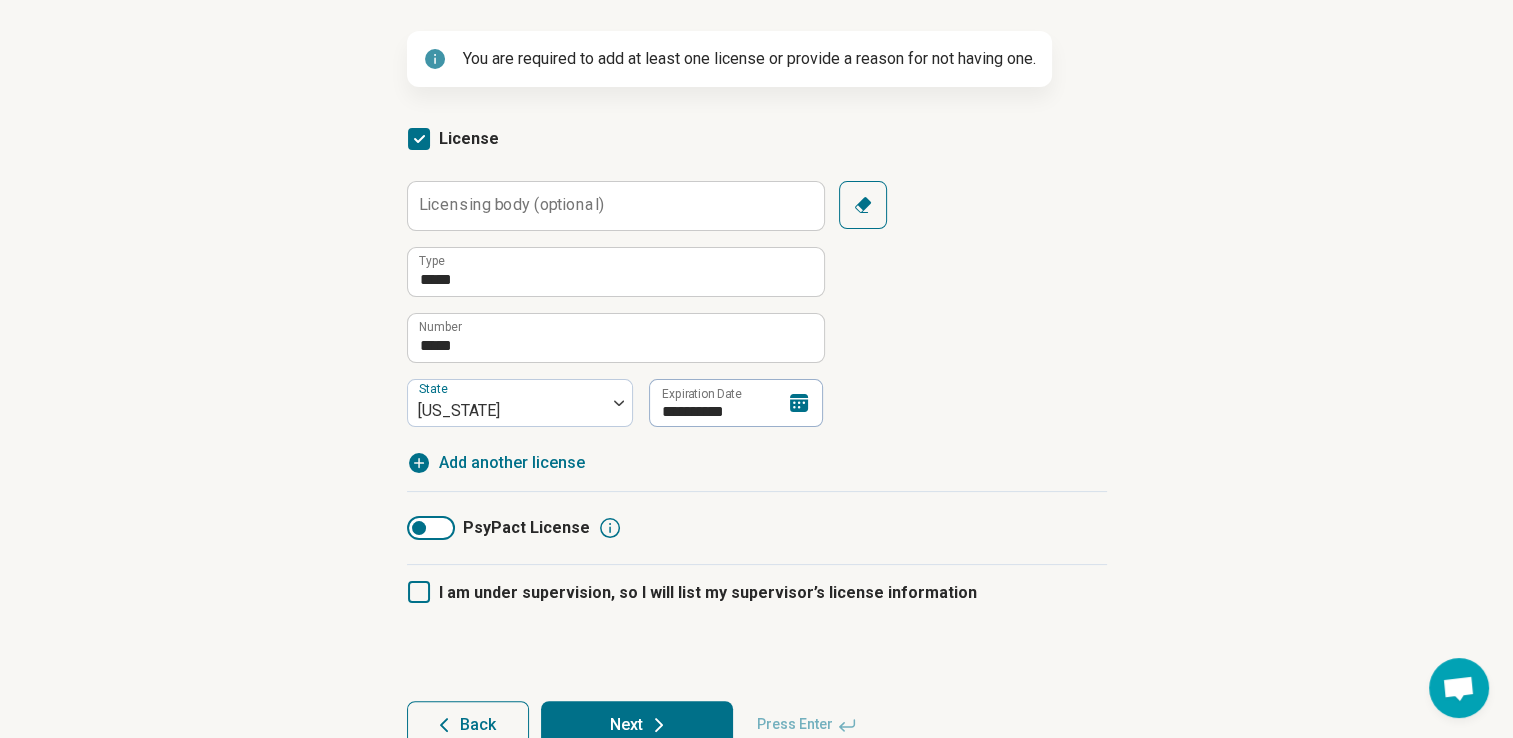 scroll, scrollTop: 302, scrollLeft: 0, axis: vertical 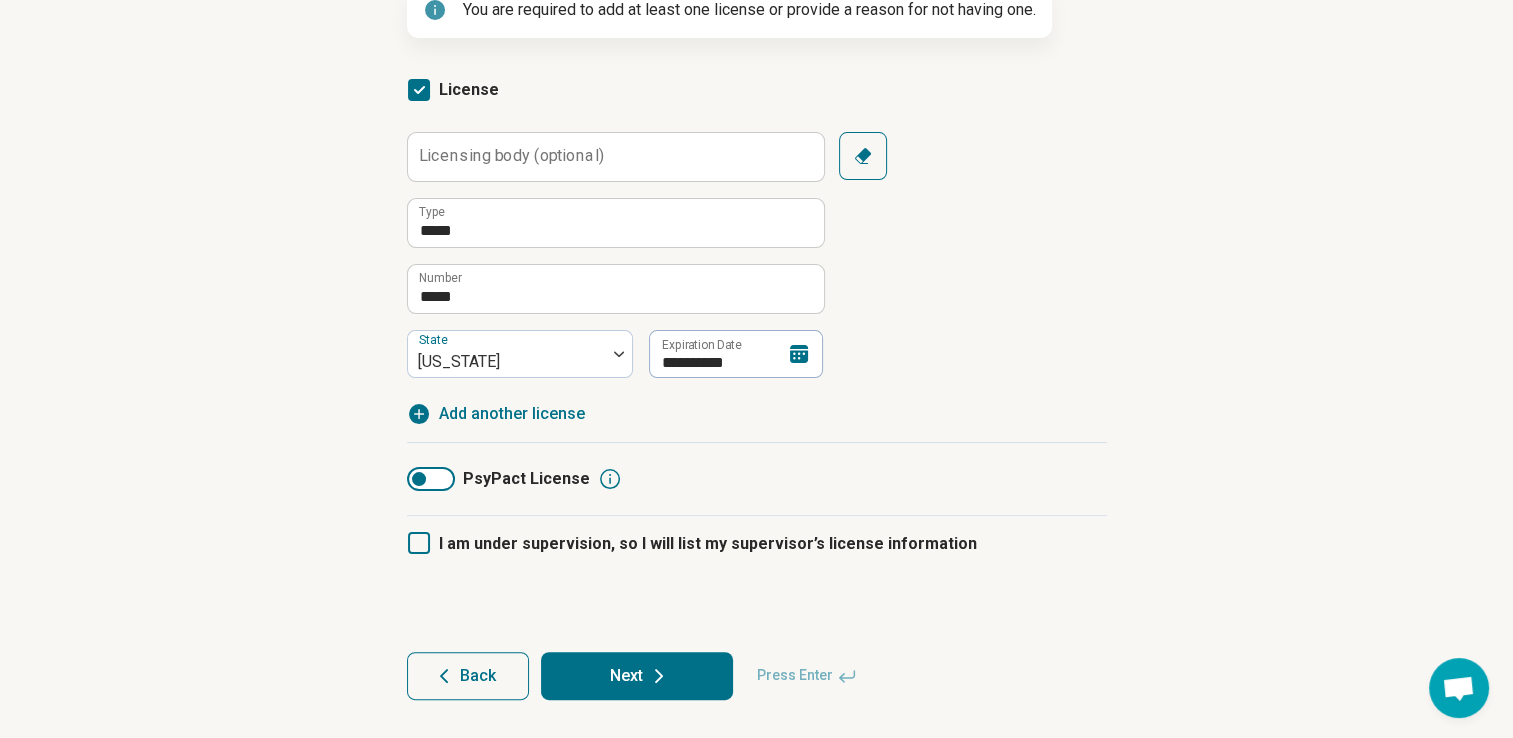 click on "Next" at bounding box center (637, 676) 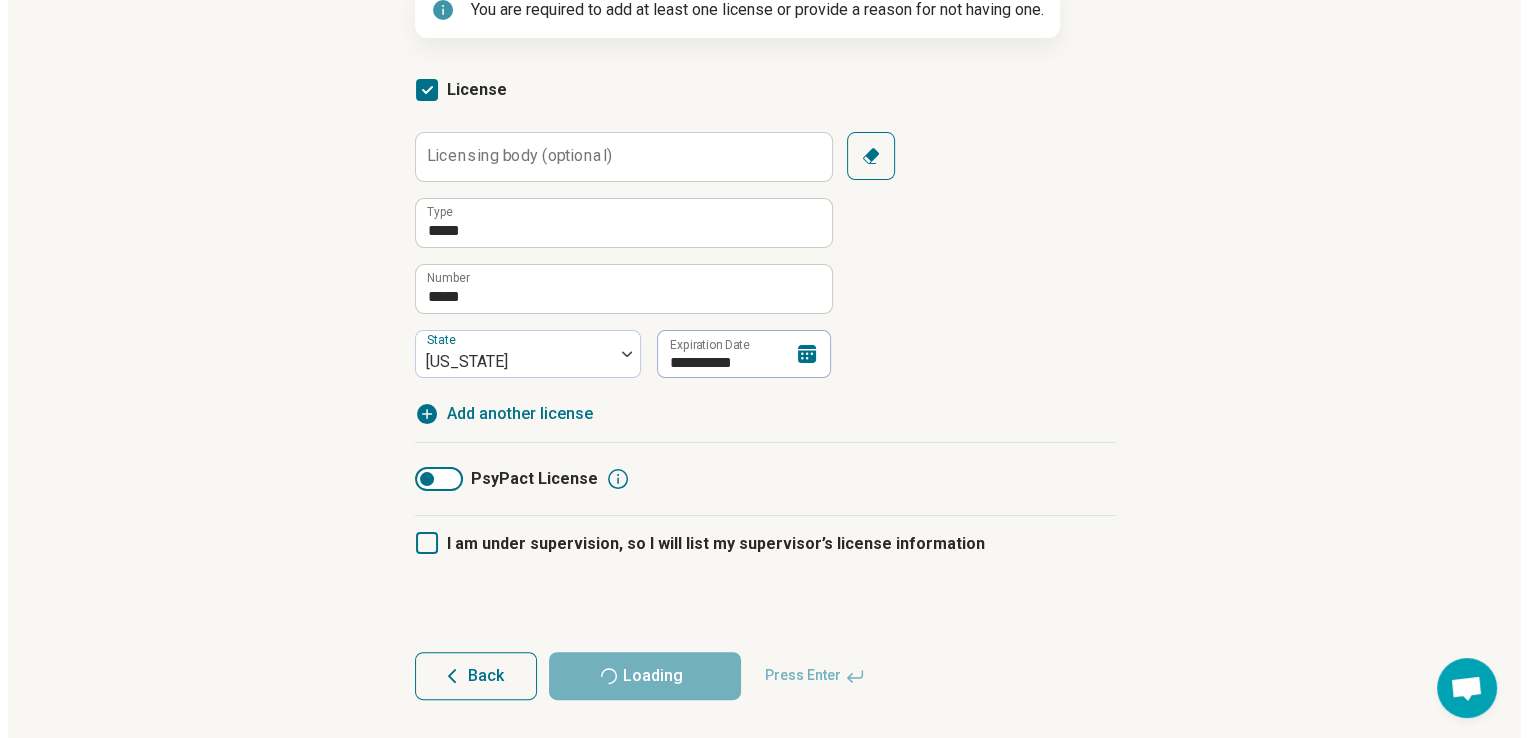 scroll, scrollTop: 0, scrollLeft: 0, axis: both 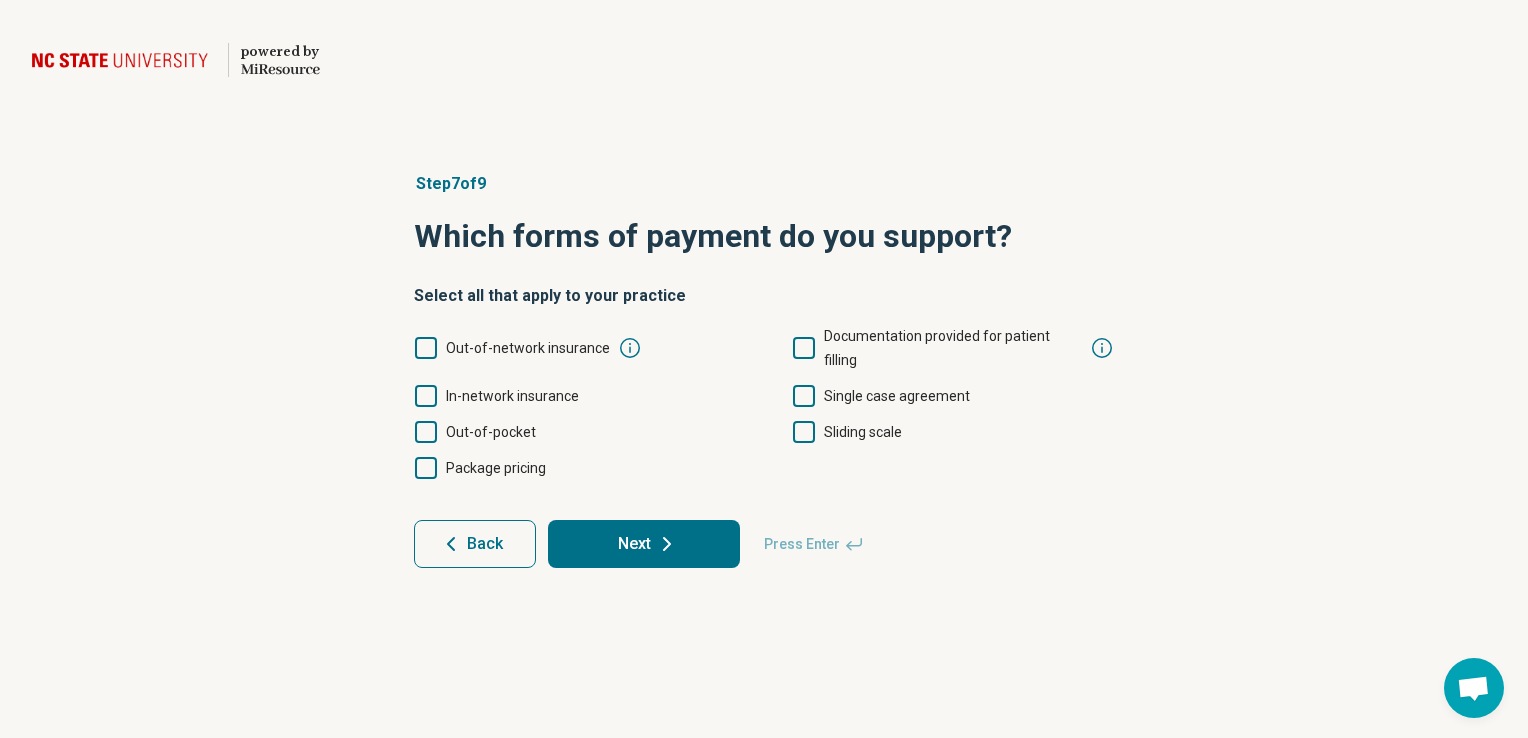 click 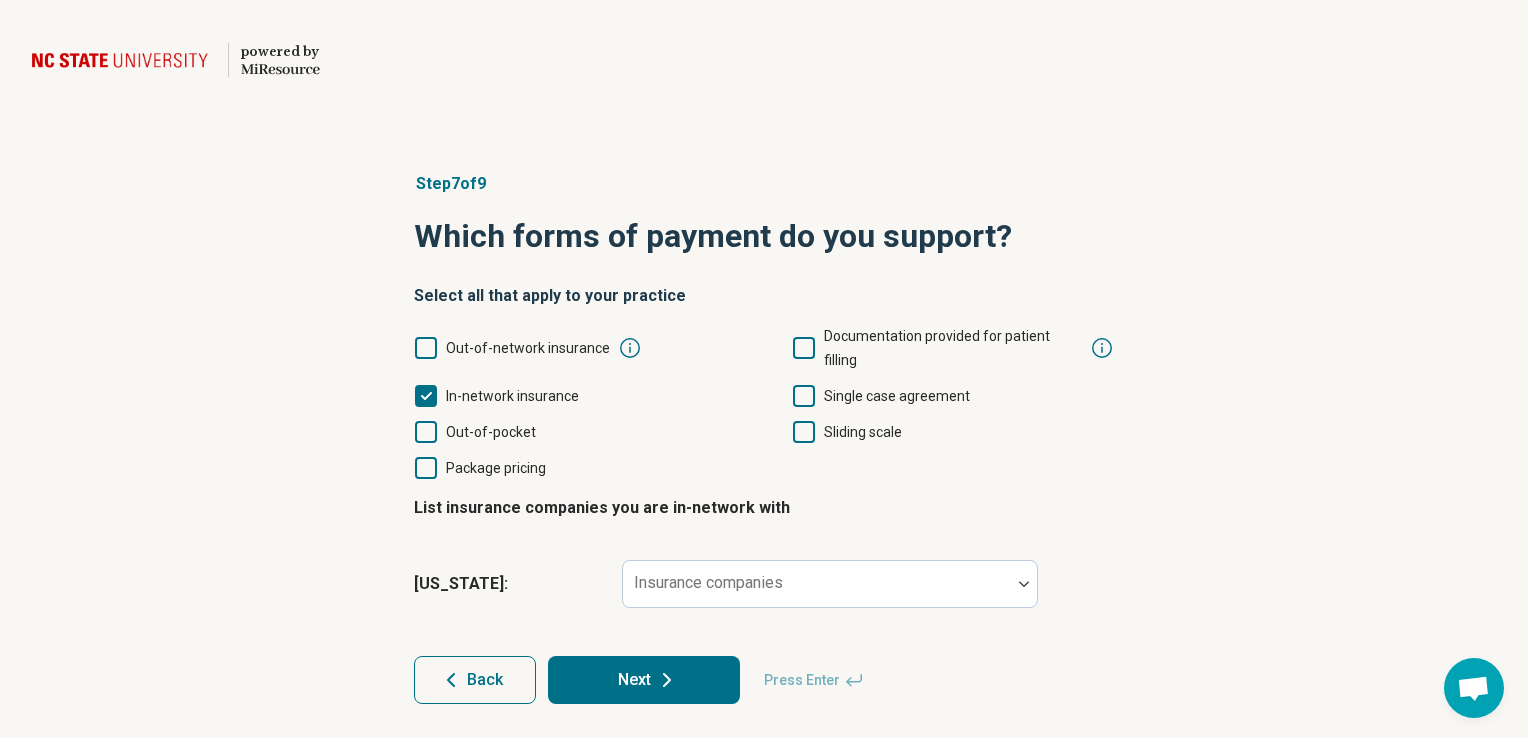 click 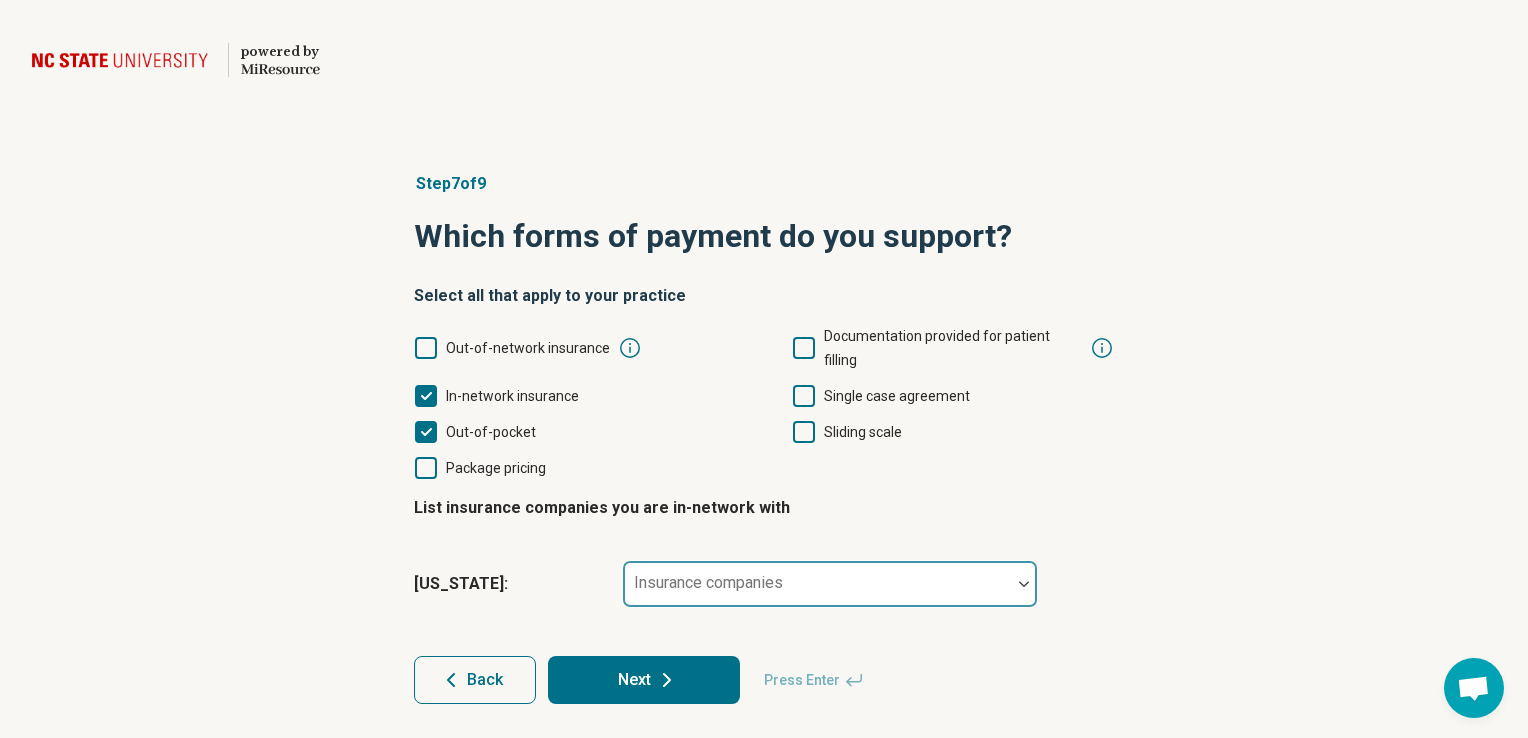 click at bounding box center (1024, 584) 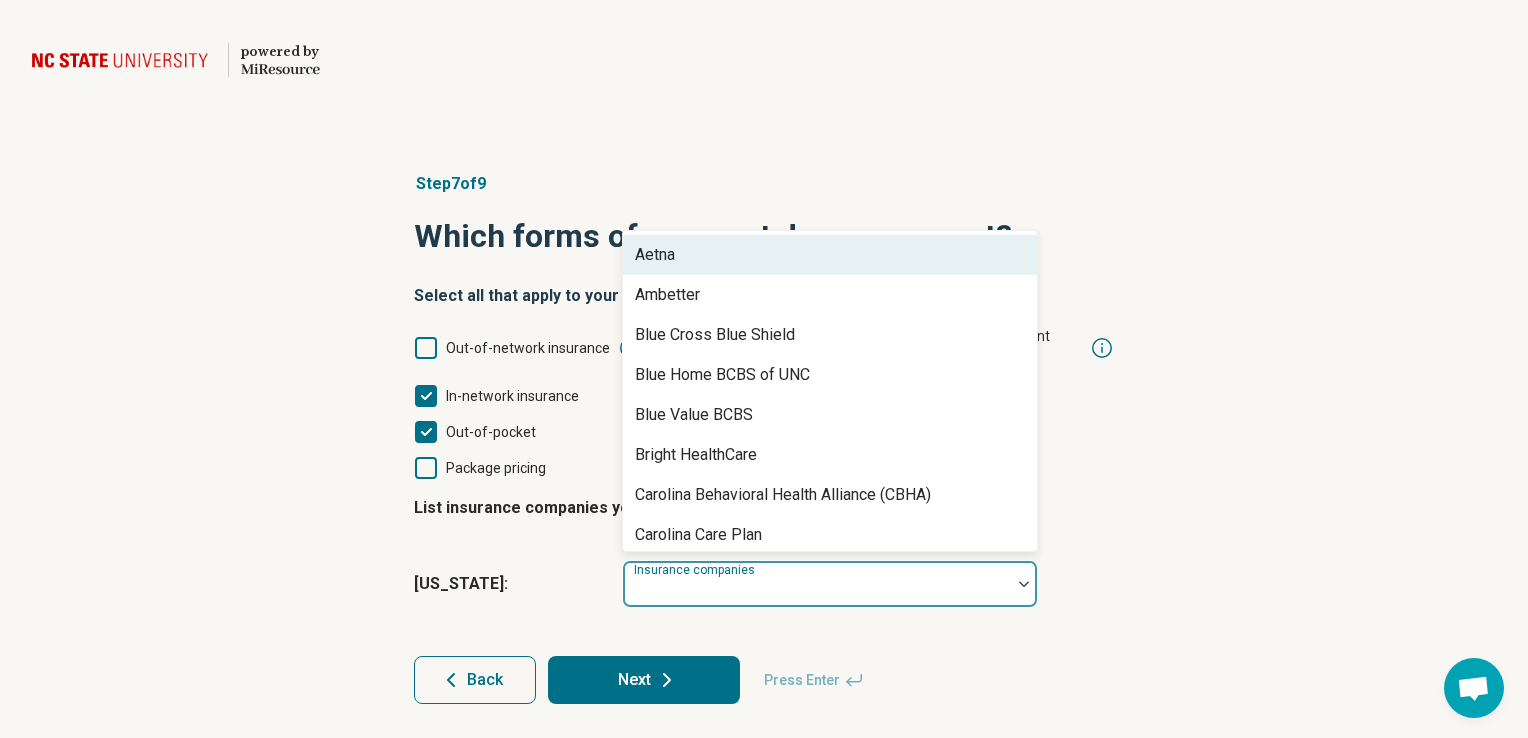 click on "Aetna" at bounding box center (830, 255) 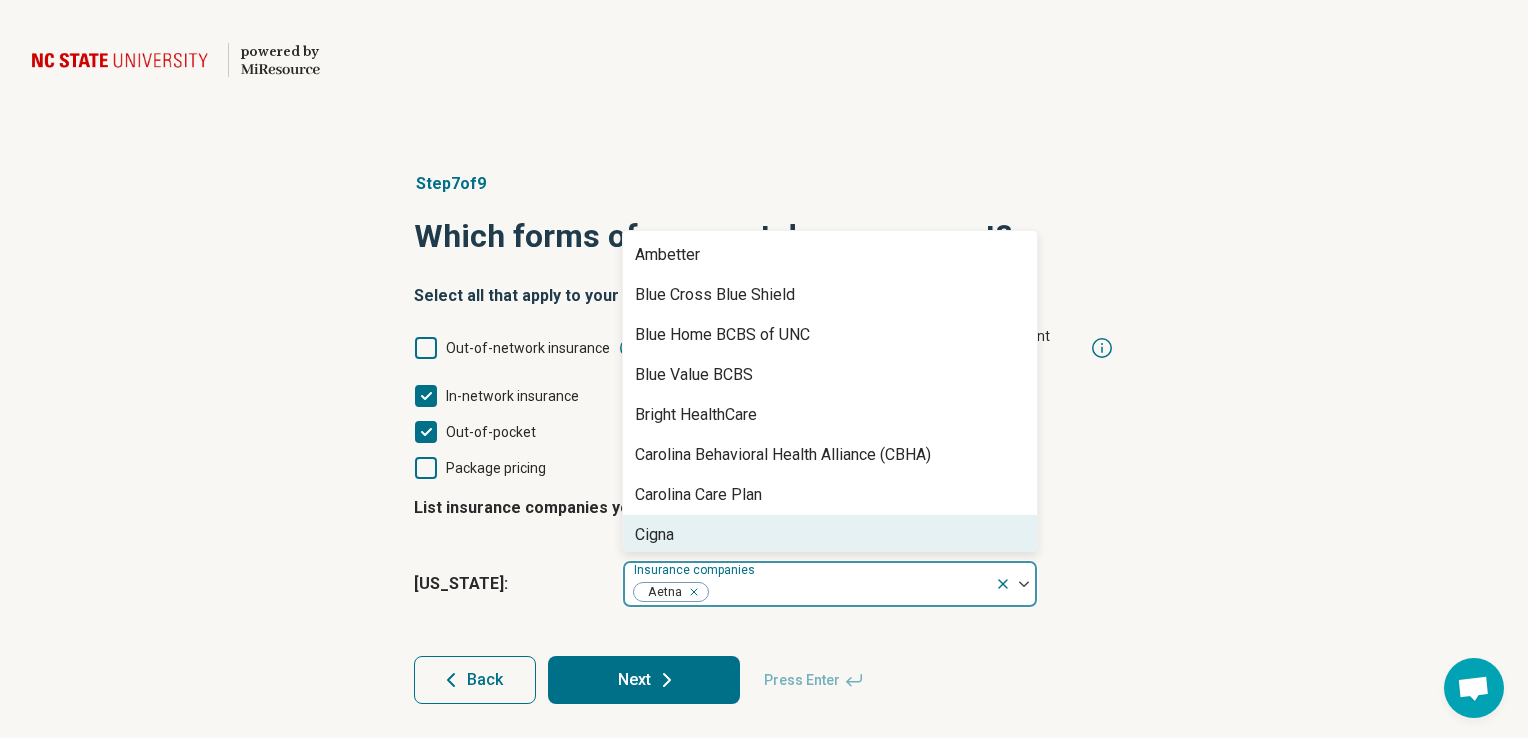 click on "Cigna" at bounding box center (830, 535) 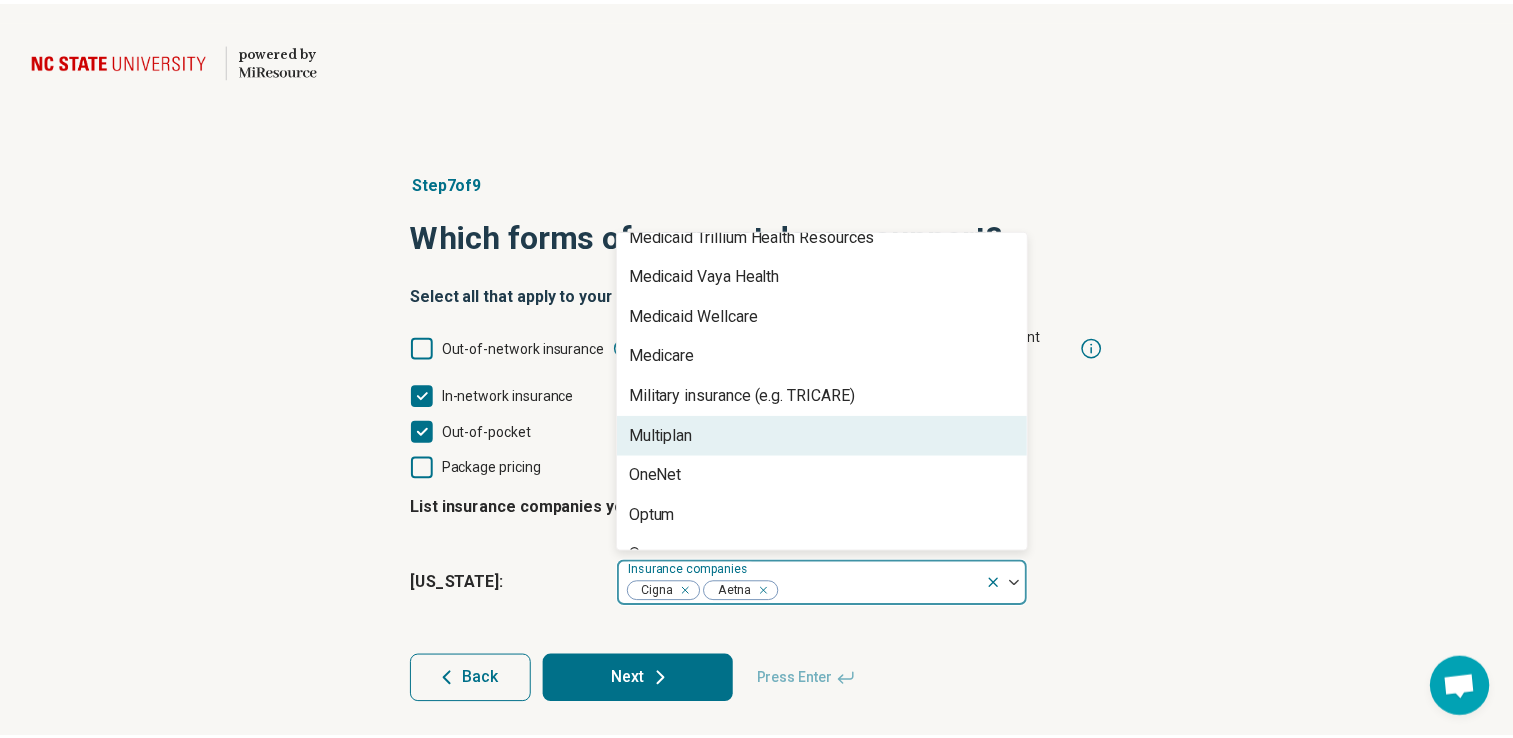 scroll, scrollTop: 1100, scrollLeft: 0, axis: vertical 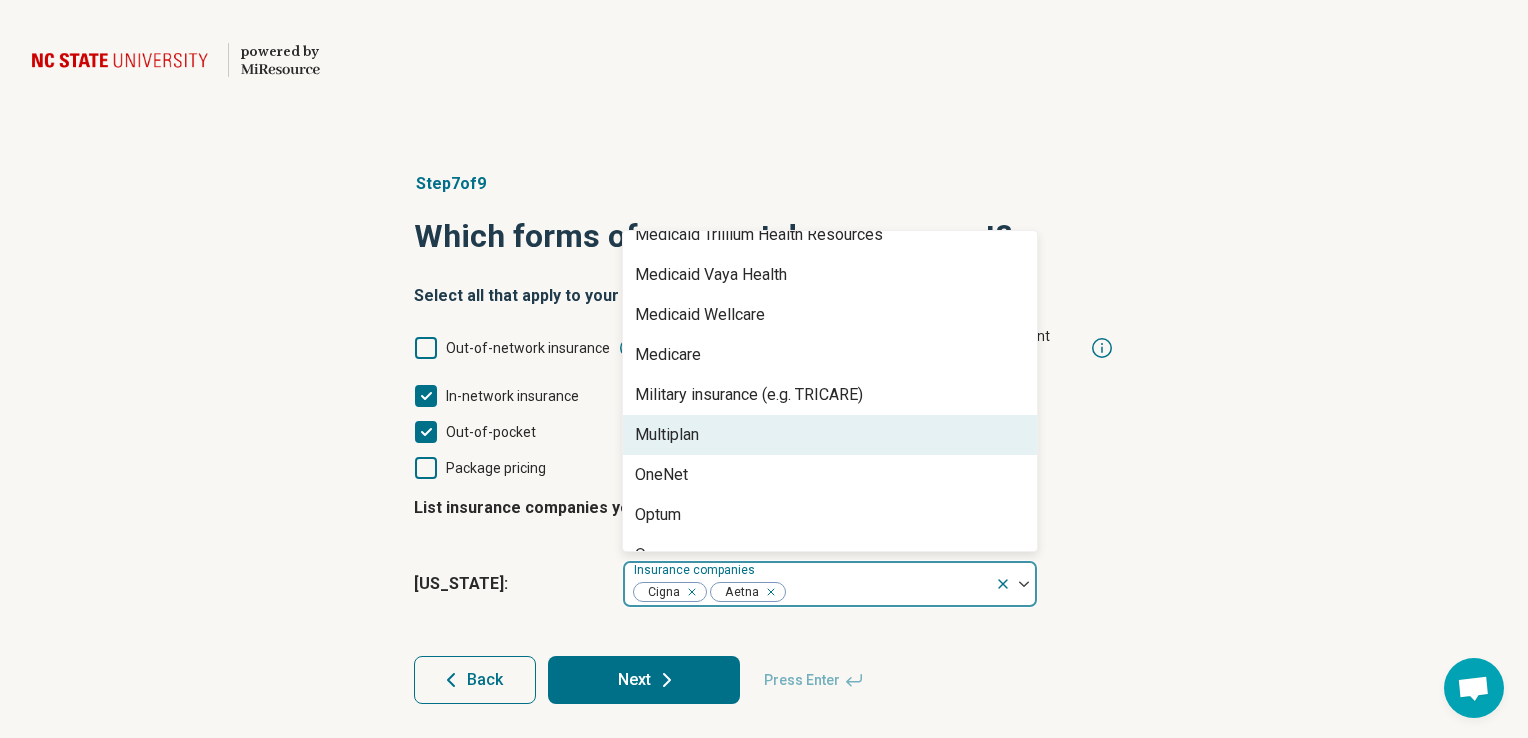 click on "Step  7  of  9 Which forms of payment do you support? Select all that apply to your practice Out-of-network insurance Documentation provided for patient filling In-network insurance Single case agreement Out-of-pocket Sliding scale Package pricing List insurance companies you are in-network with [US_STATE] : option Cigna, selected. 42 results available. Use Up and Down to choose options, press Enter to select the currently focused option, press Escape to exit the menu, press Tab to select the option and exit the menu. Insurance companies Cigna Aetna Ambetter Blue Cross Blue Shield Blue Home BCBS of UNC Blue Value BCBS Bright HealthCare Carolina Behavioral Health Alliance (CBHA) Carolina Care Plan Coventry DSHIP Duke Select First Health [DATE] Health Plans Humana International Medical Group (IMG) Medcost Medicaid Medicaid - Carolina Complete Health Medicaid - Healthy Blue Medicaid - NC Medicaid Direct Medicaid - United HealthСare Community Plan Medicaid Alliance Behavioral Health Care Medicaid Eastpoint" at bounding box center (764, 438) 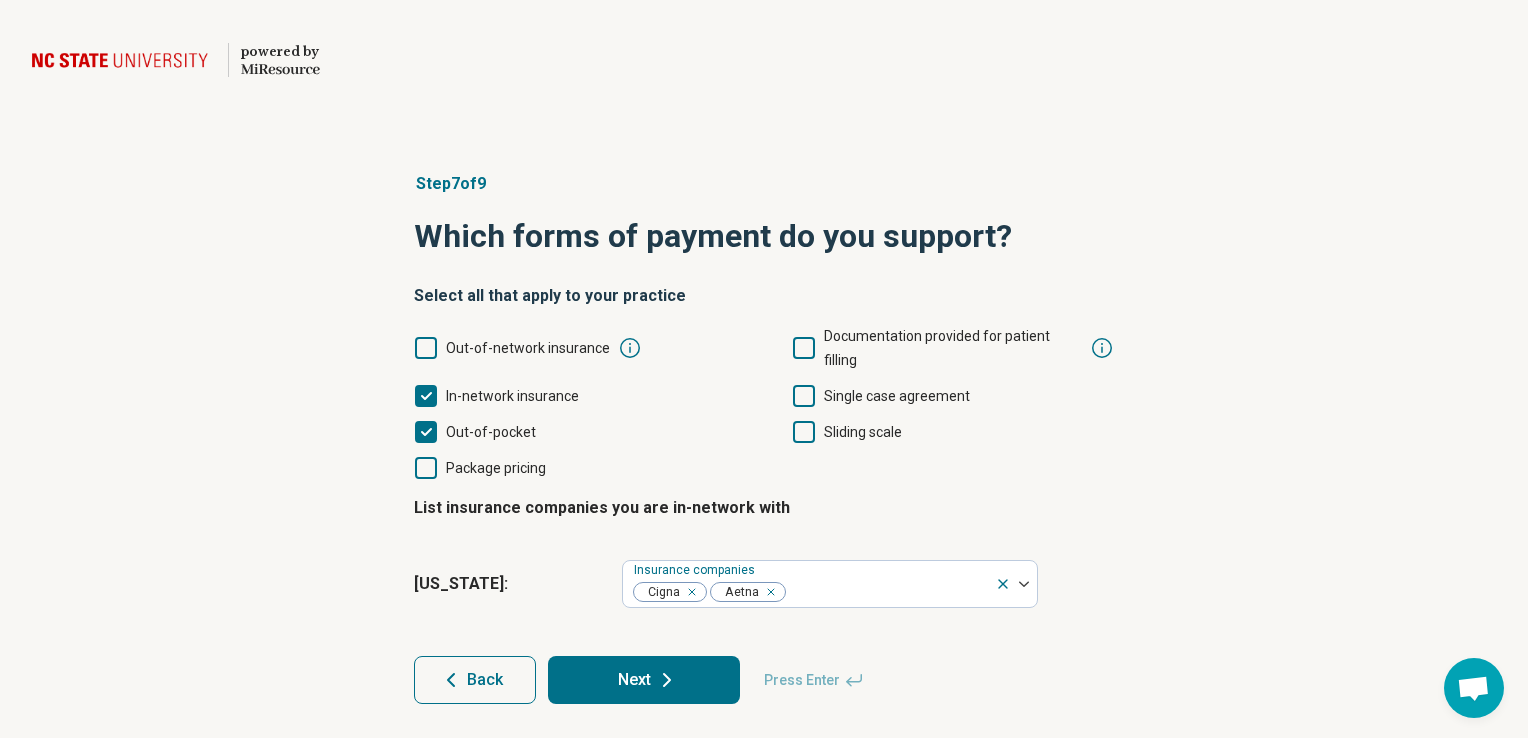click on "Next" at bounding box center [644, 680] 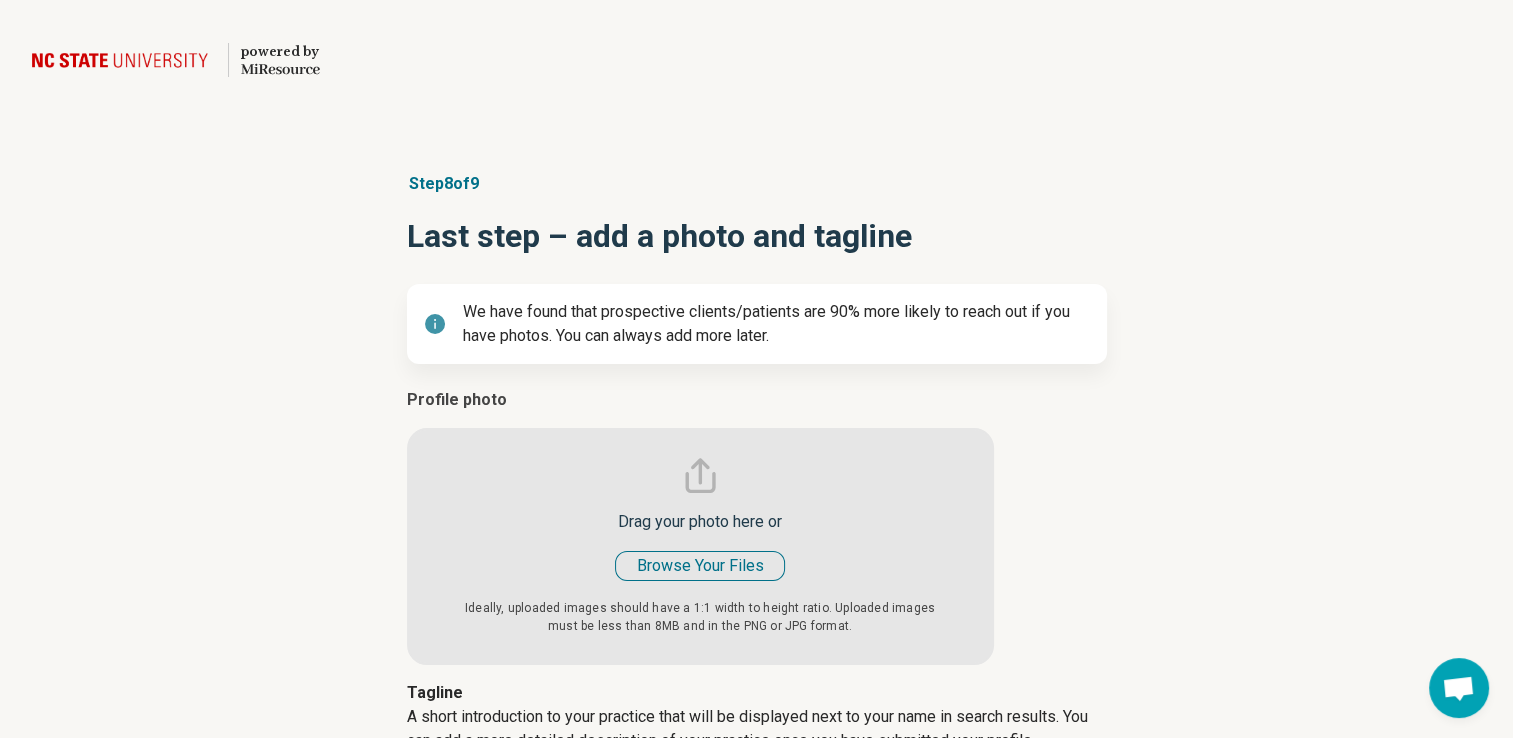 type on "*" 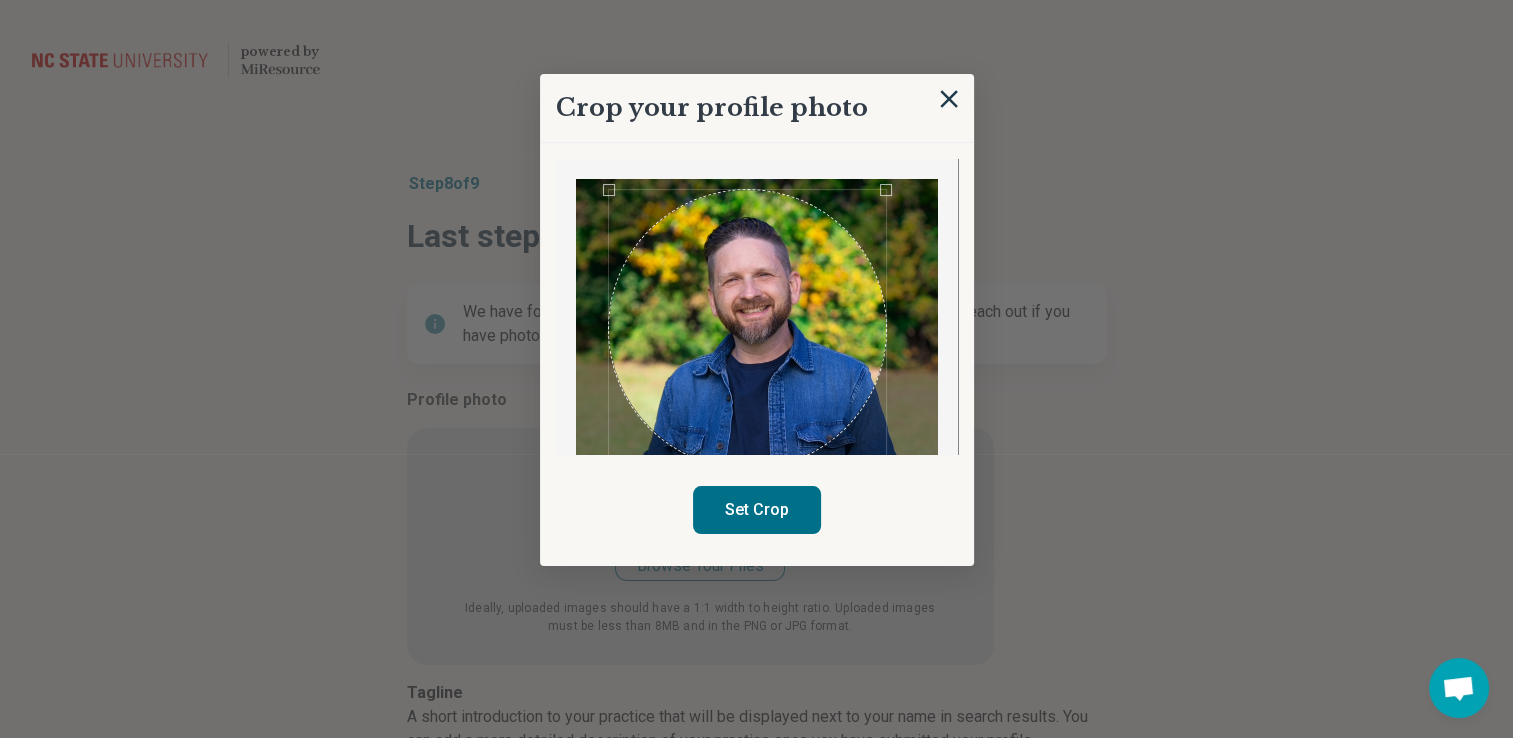 click at bounding box center (748, 329) 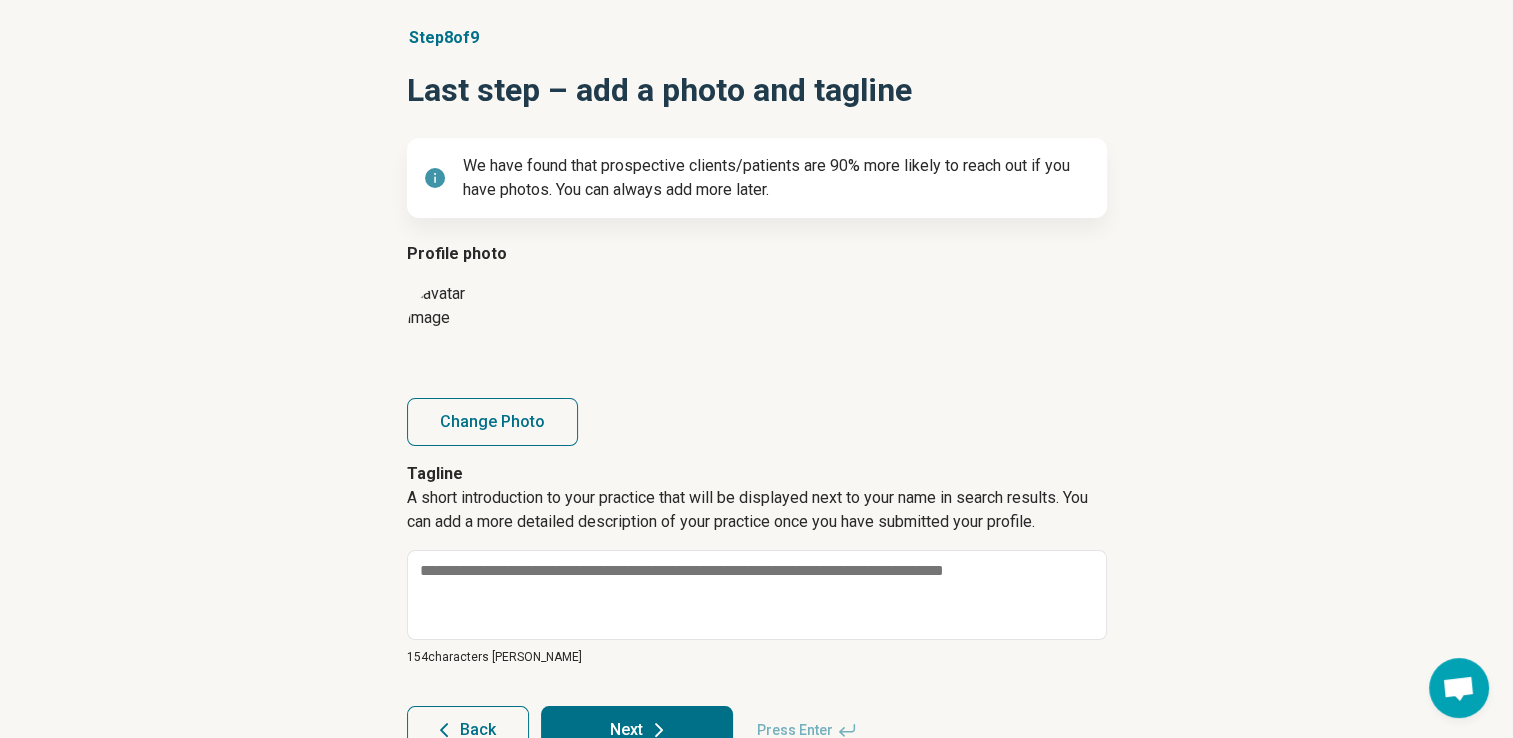 scroll, scrollTop: 201, scrollLeft: 0, axis: vertical 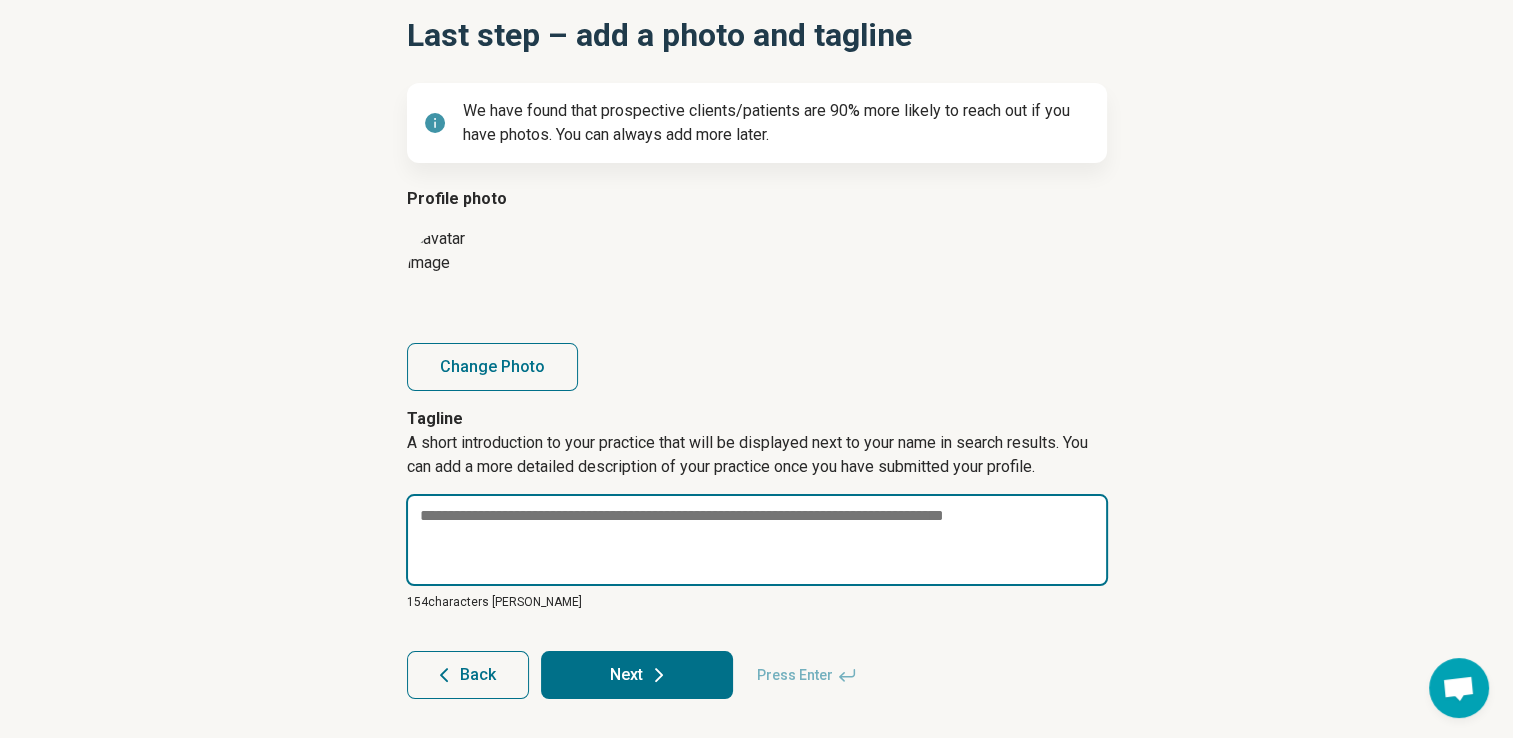 click at bounding box center [757, 540] 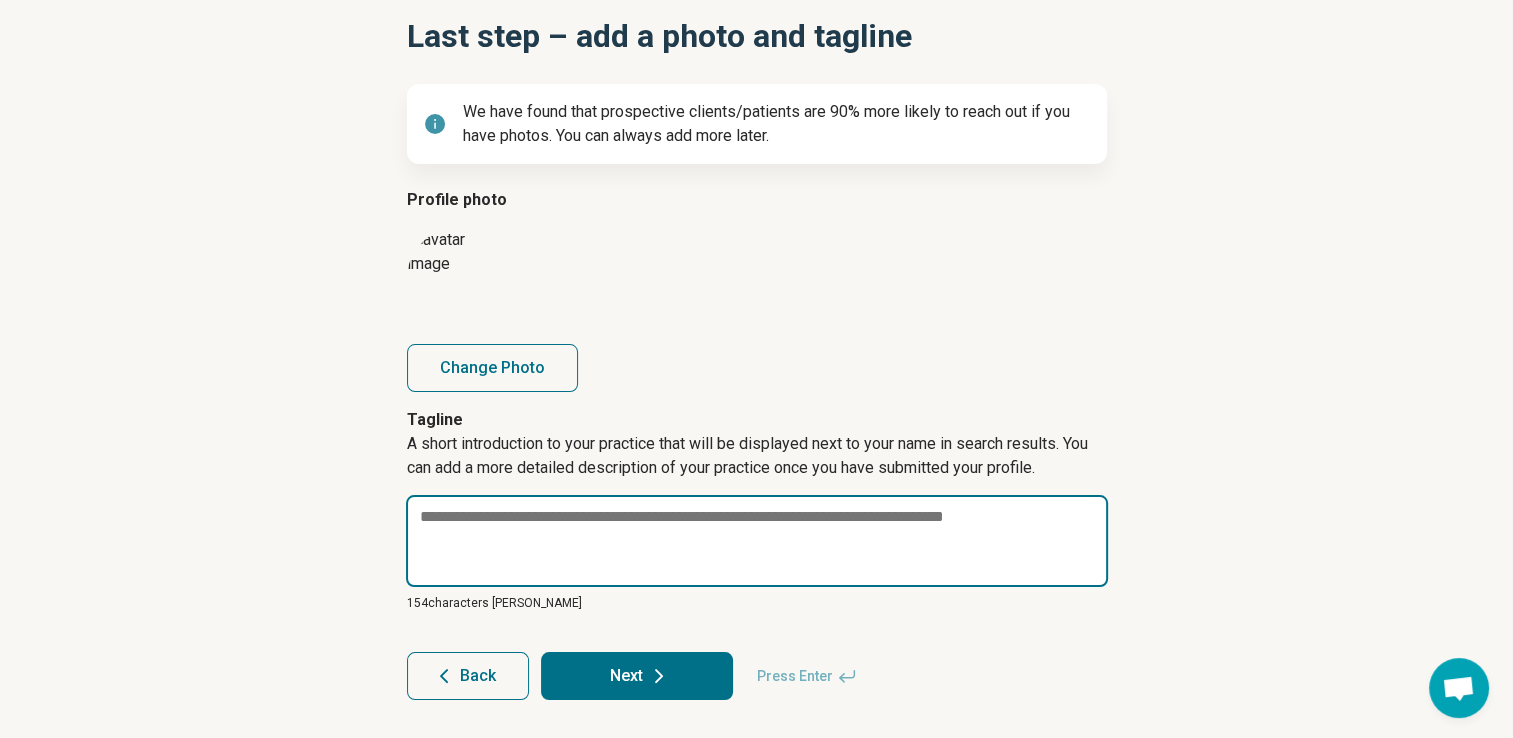 type on "*" 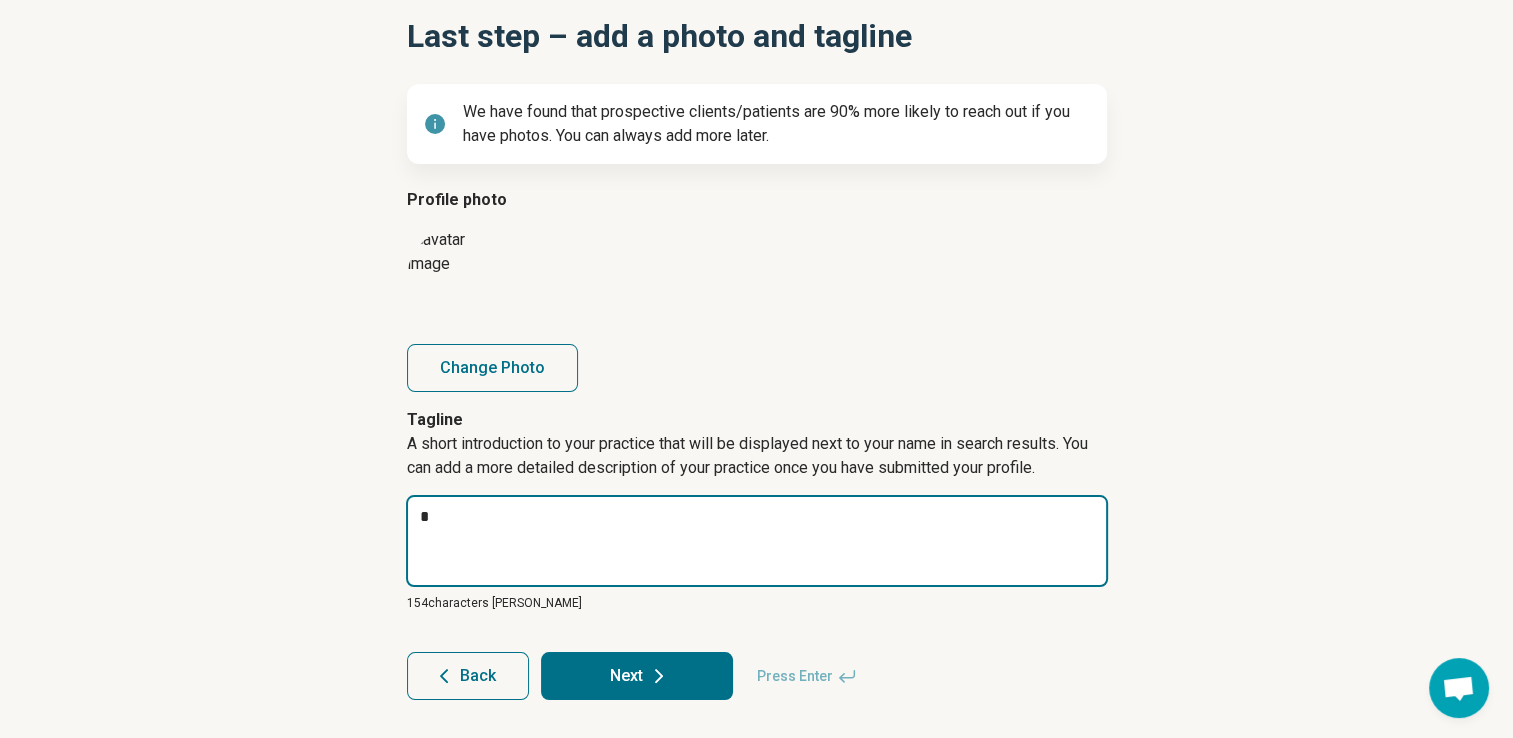 type on "*" 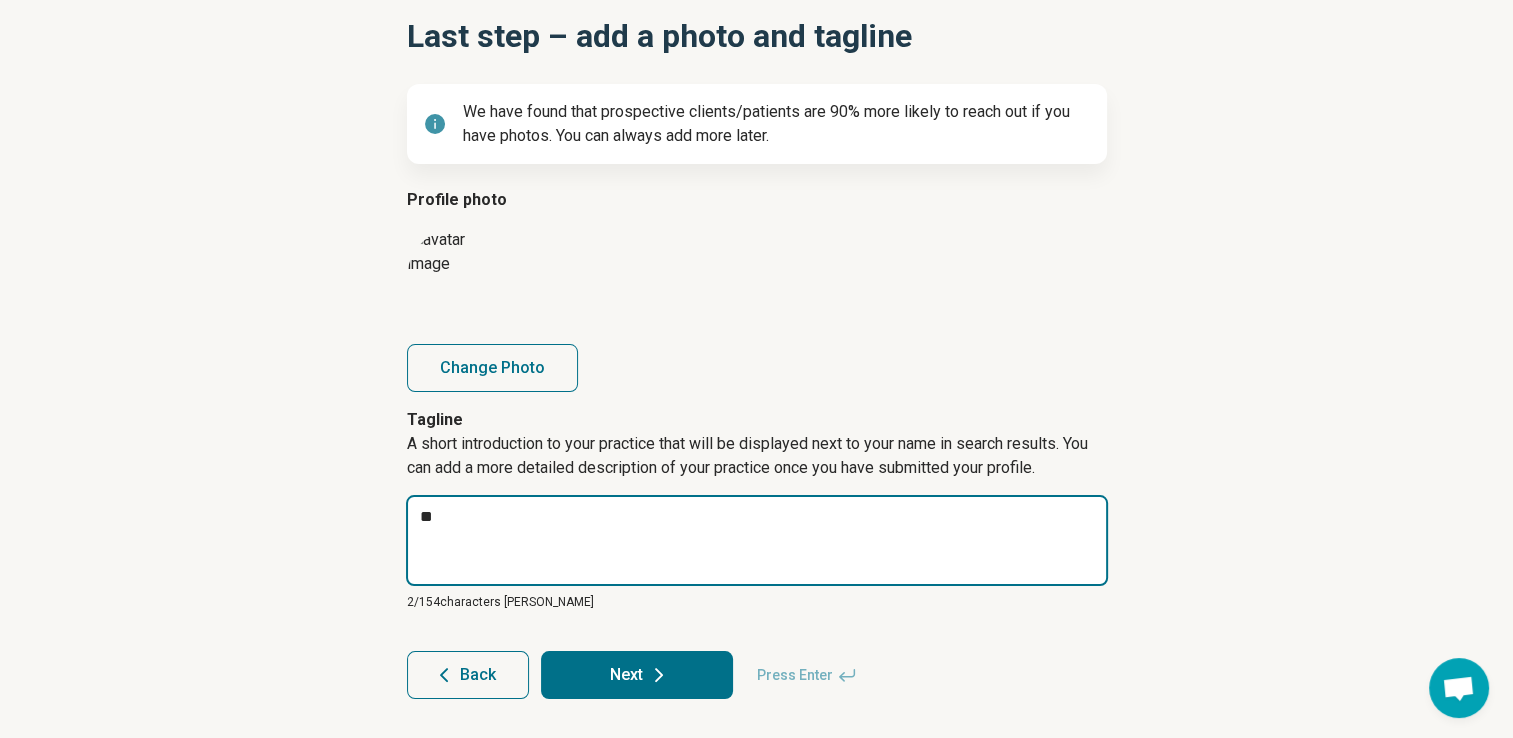 type on "*" 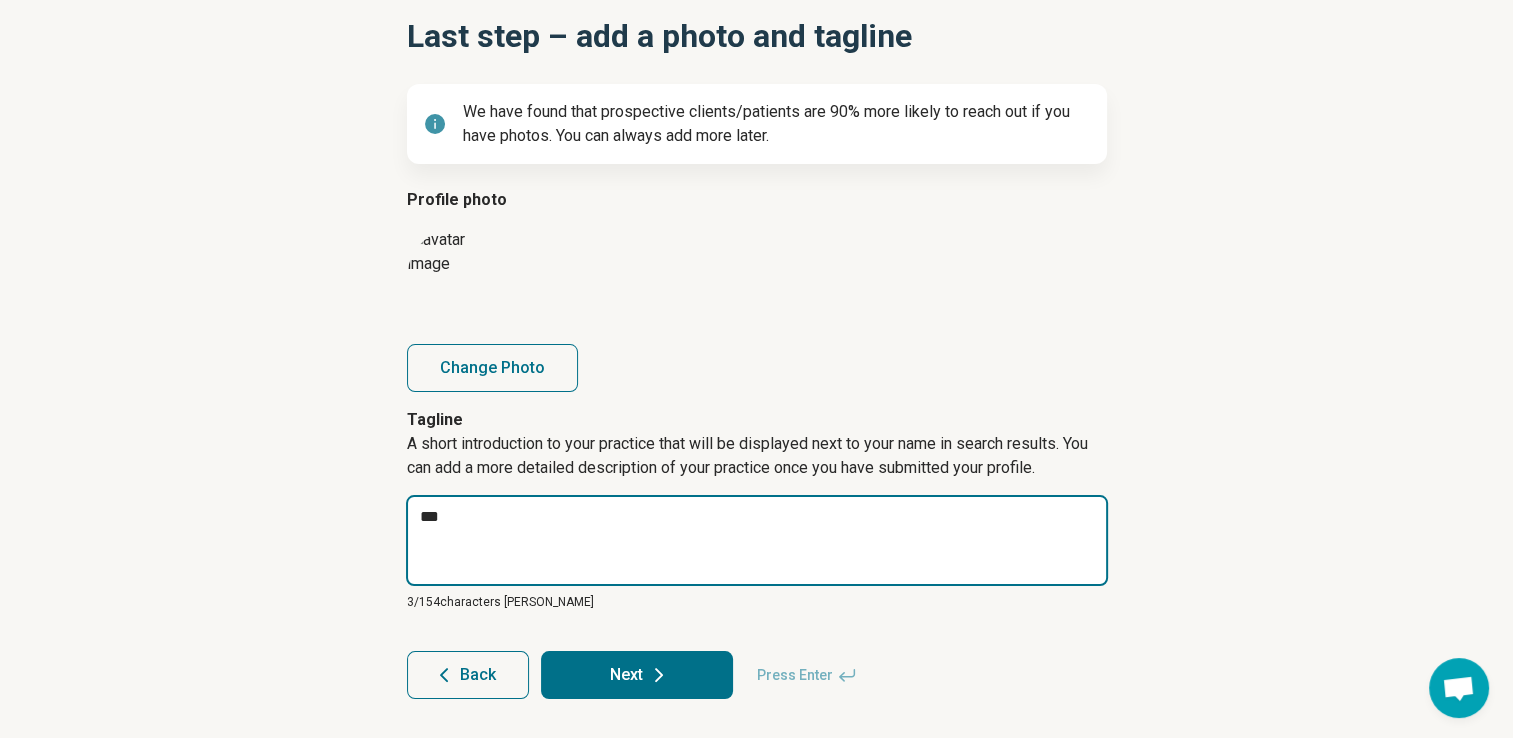 type on "*" 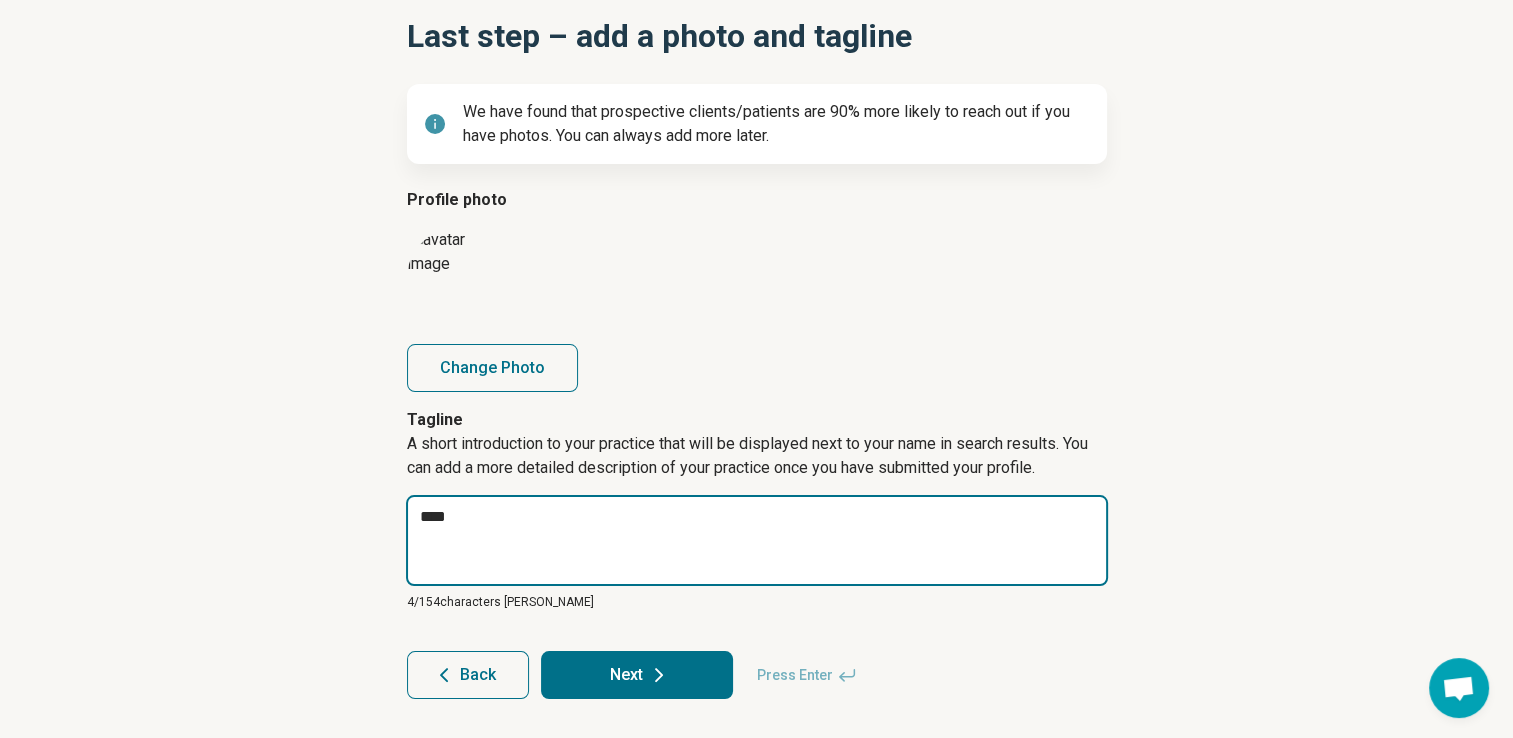 type on "*" 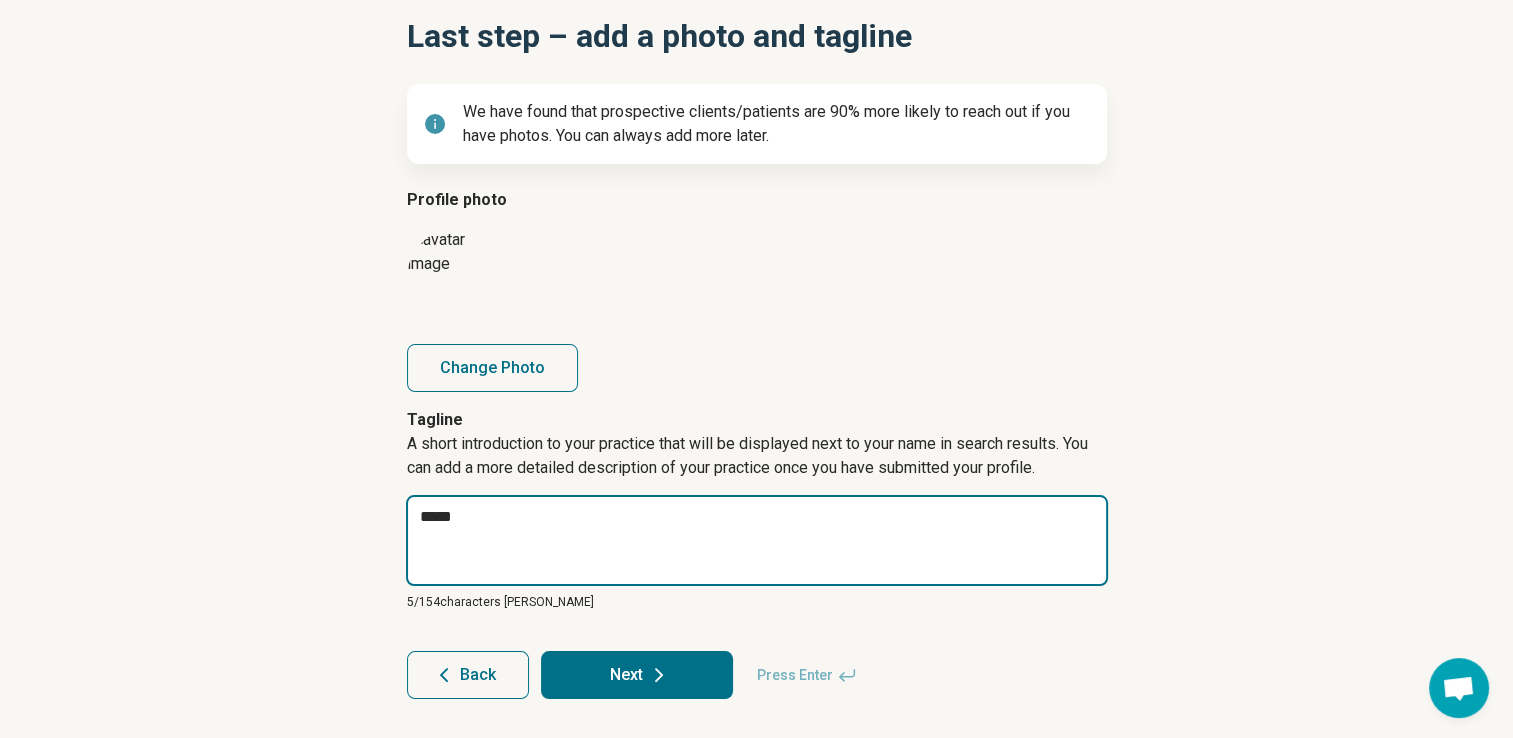 type on "*" 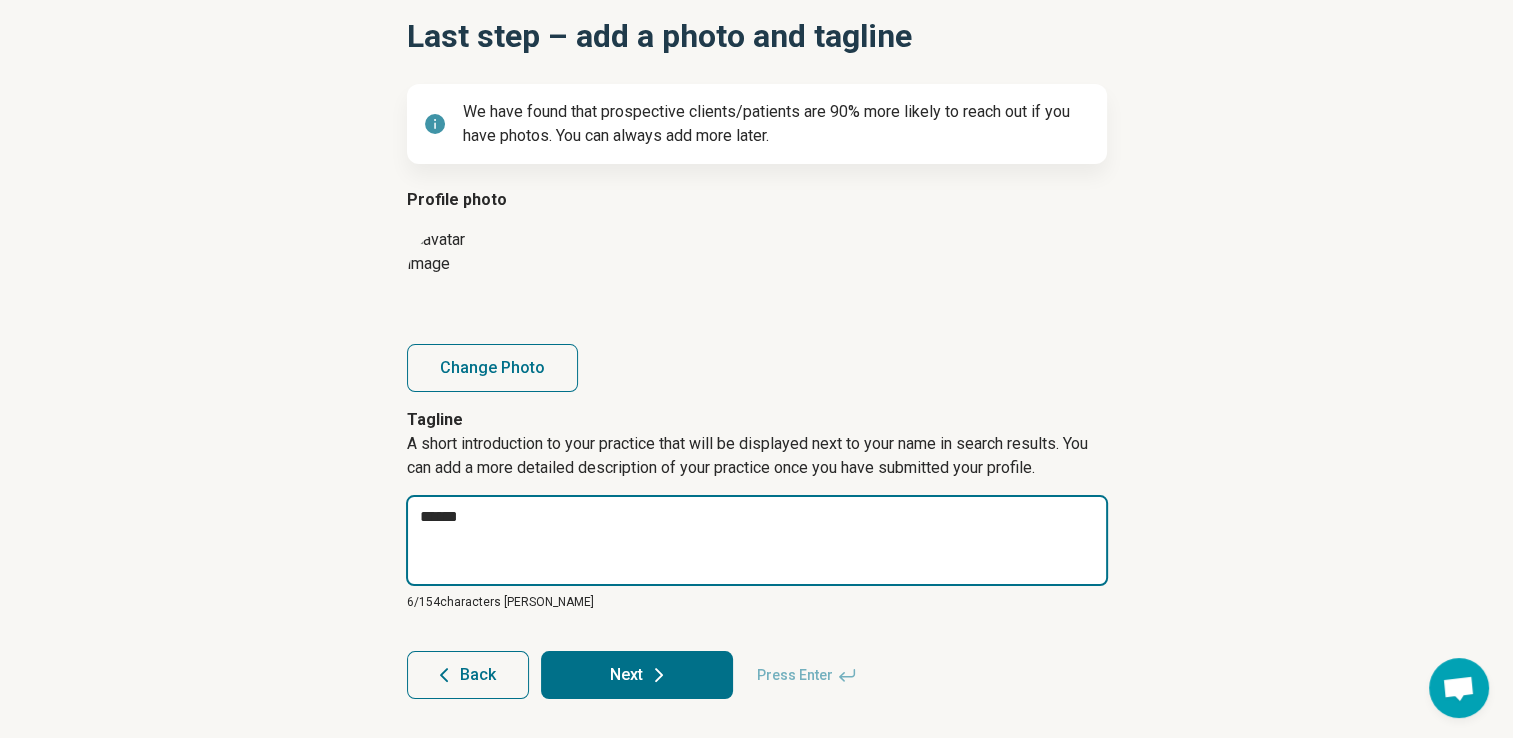 type on "*" 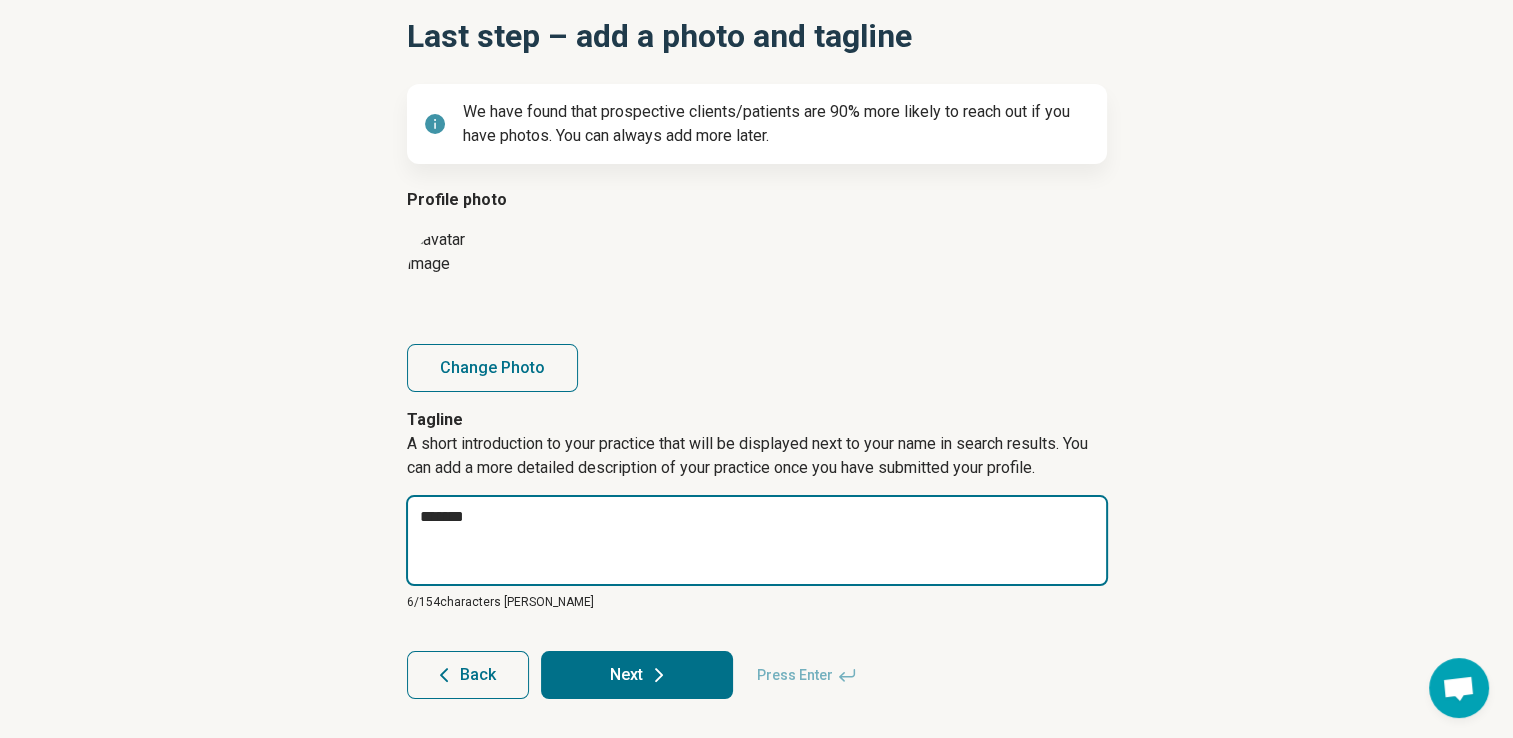 type on "*" 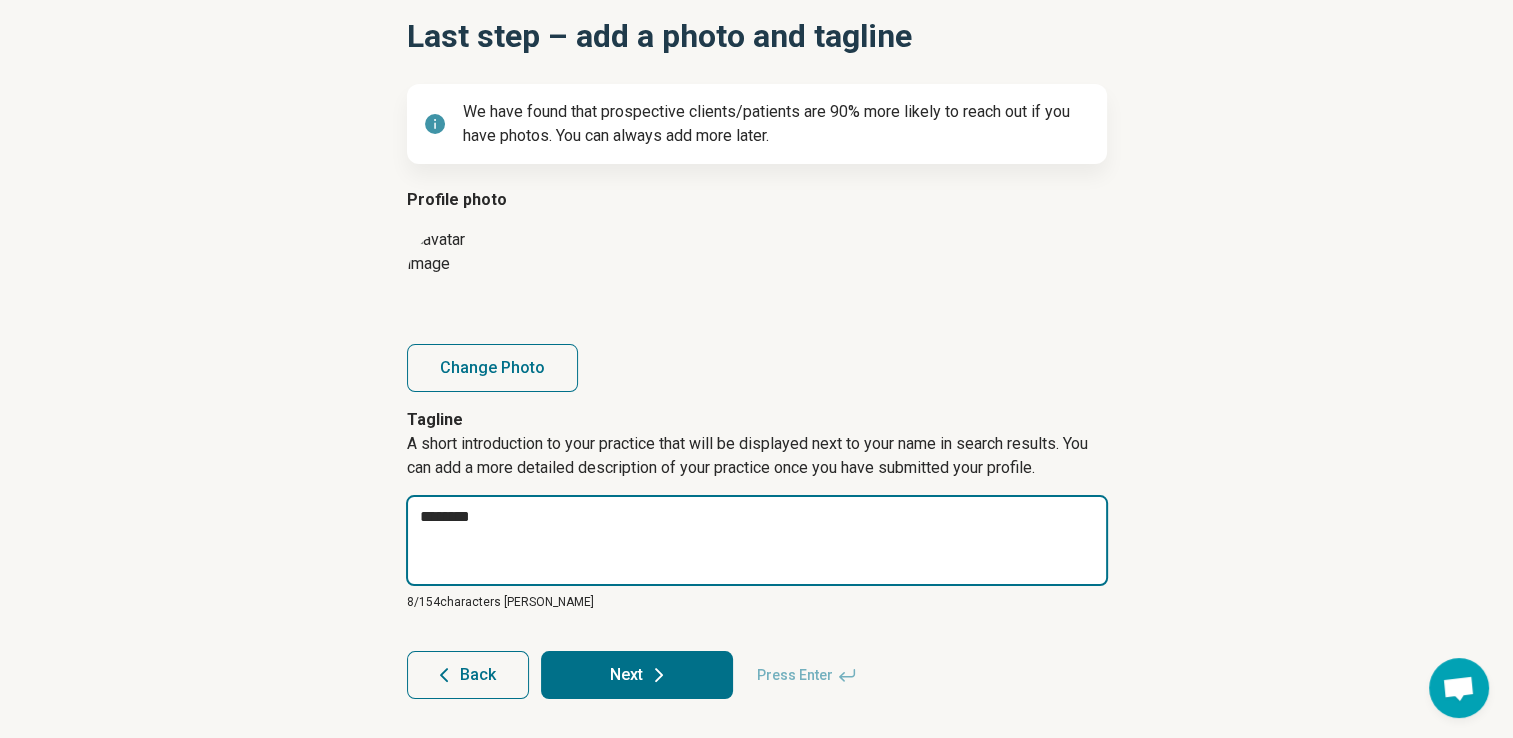 type on "*" 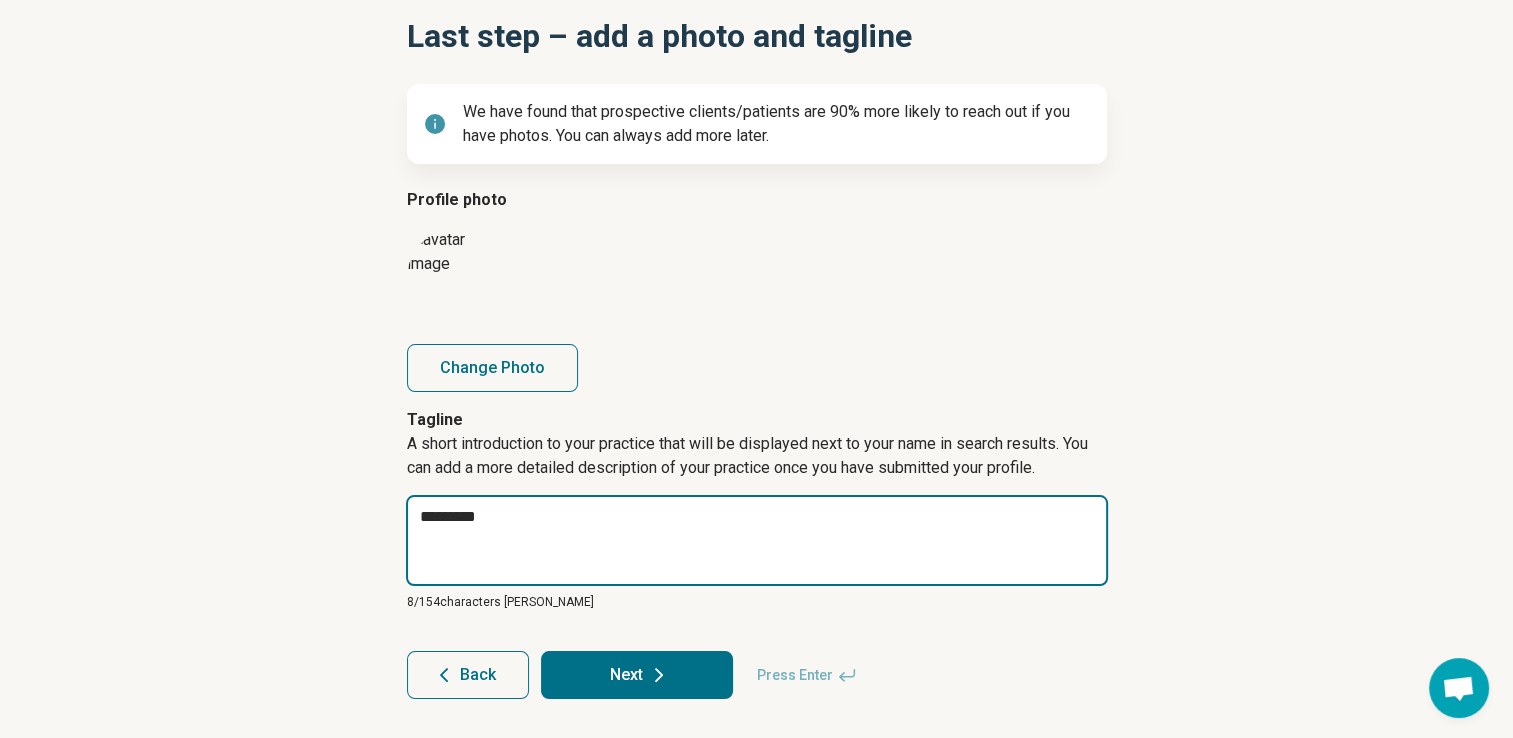 type on "*" 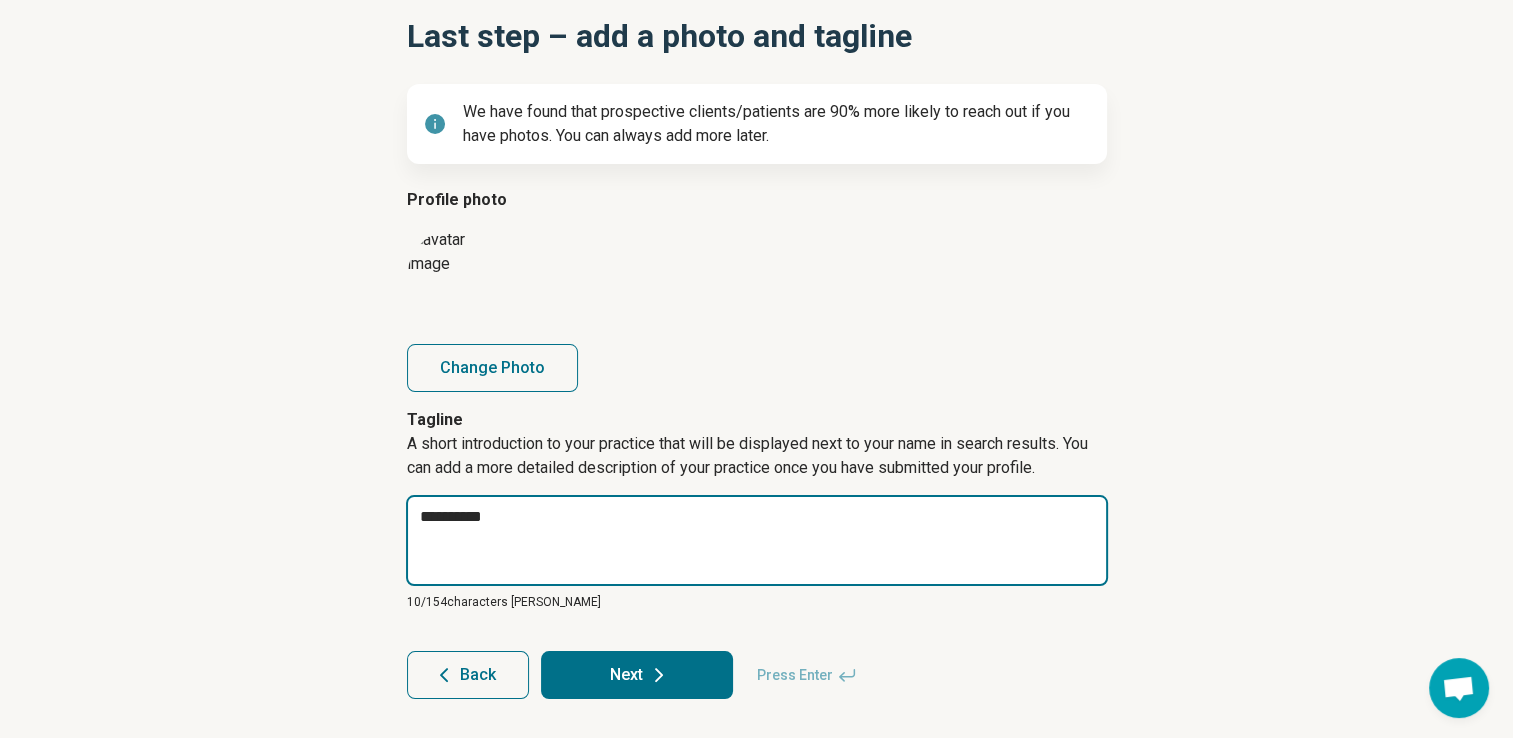 type on "*" 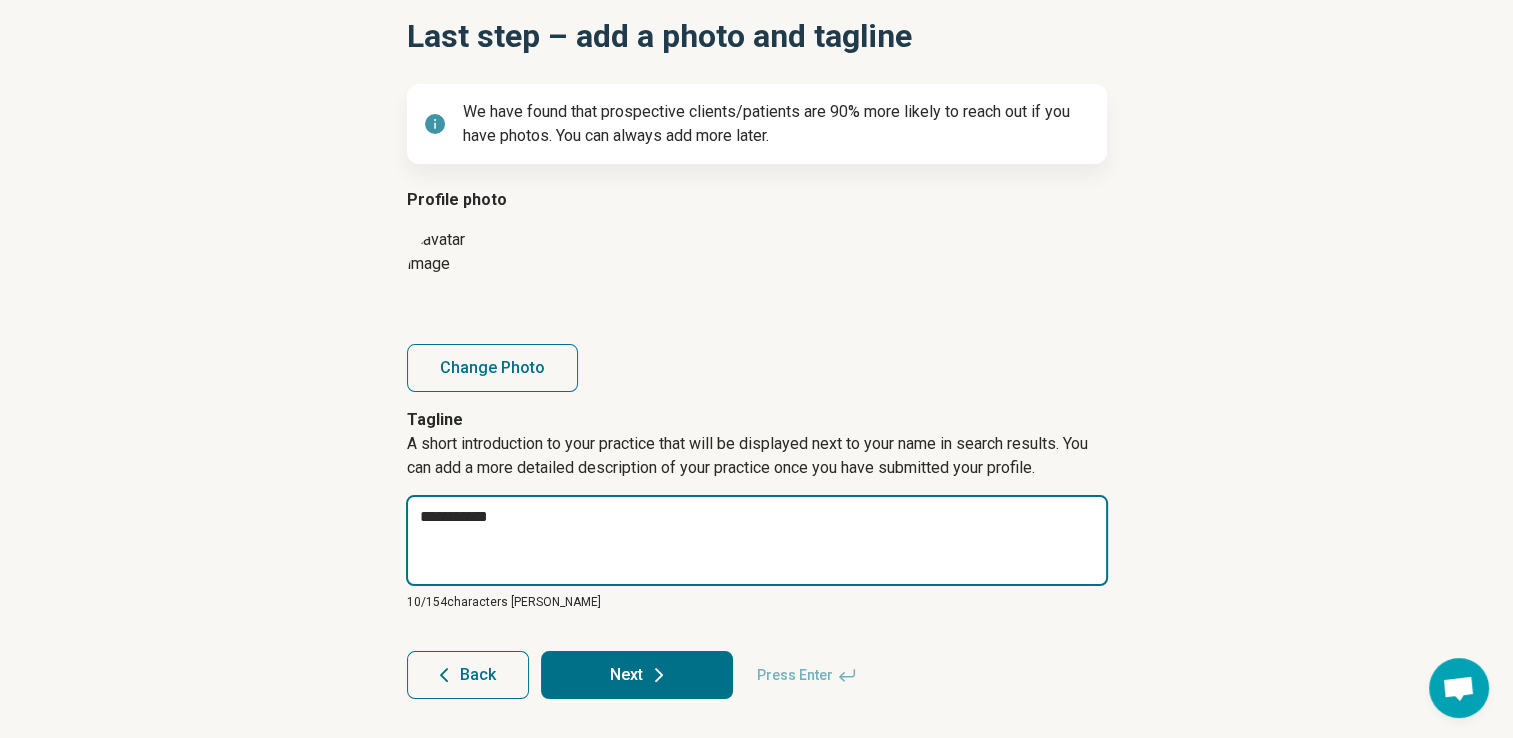 type on "*" 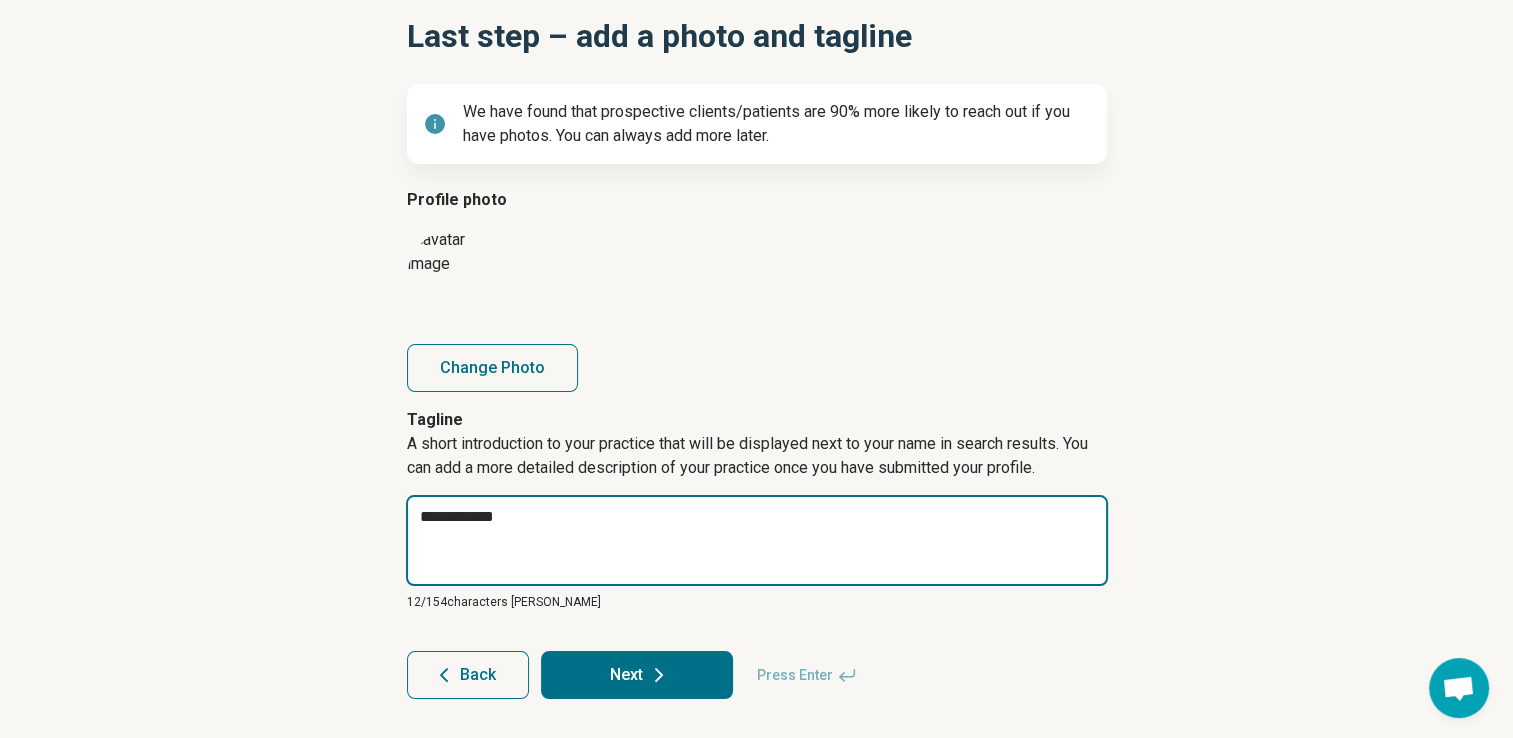 type on "*" 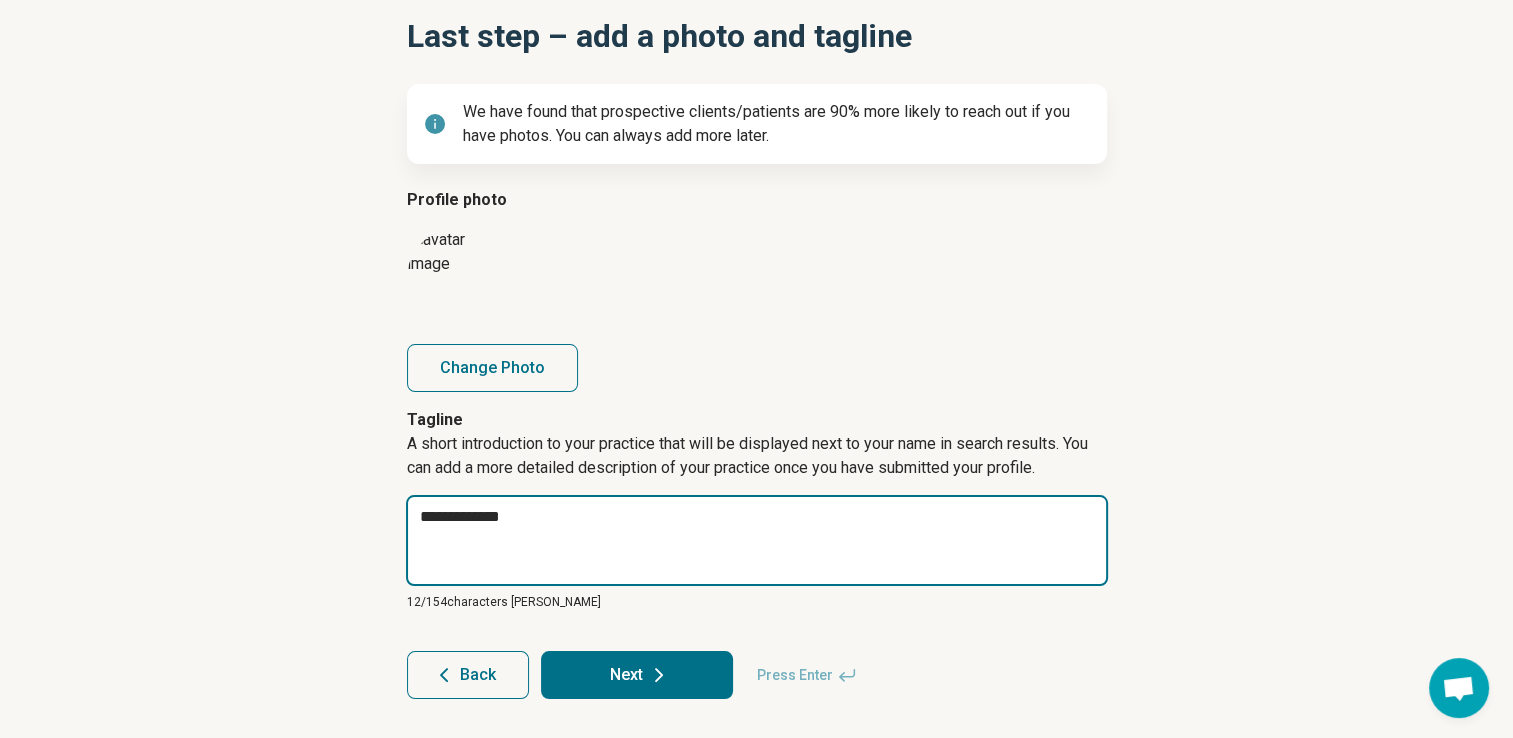 type on "*" 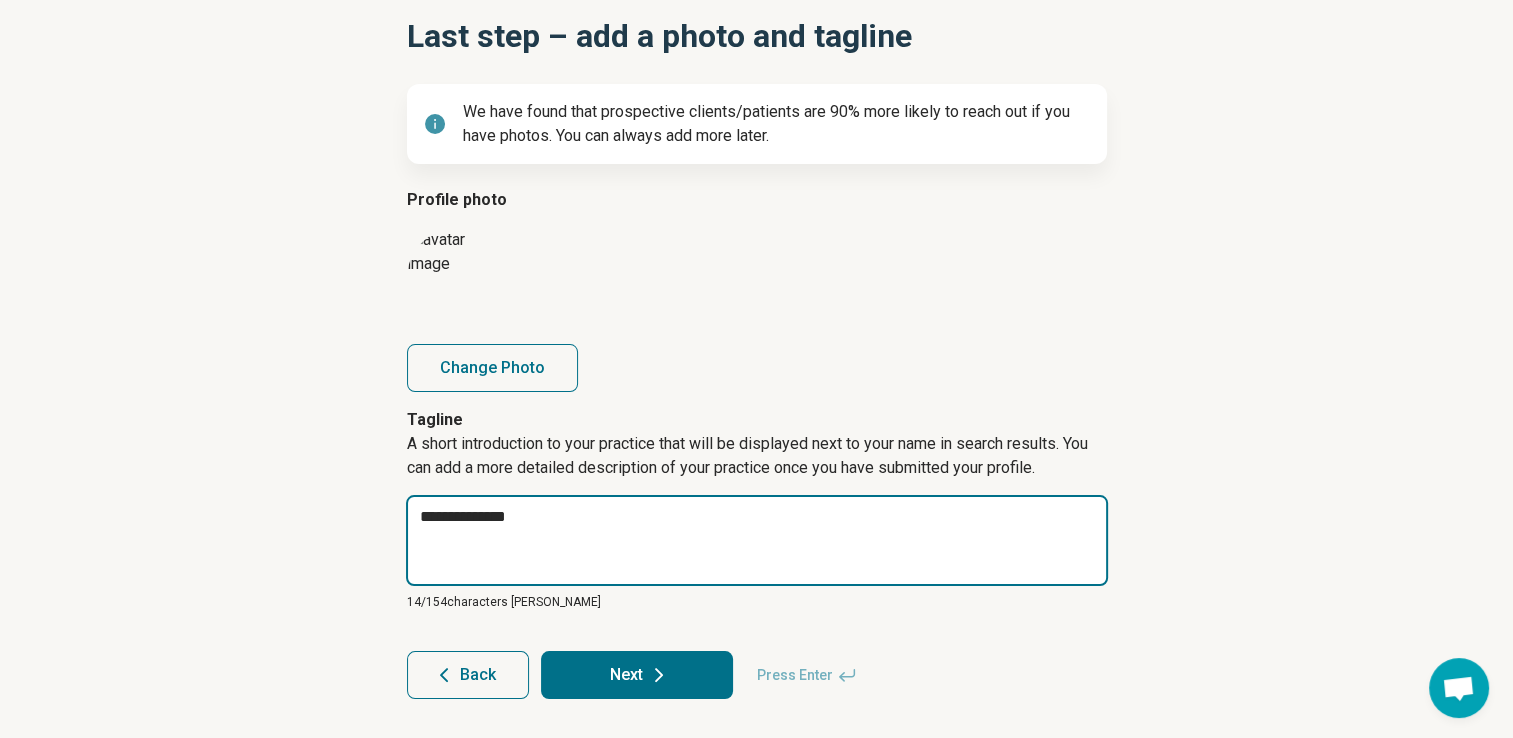 type on "*" 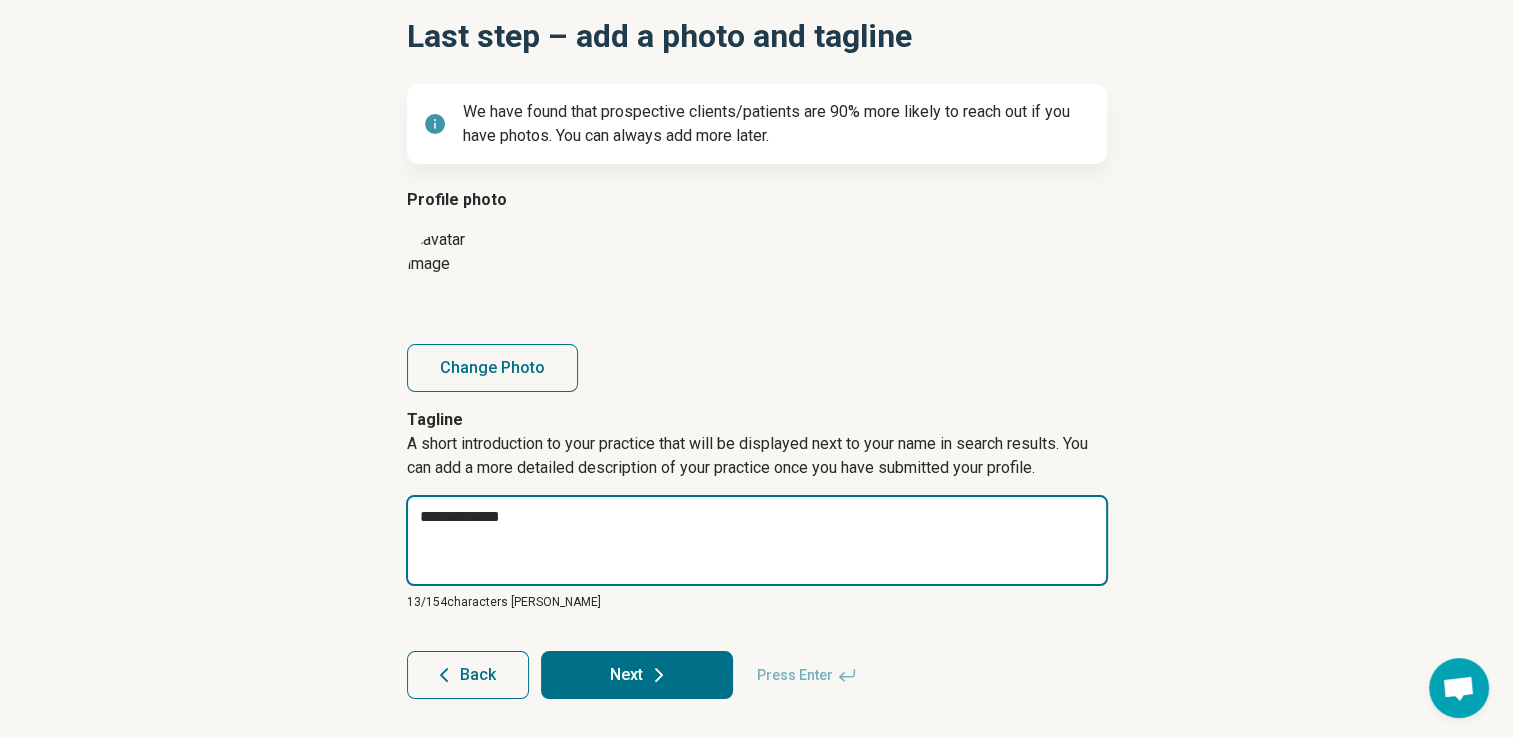 type on "*" 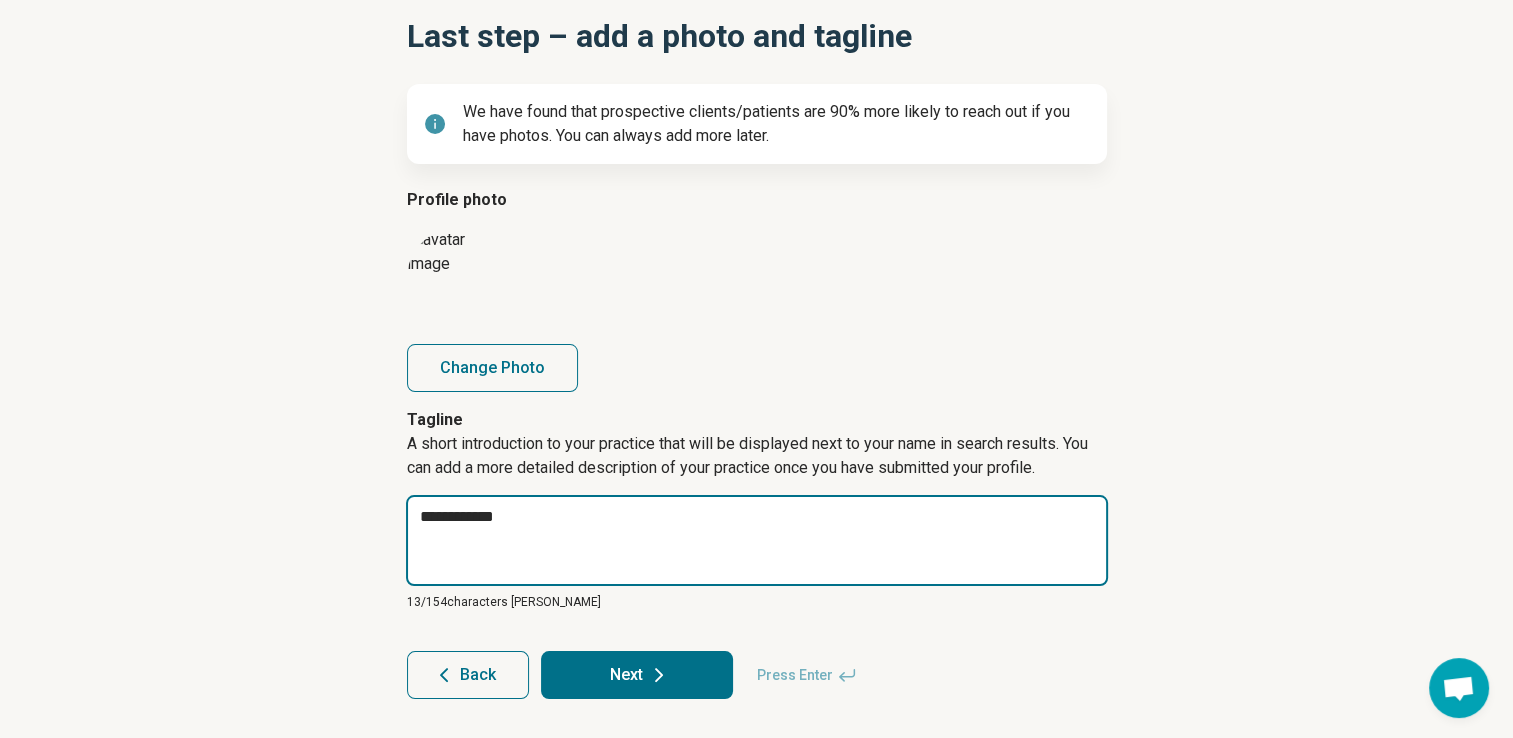 type on "*" 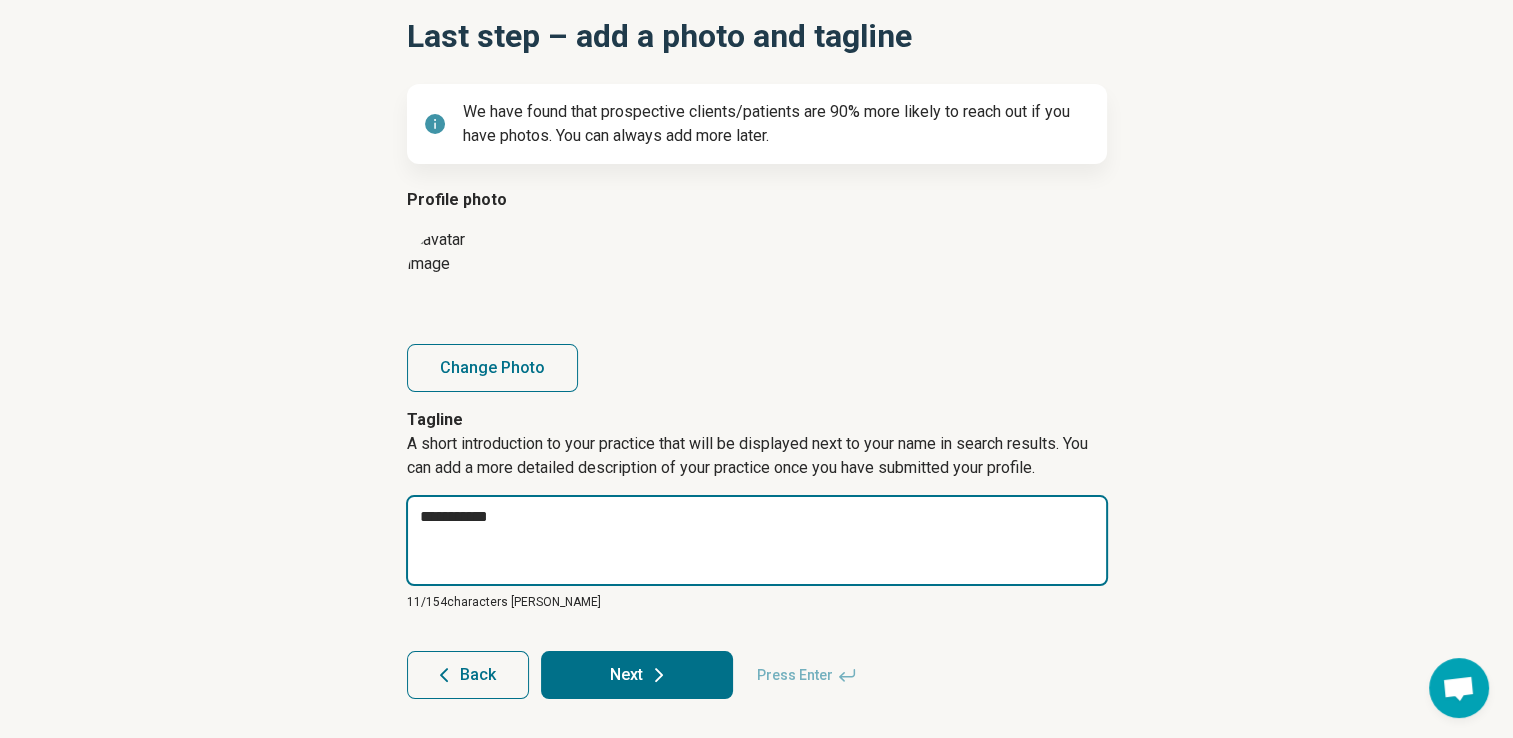 type on "*" 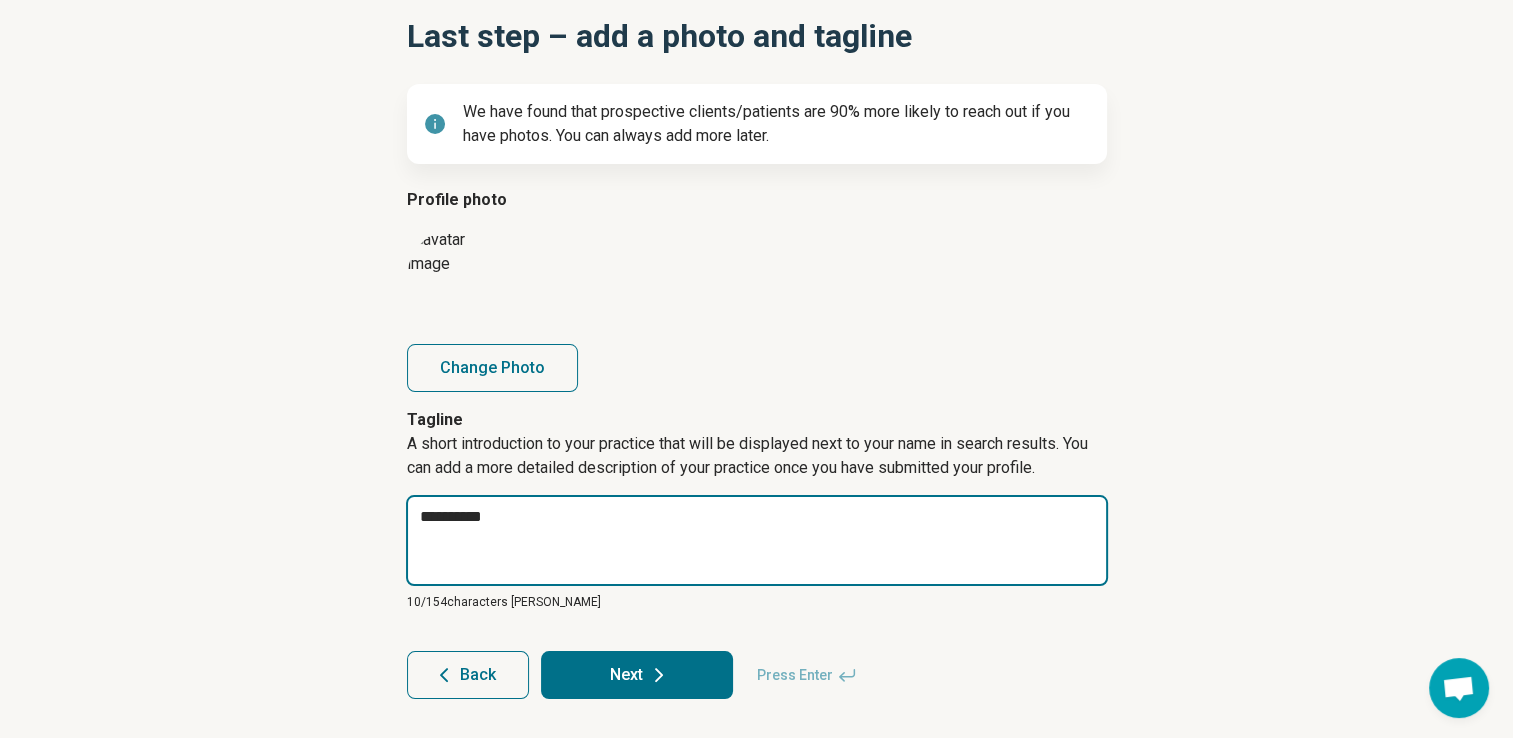 type on "*" 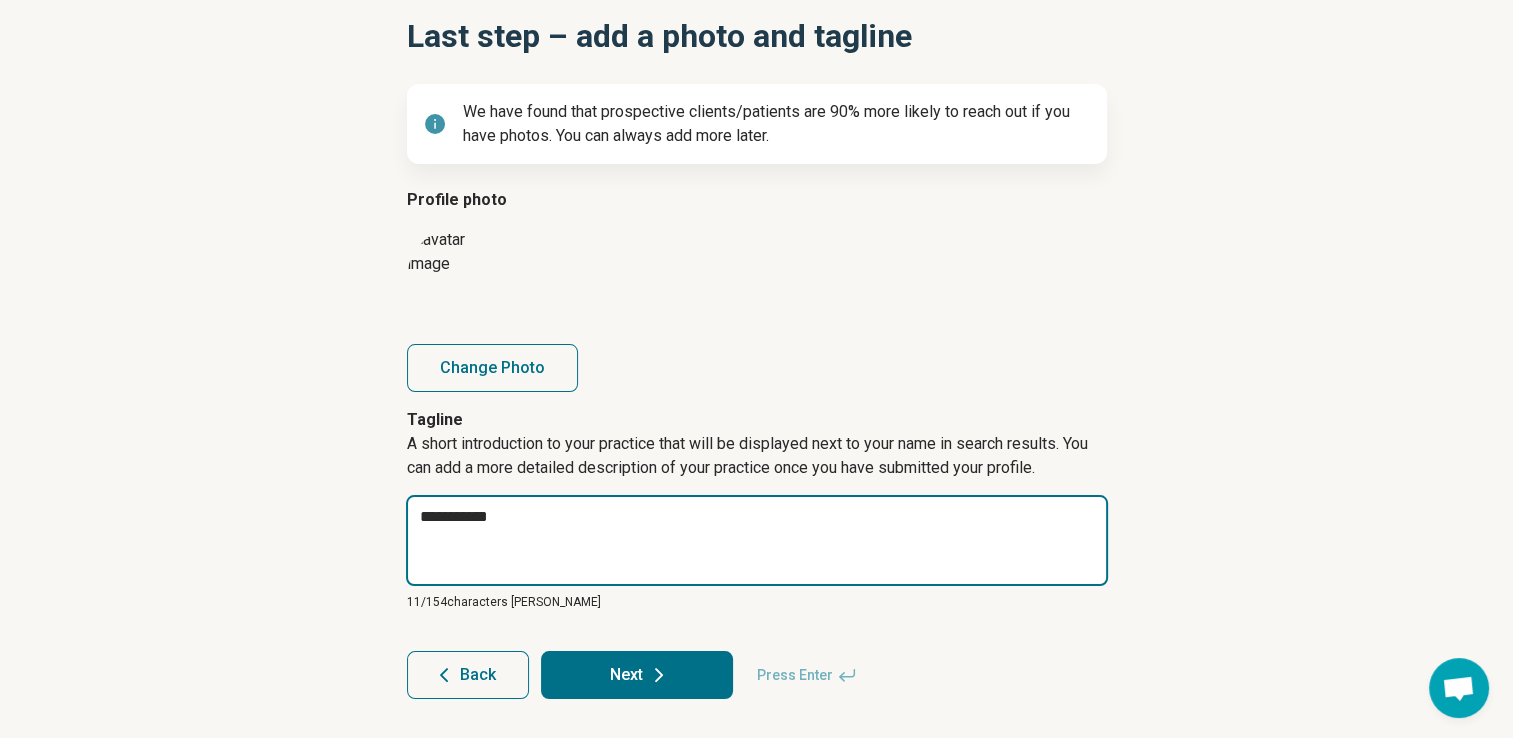type on "*" 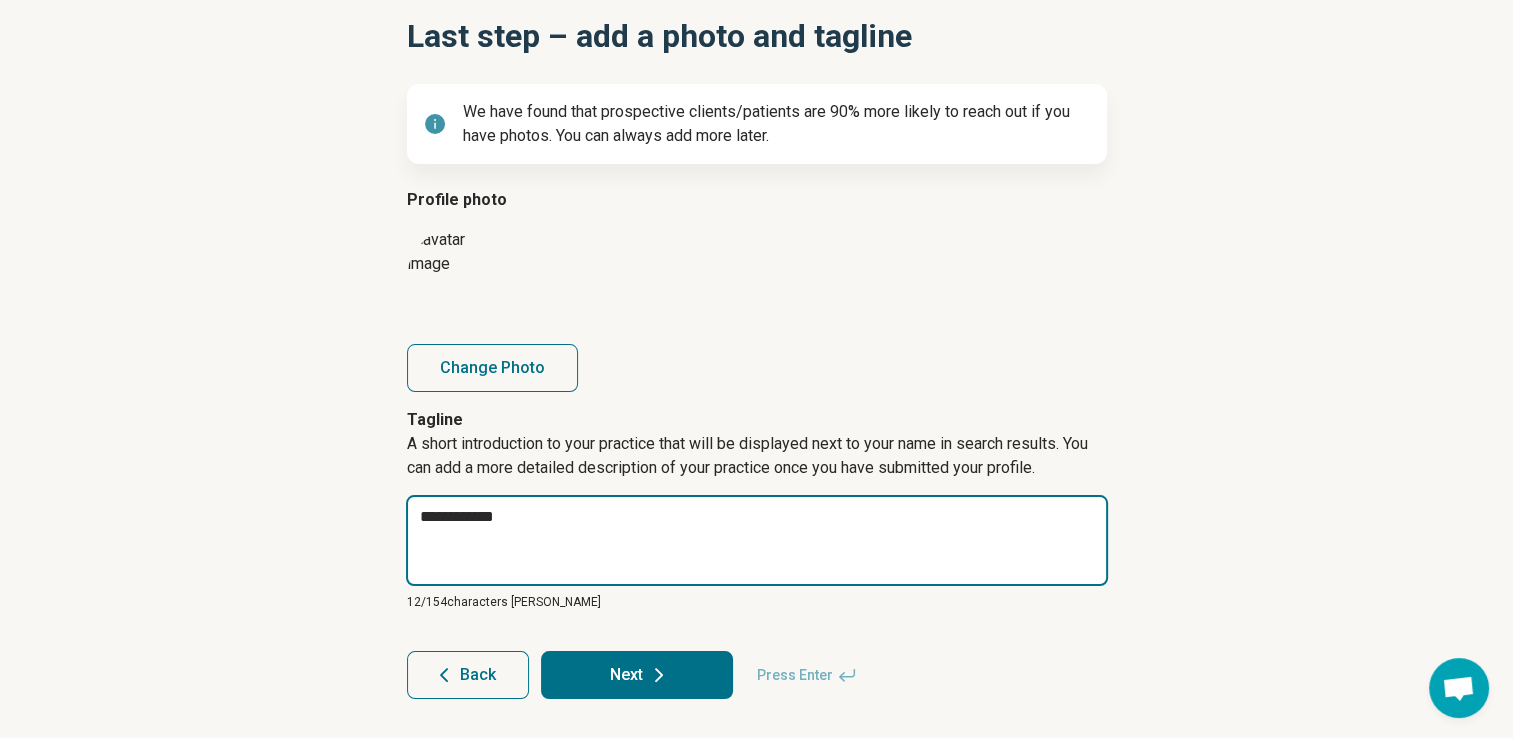 type on "*" 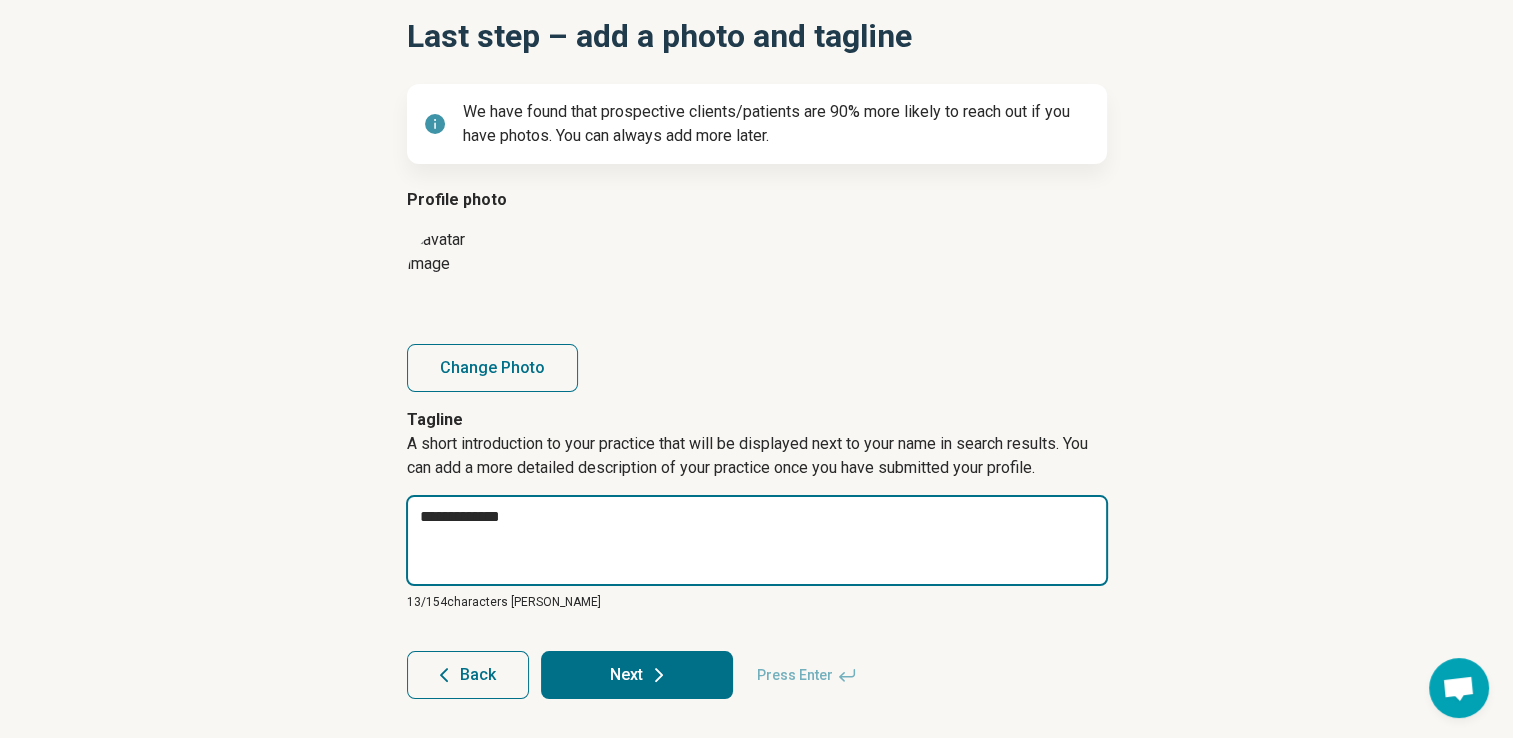 type on "*" 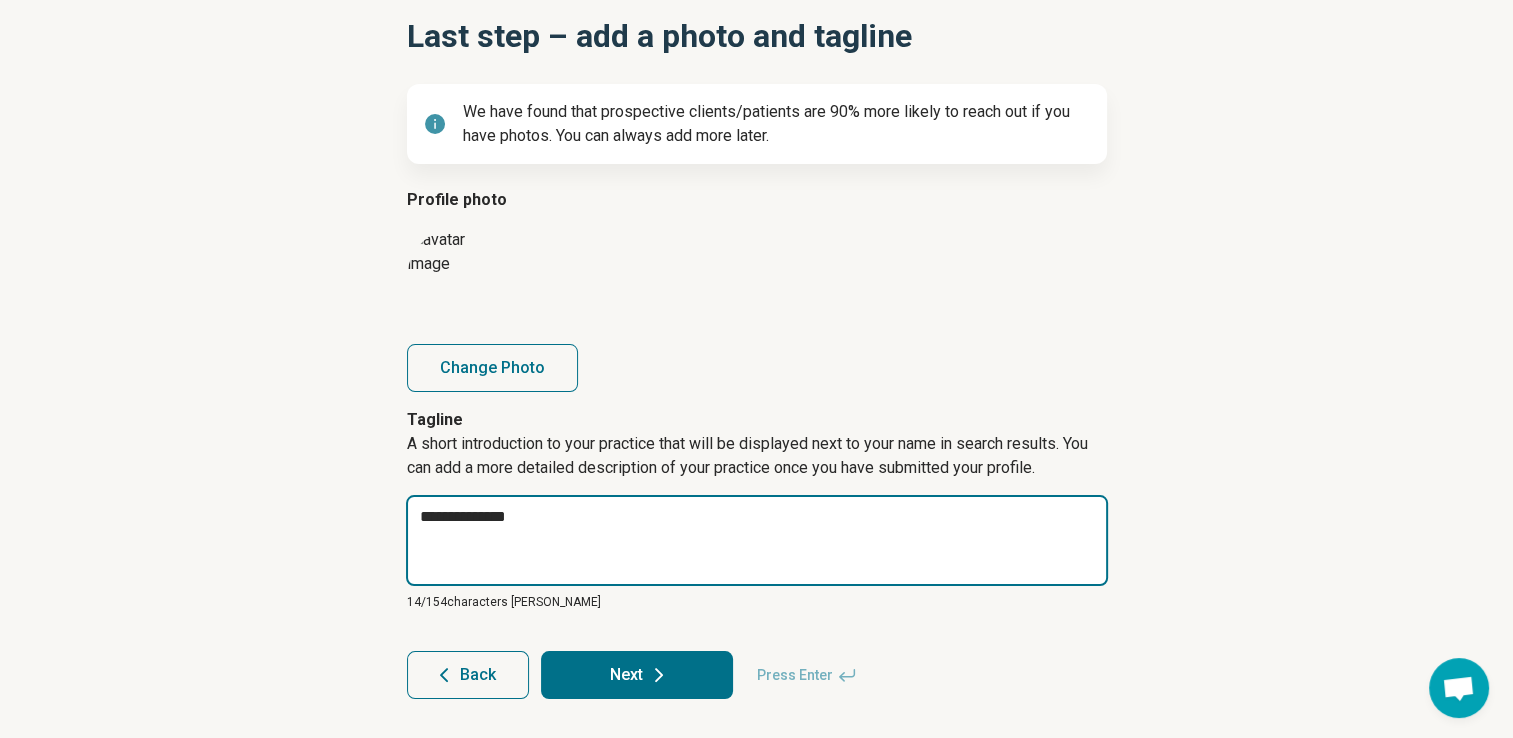 type on "*" 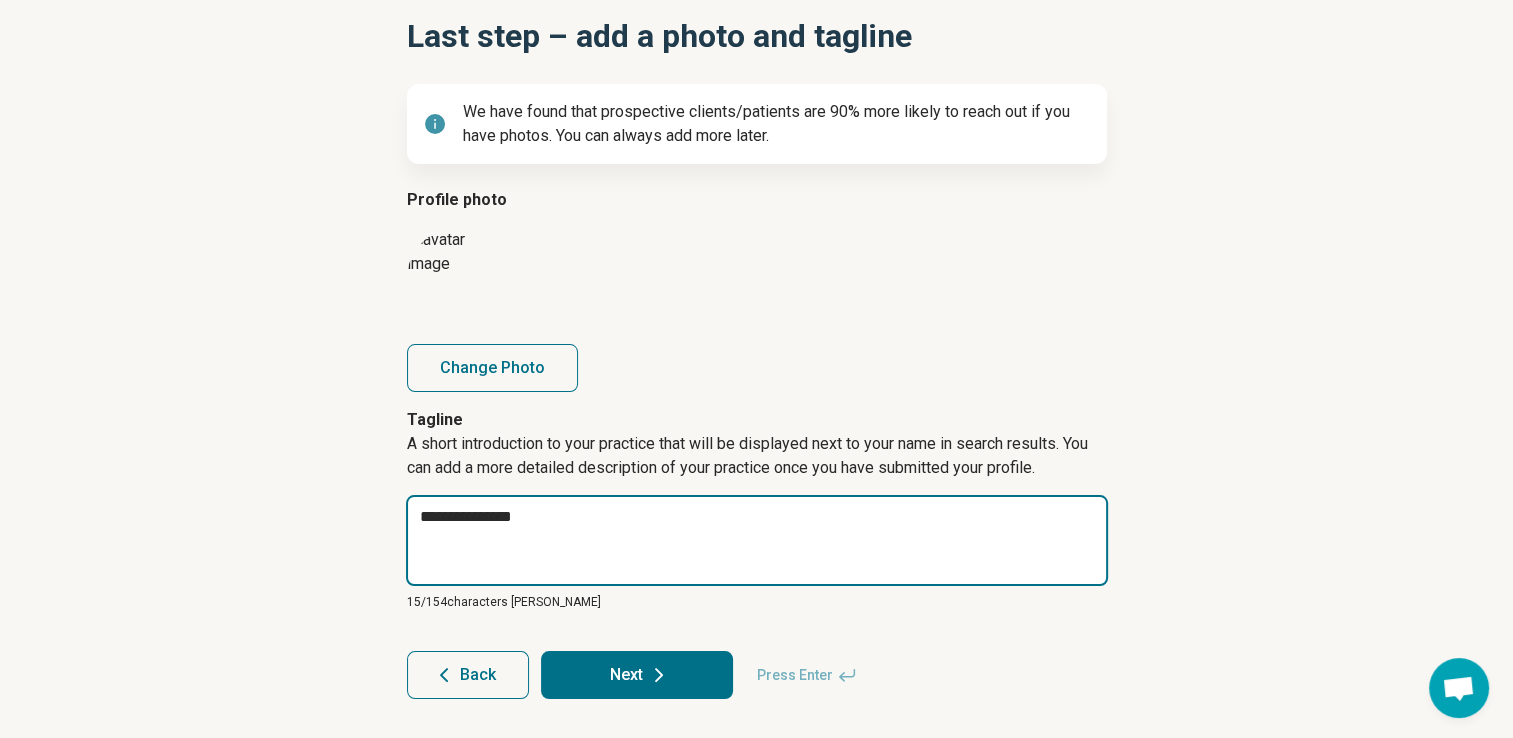 type on "*" 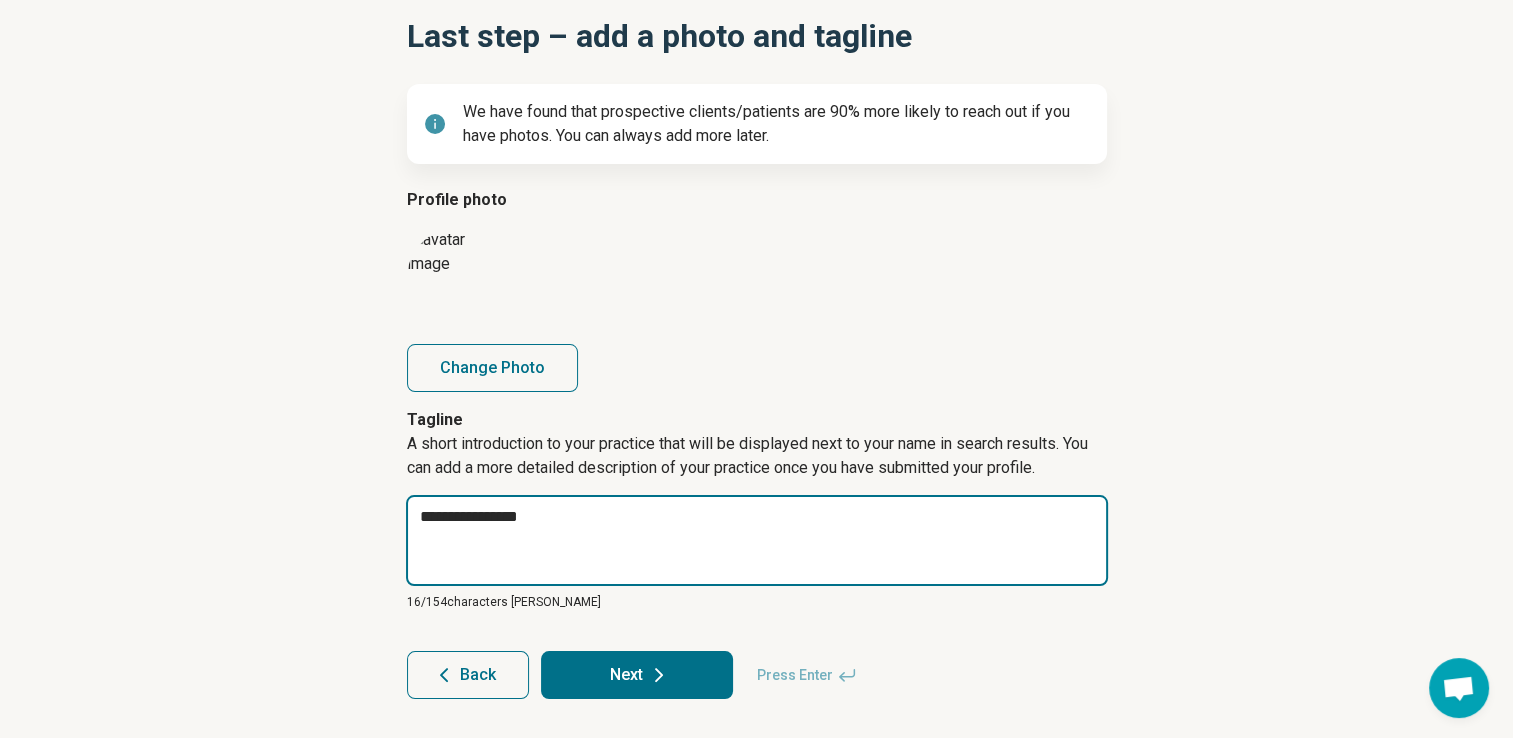 type on "*" 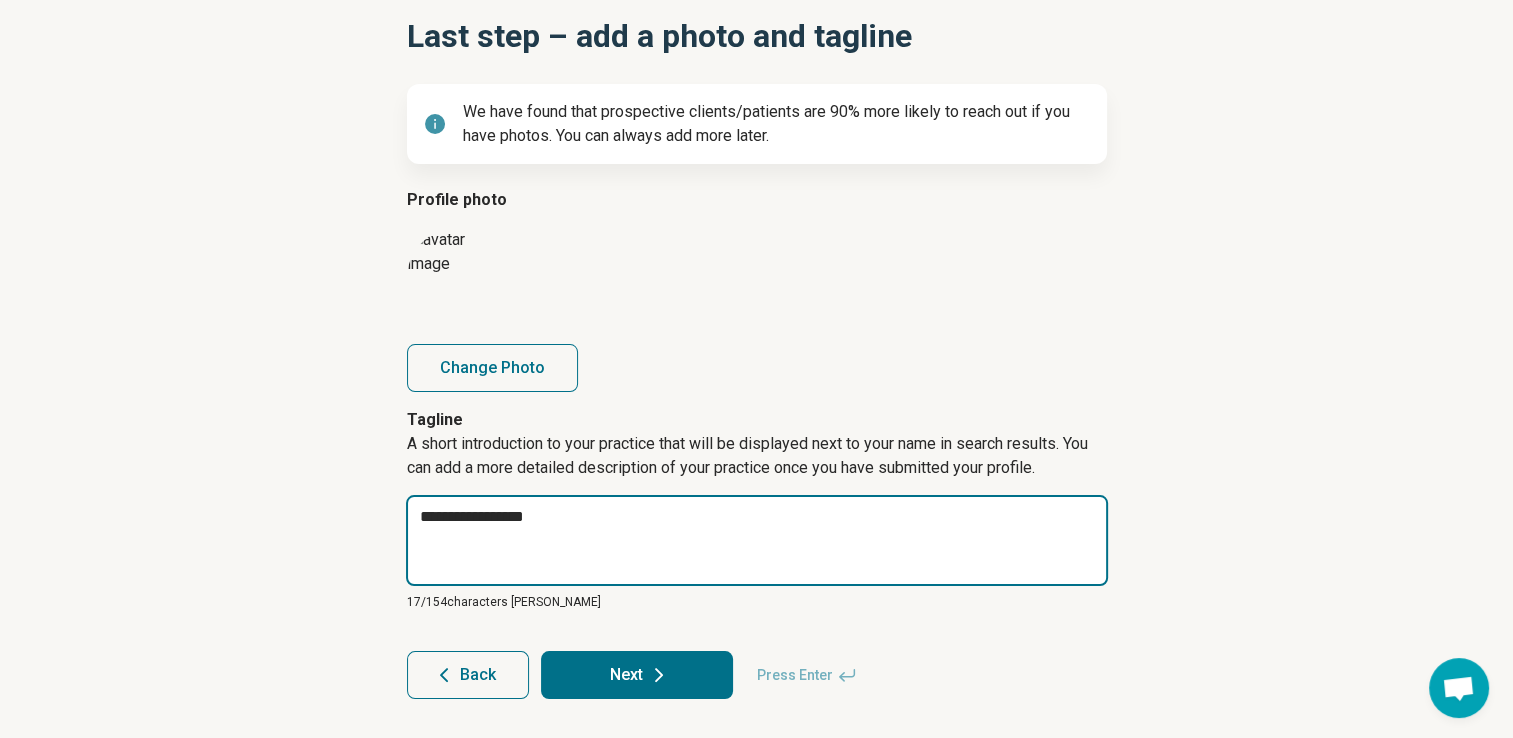 type on "*" 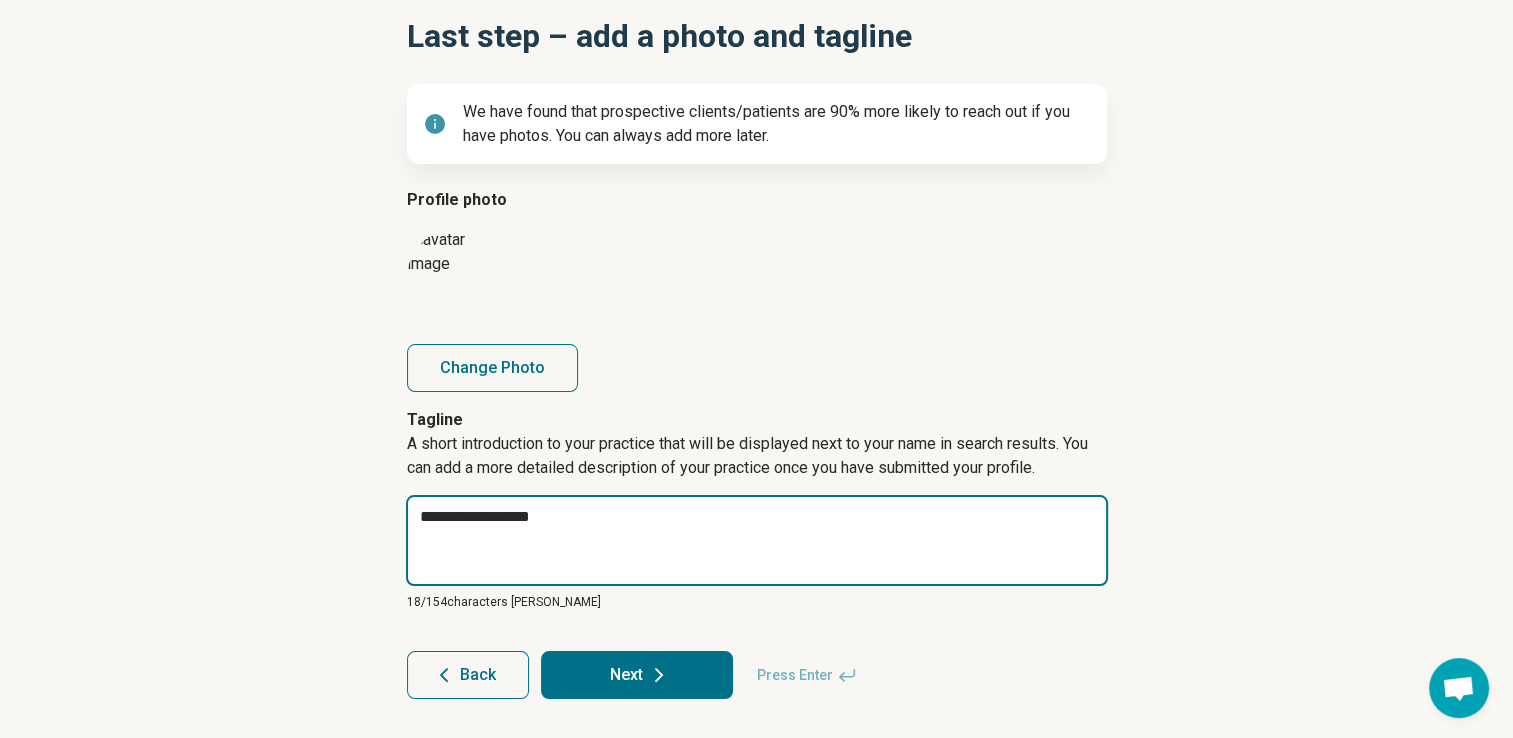 type on "*" 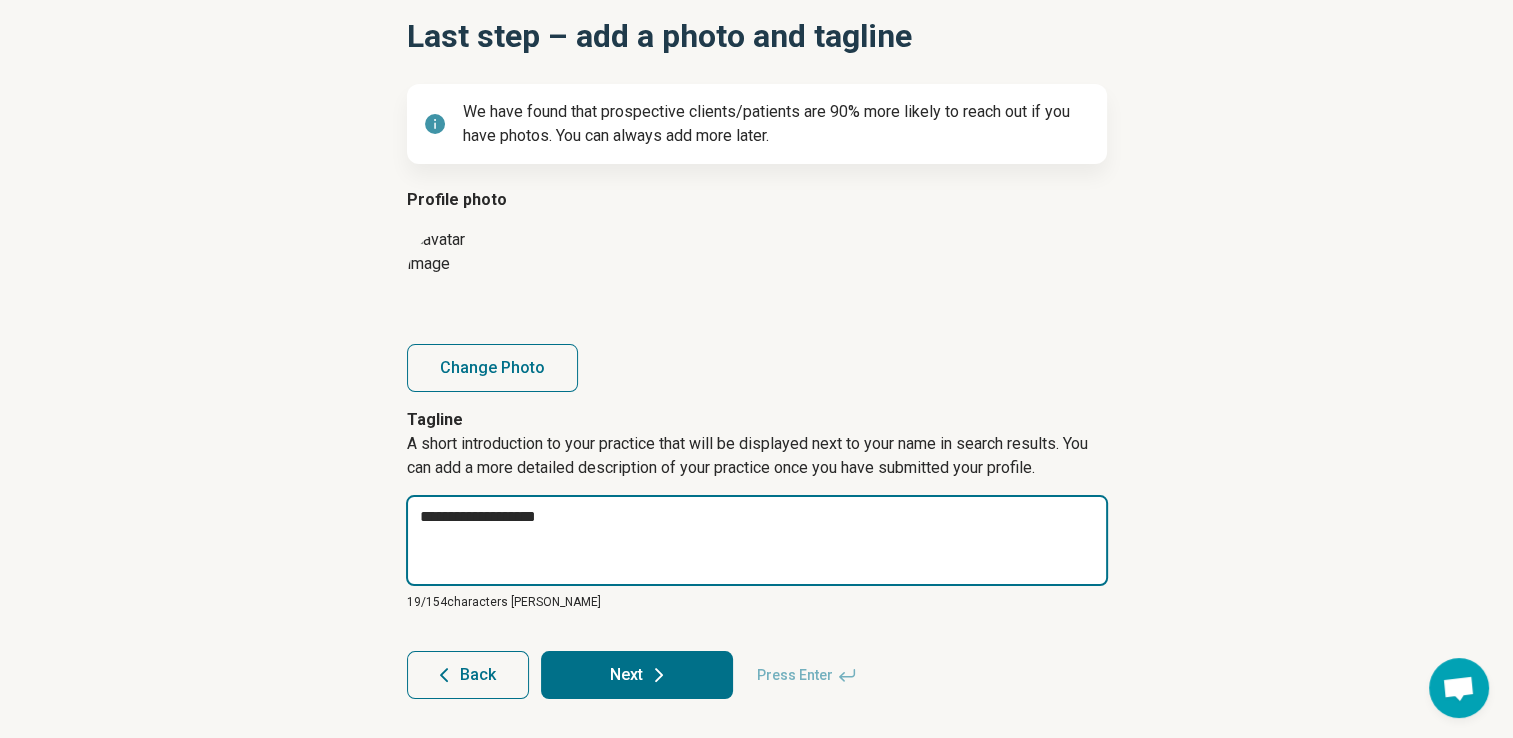 type on "*" 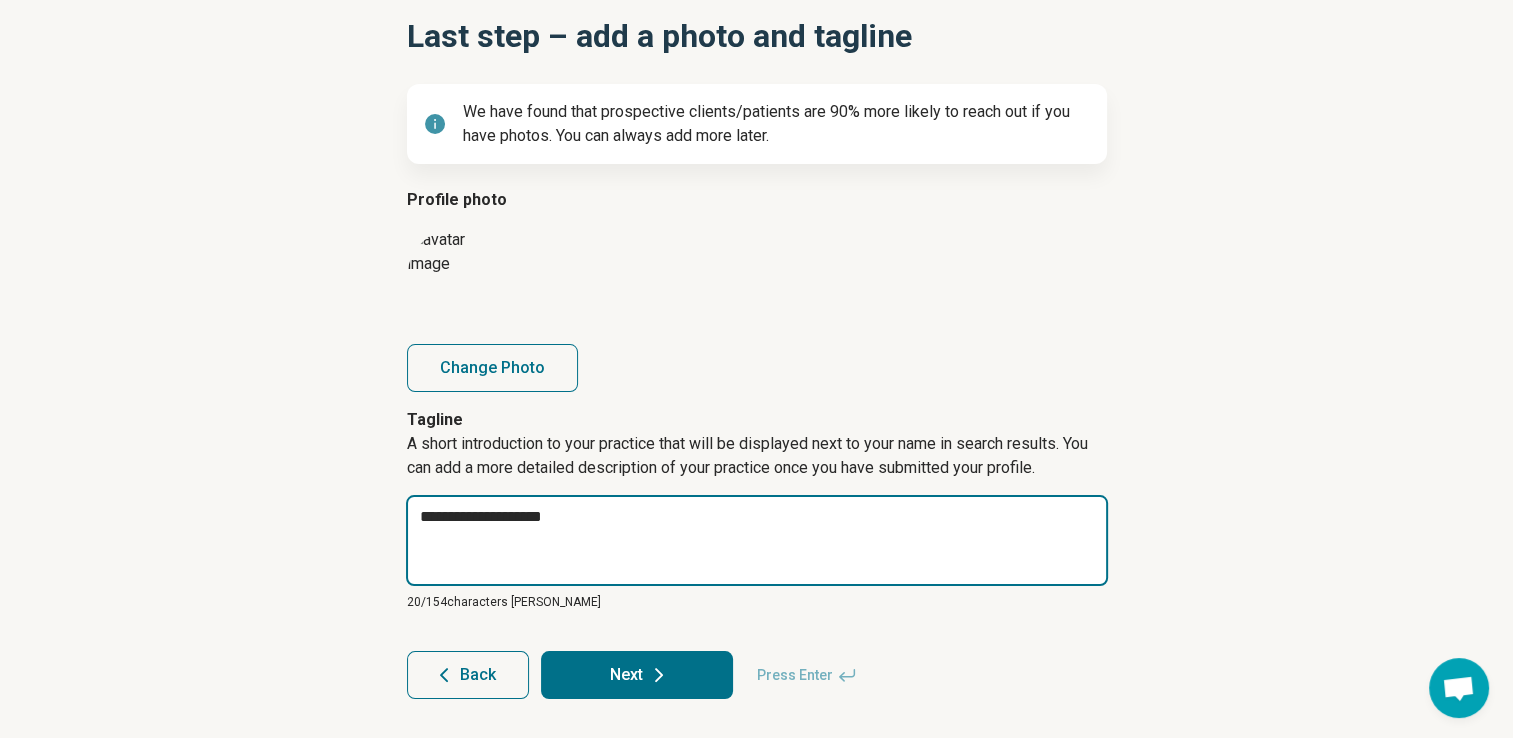 type on "*" 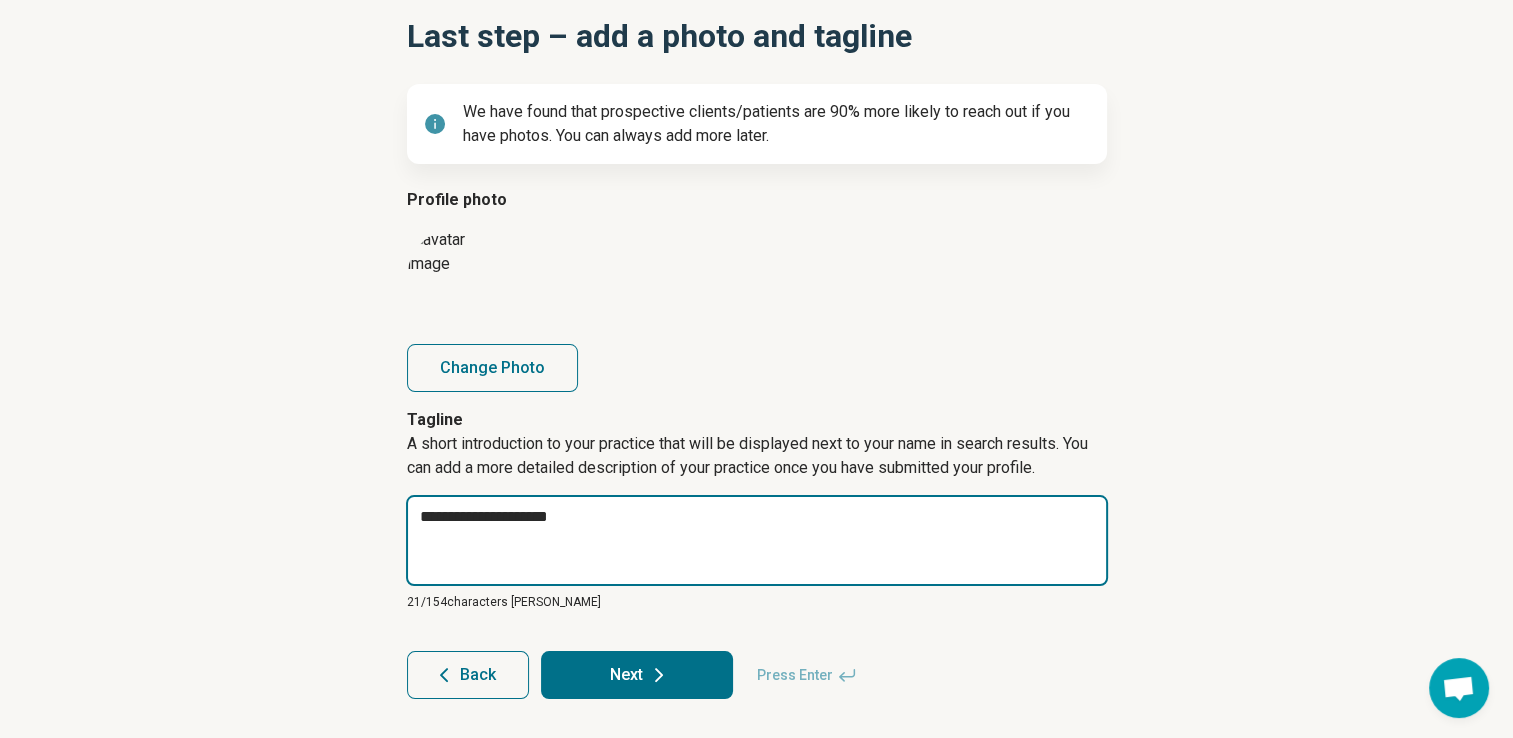 type on "*" 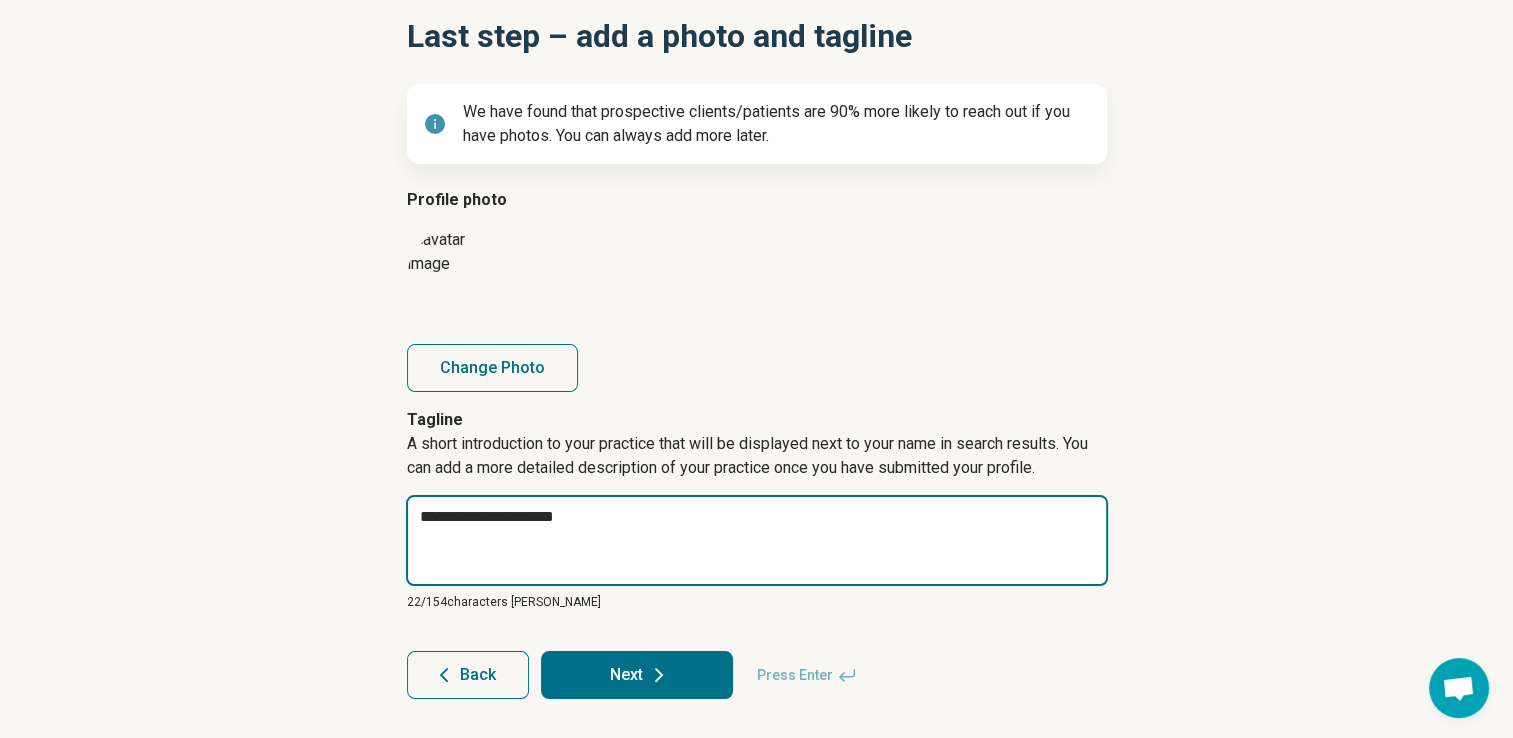 type on "*" 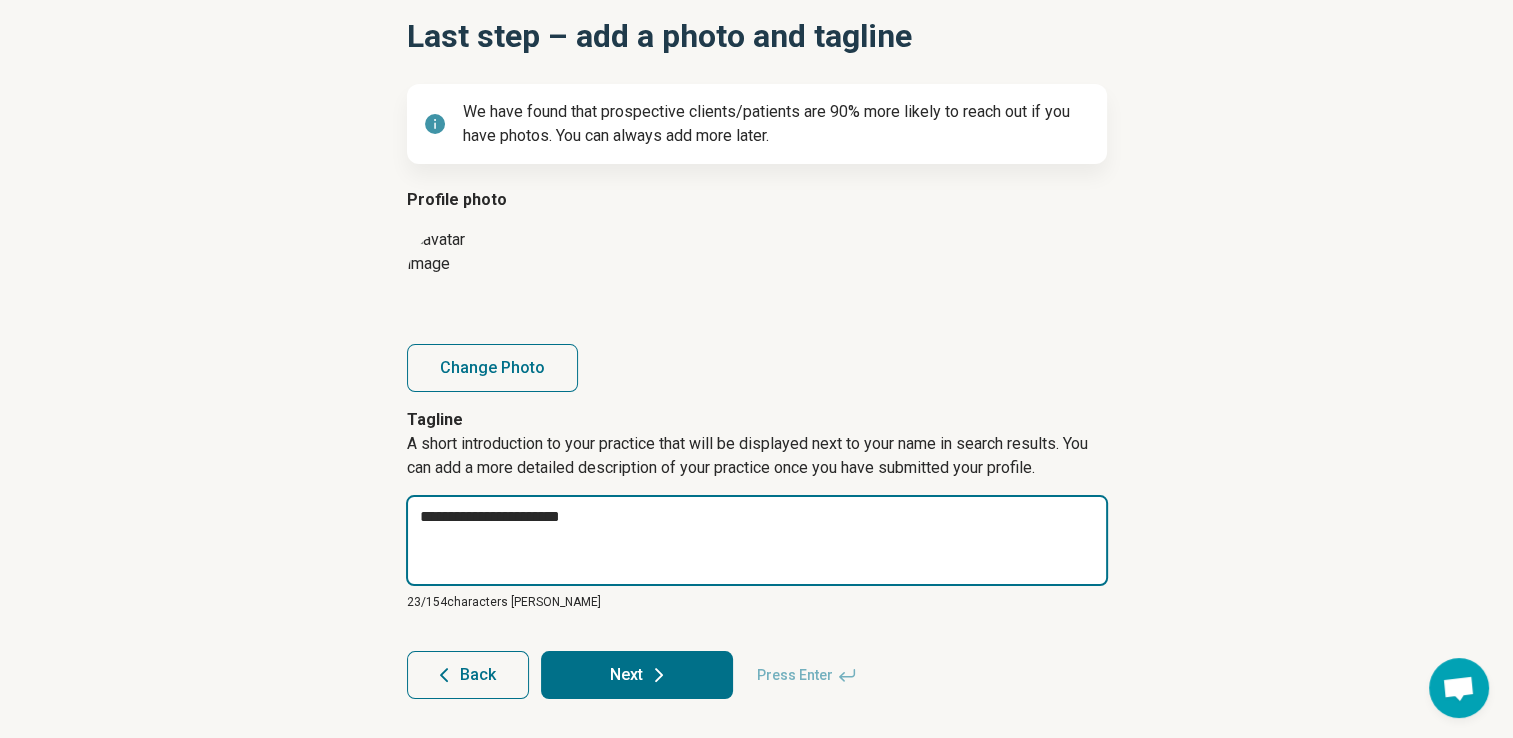 type on "*" 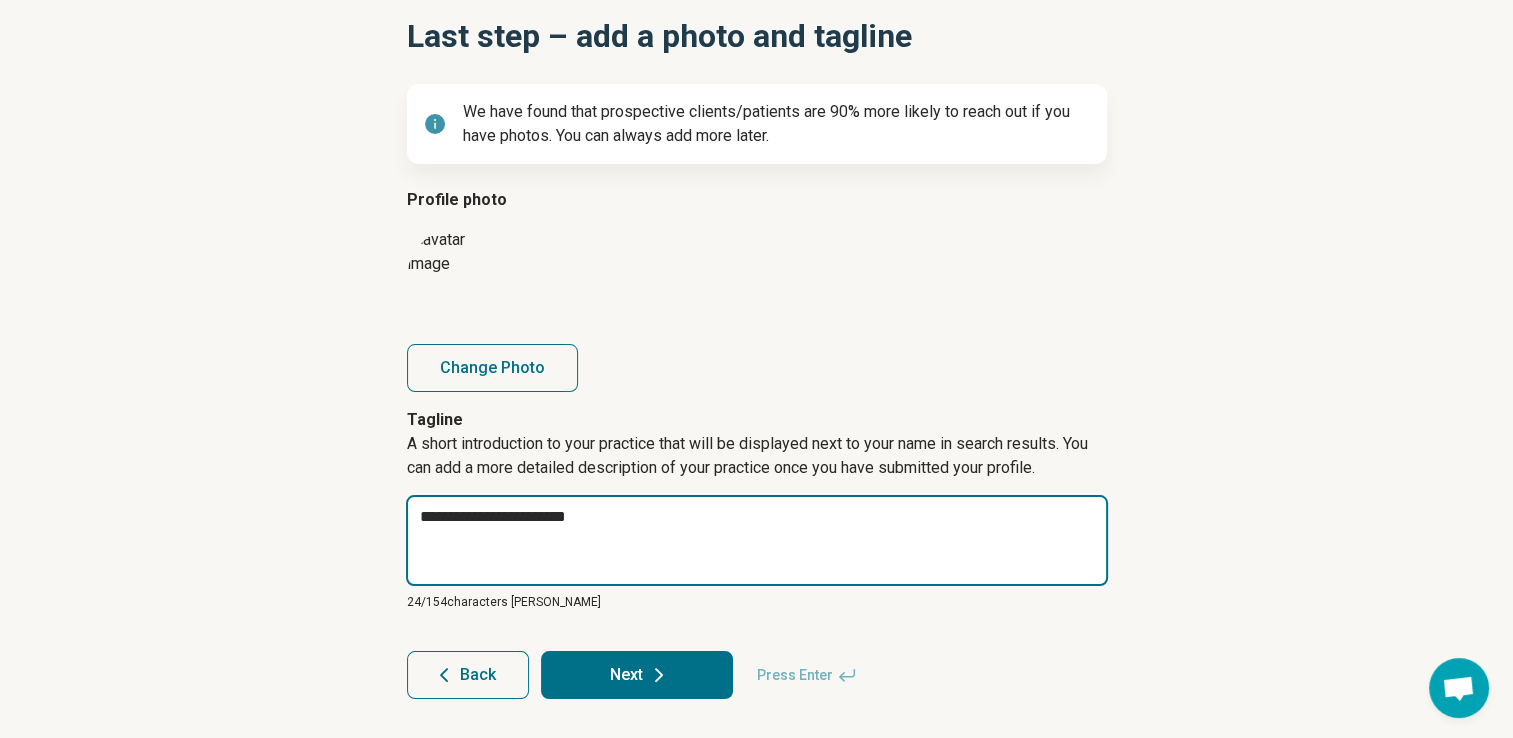 type on "*" 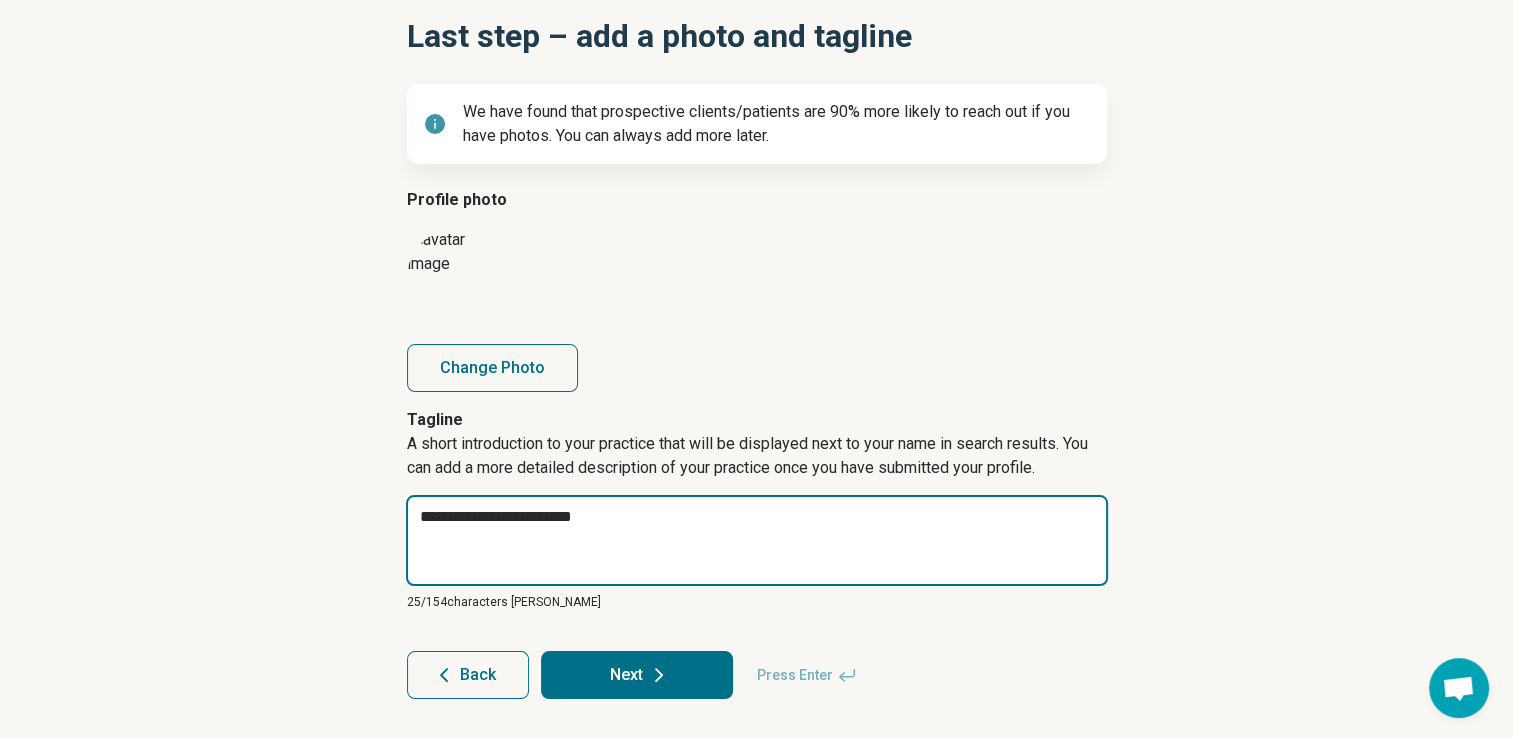 type on "*" 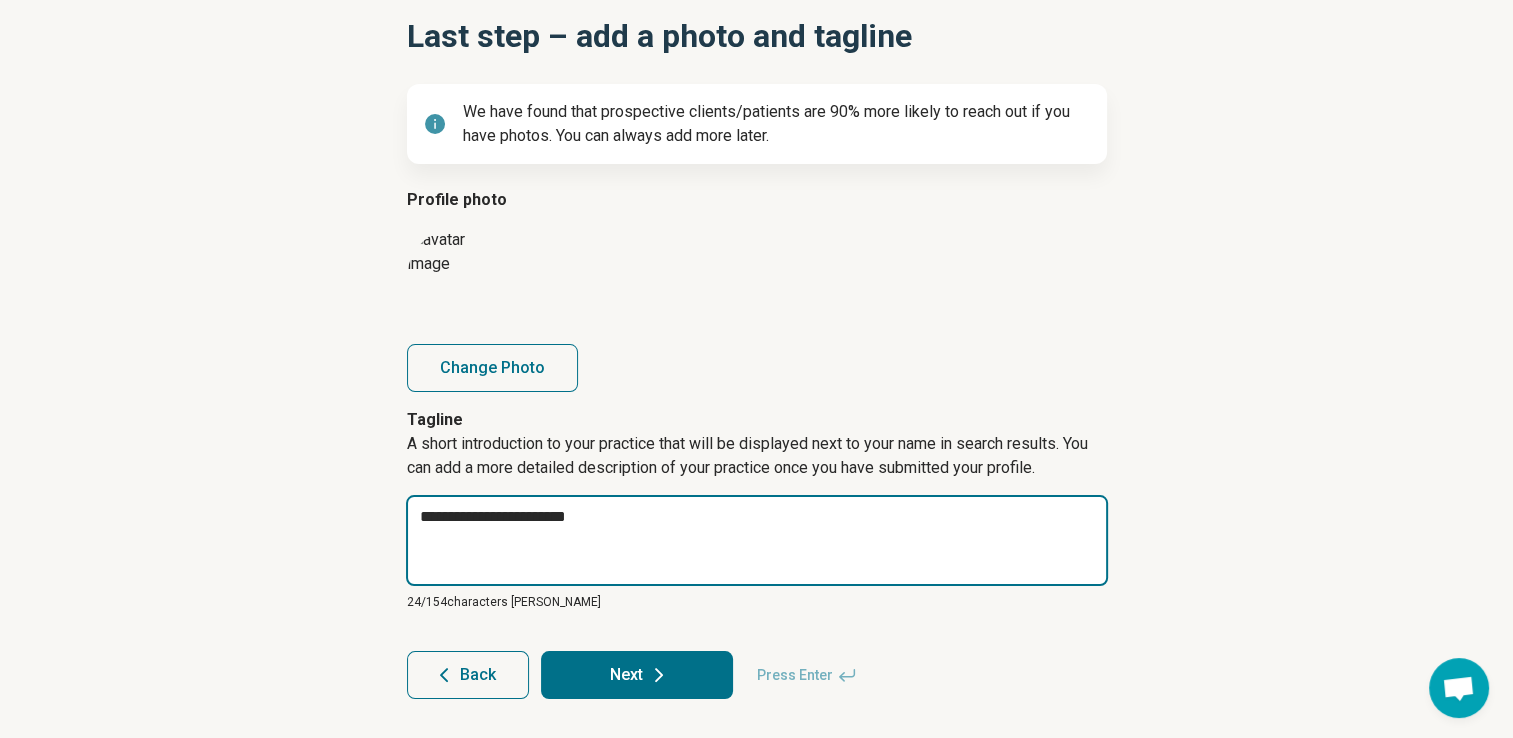 type on "*" 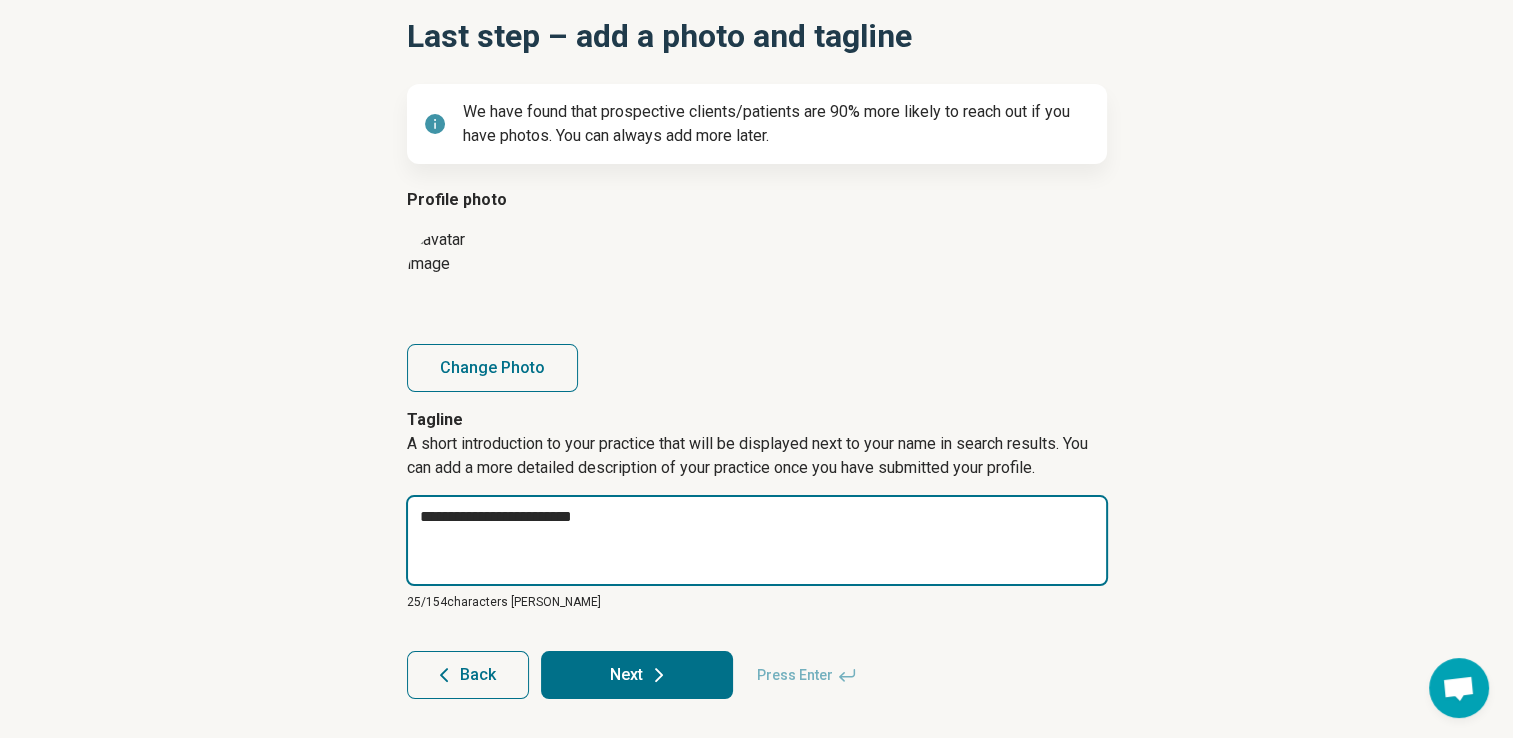 type on "*" 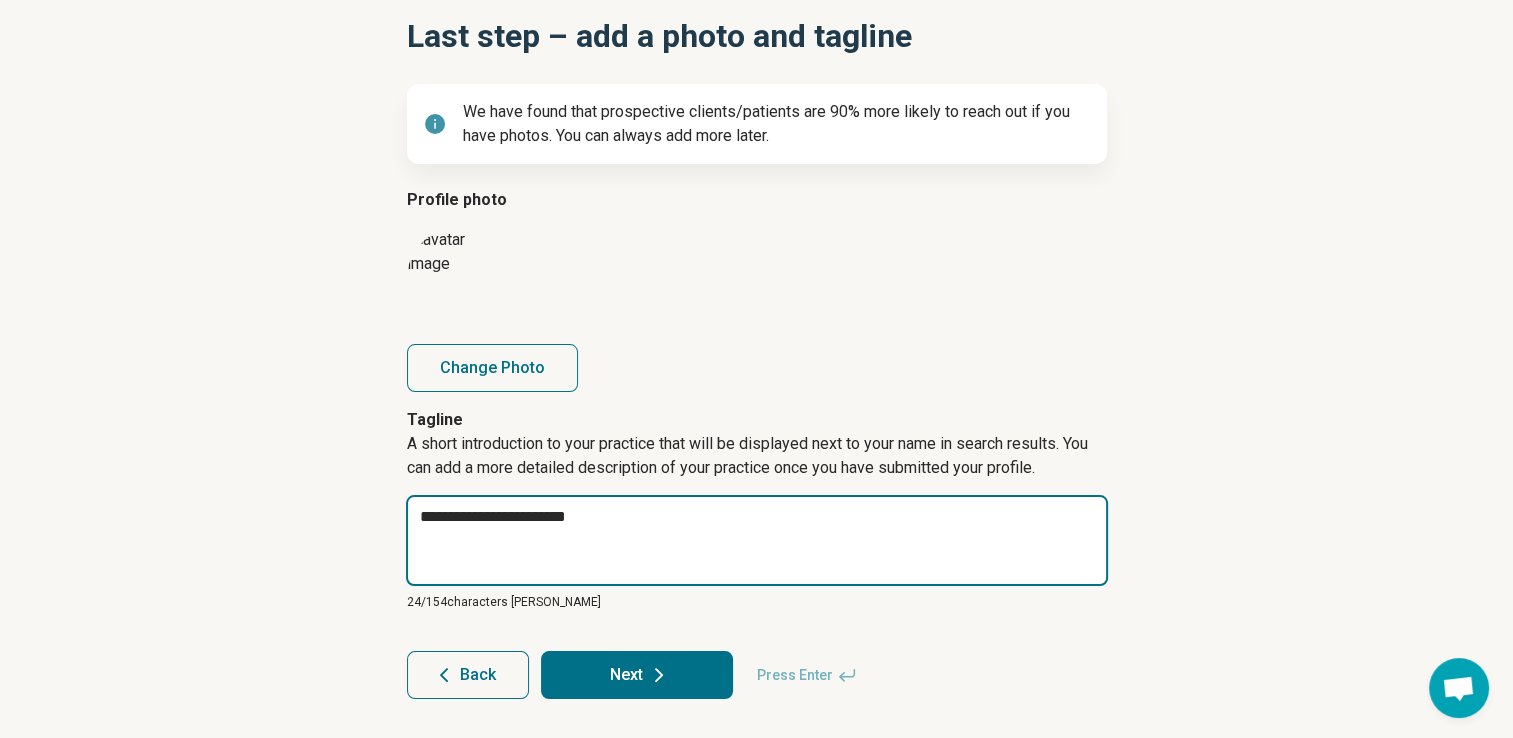 type on "*" 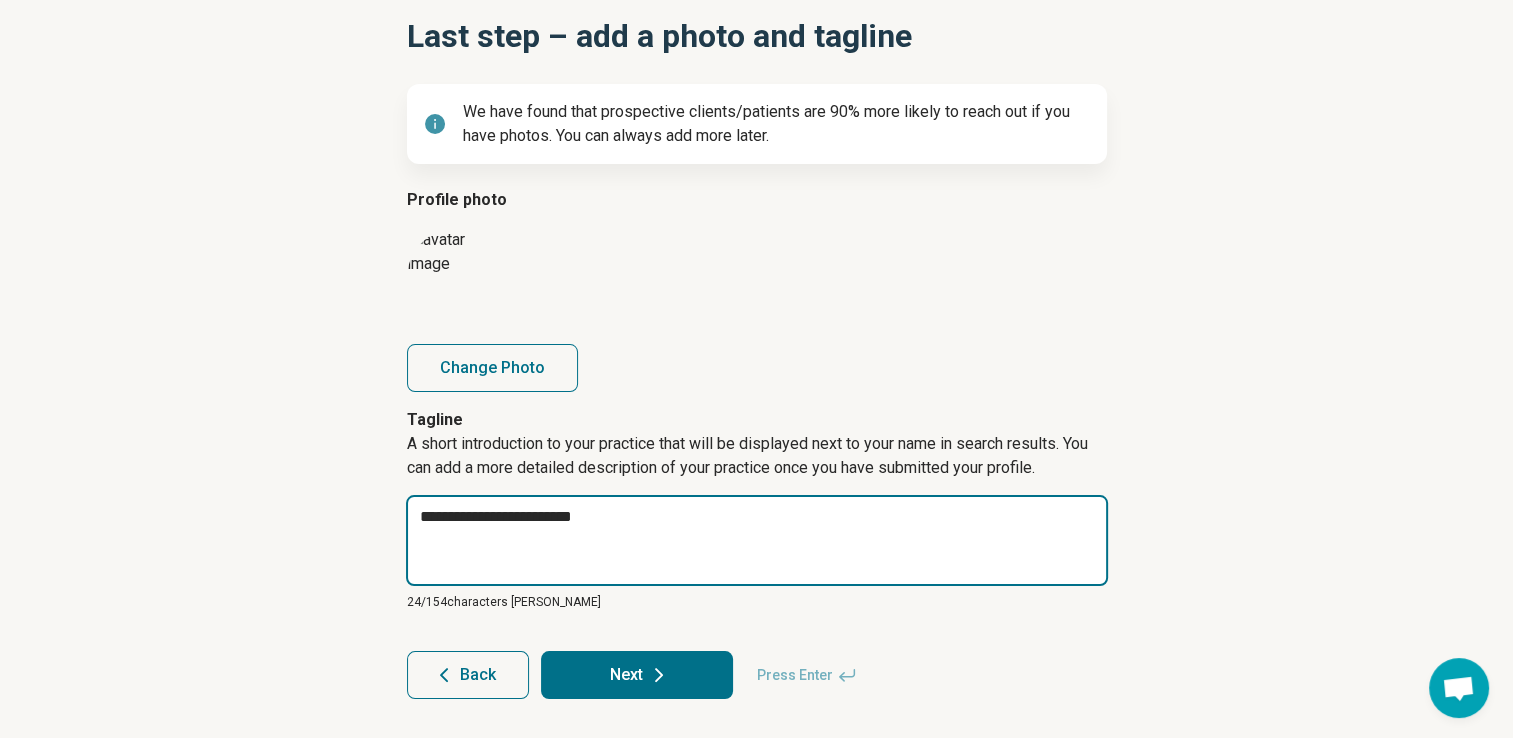 type on "*" 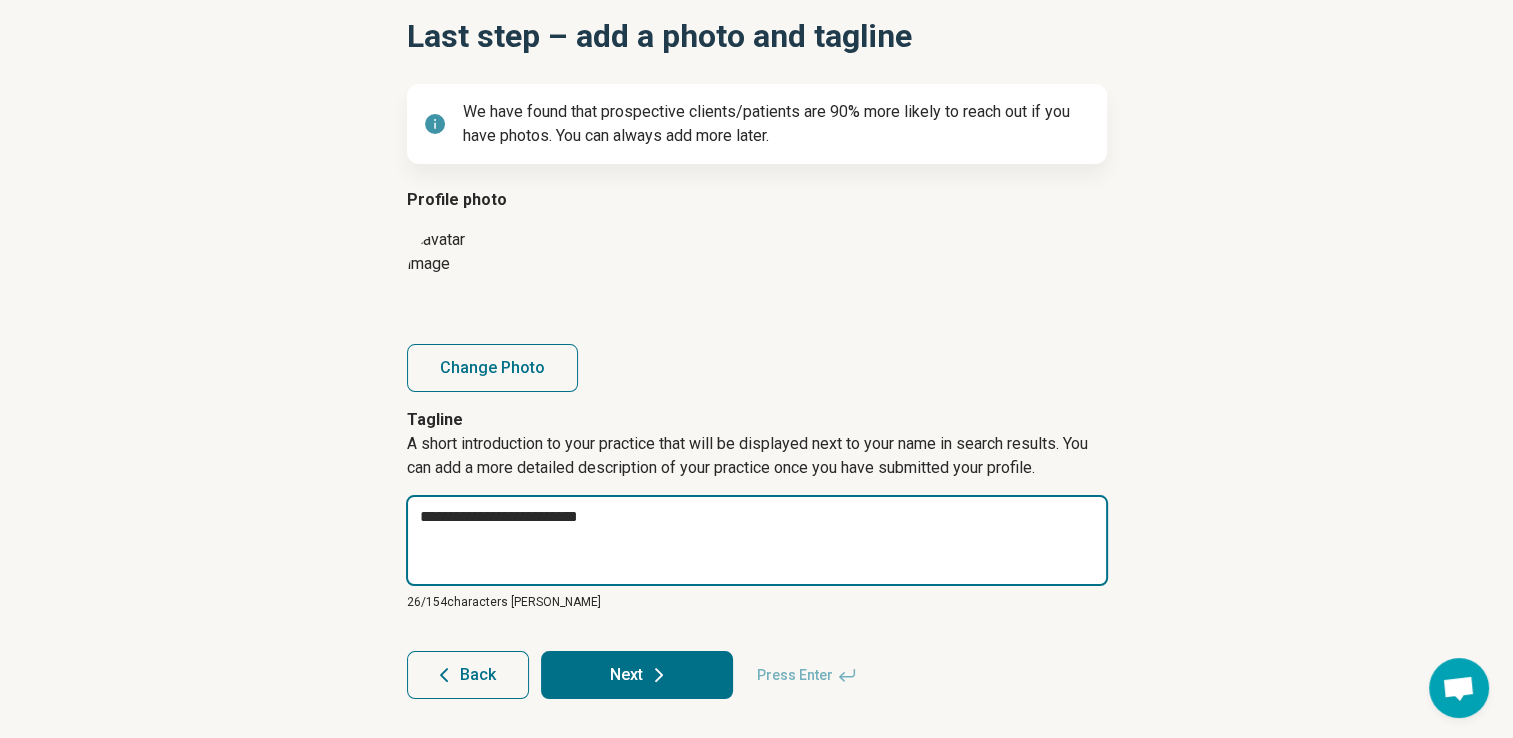 type on "*" 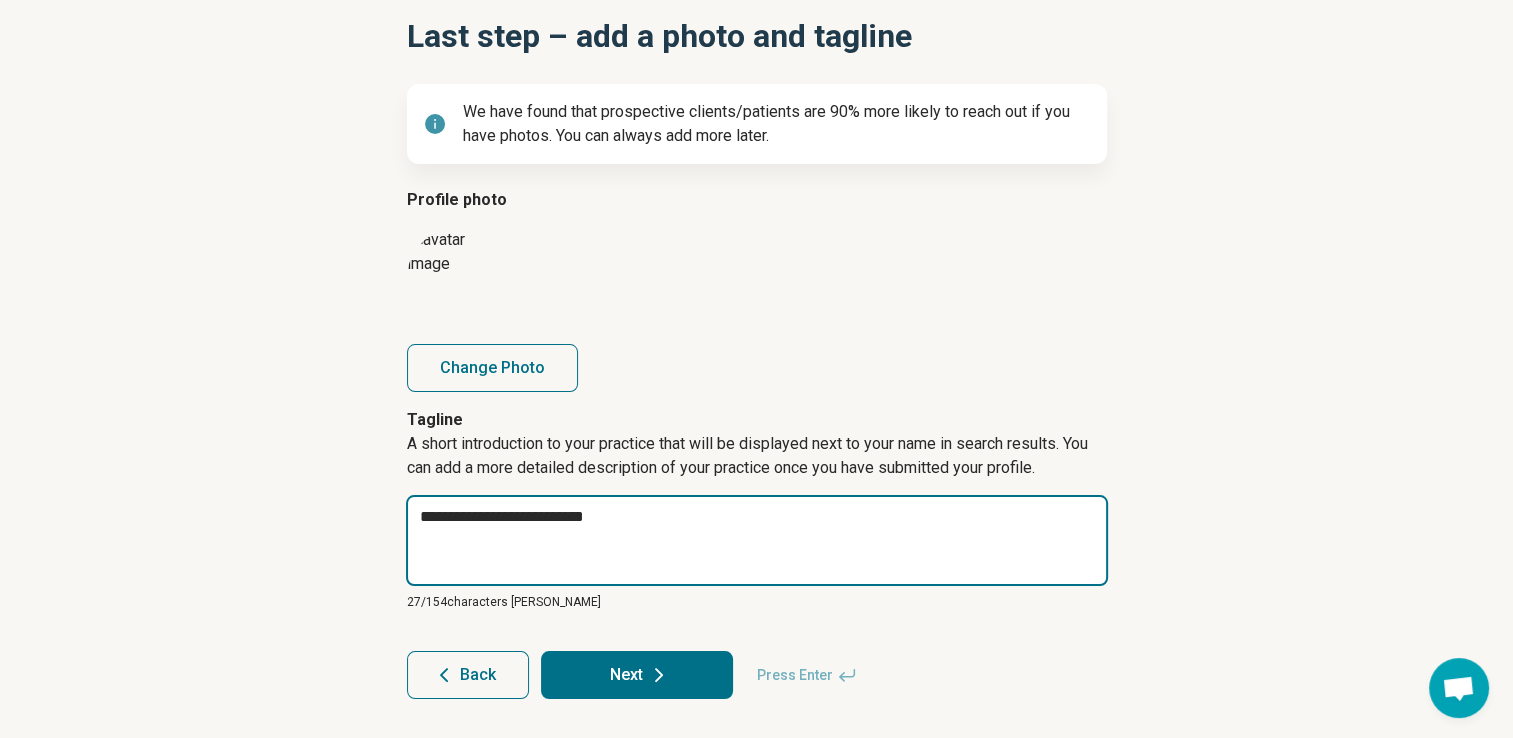 type on "*" 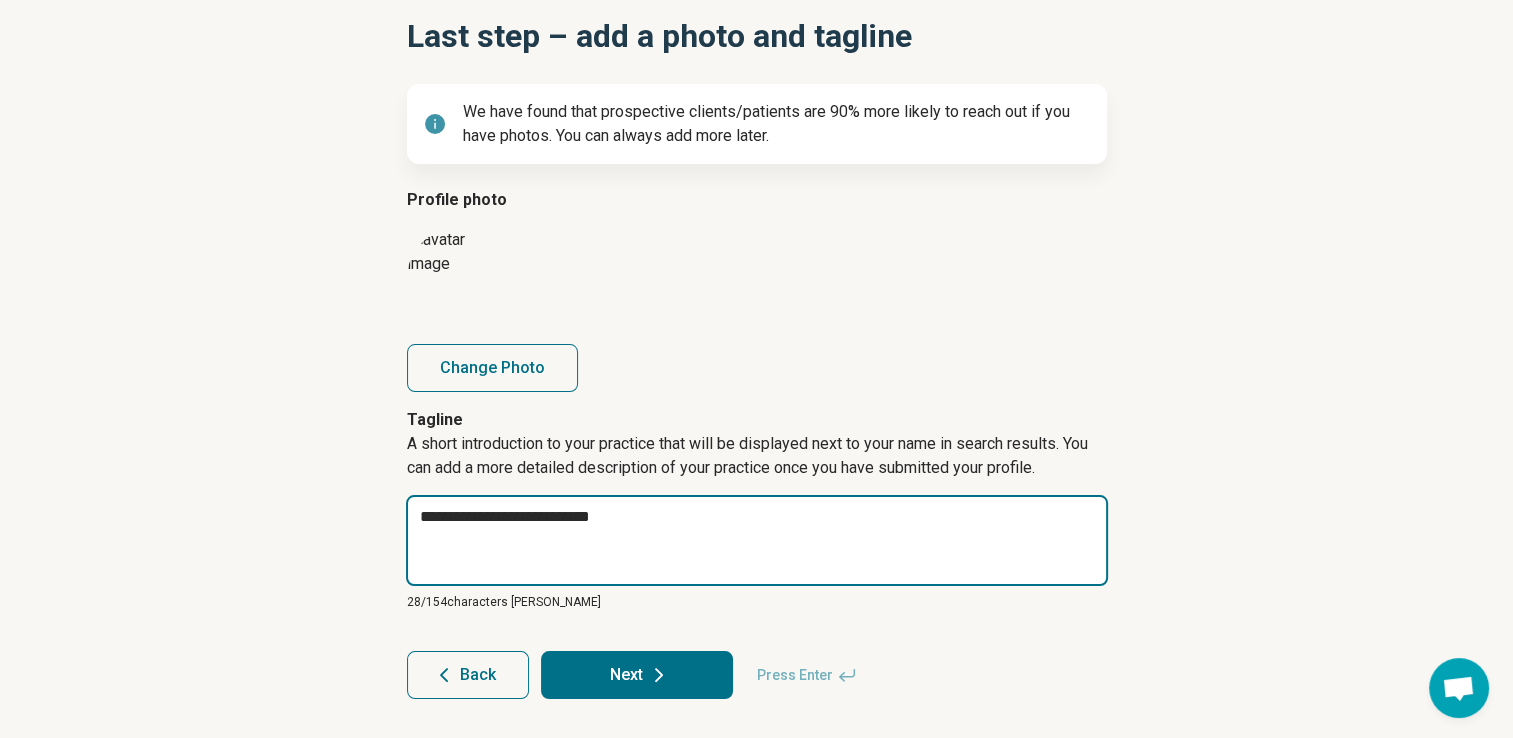 type on "*" 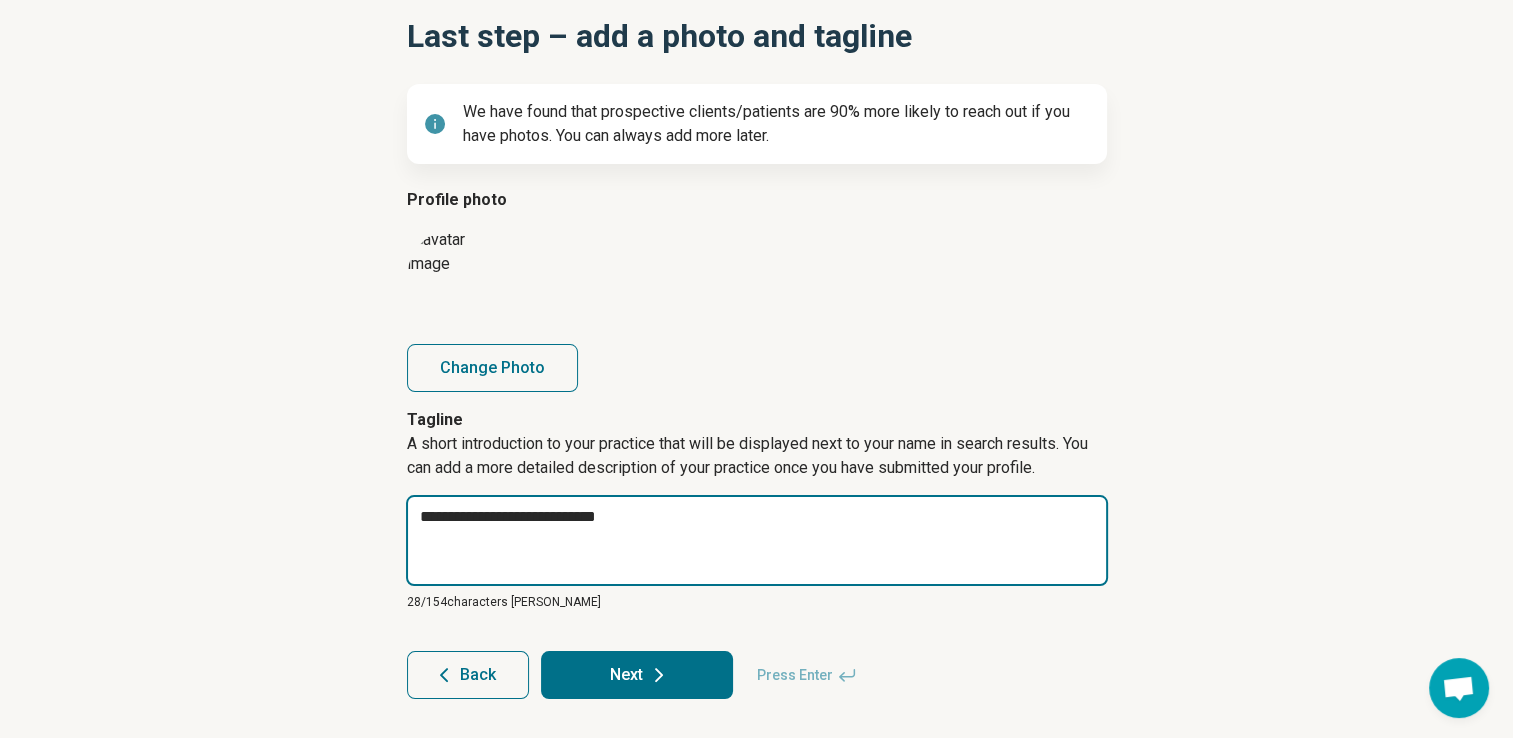 type on "*" 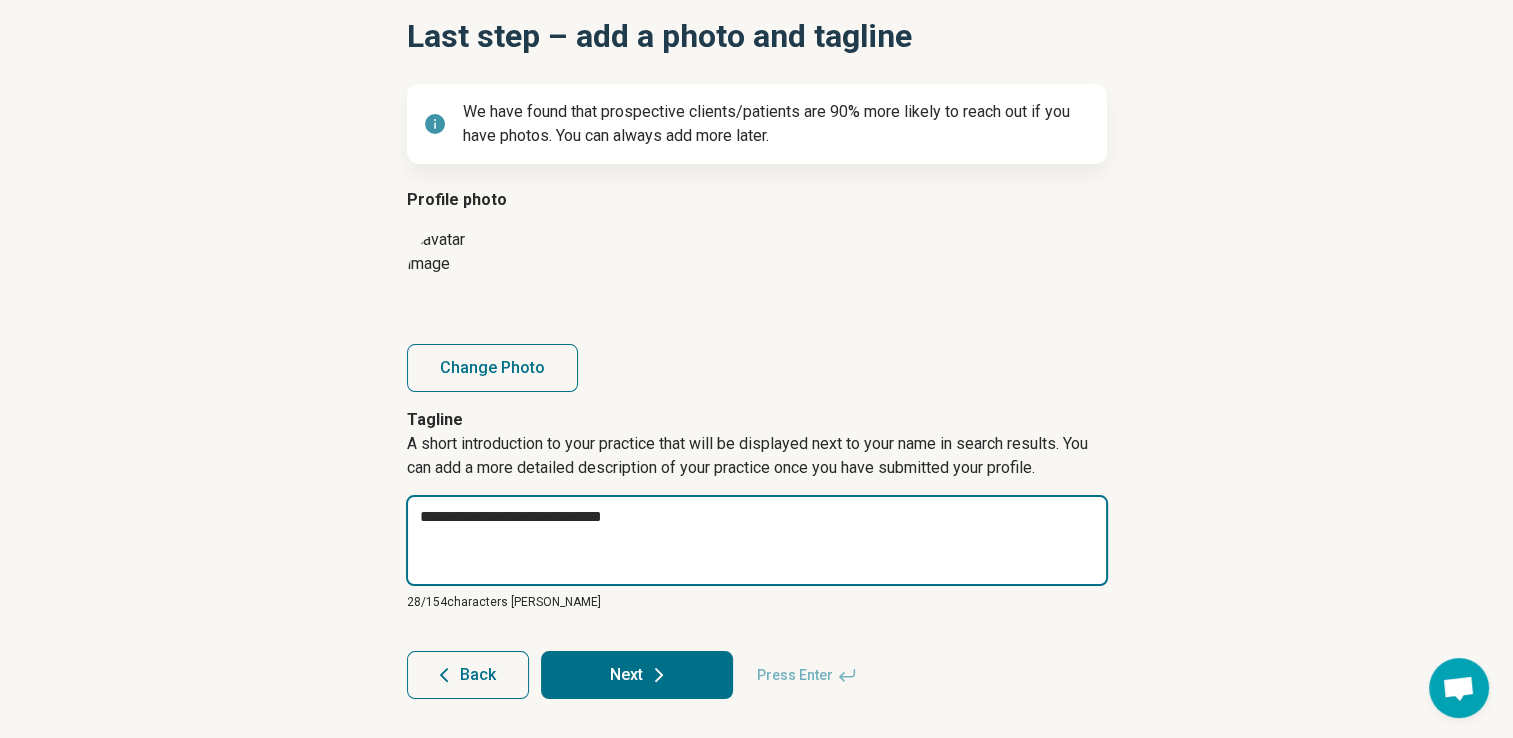type on "*" 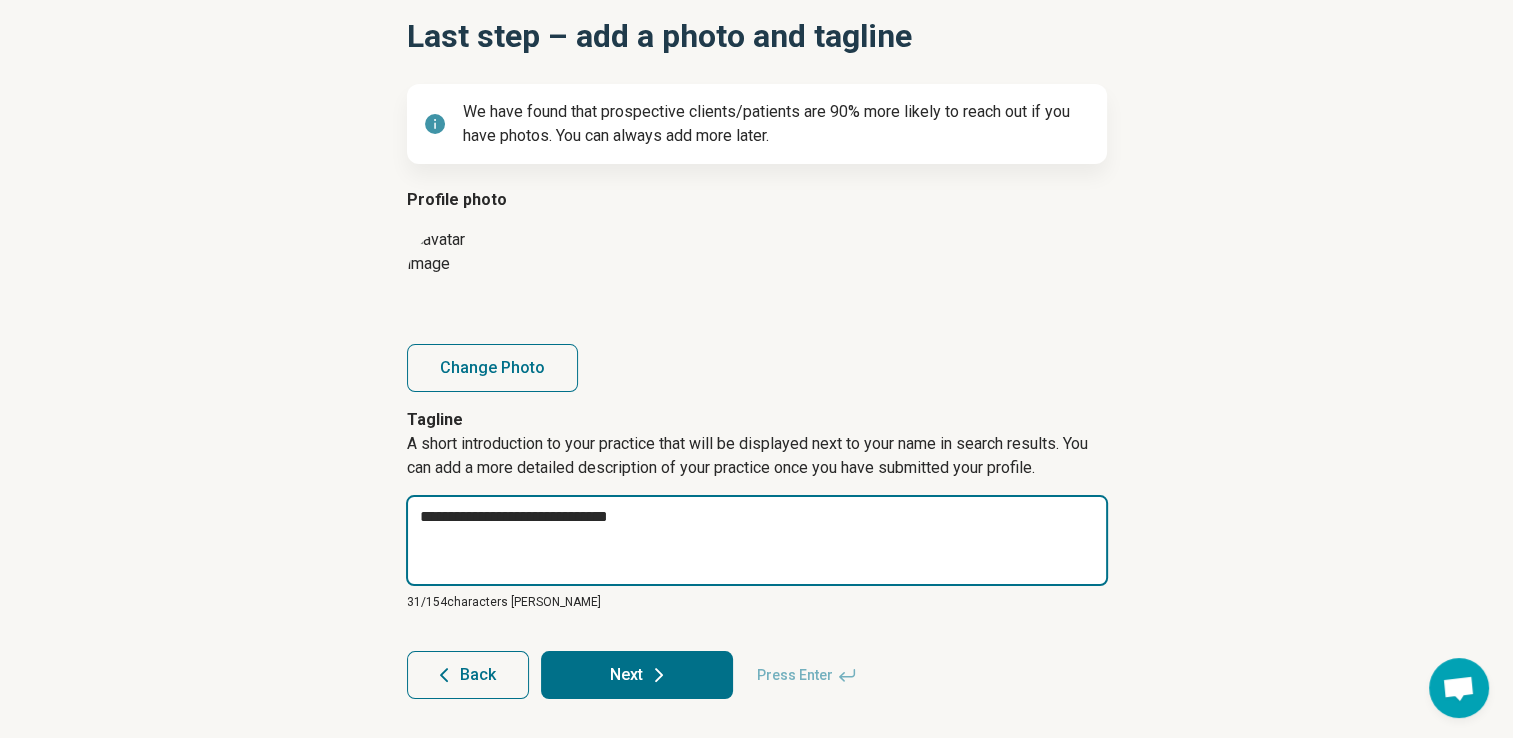 type on "*" 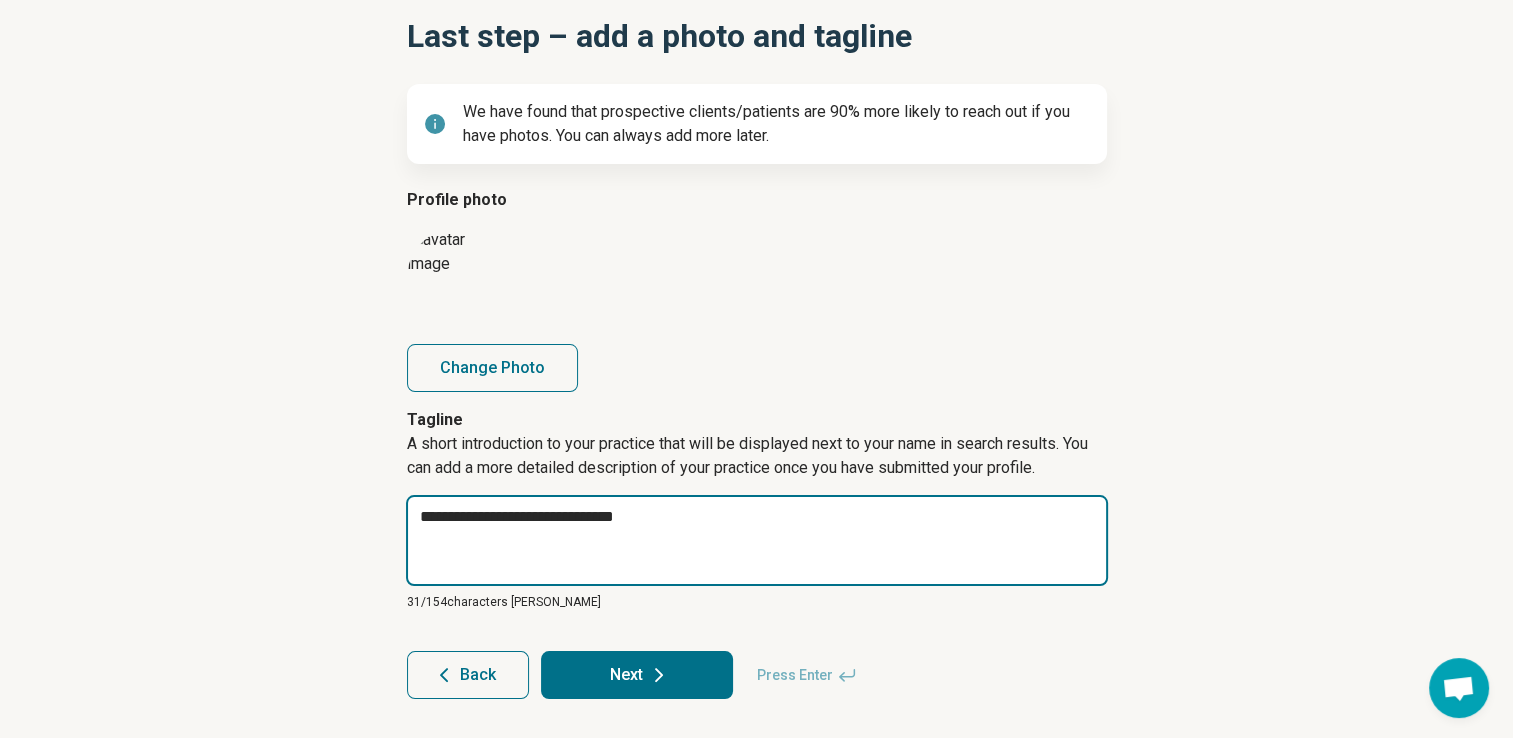 type on "*" 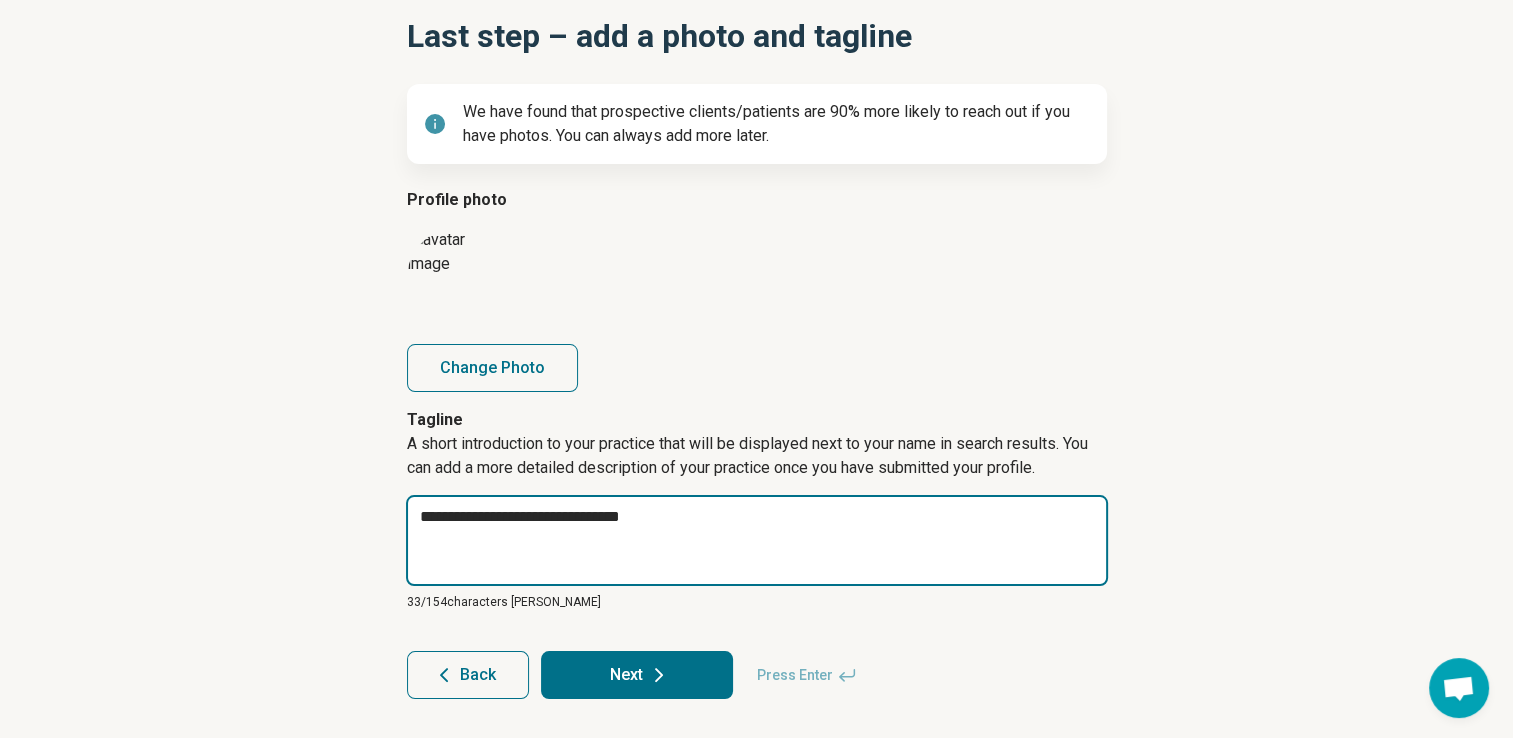 type on "*" 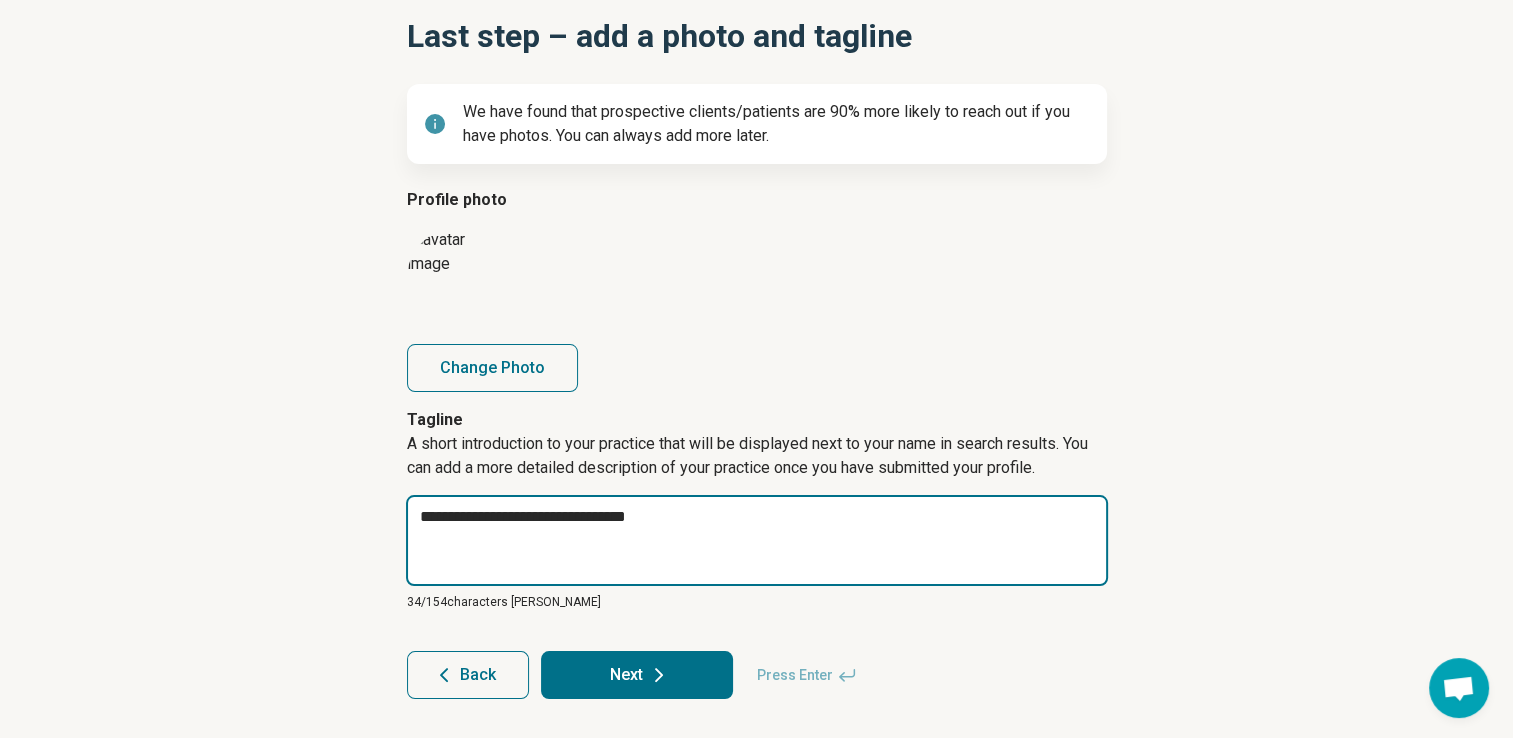 type on "**********" 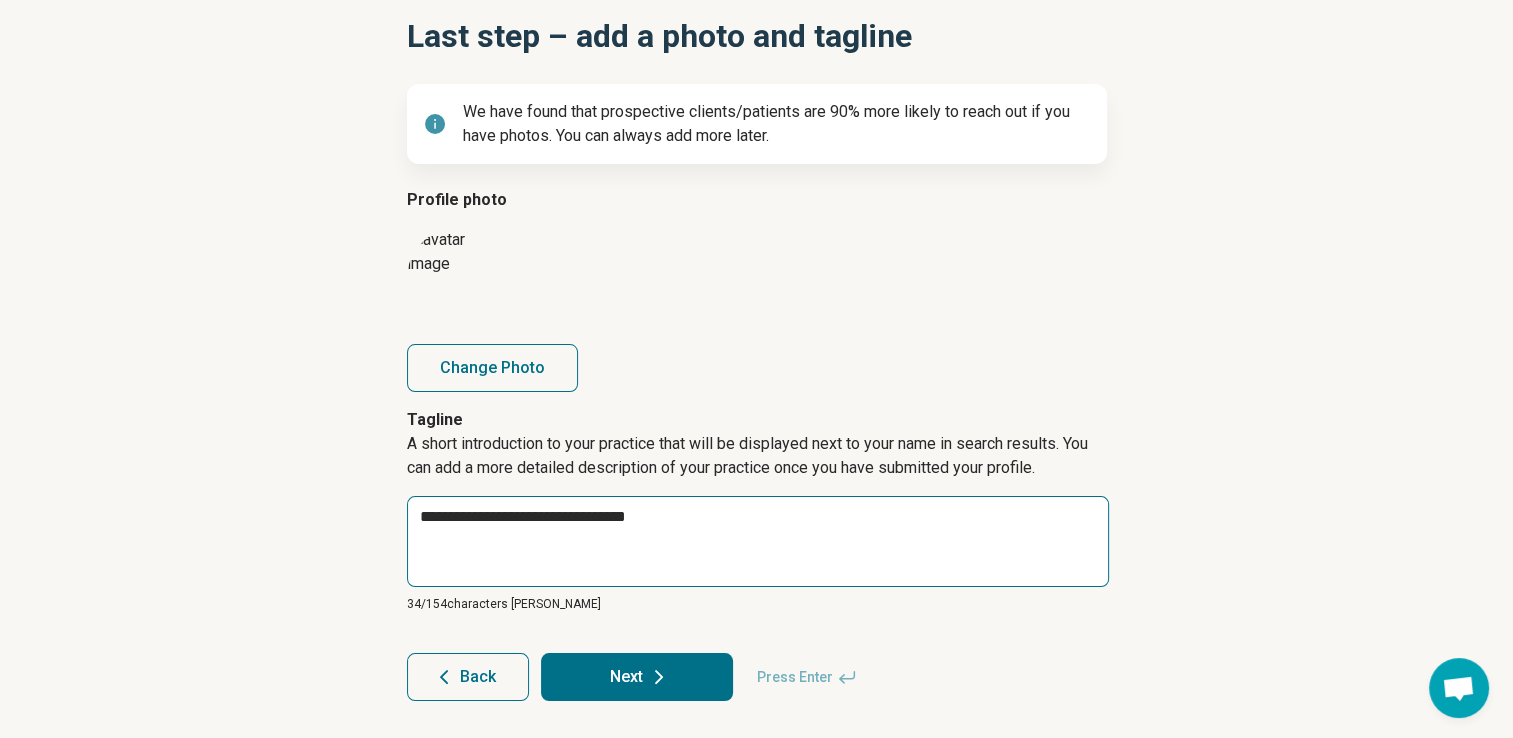 type on "*" 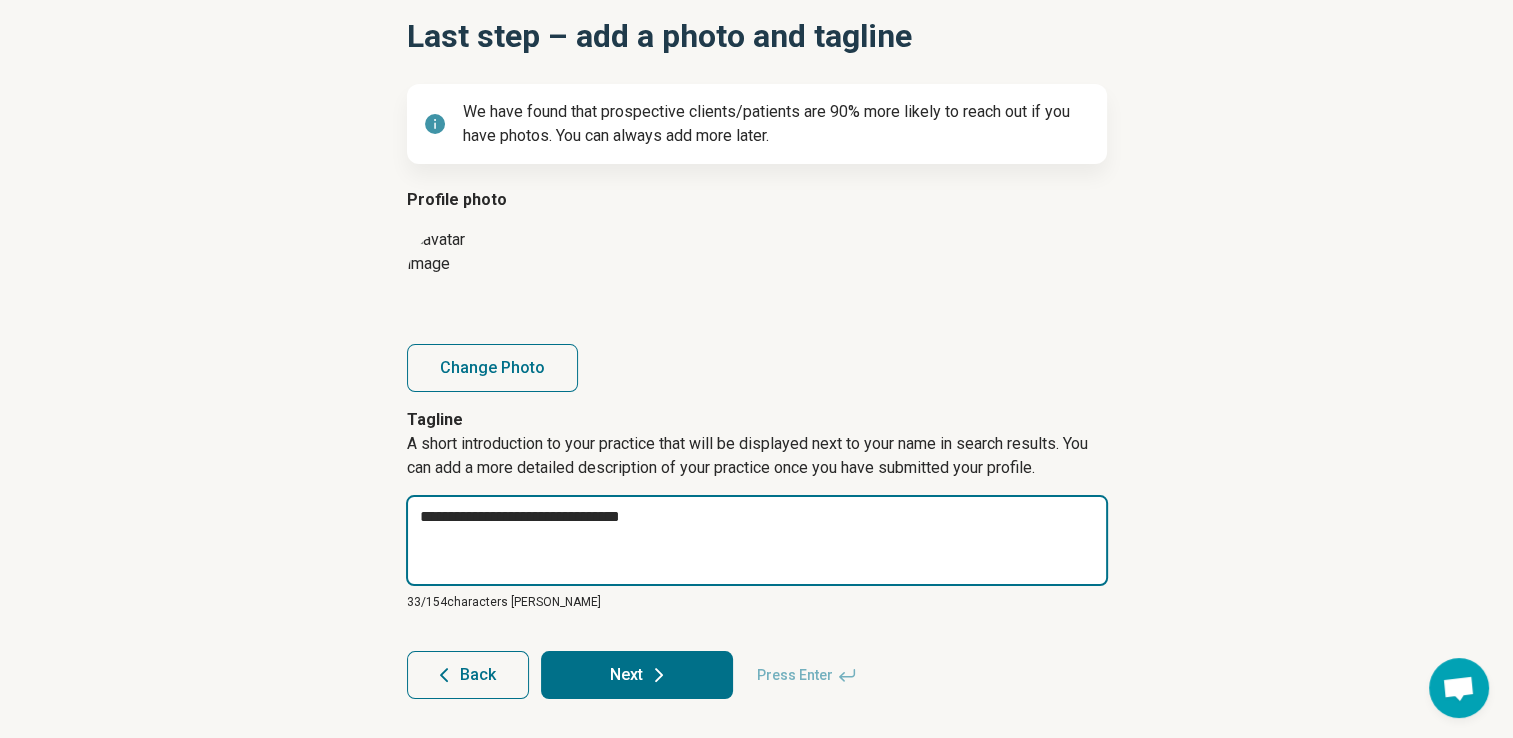 click on "**********" at bounding box center [757, 540] 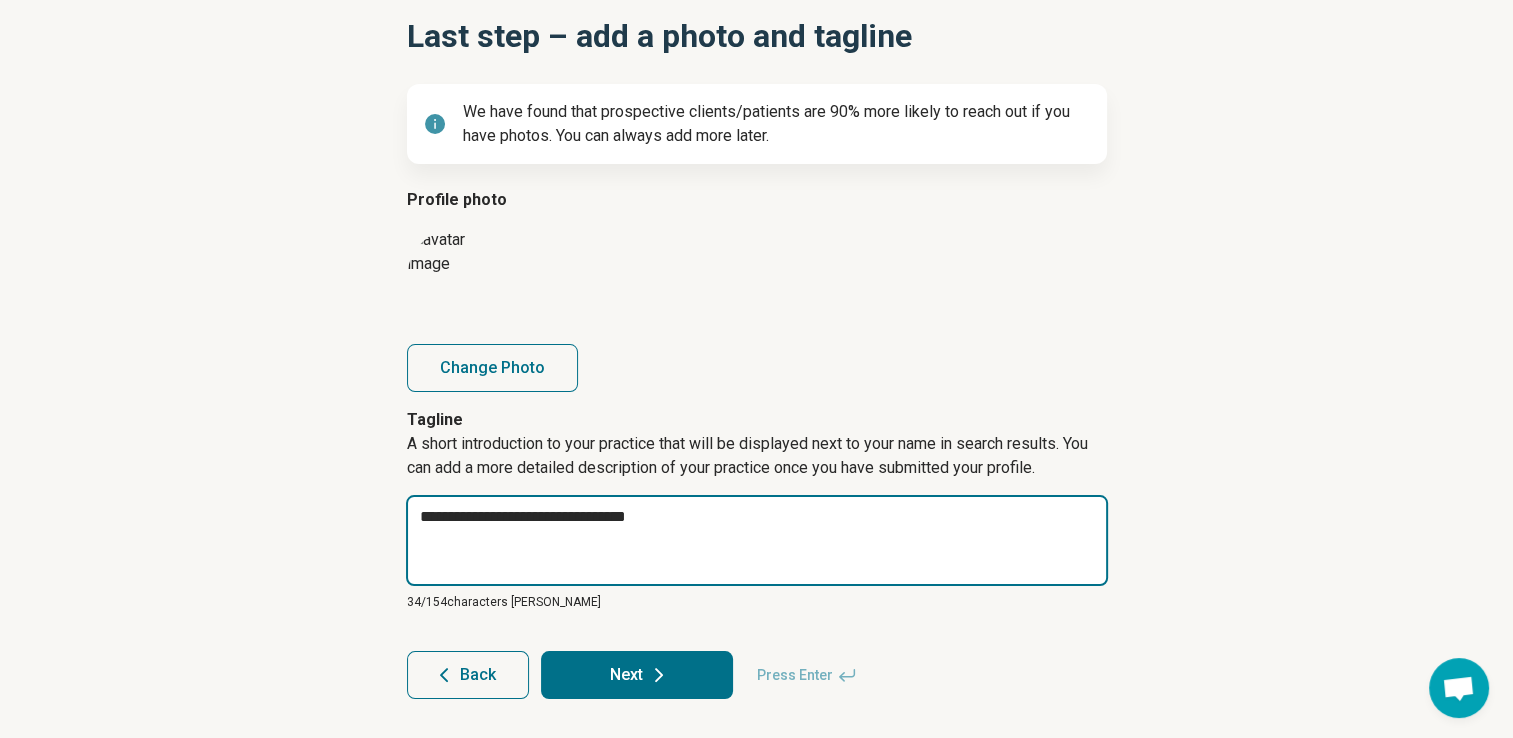 type on "*" 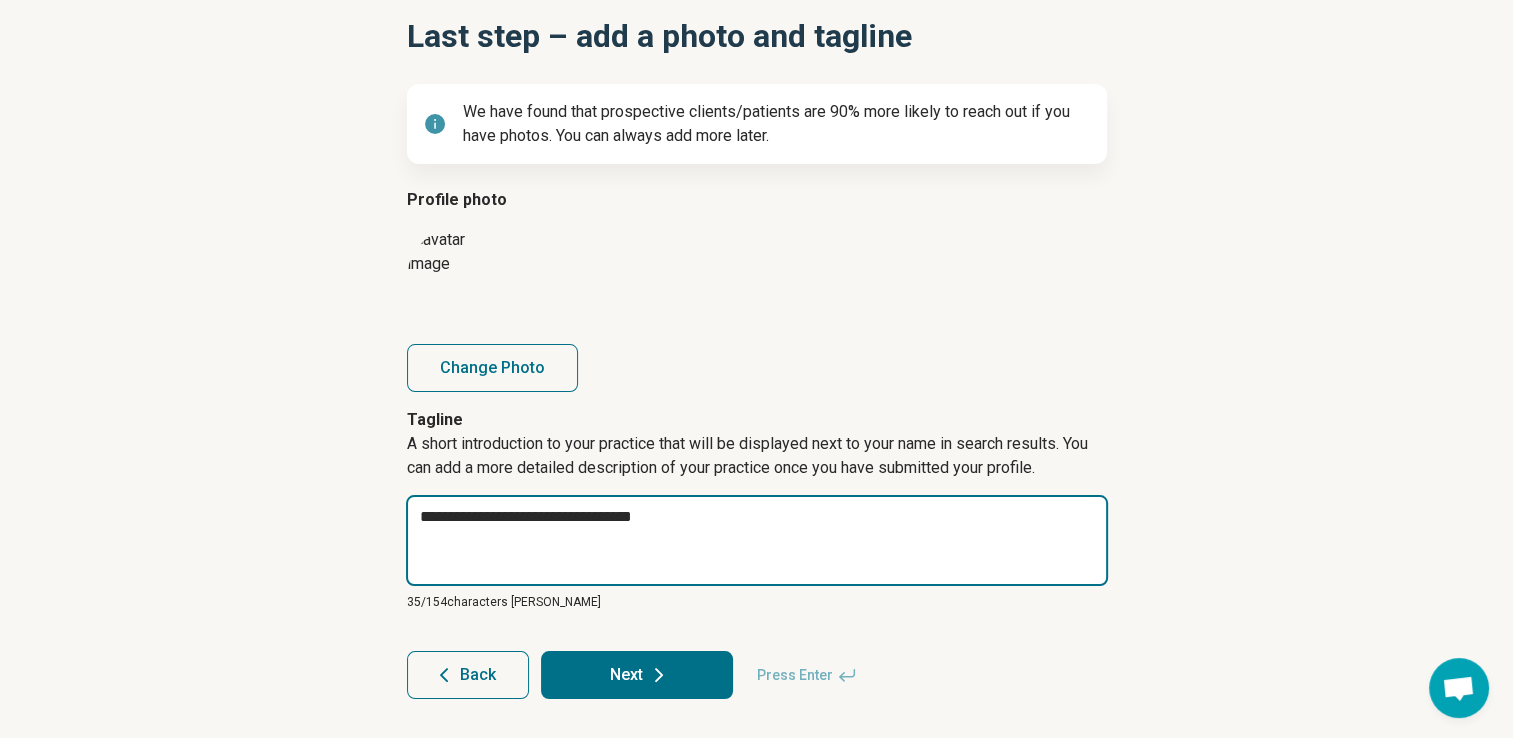 type on "*" 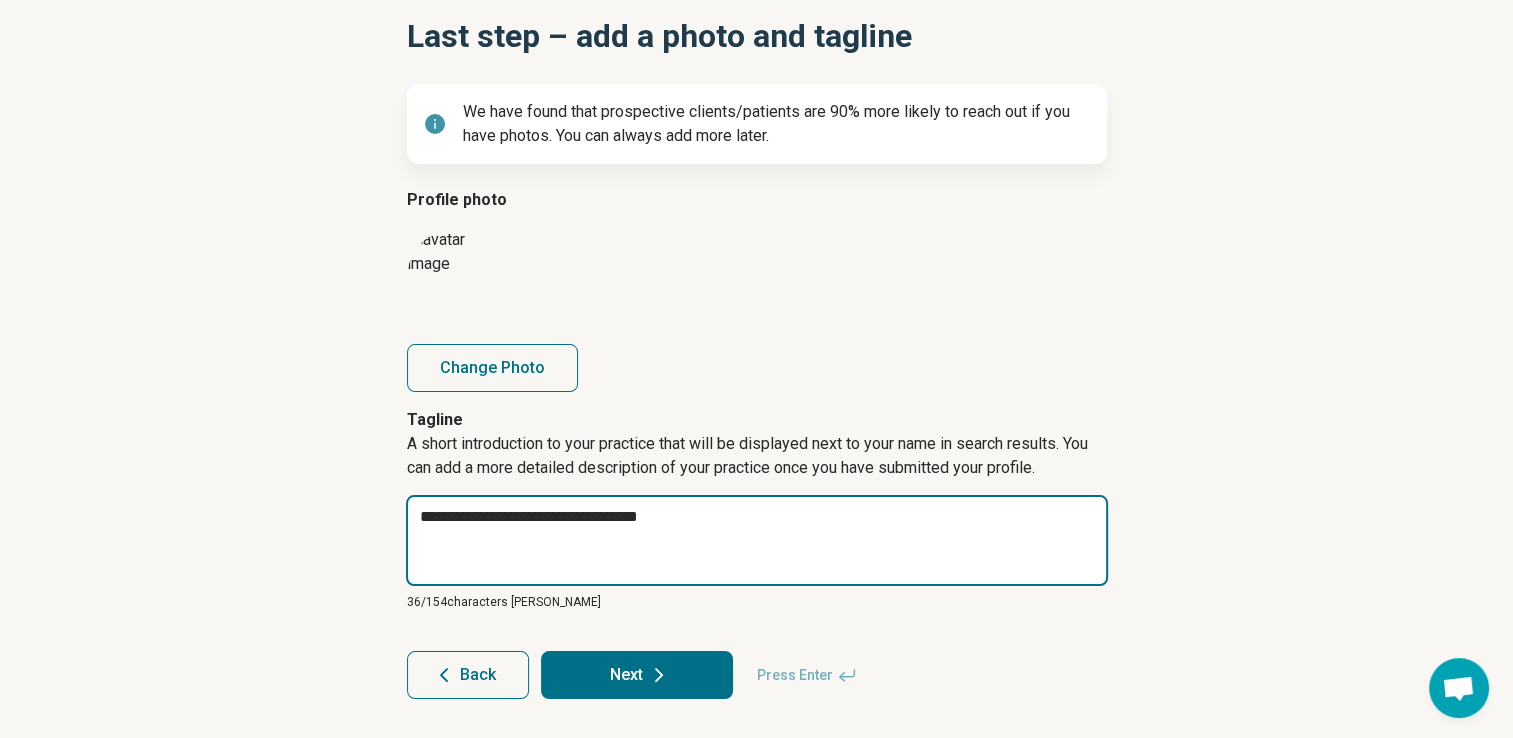 type on "*" 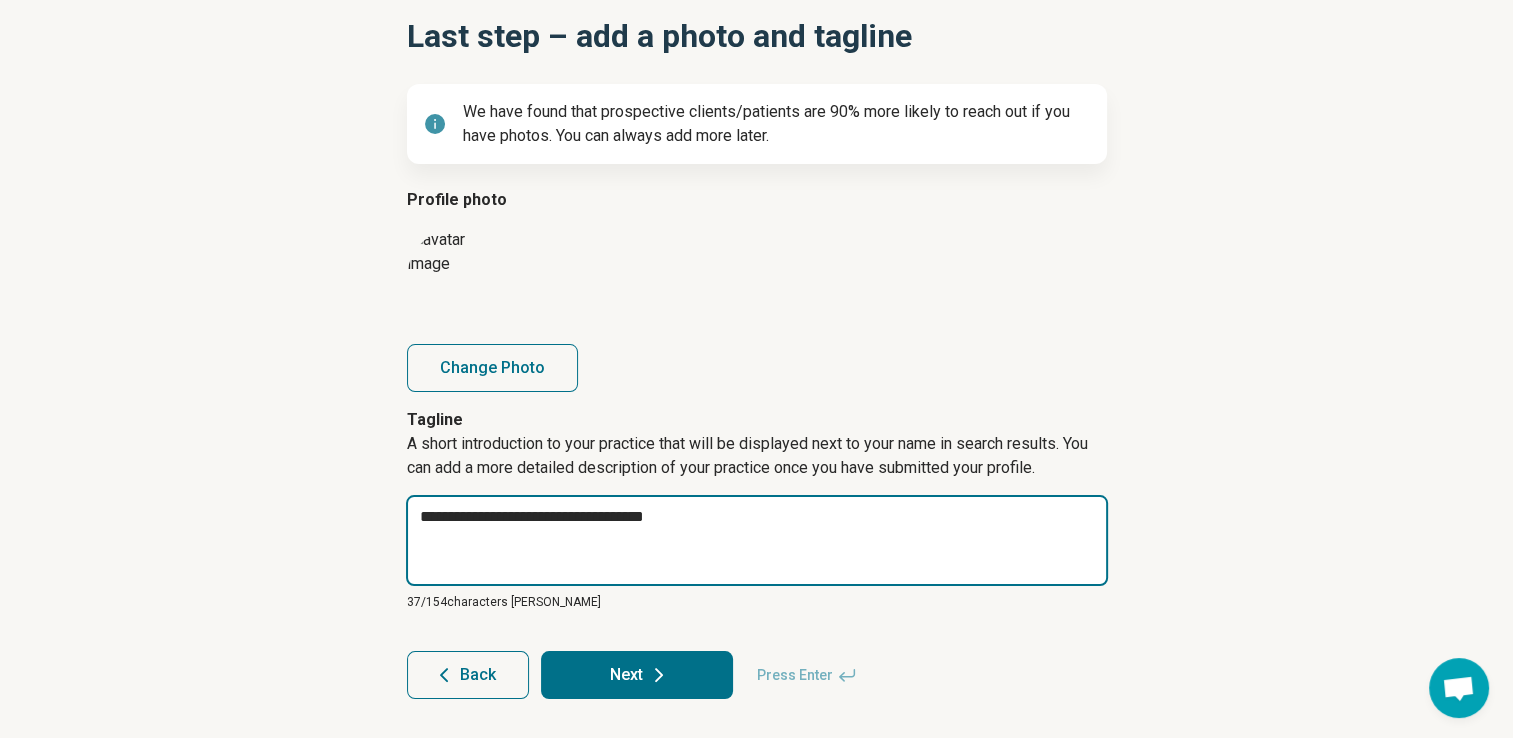 type on "*" 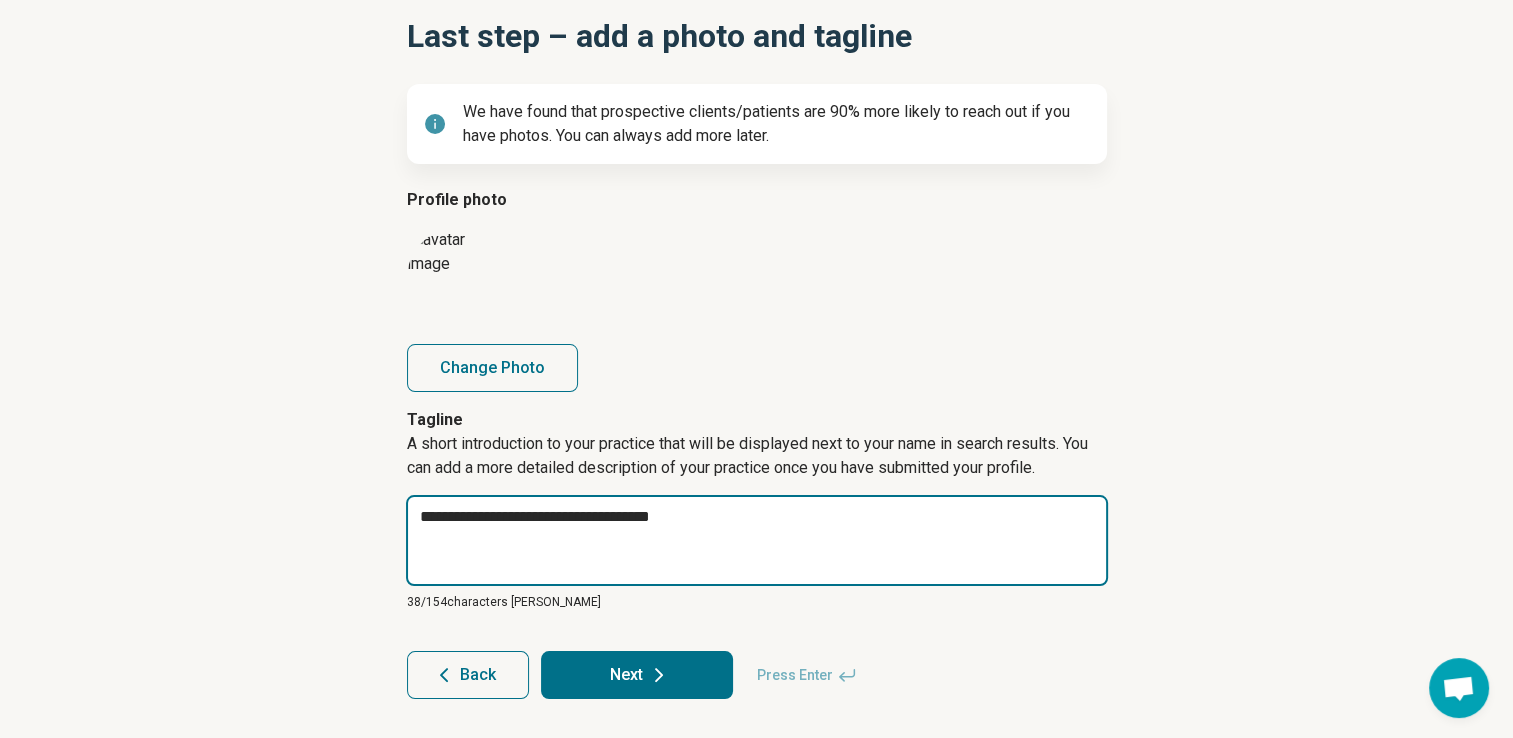 type on "*" 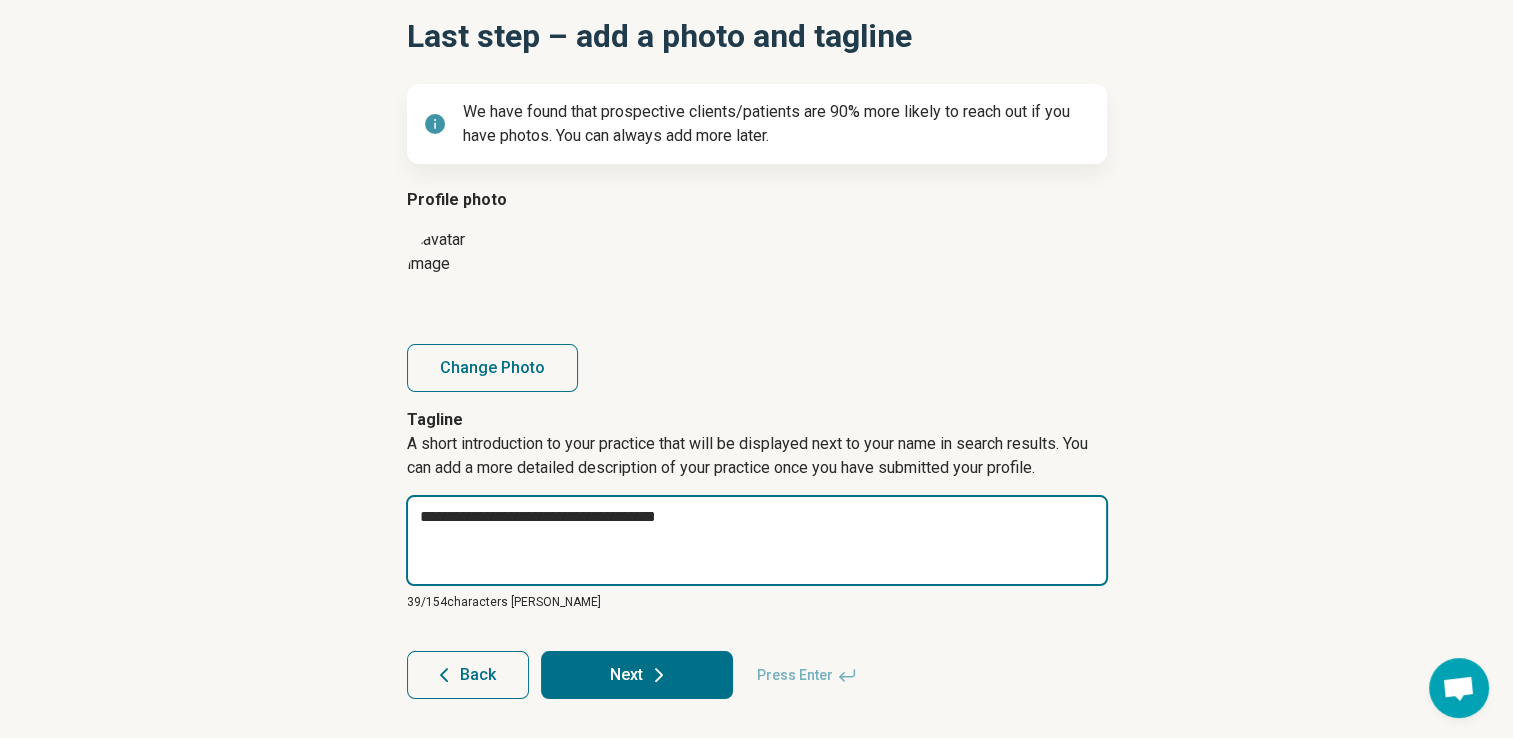 type on "*" 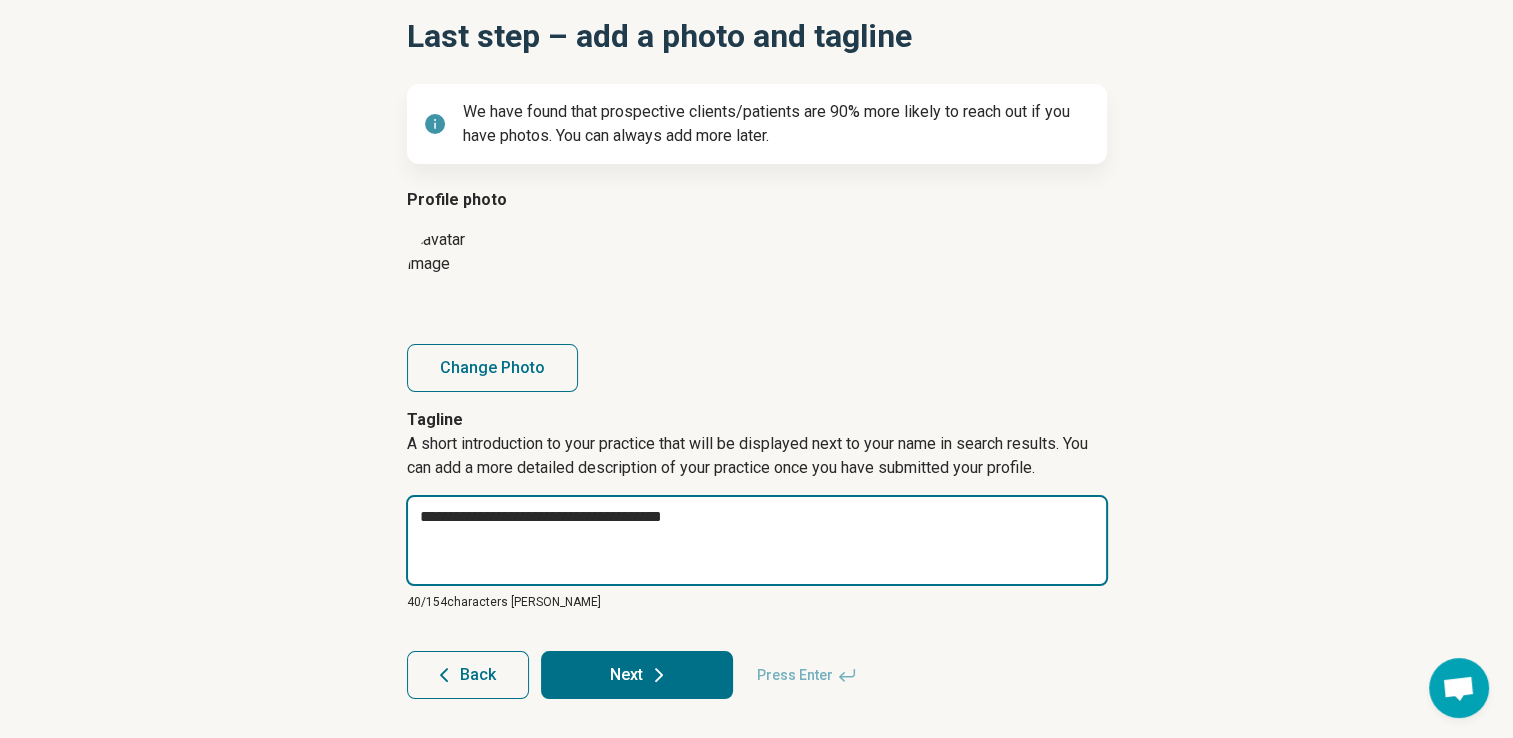 type on "*" 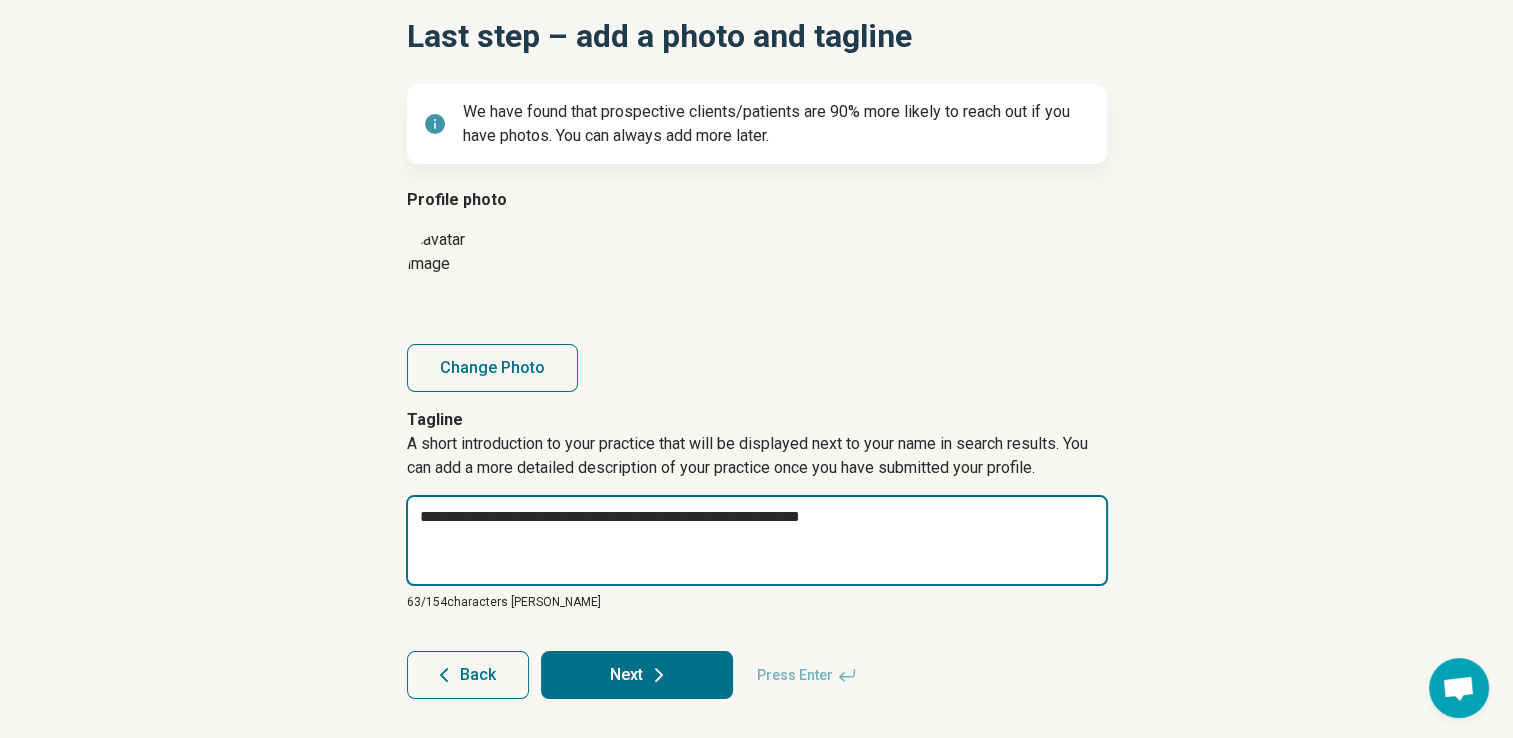 type on "*" 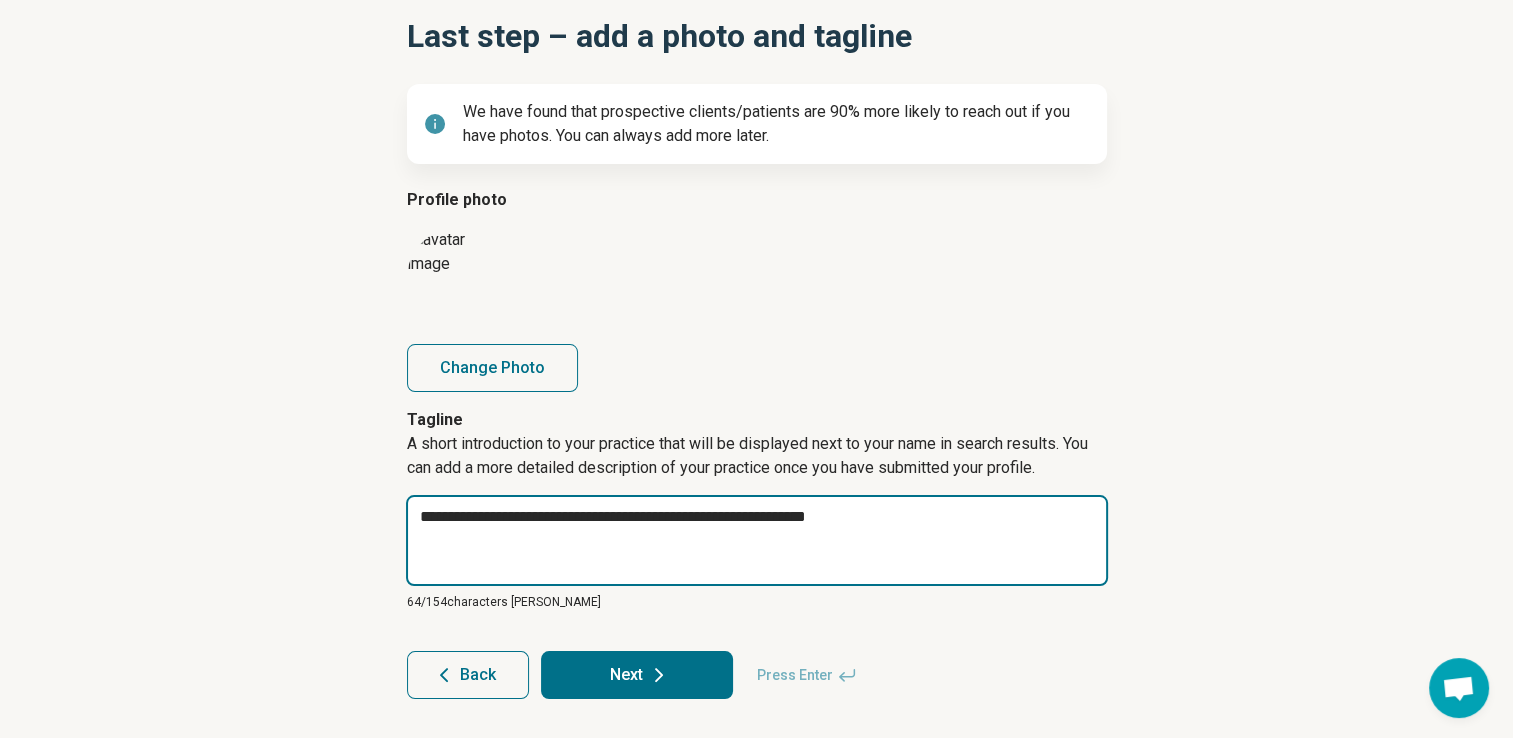 type on "*" 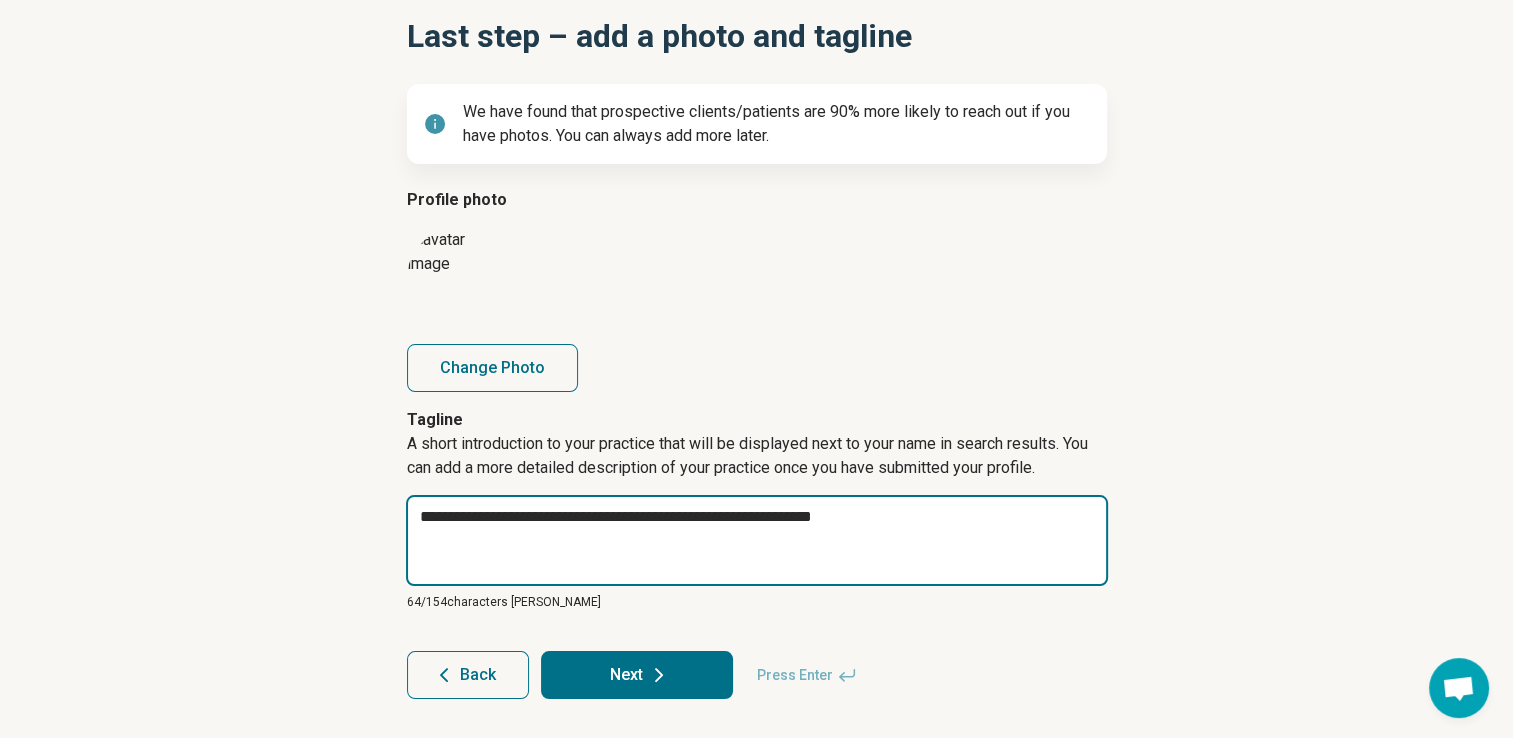 type on "*" 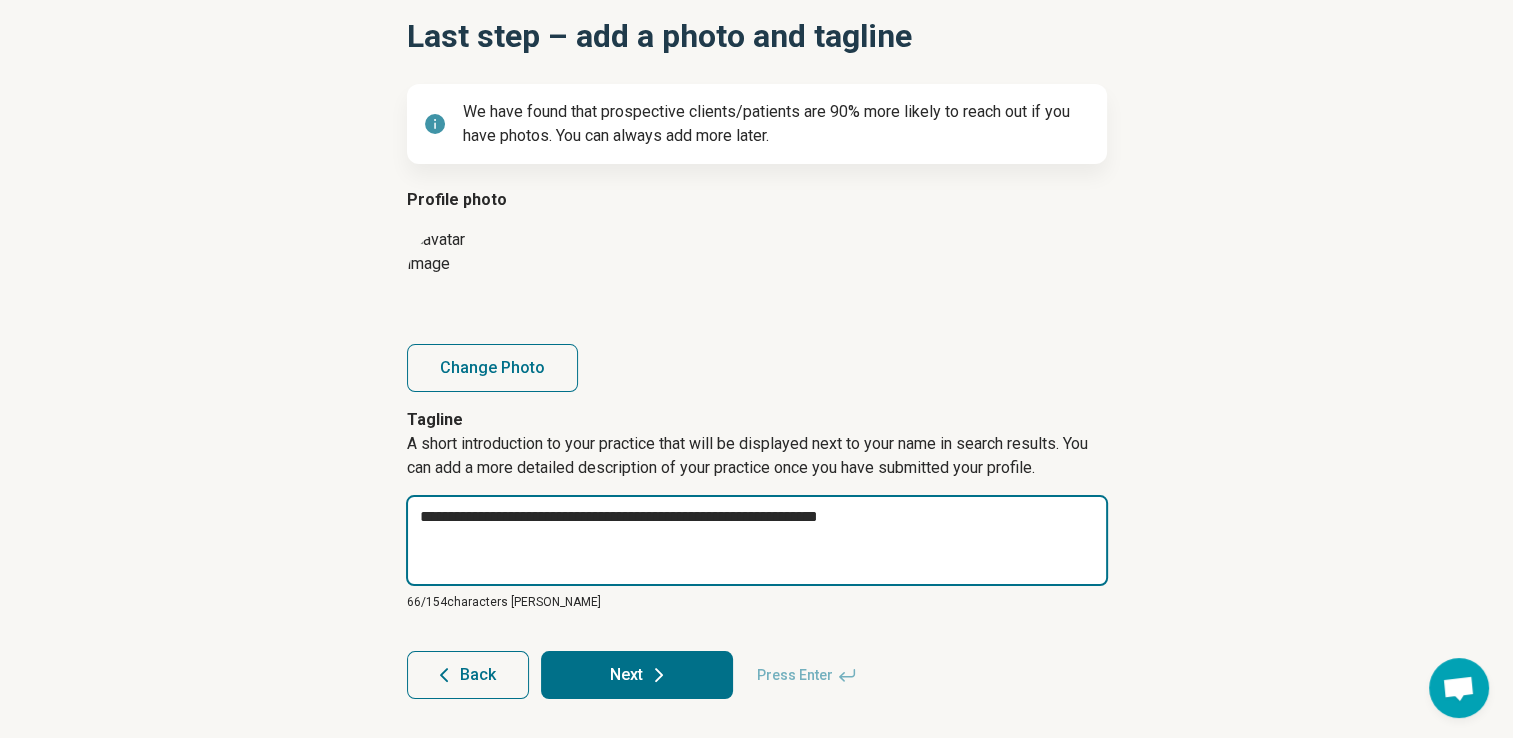 type on "*" 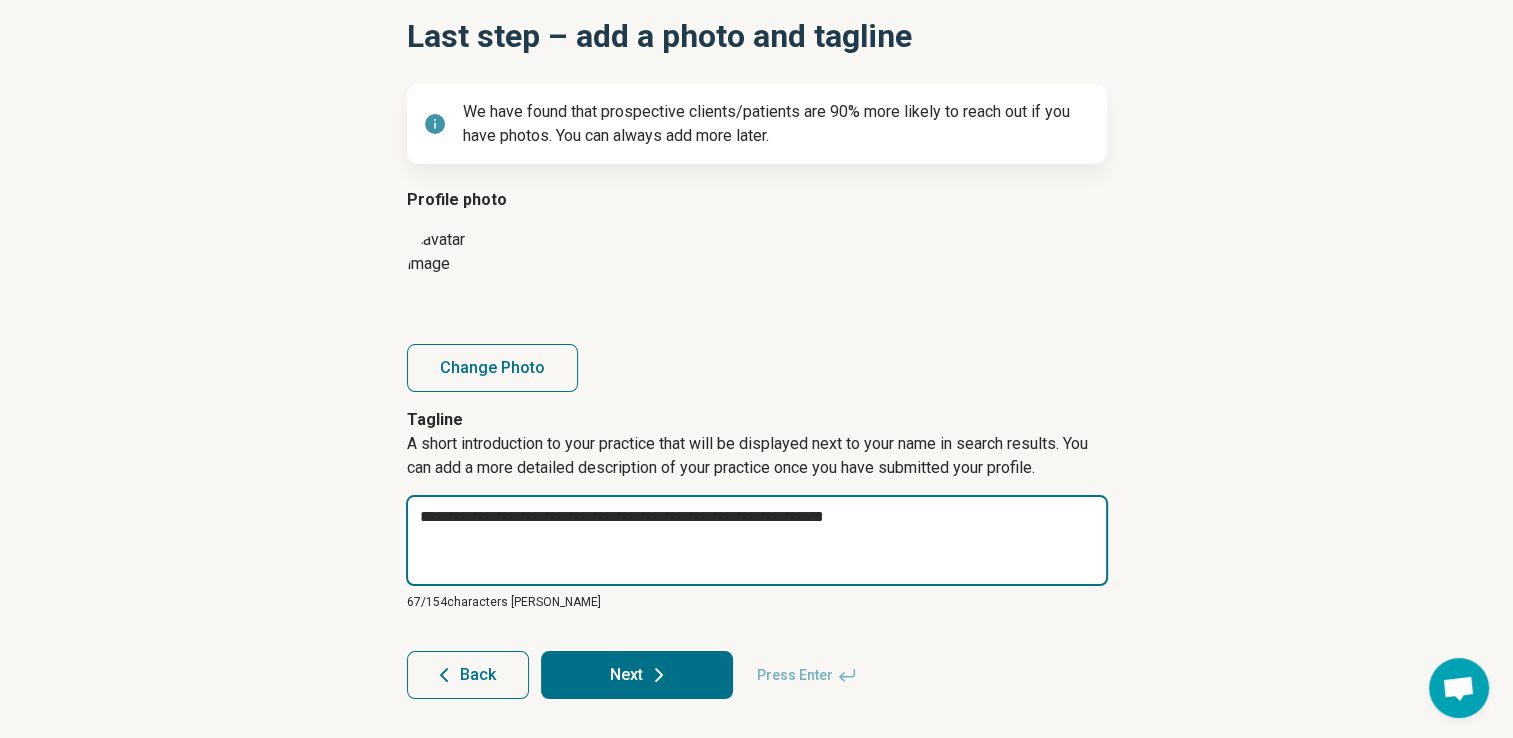 type on "**********" 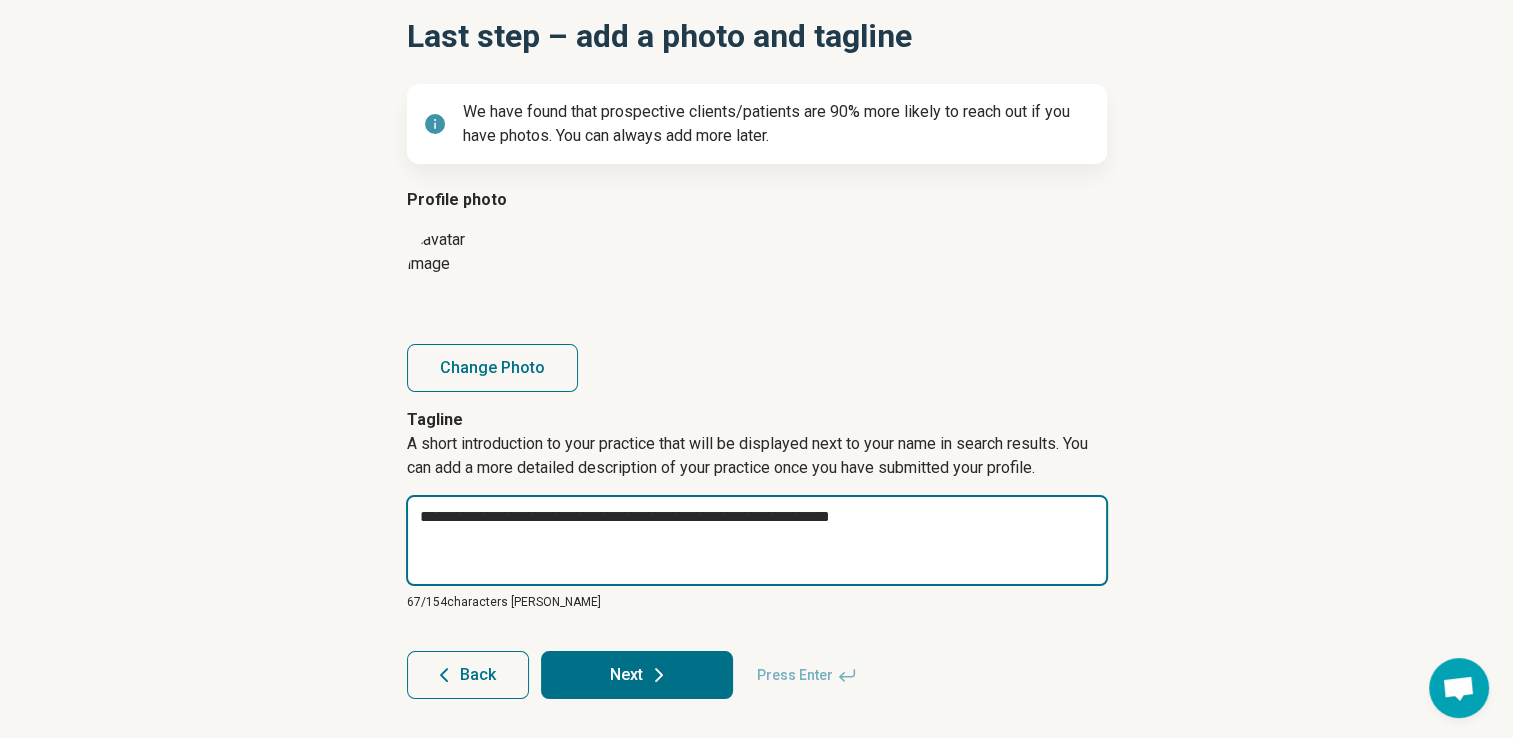 type on "*" 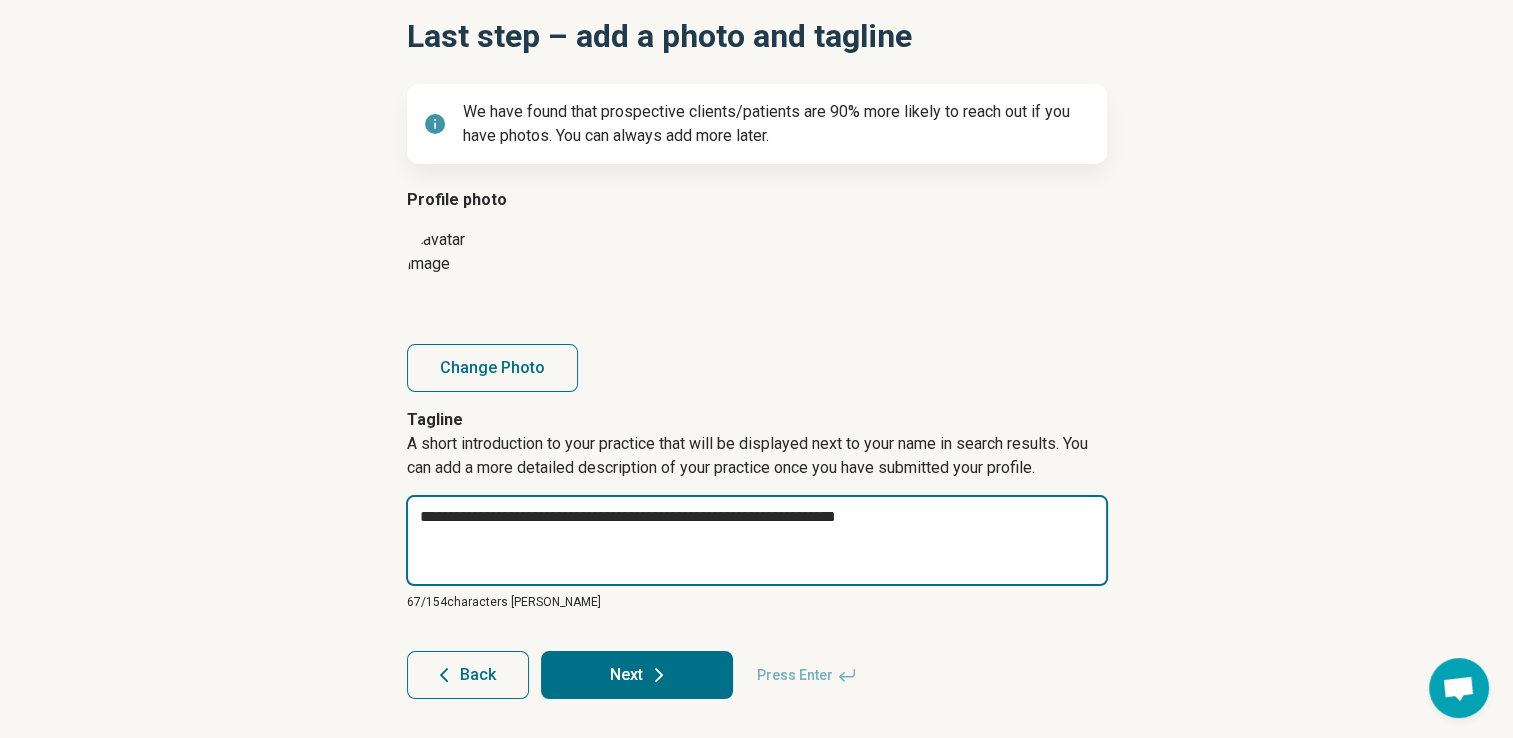 type on "*" 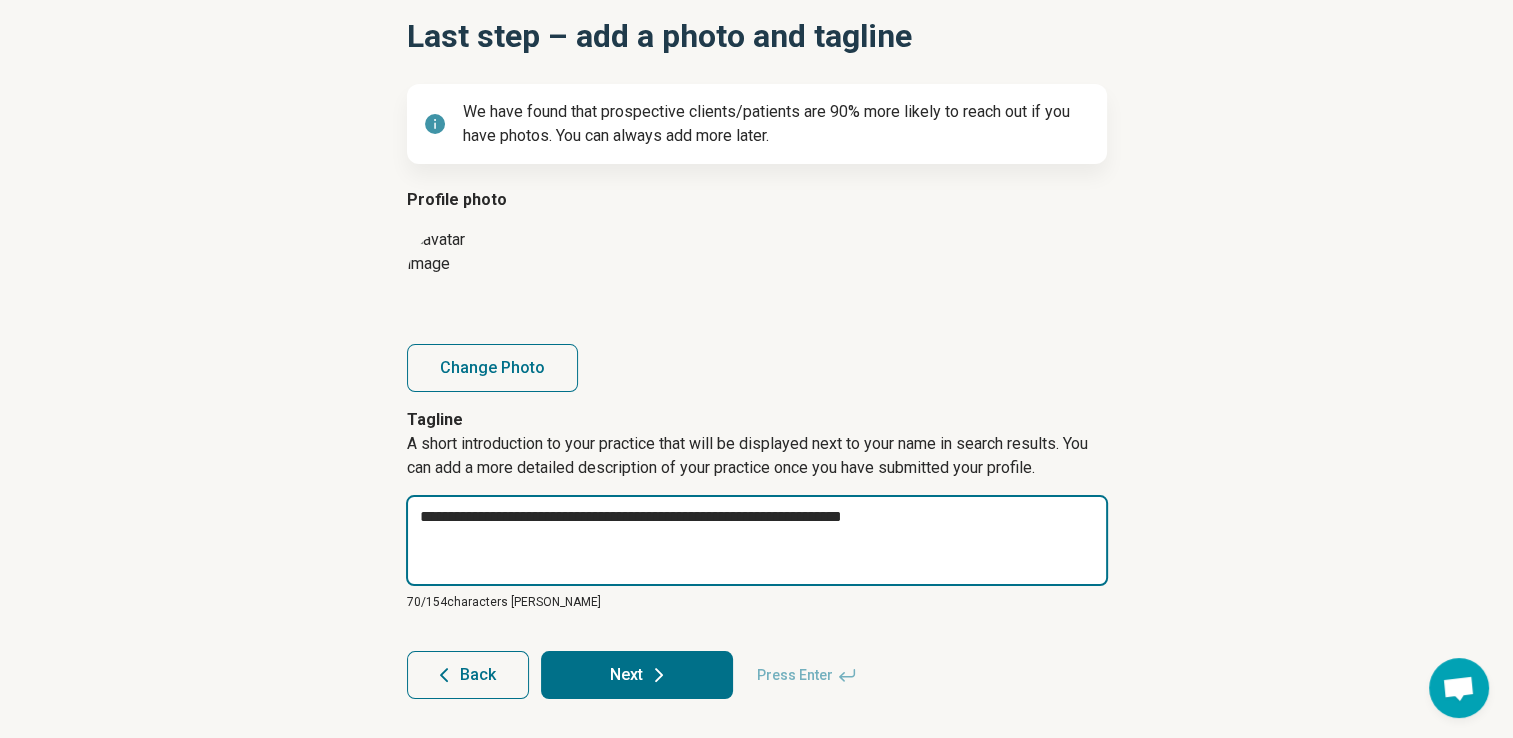 type on "*" 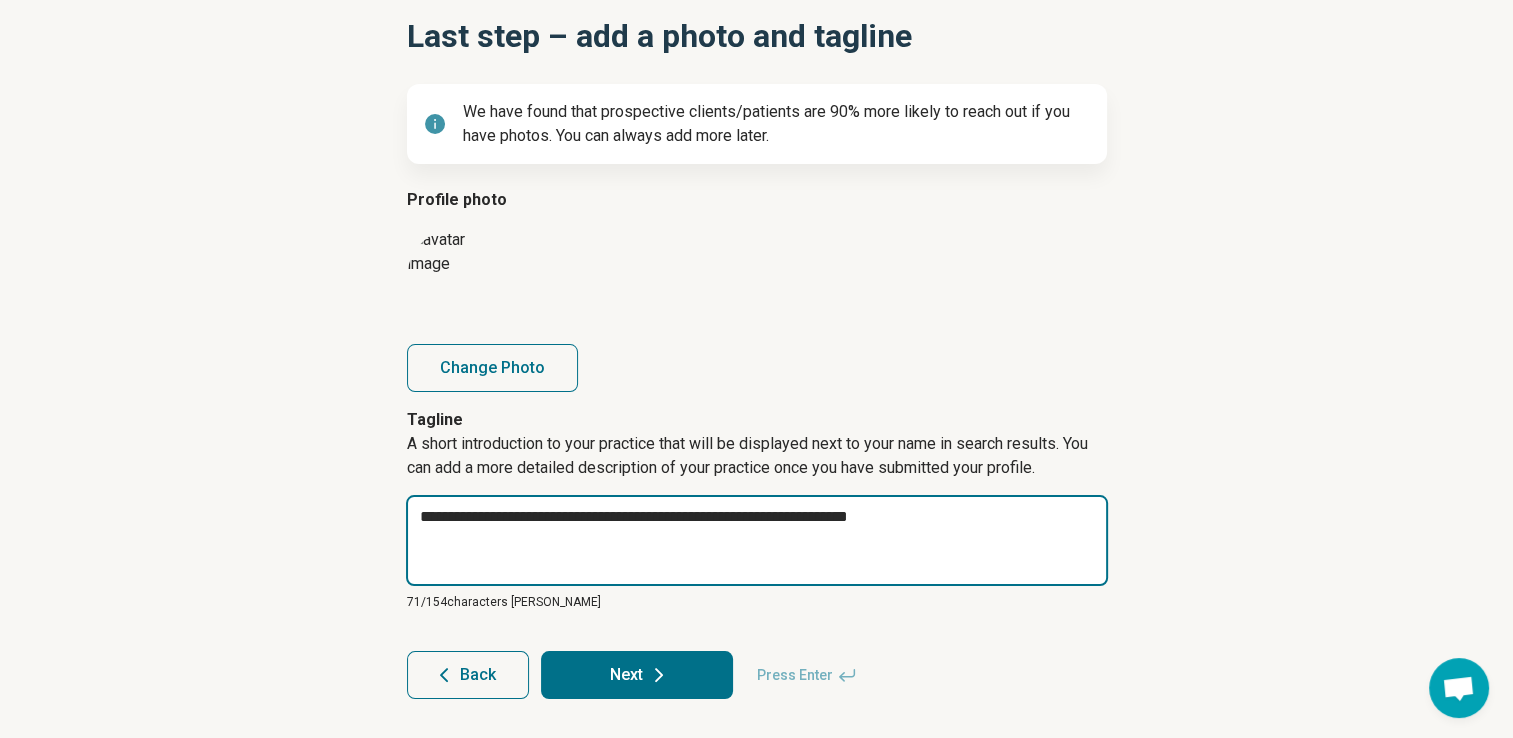 type on "*" 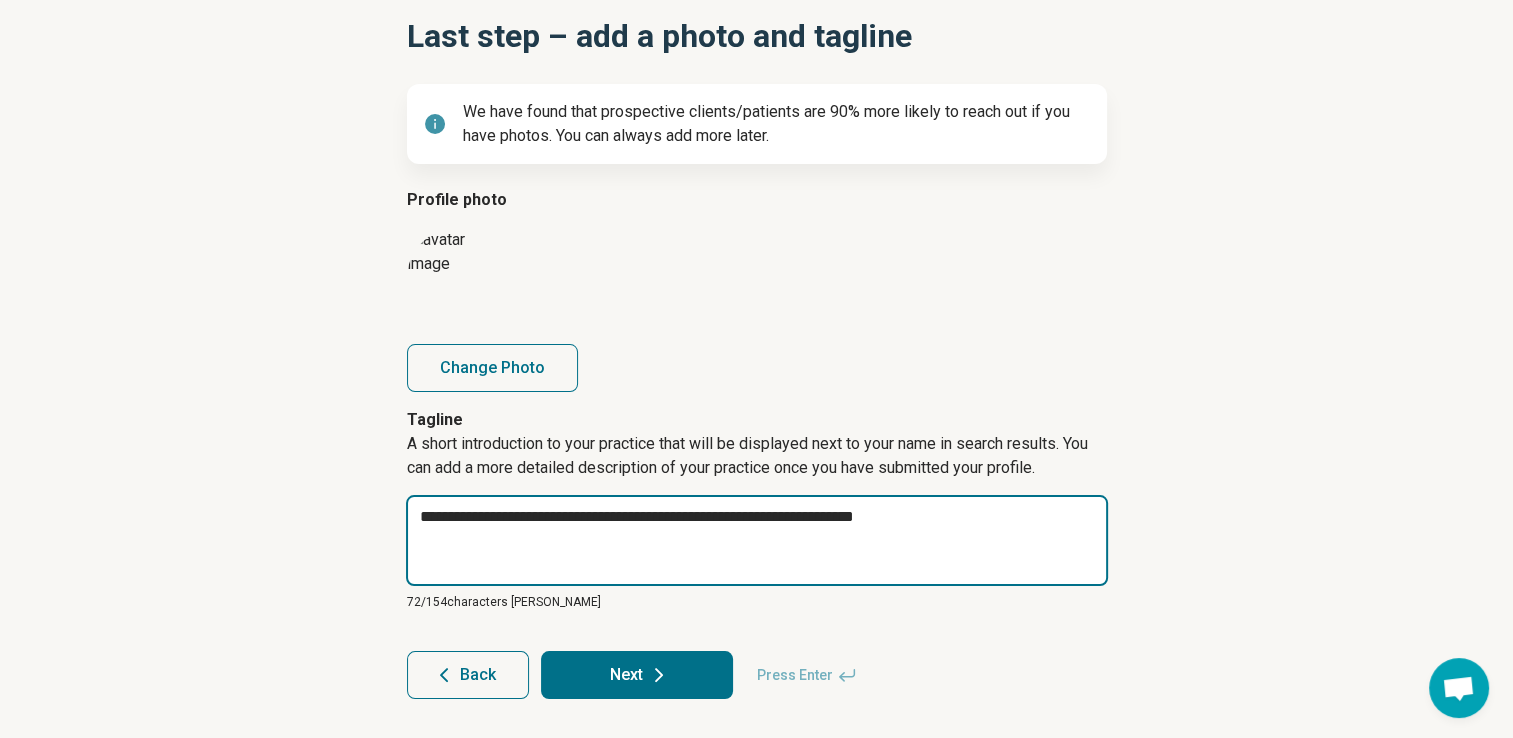 type on "*" 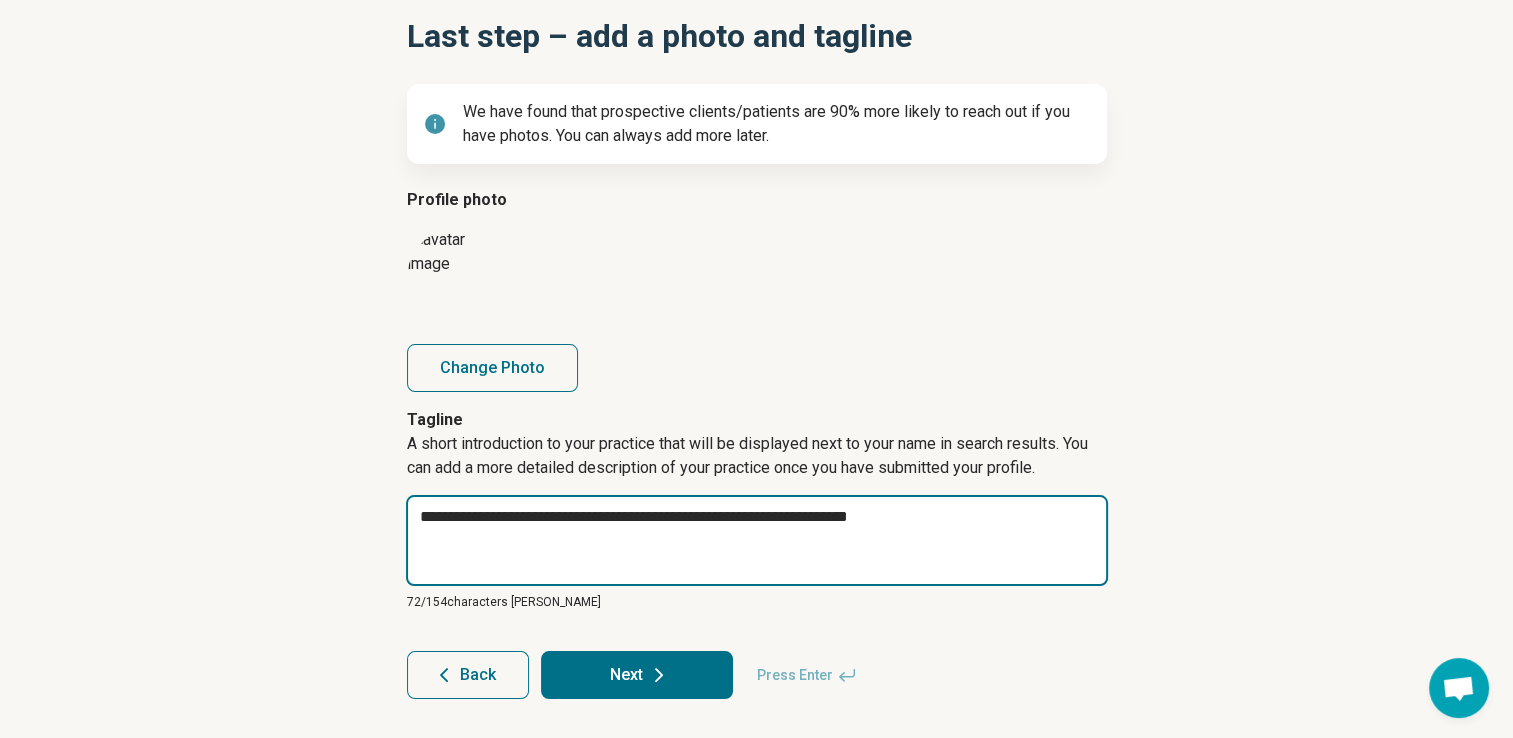 type on "*" 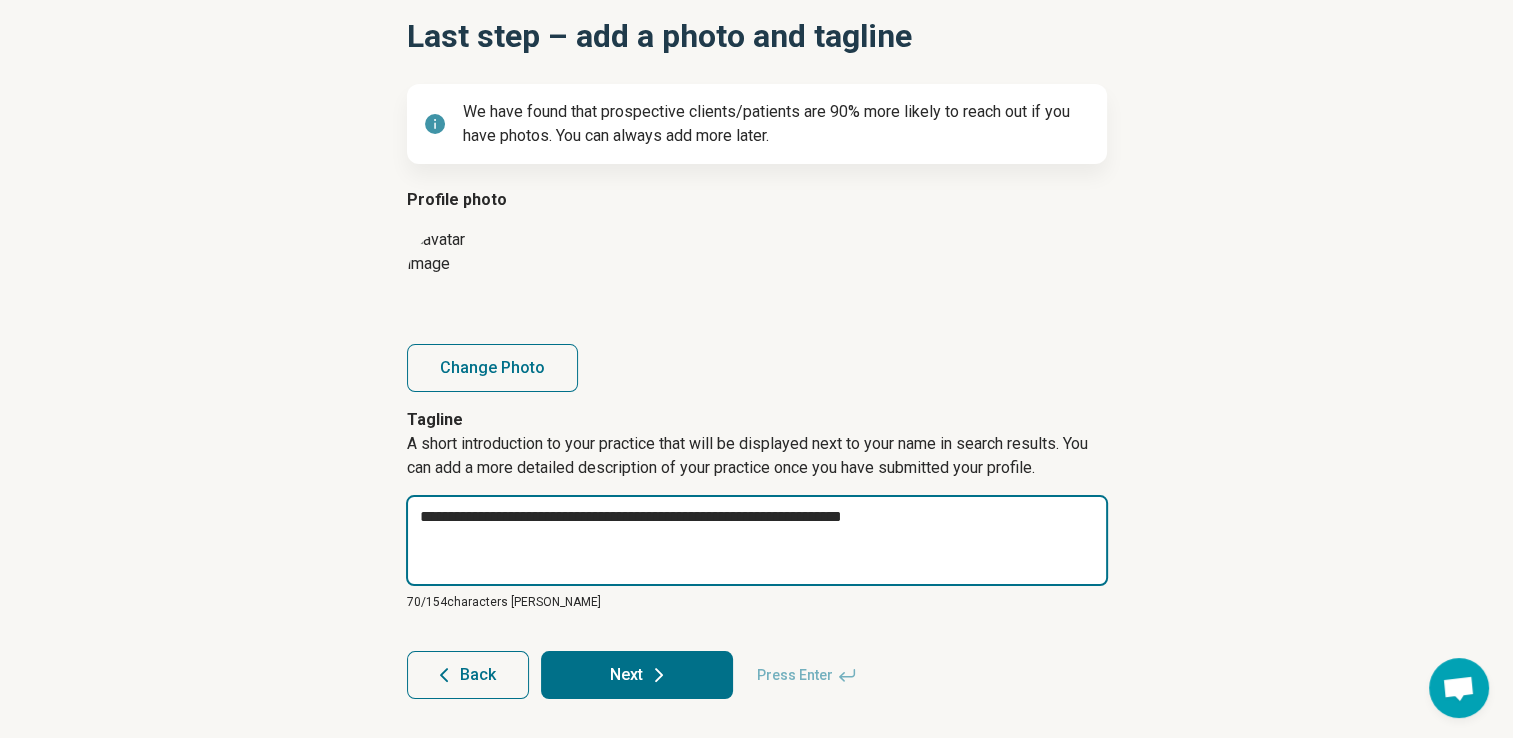 type on "*" 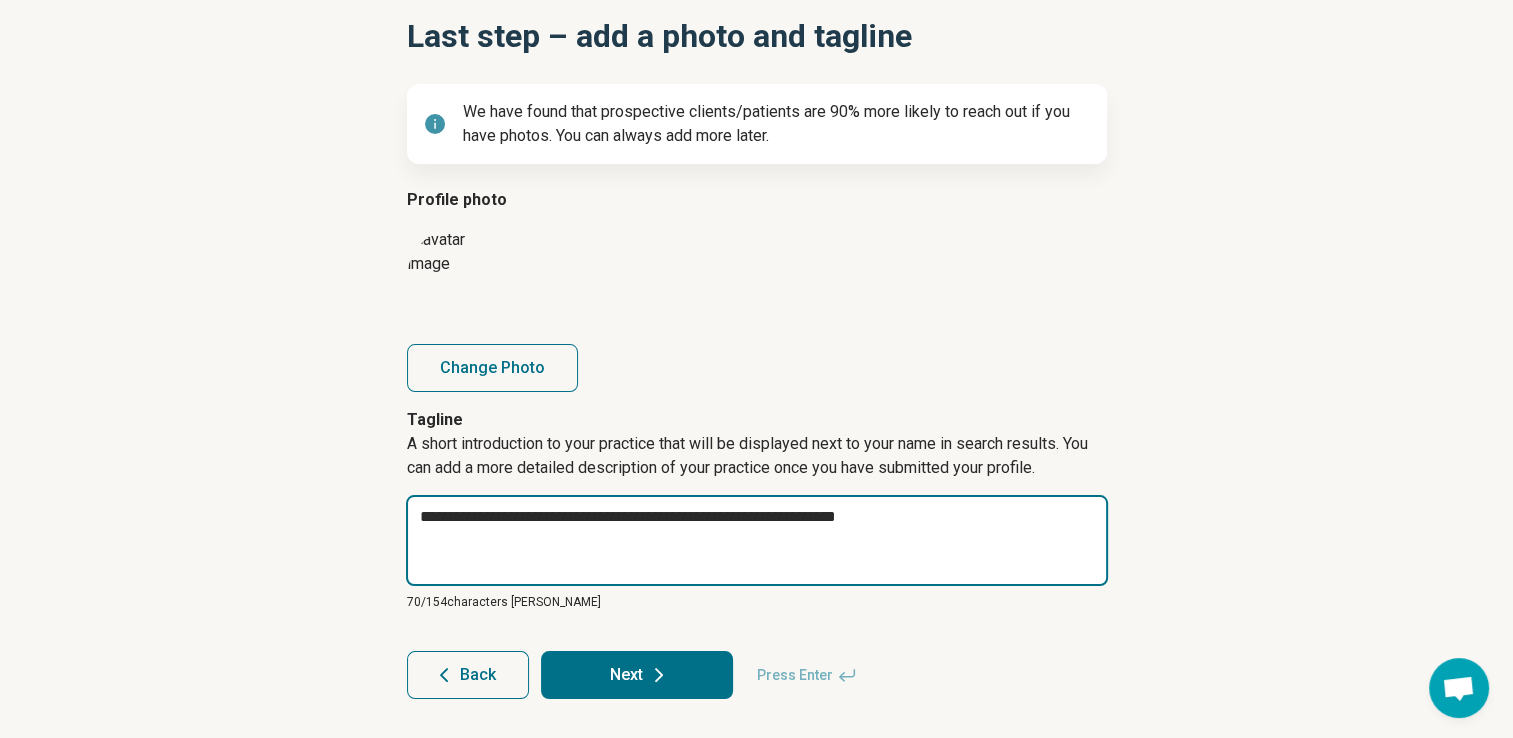 type on "*" 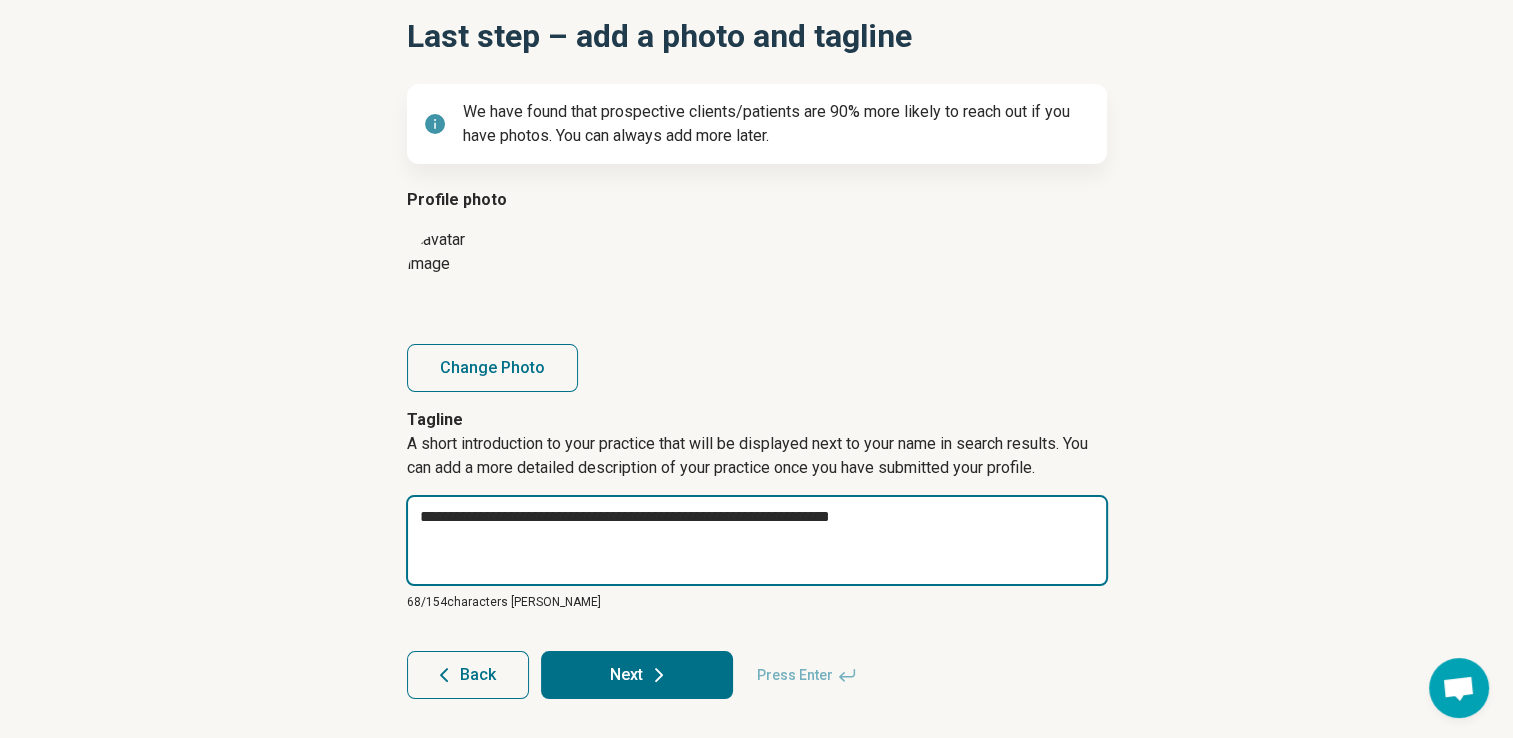 type on "*" 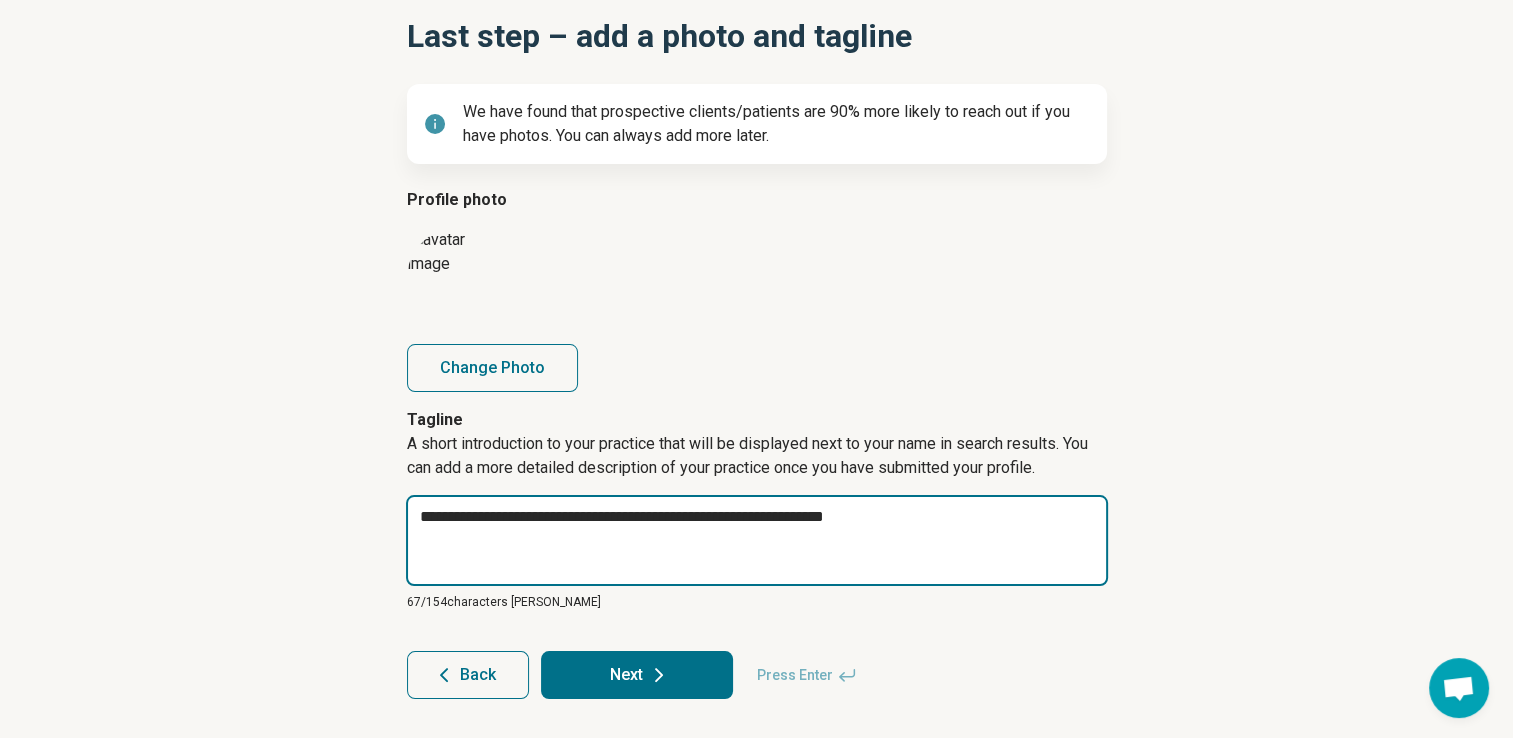 type on "*" 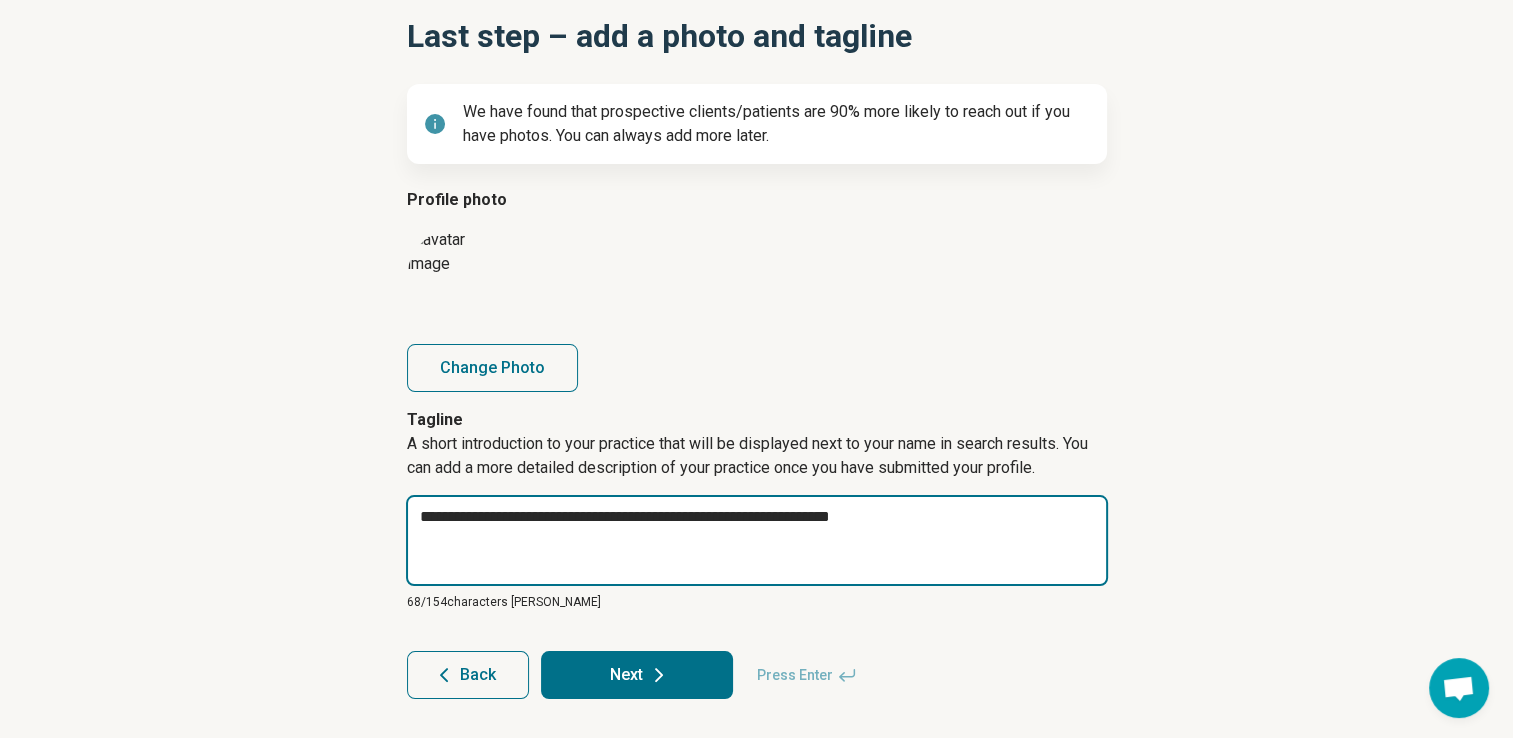 type on "*" 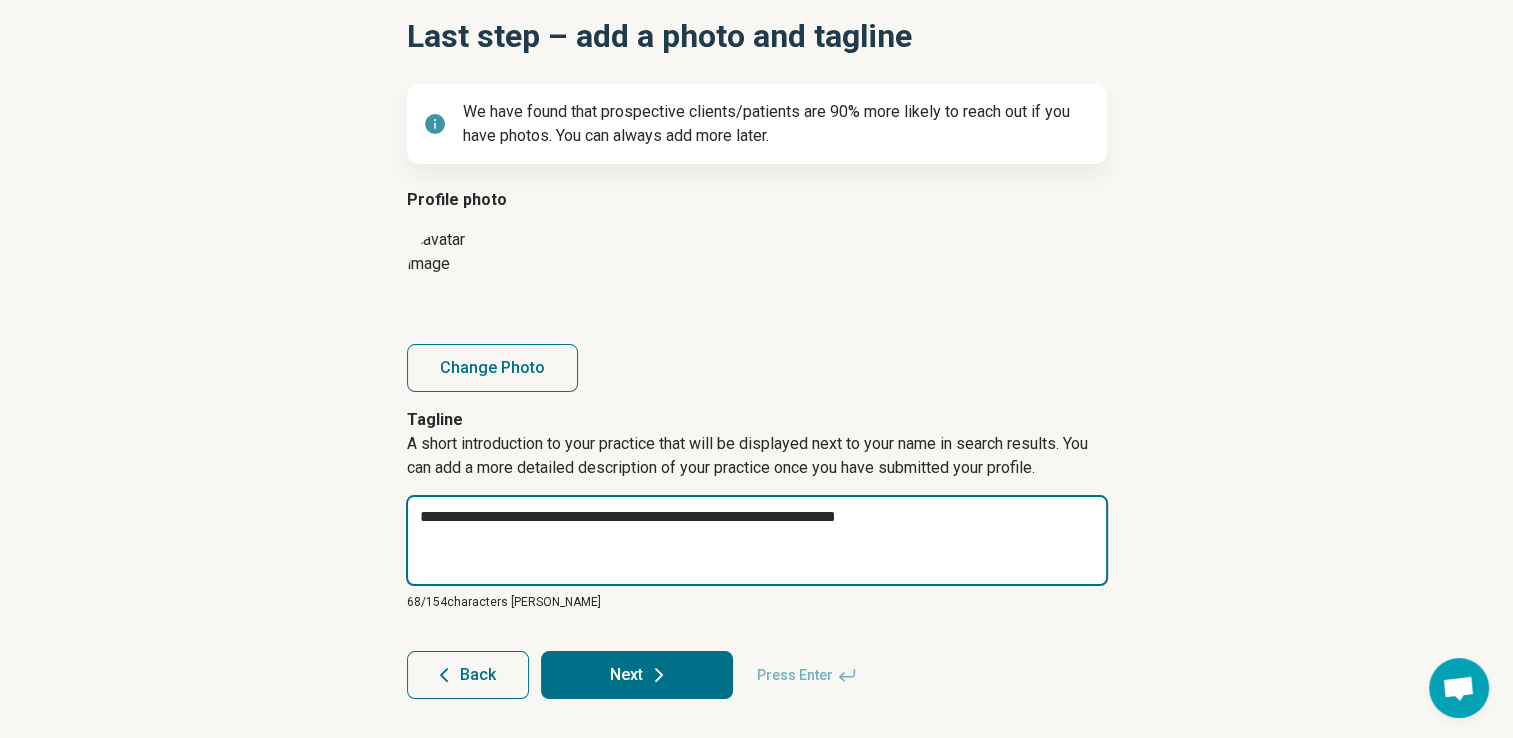 type on "*" 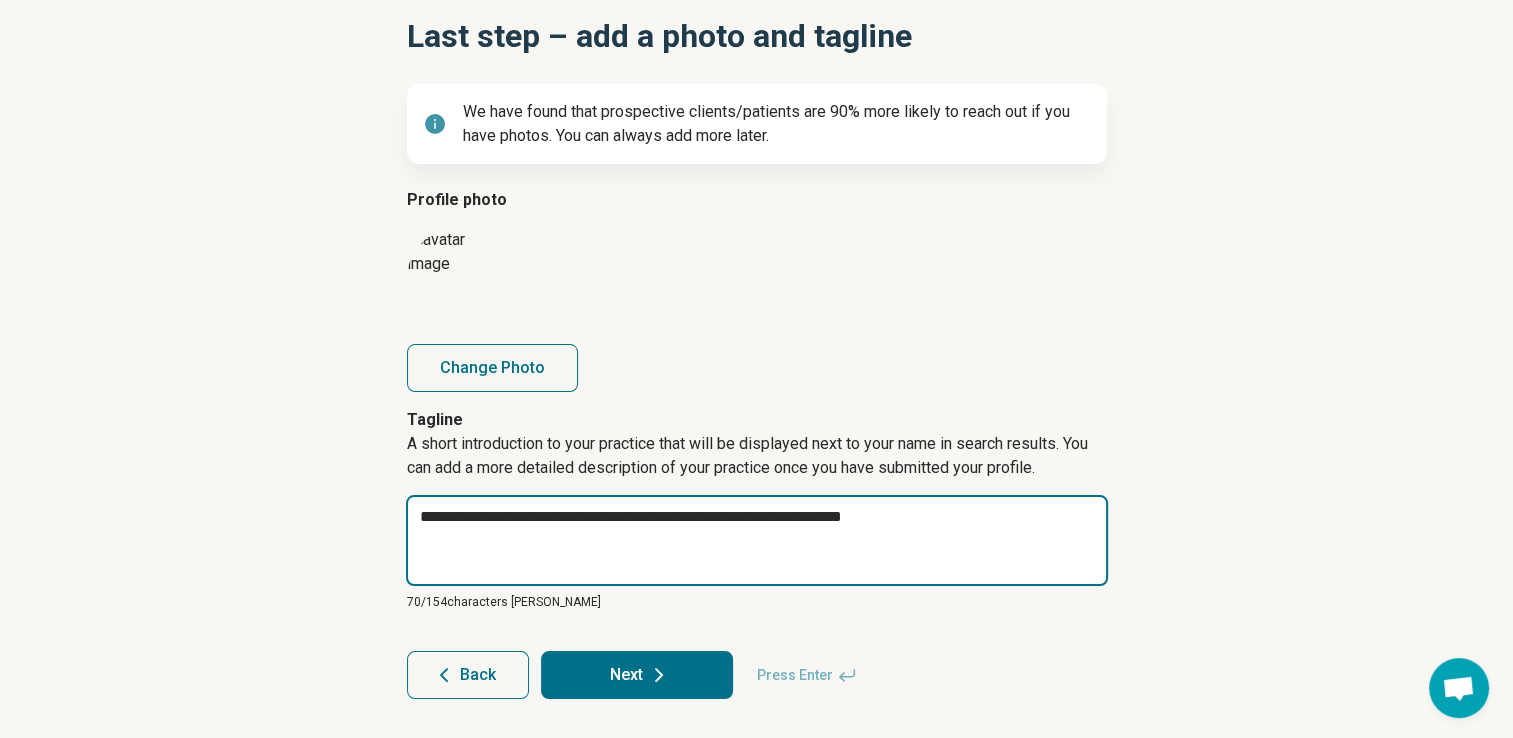 type on "*" 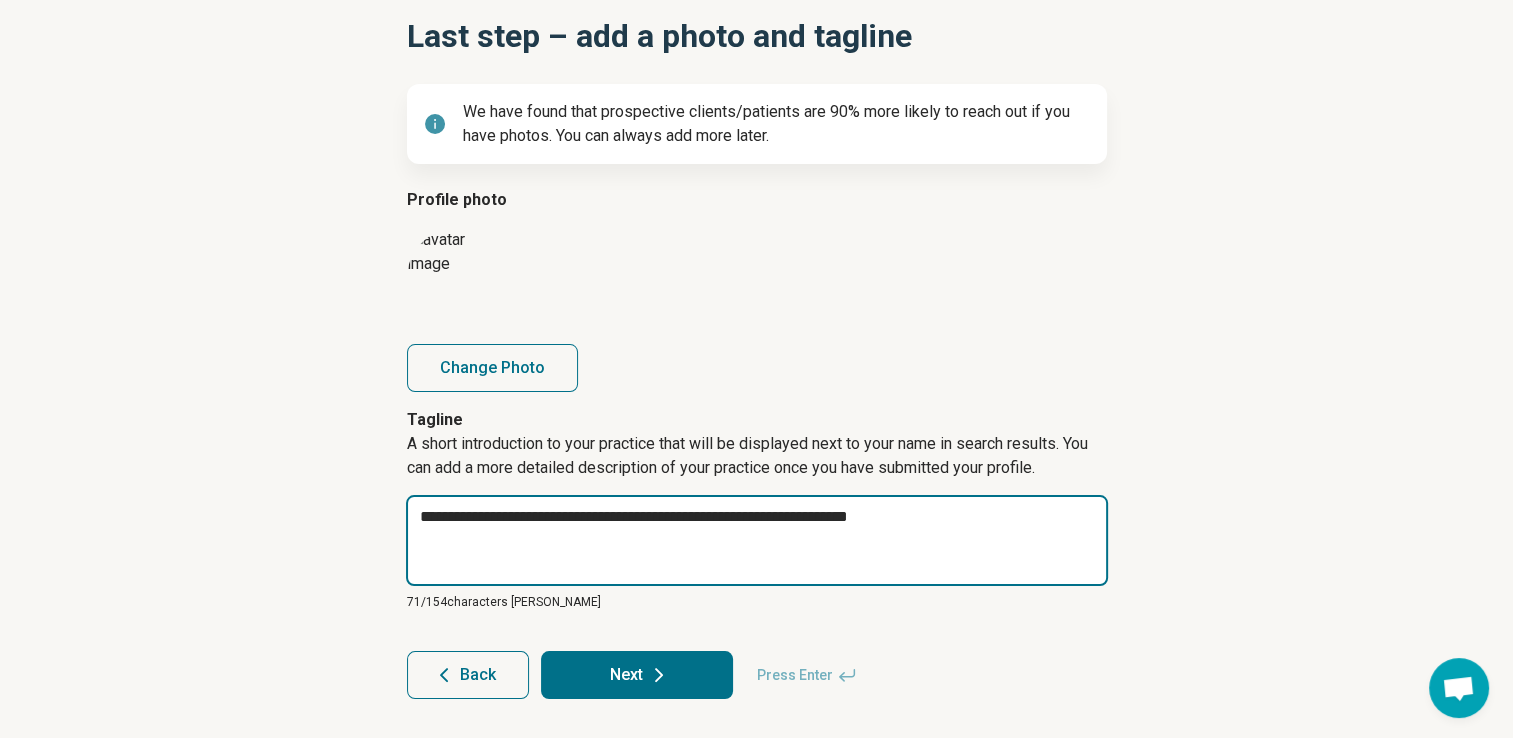 type on "*" 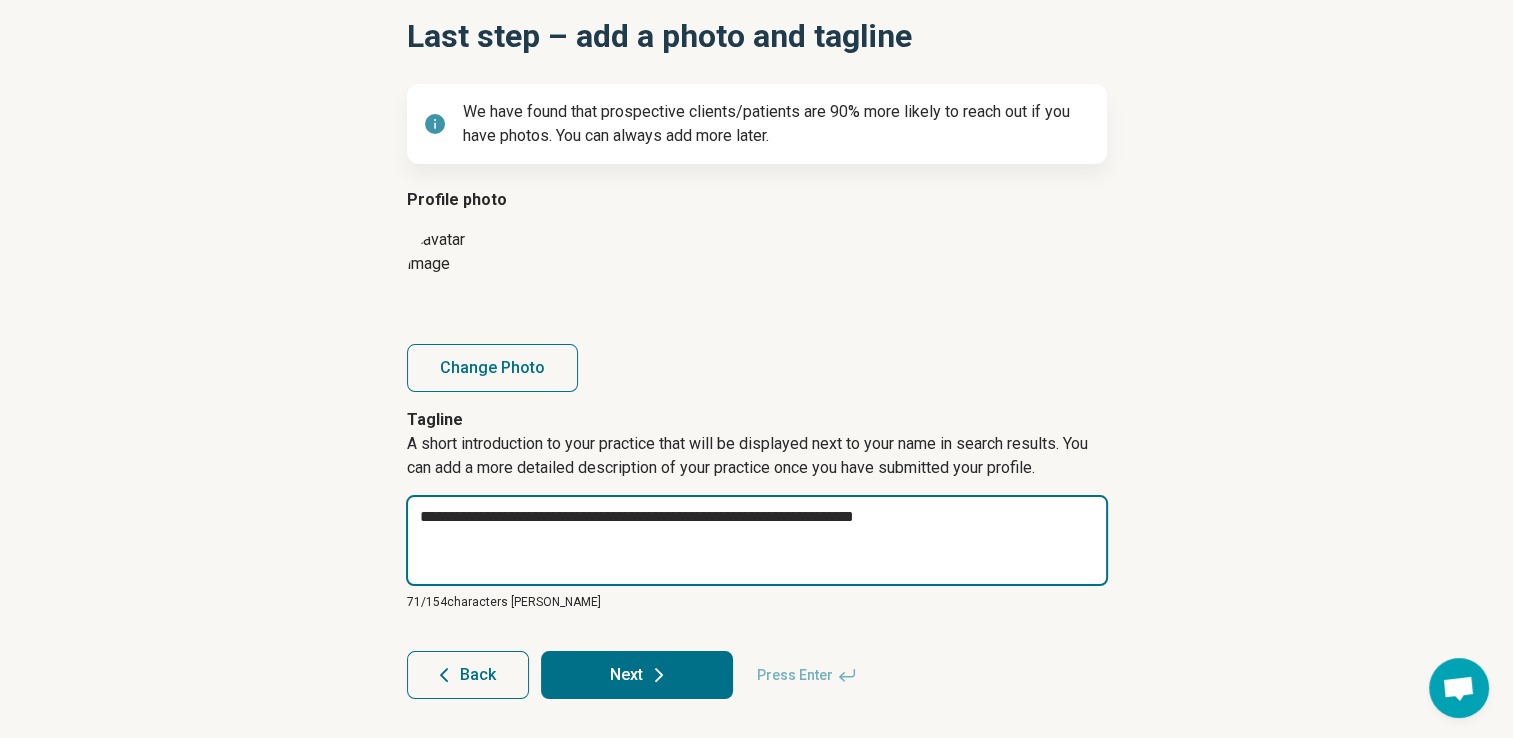 type on "*" 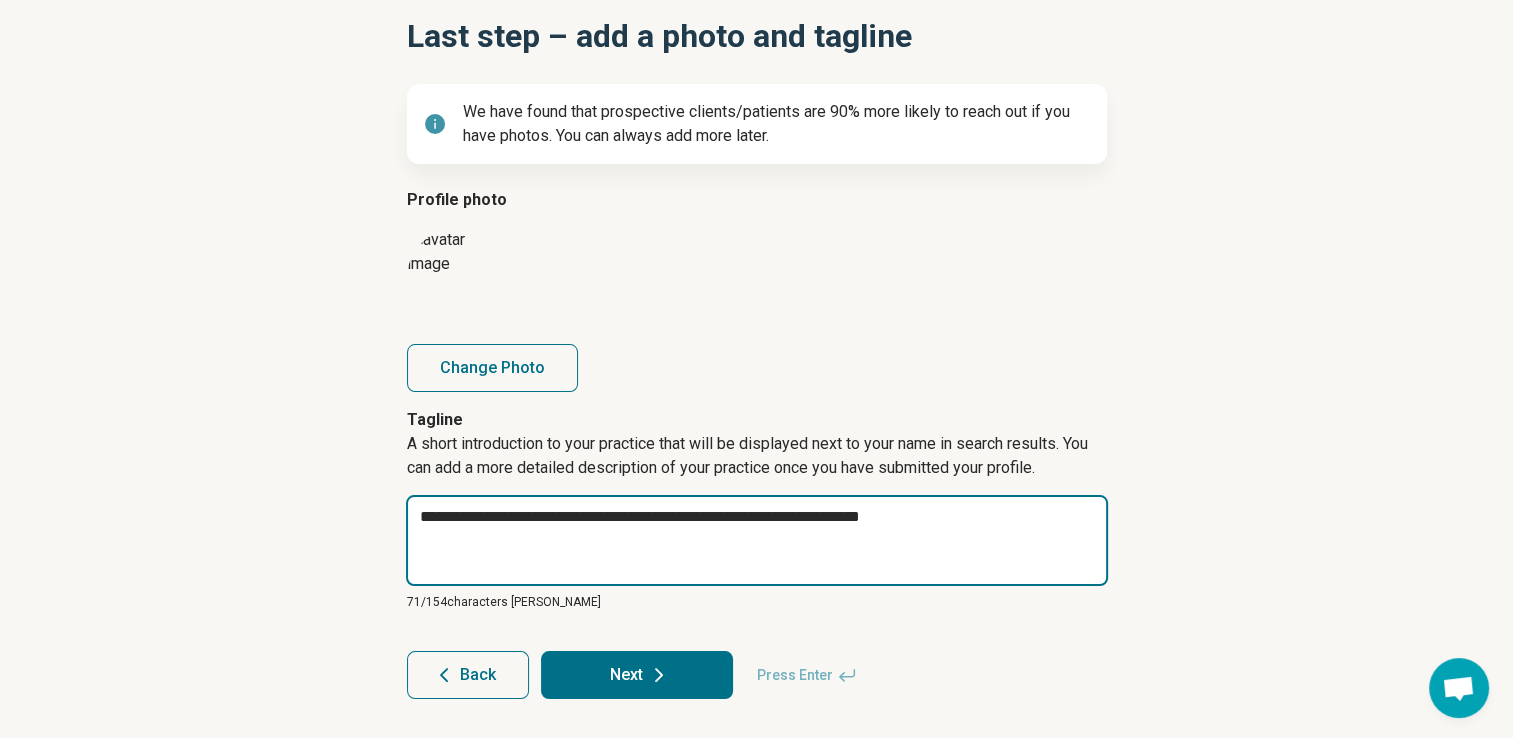 type on "*" 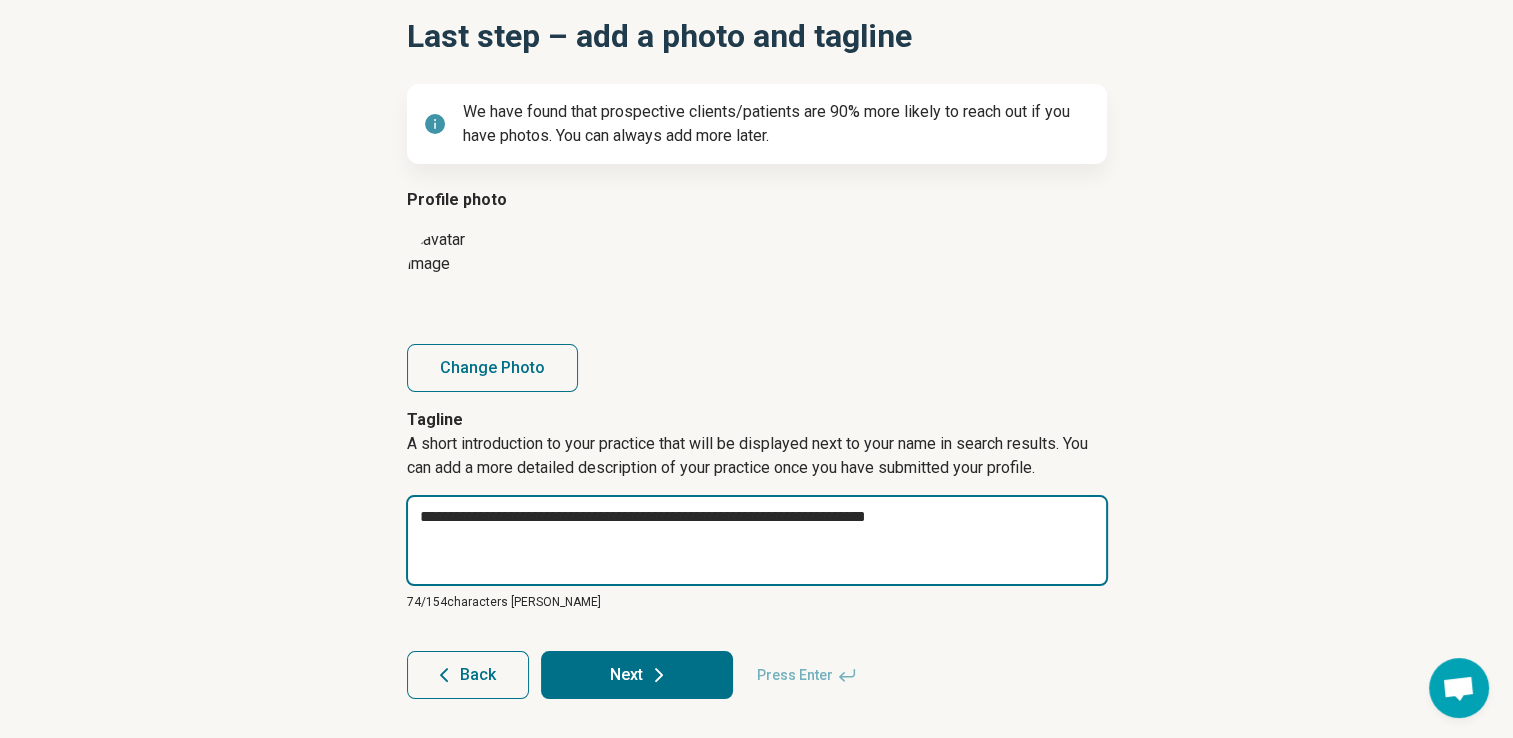 type on "*" 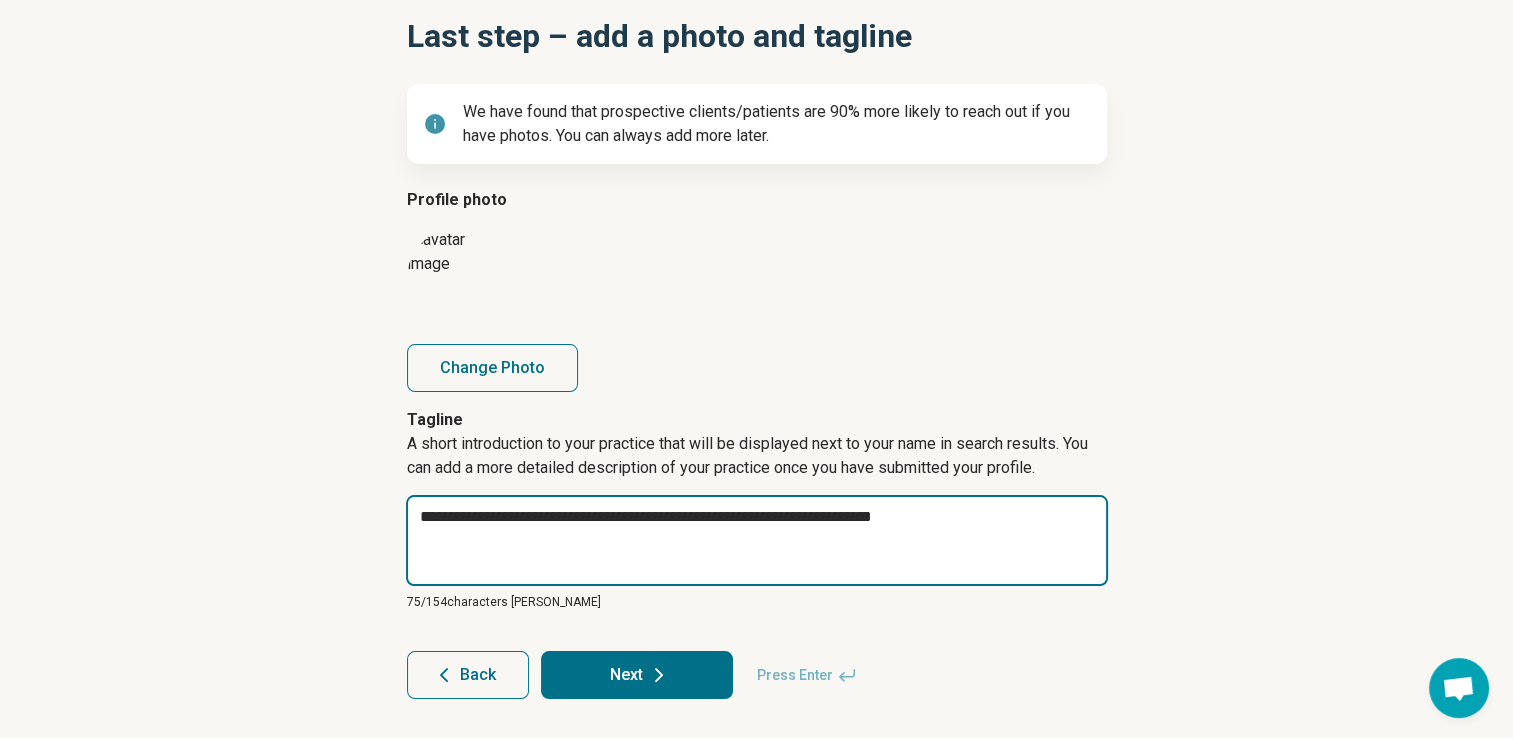 type on "*" 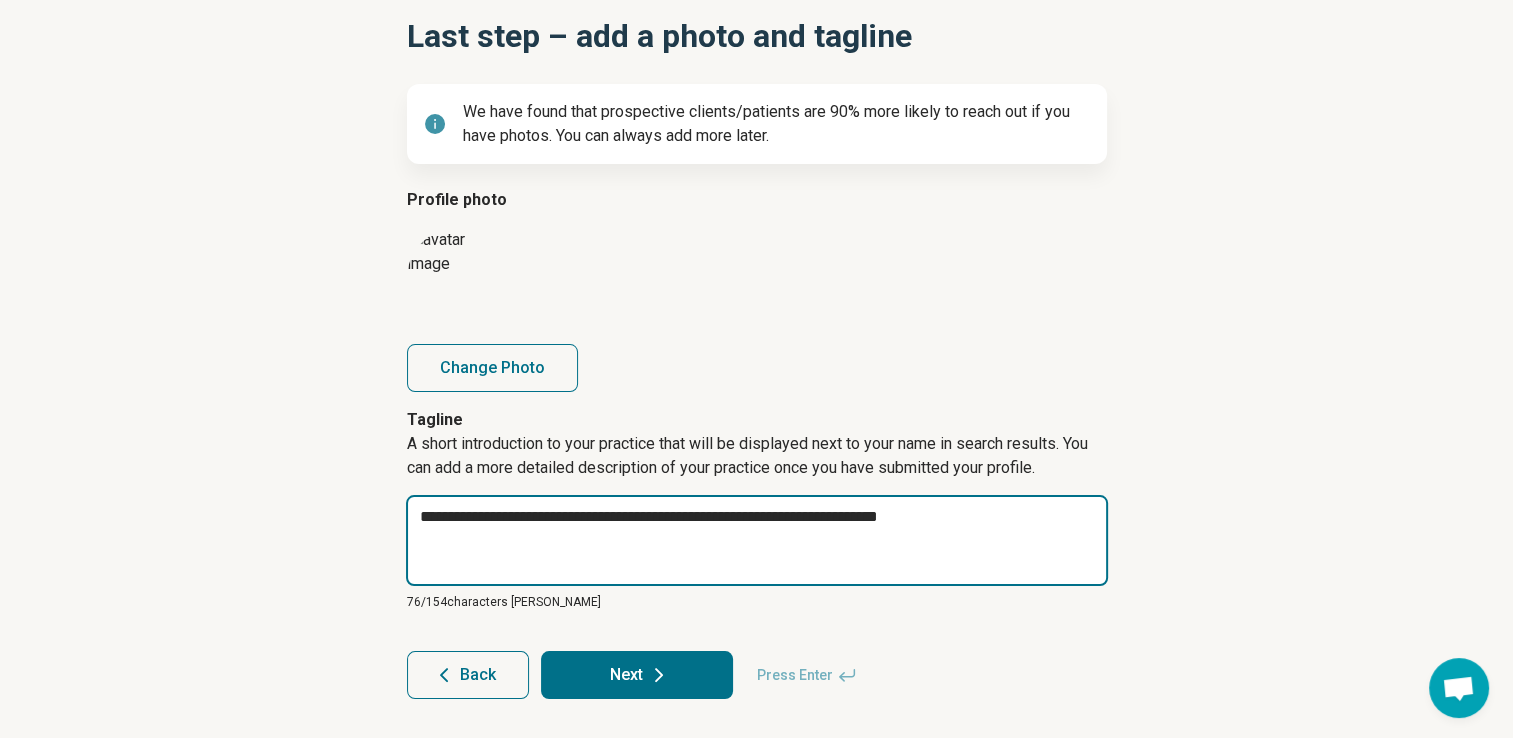 type on "*" 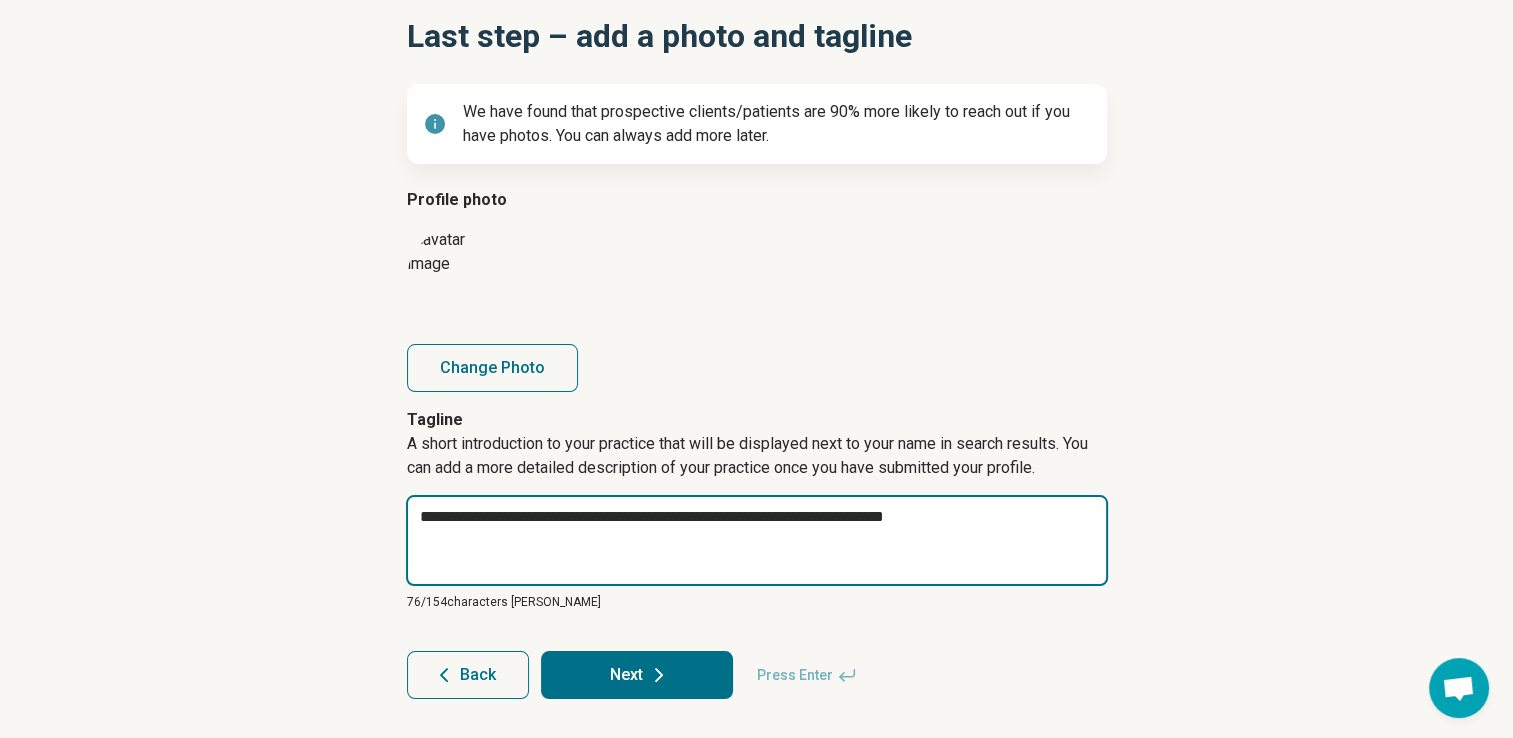 type on "*" 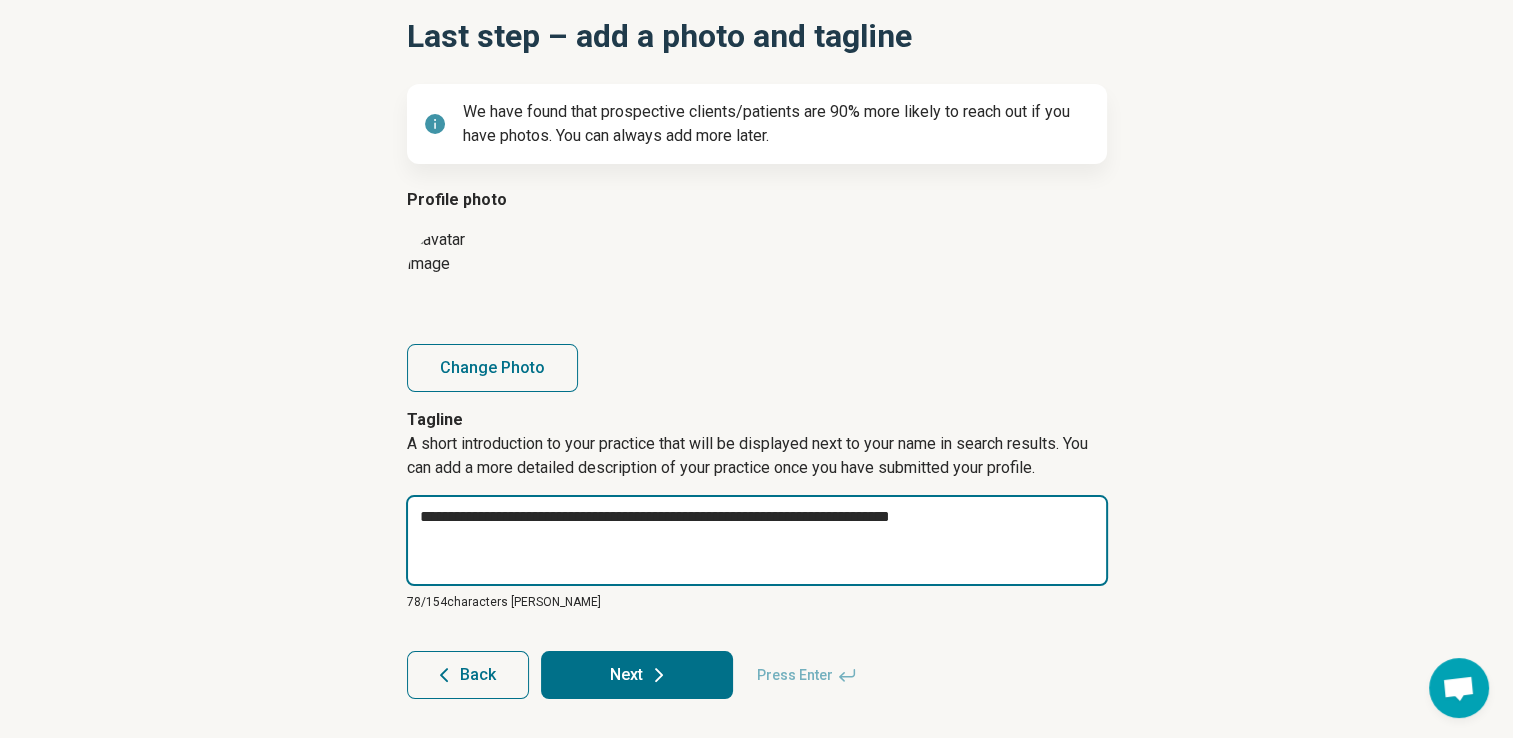 type on "*" 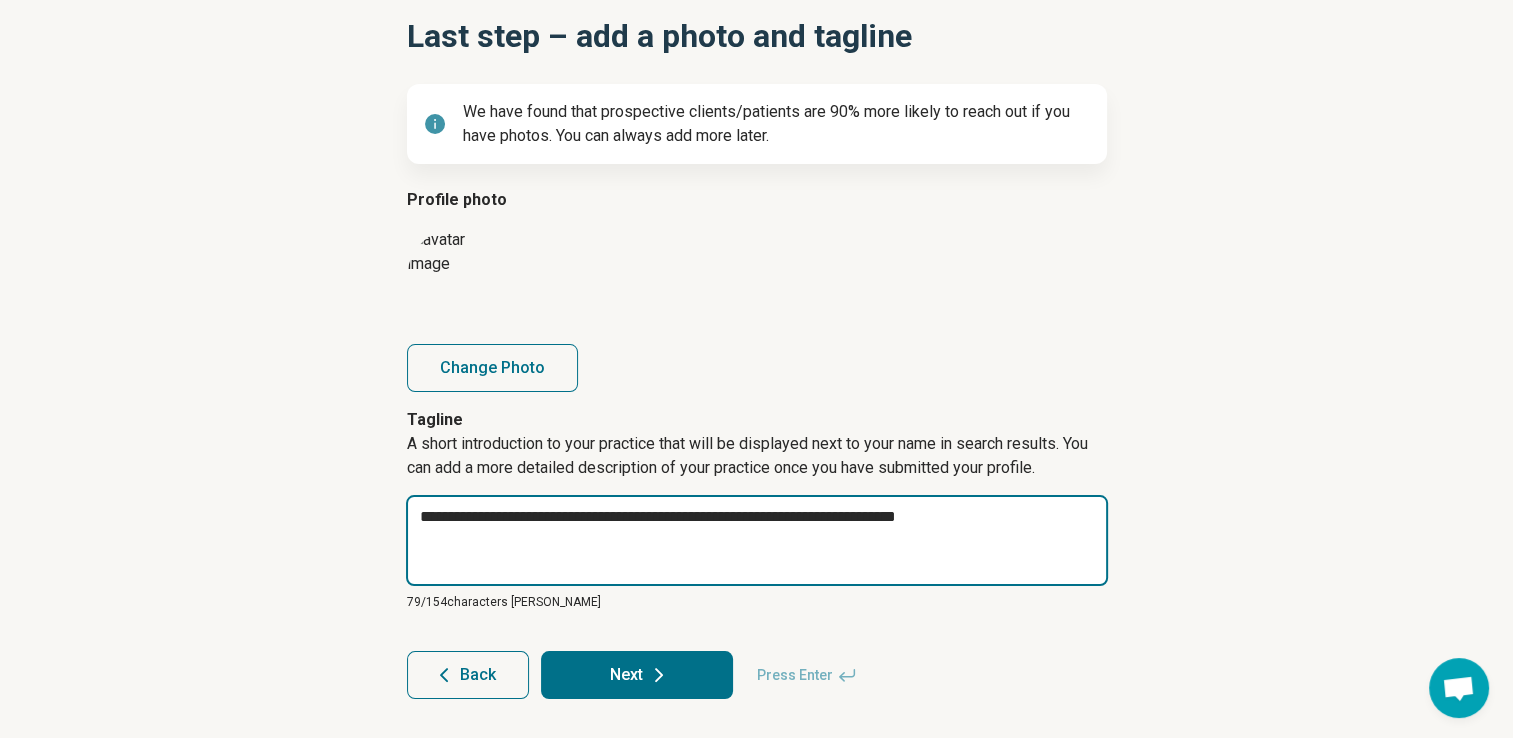 type on "*" 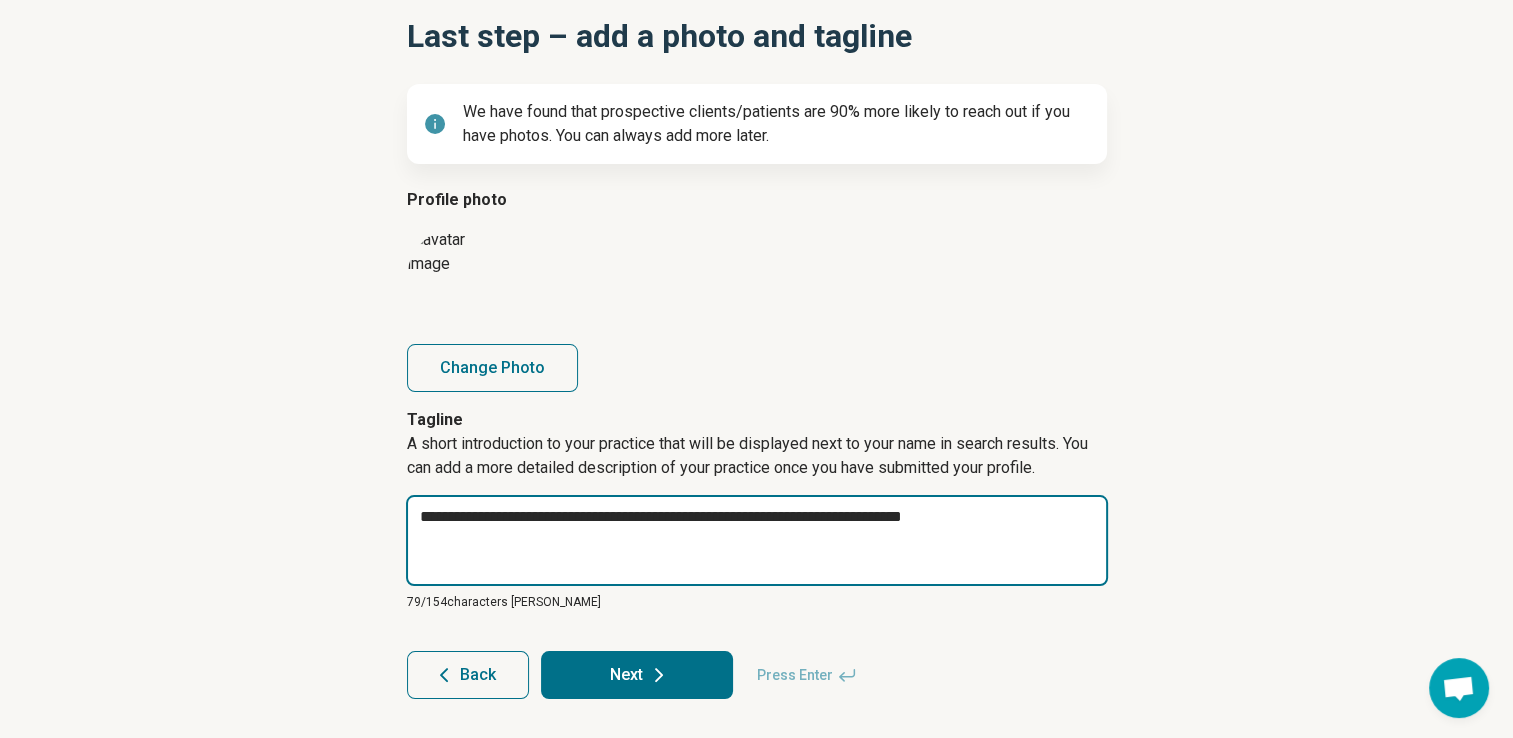 type on "*" 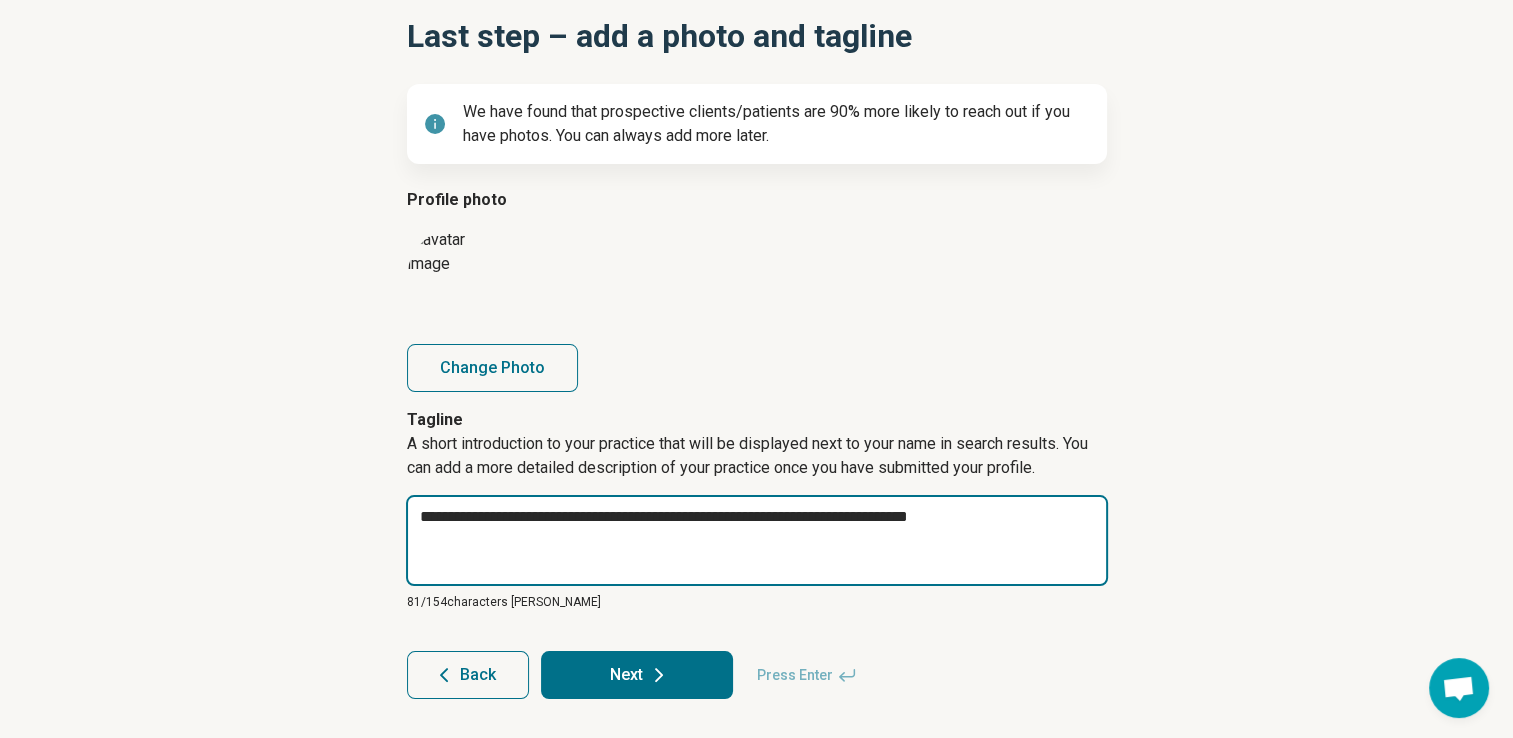type on "*" 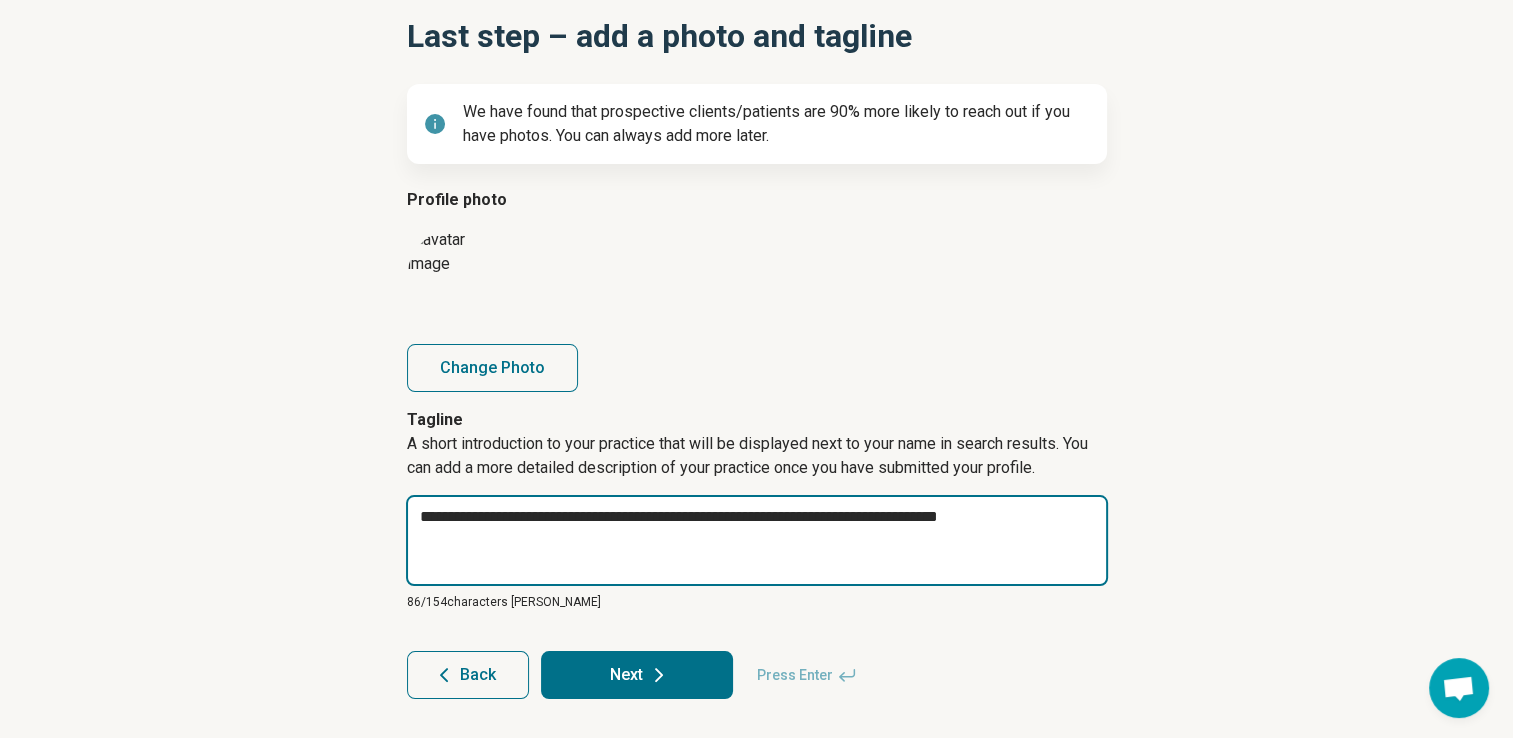 type on "*" 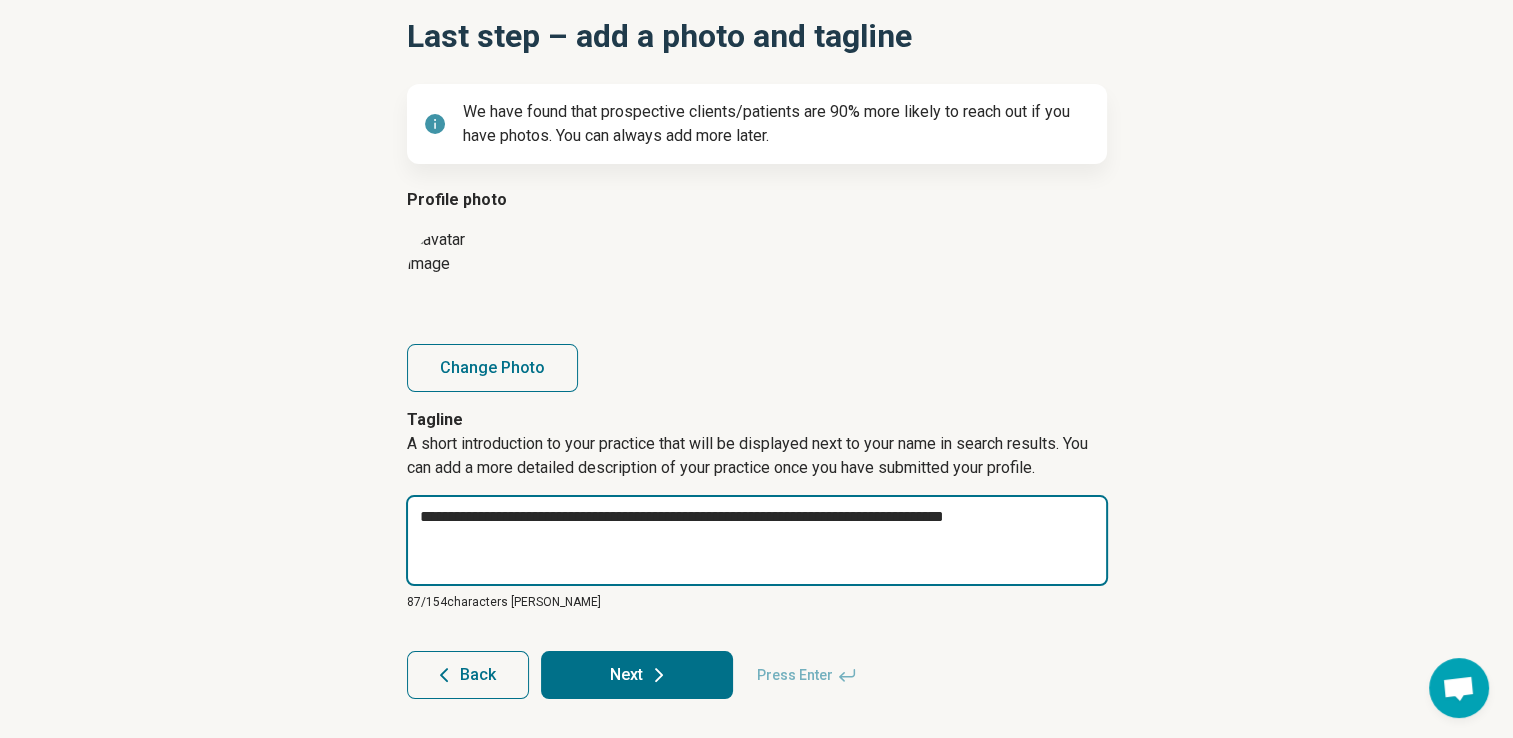 type on "*" 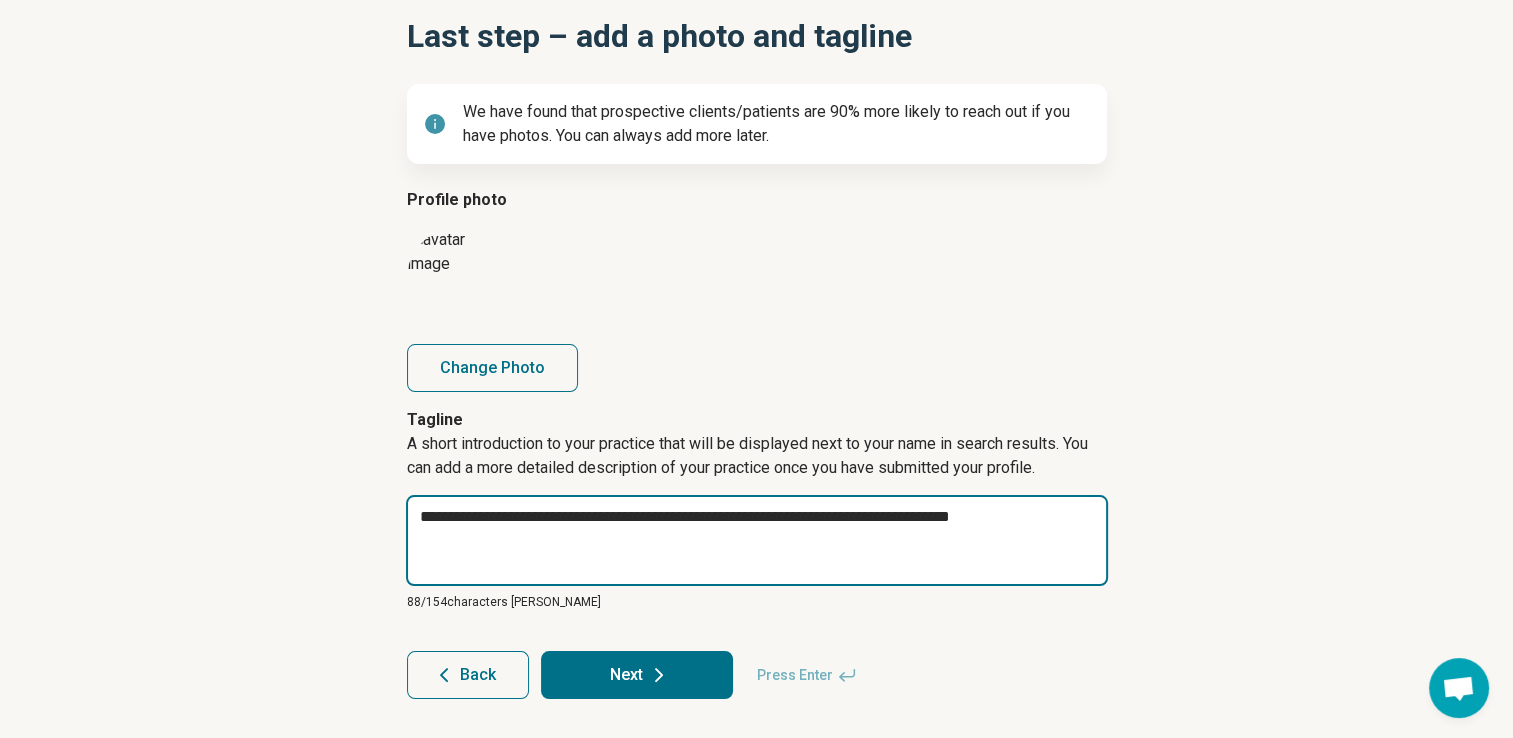 type on "*" 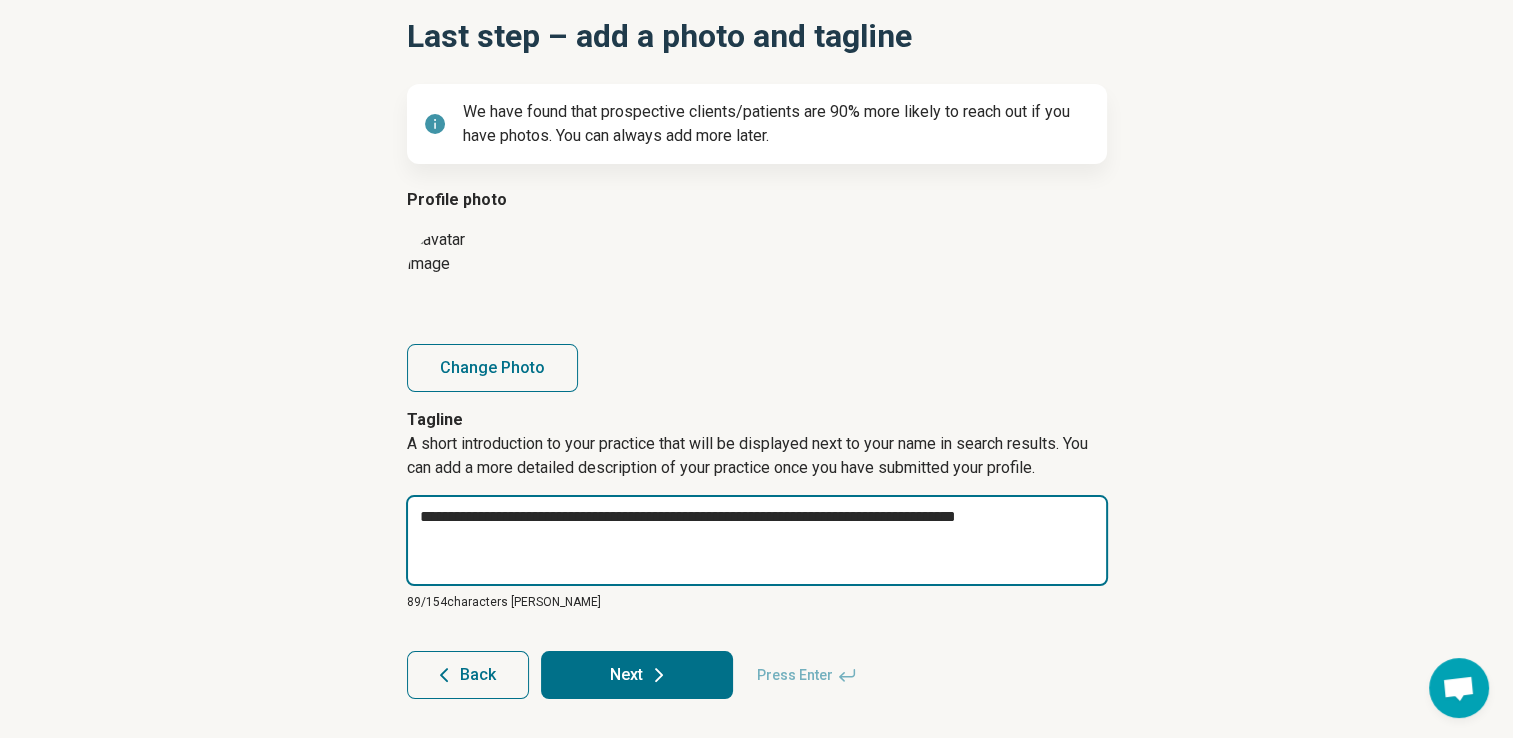type on "*" 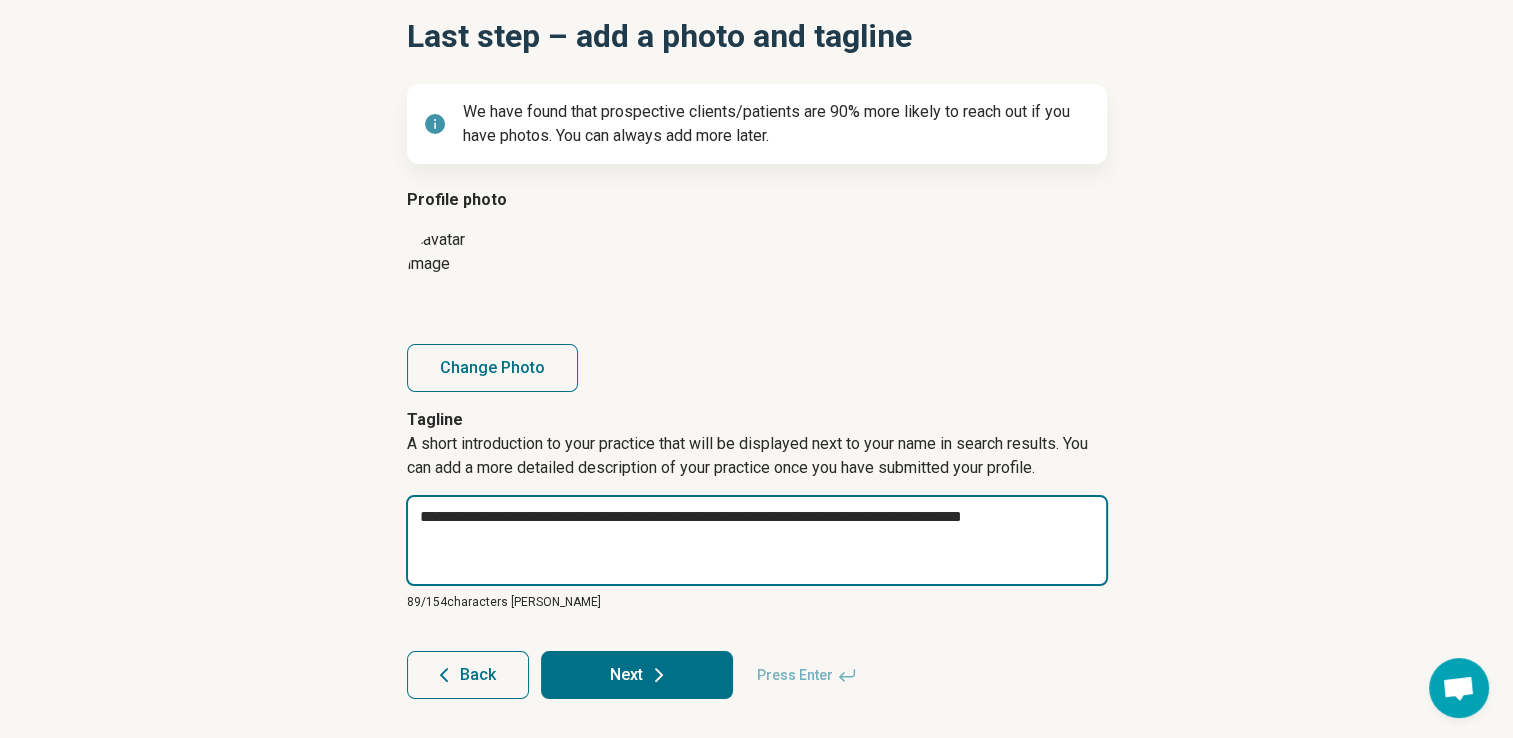 type on "*" 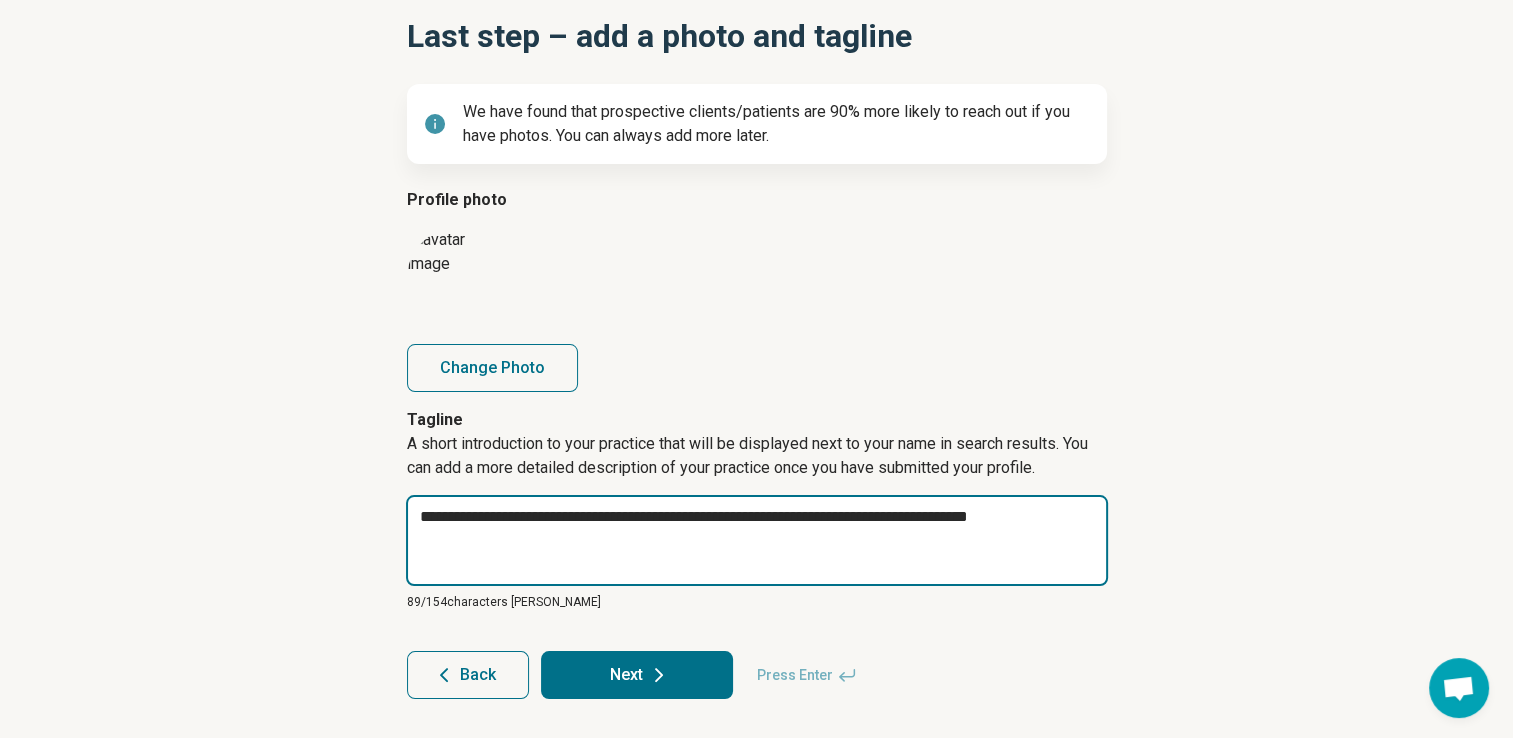 type on "*" 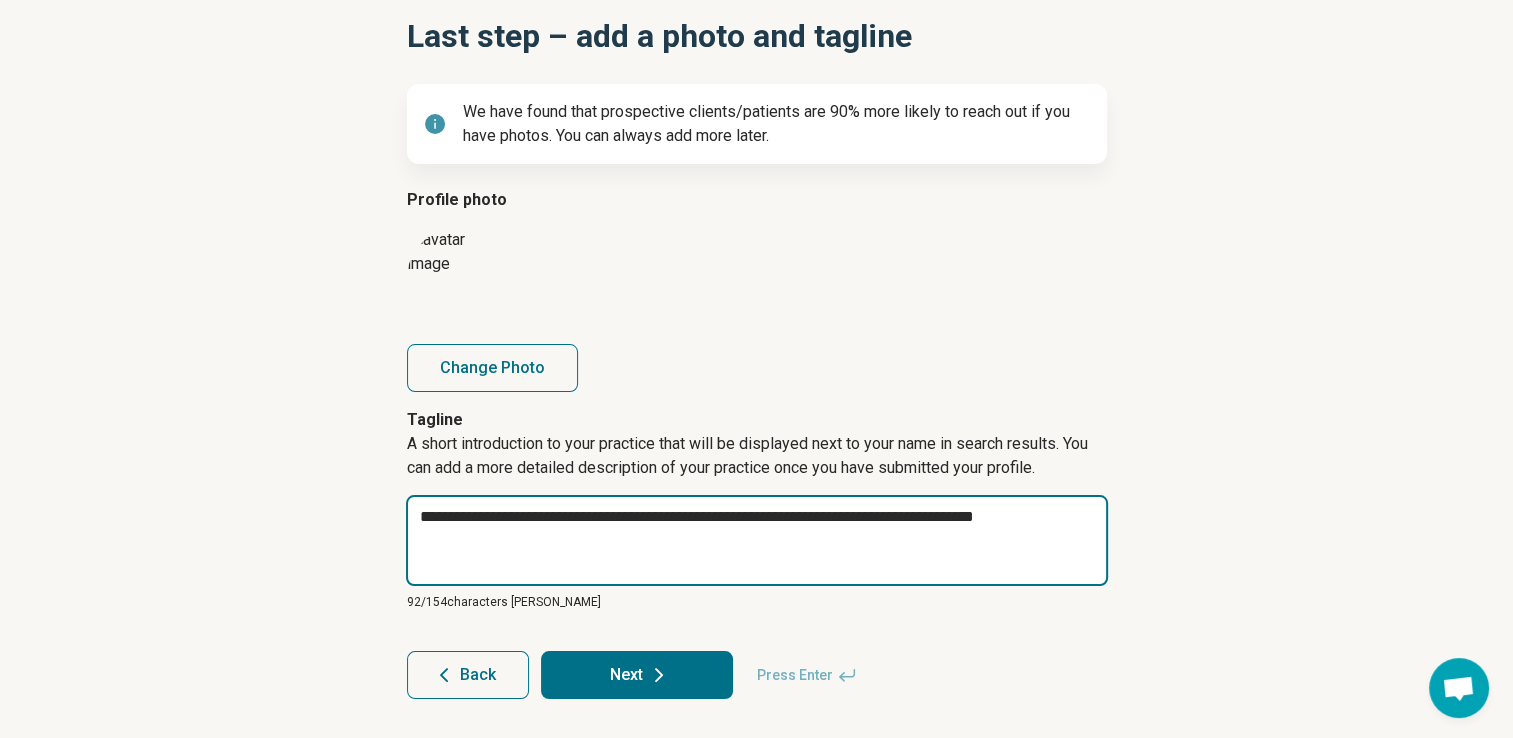 type on "*" 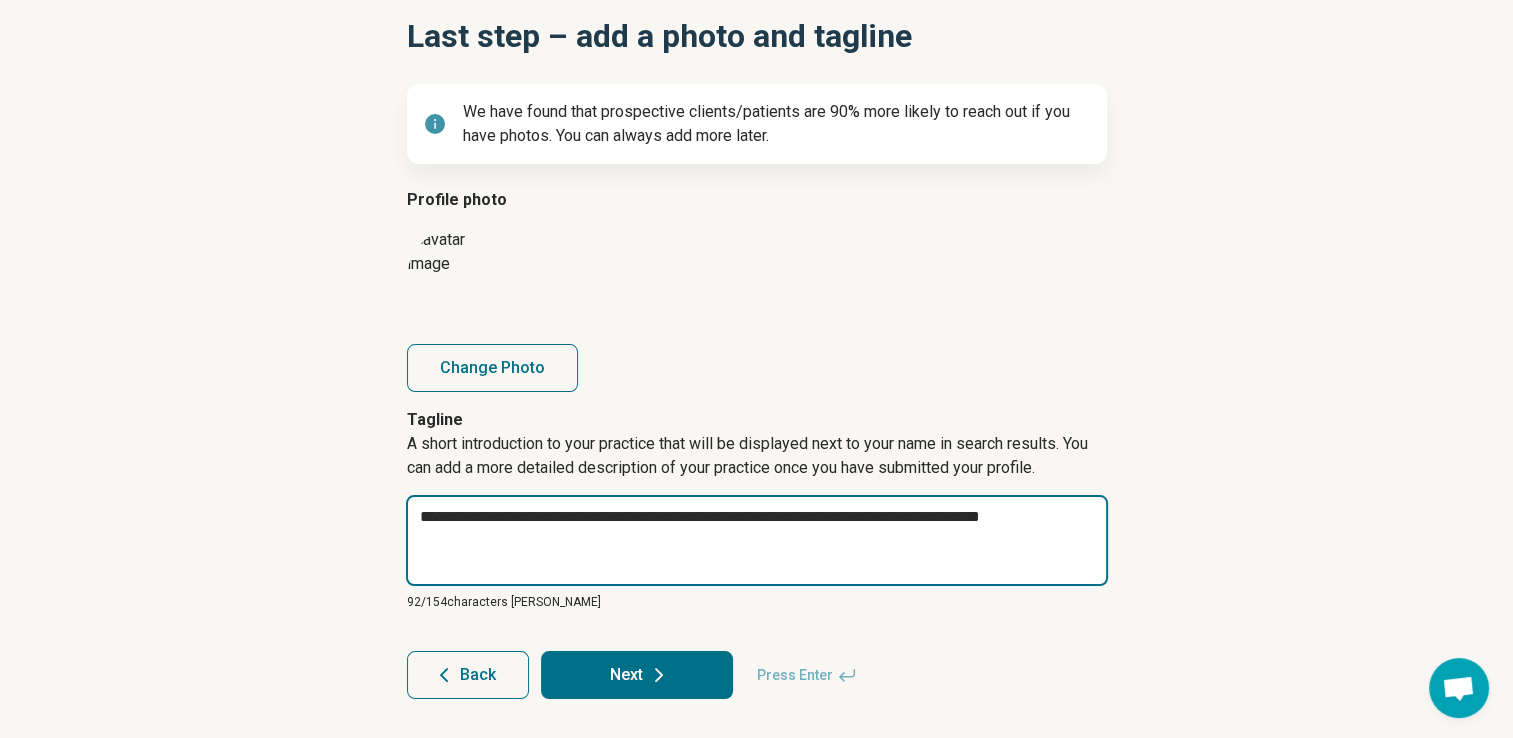 type on "*" 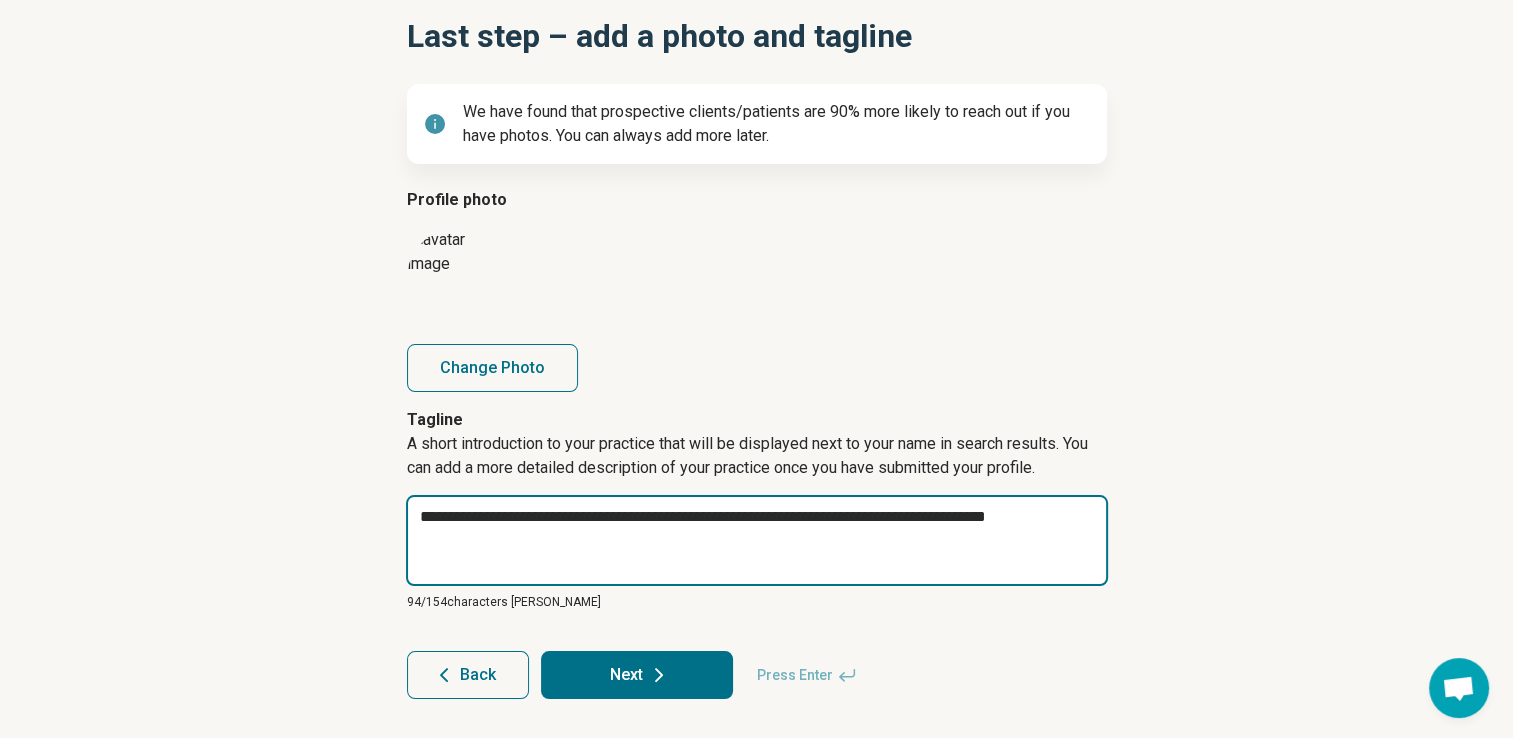 type on "*" 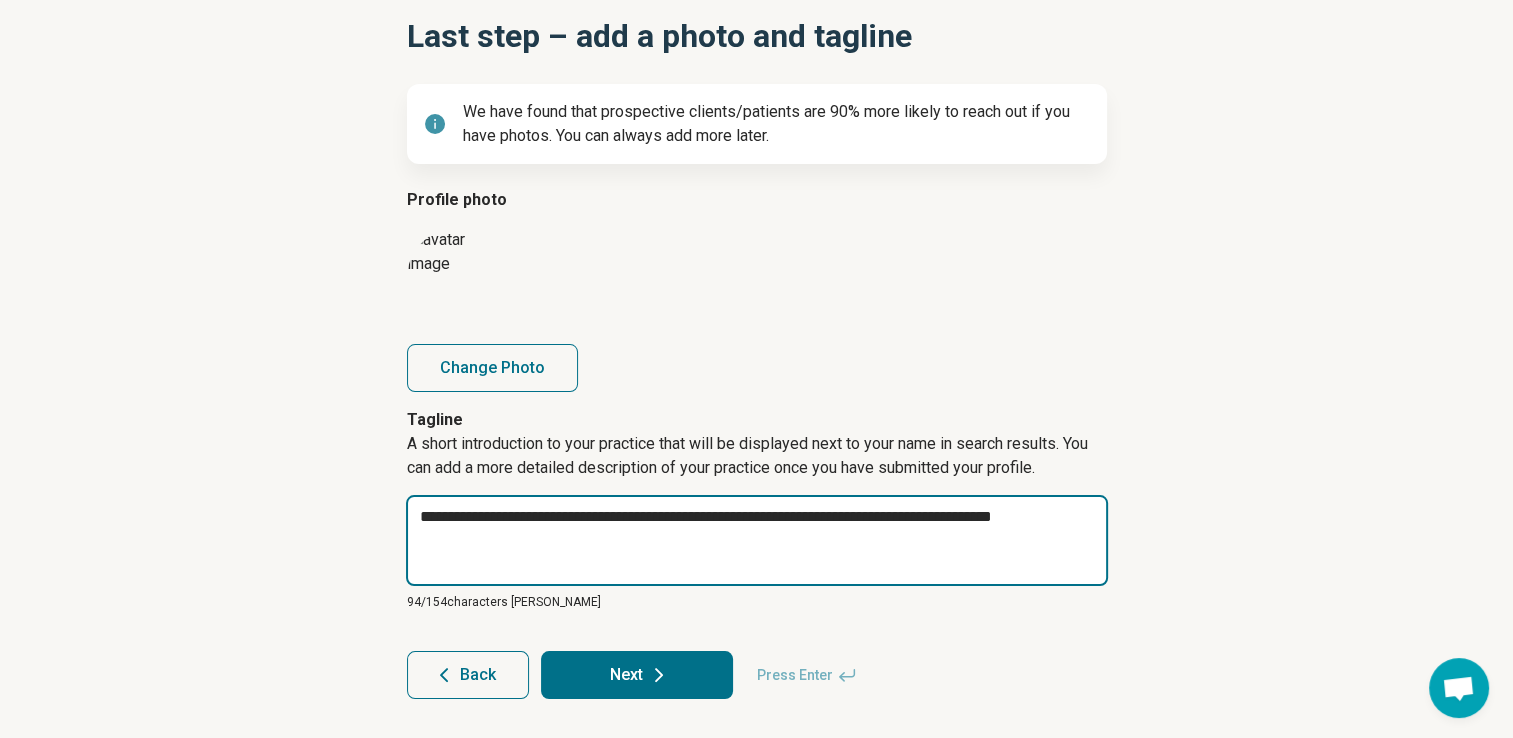 type on "*" 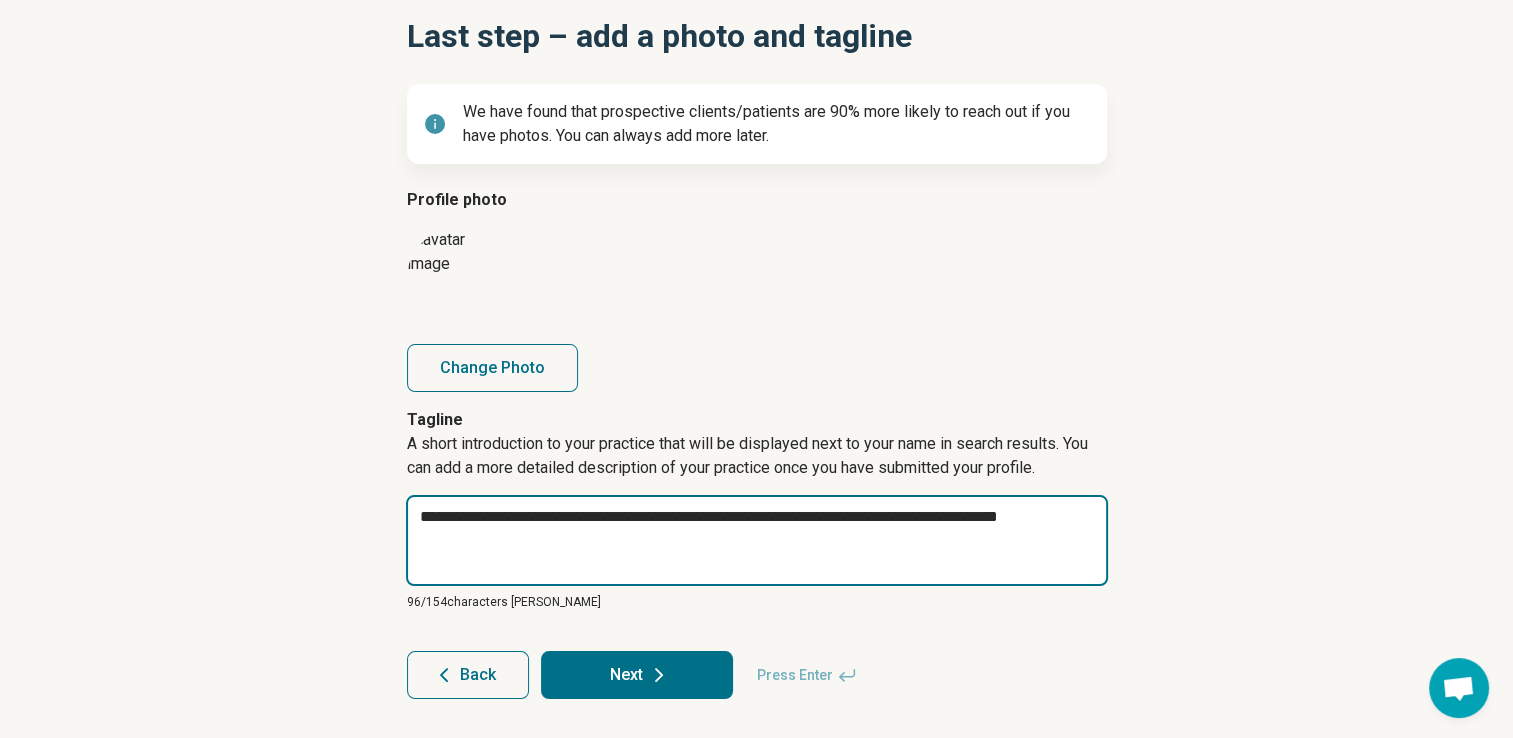 type on "*" 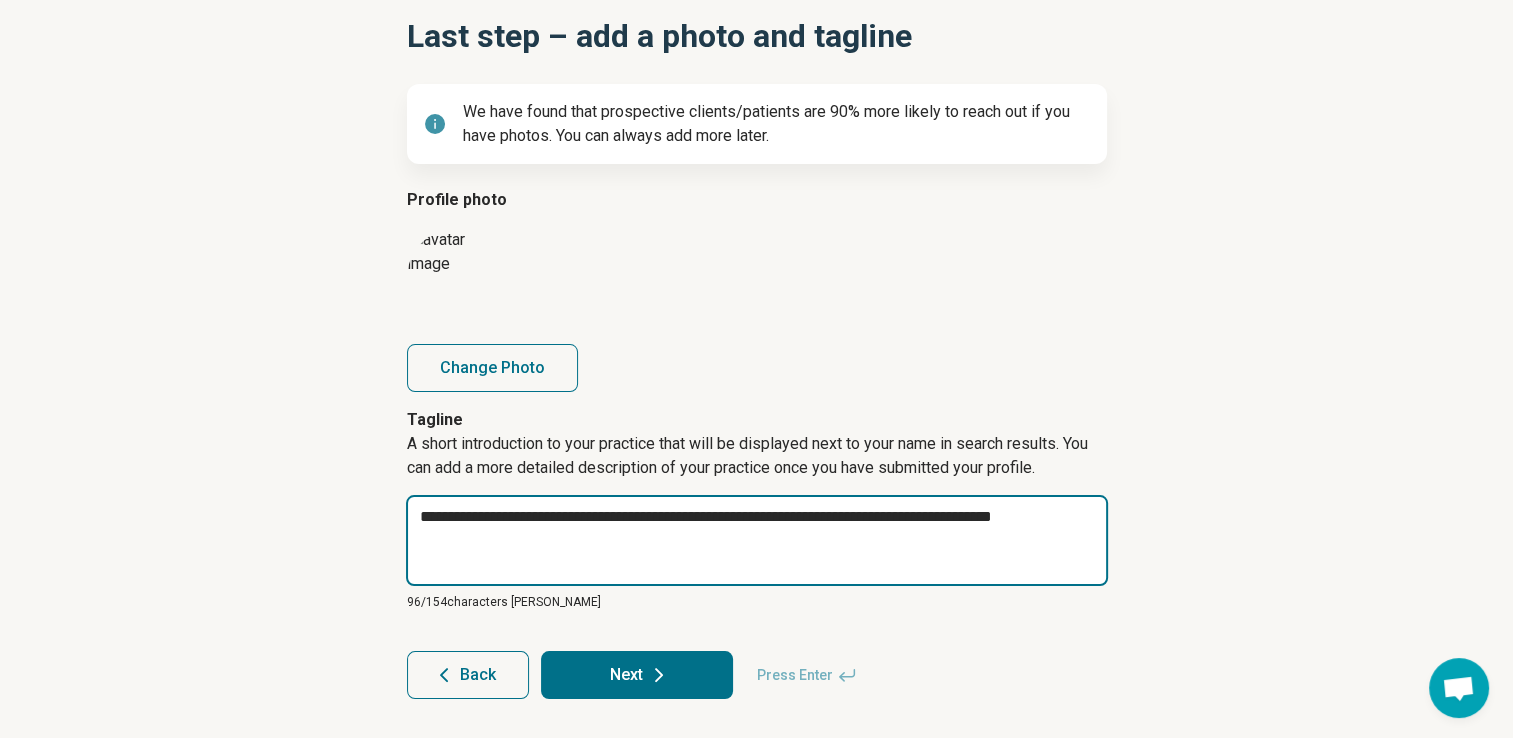type on "*" 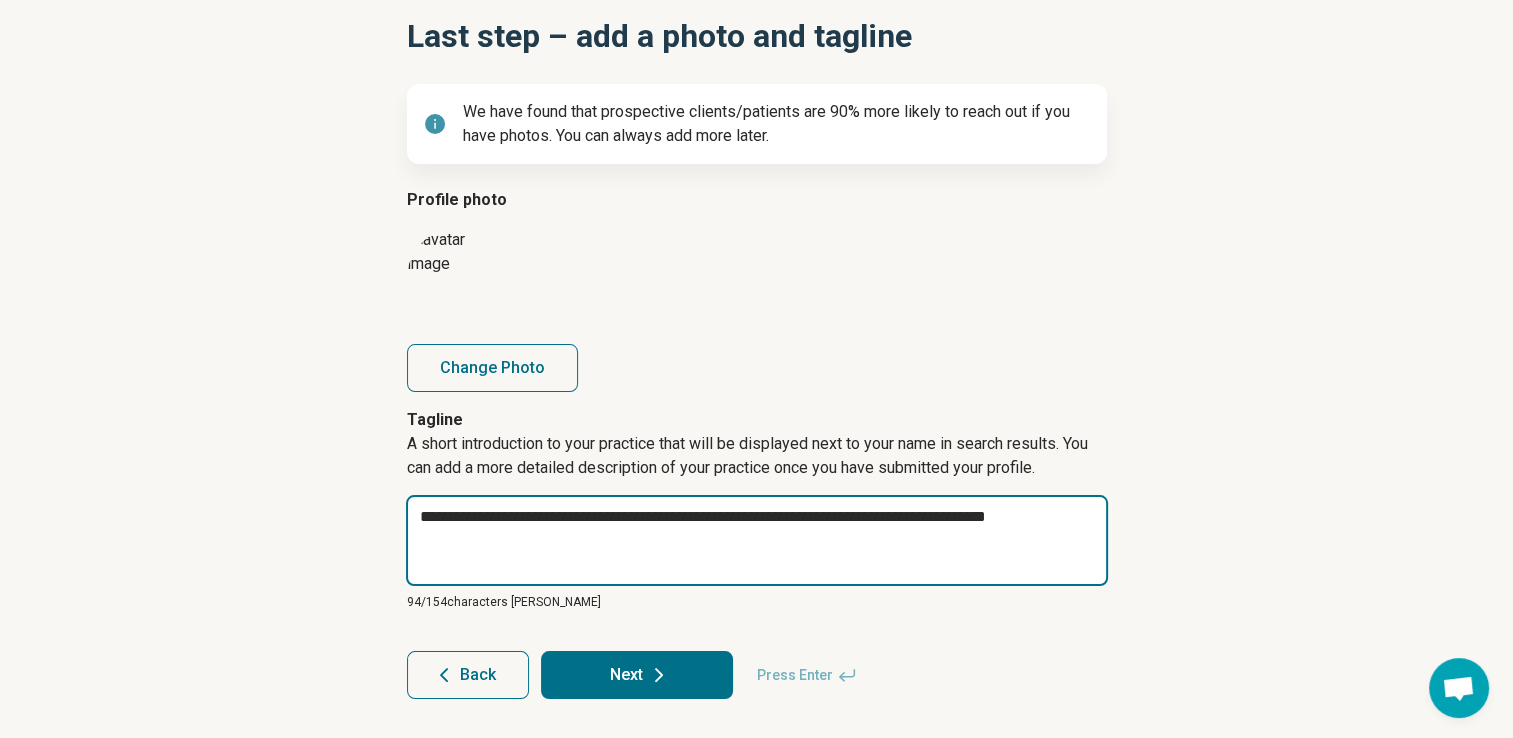 type 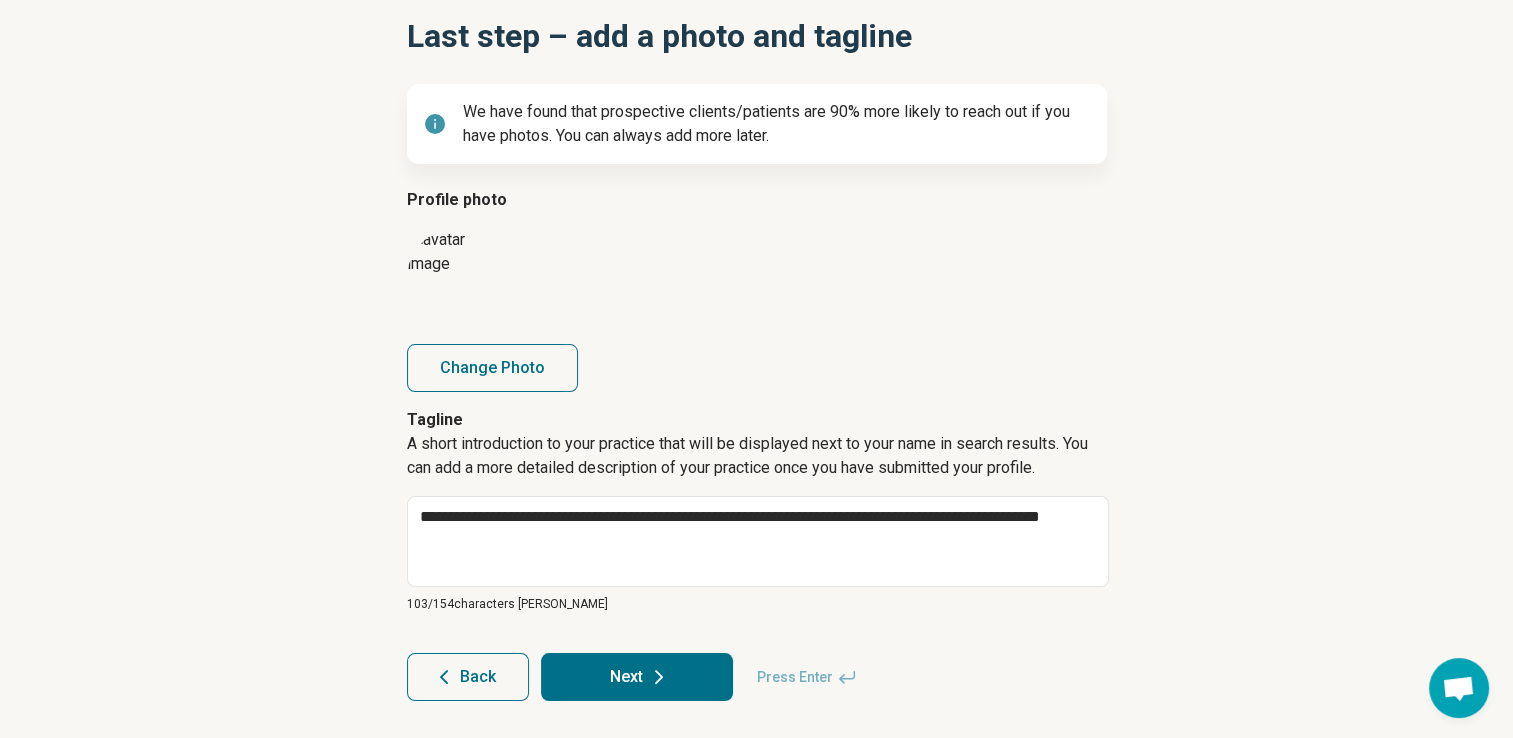 click on "Next" at bounding box center (637, 677) 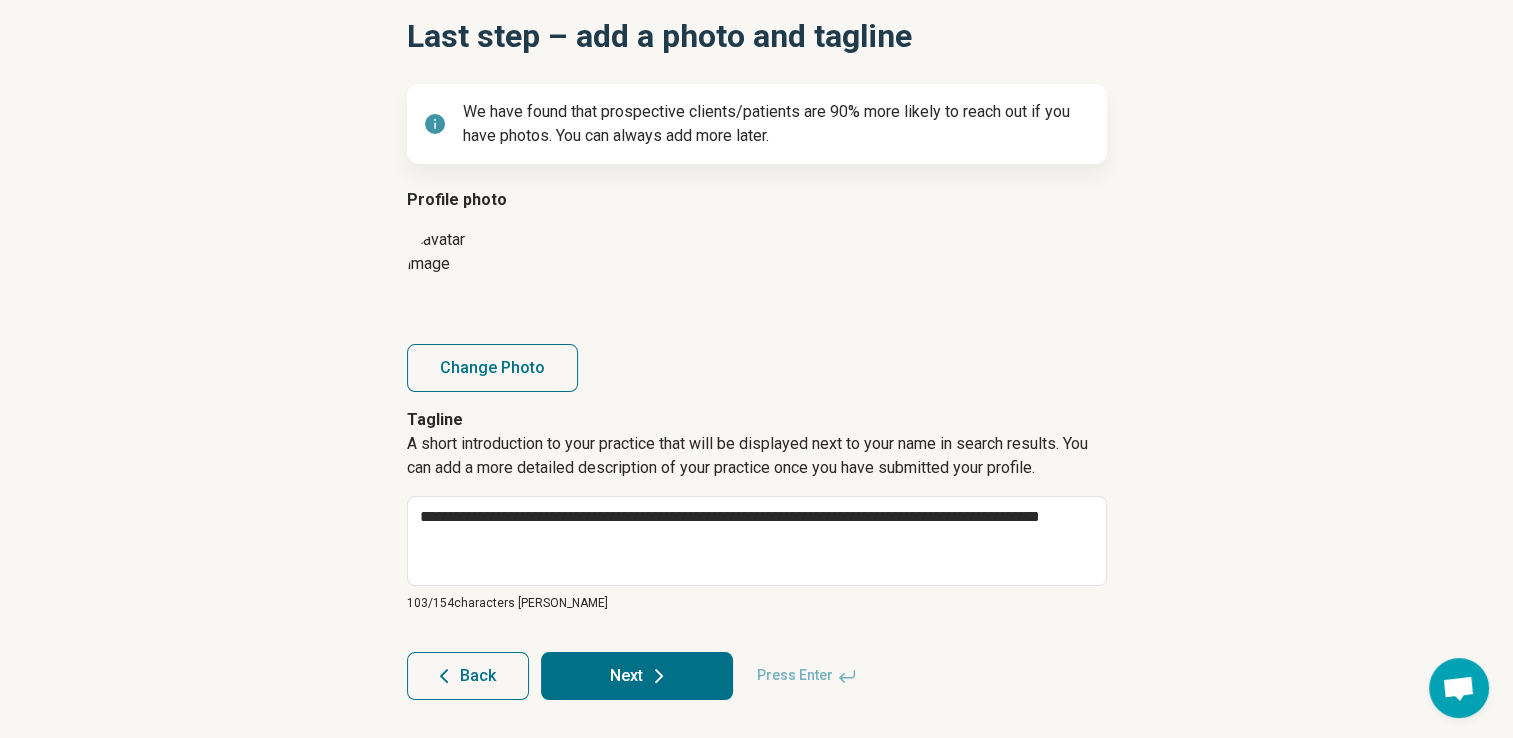 scroll, scrollTop: 0, scrollLeft: 0, axis: both 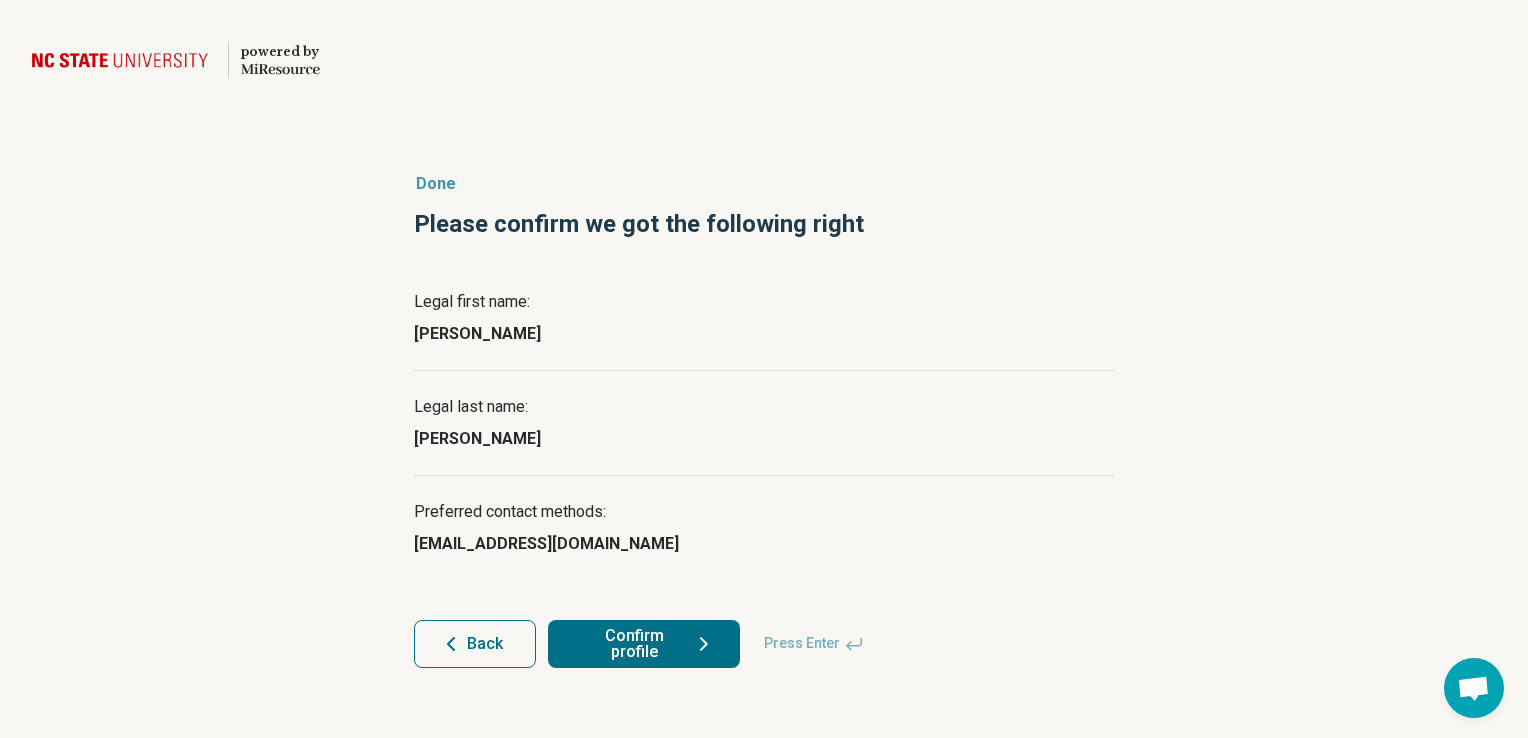 click on "Confirm profile" at bounding box center (644, 644) 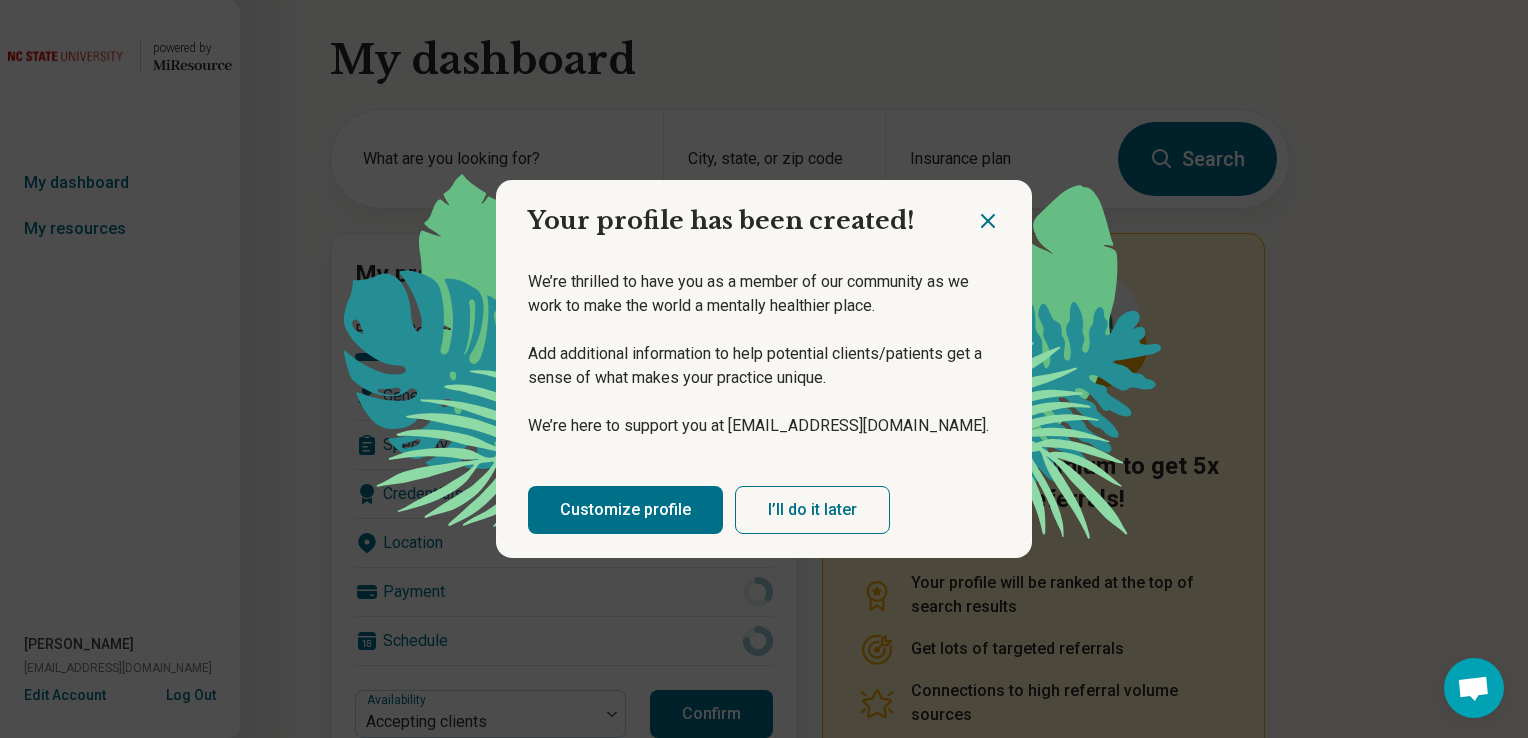 click on "I’ll do it later" at bounding box center (812, 510) 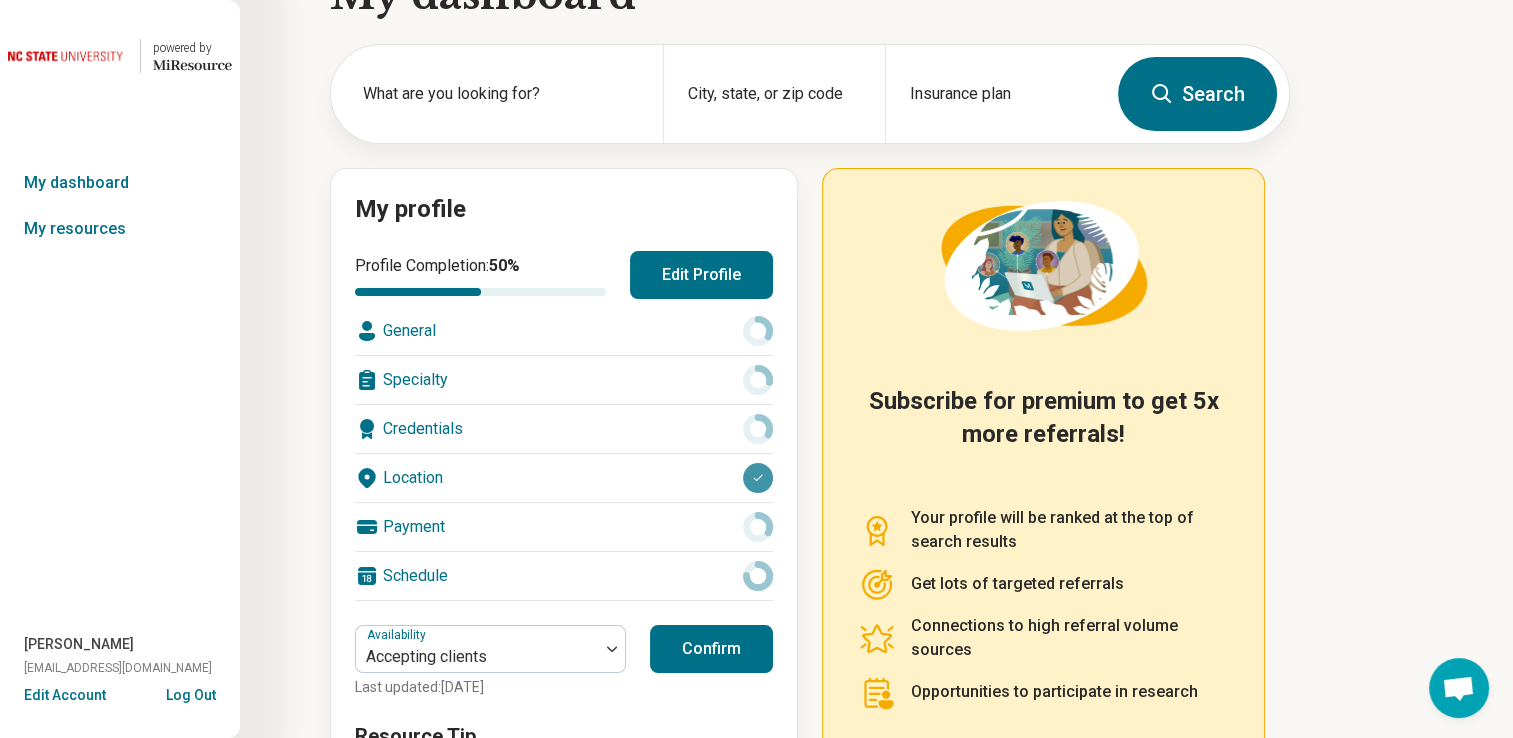 scroll, scrollTop: 27, scrollLeft: 0, axis: vertical 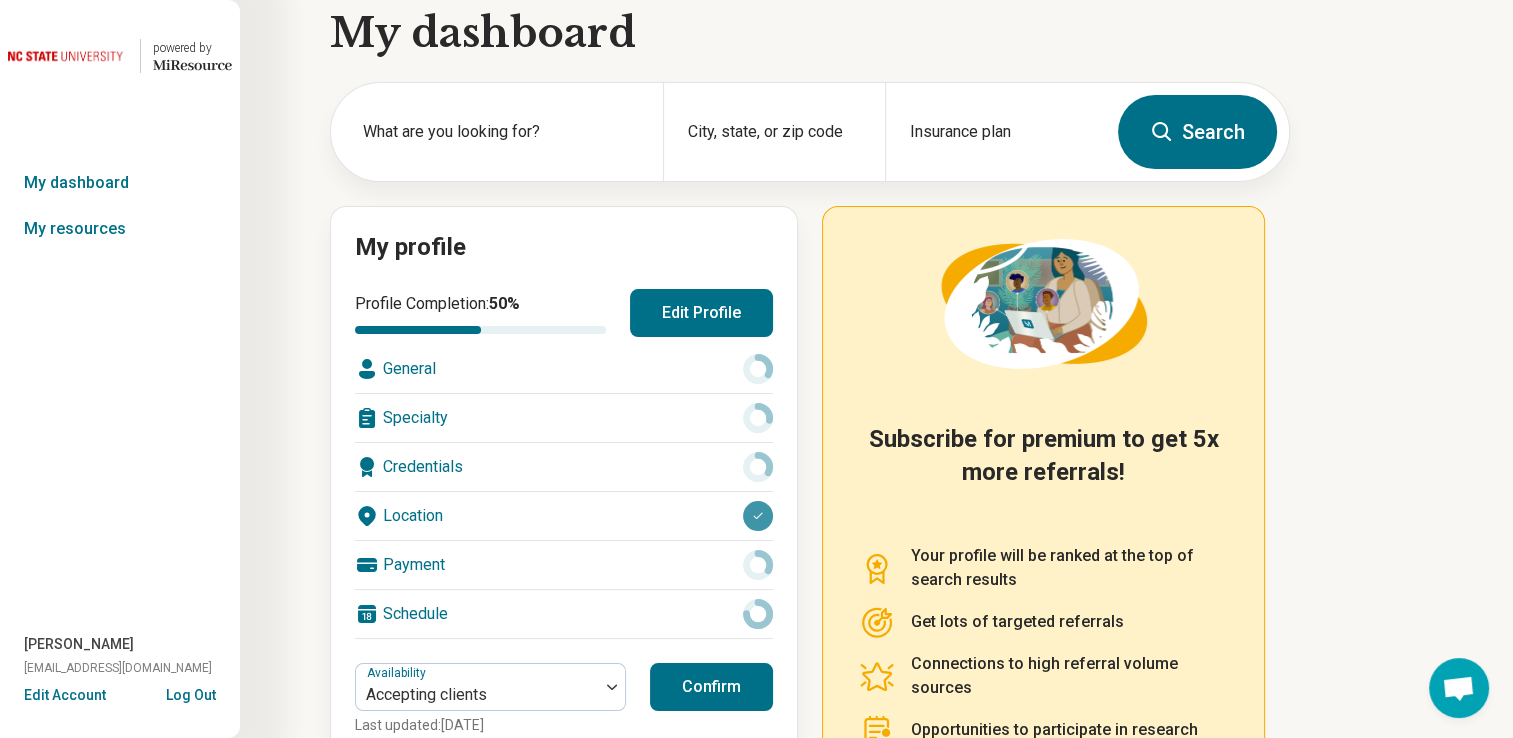 click on "General" at bounding box center [564, 369] 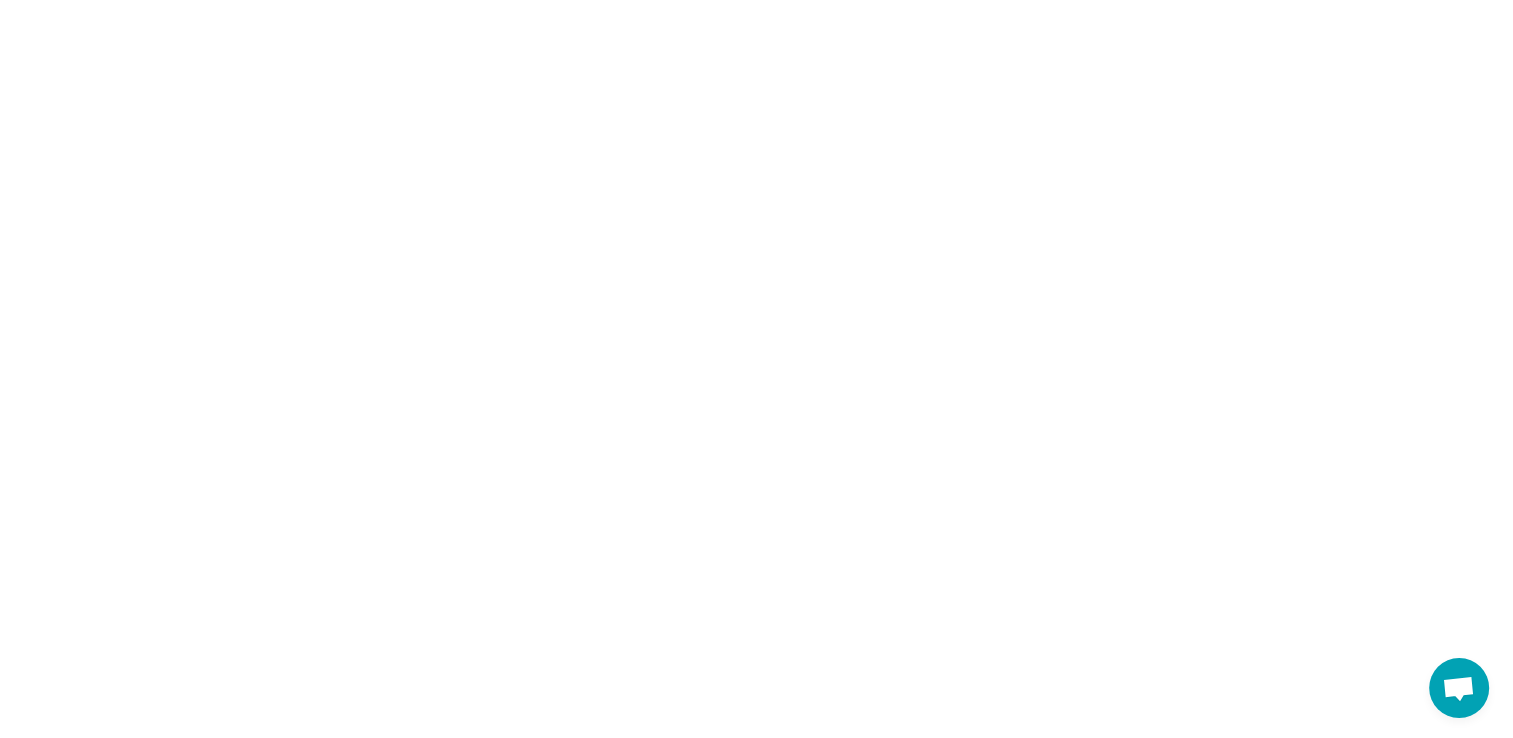 scroll, scrollTop: 0, scrollLeft: 0, axis: both 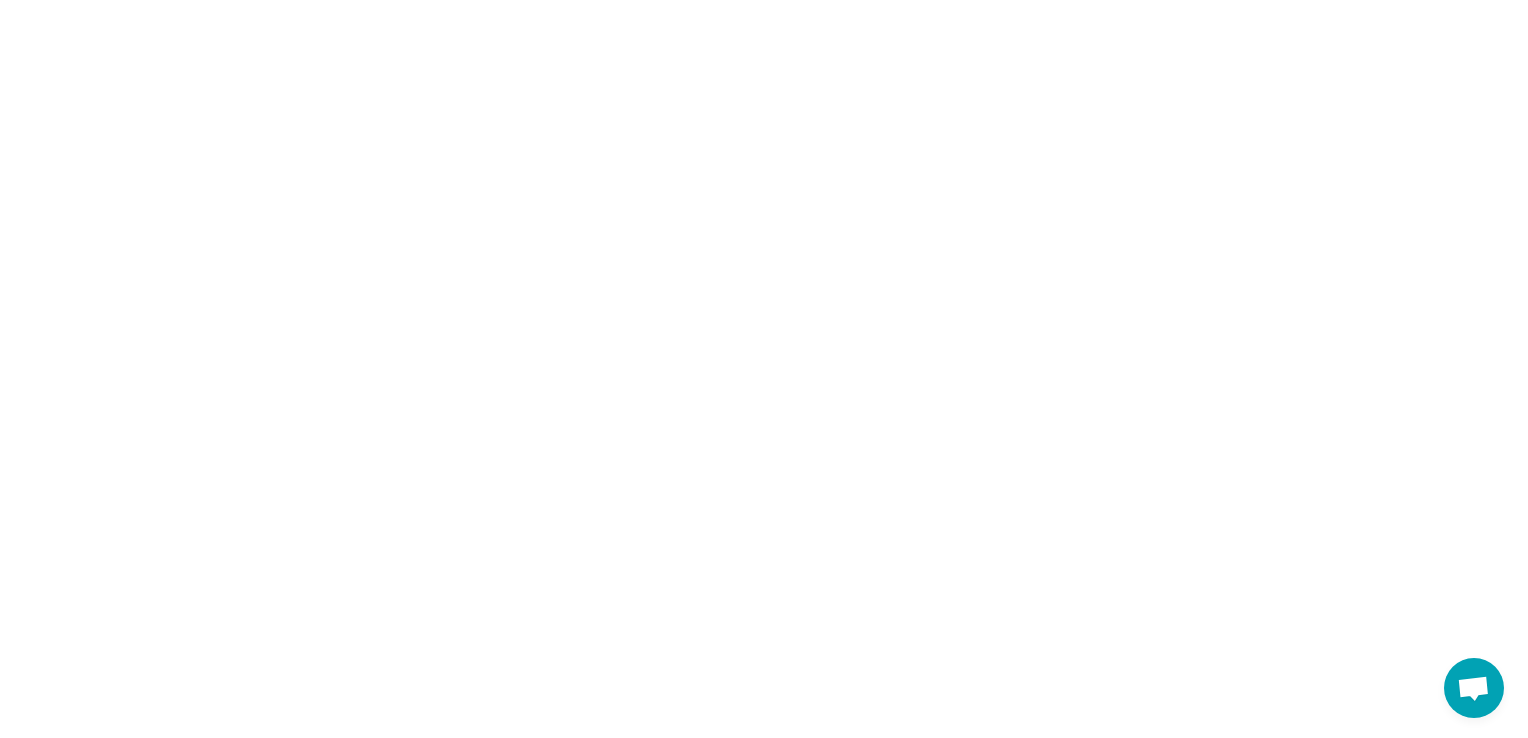 click on "*" at bounding box center [764, 0] 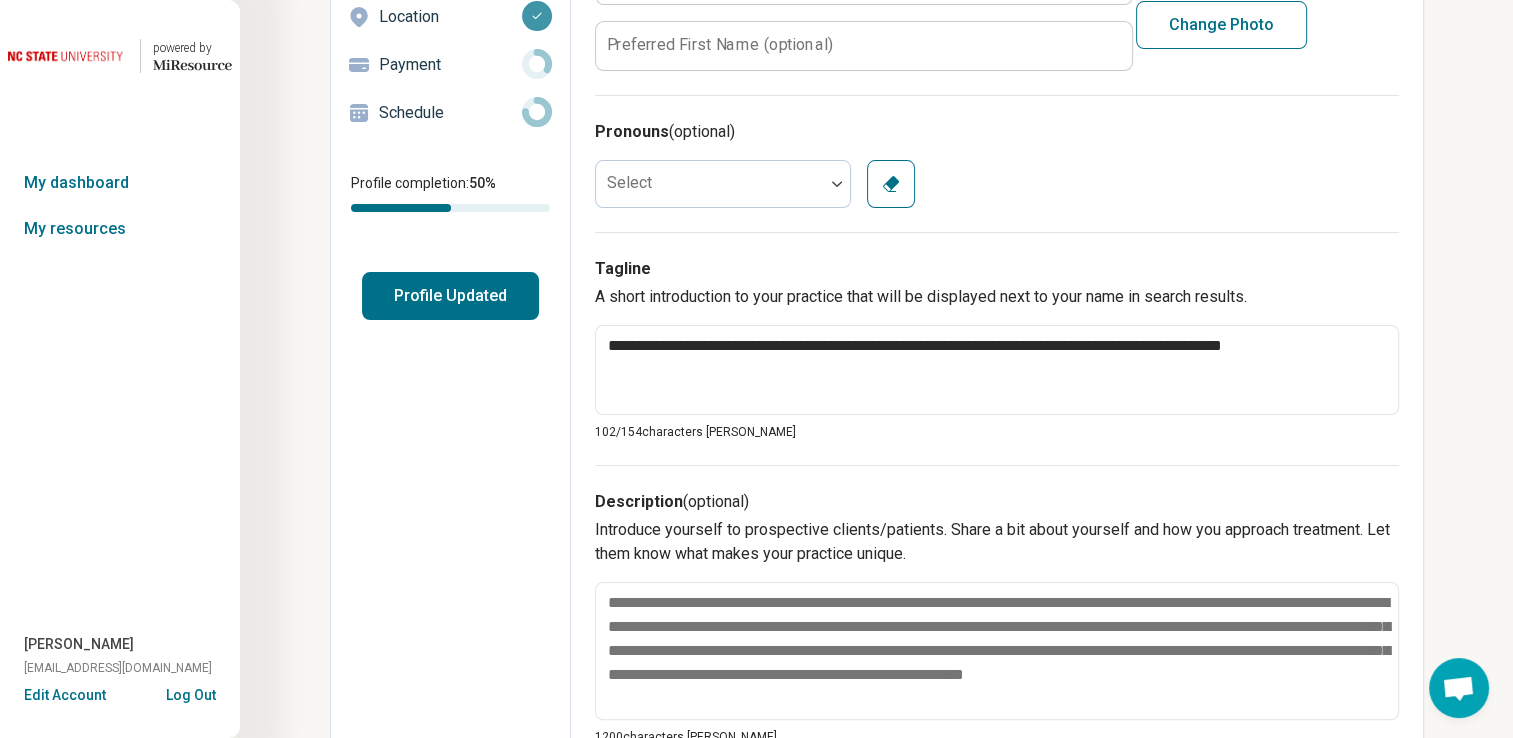 scroll, scrollTop: 400, scrollLeft: 0, axis: vertical 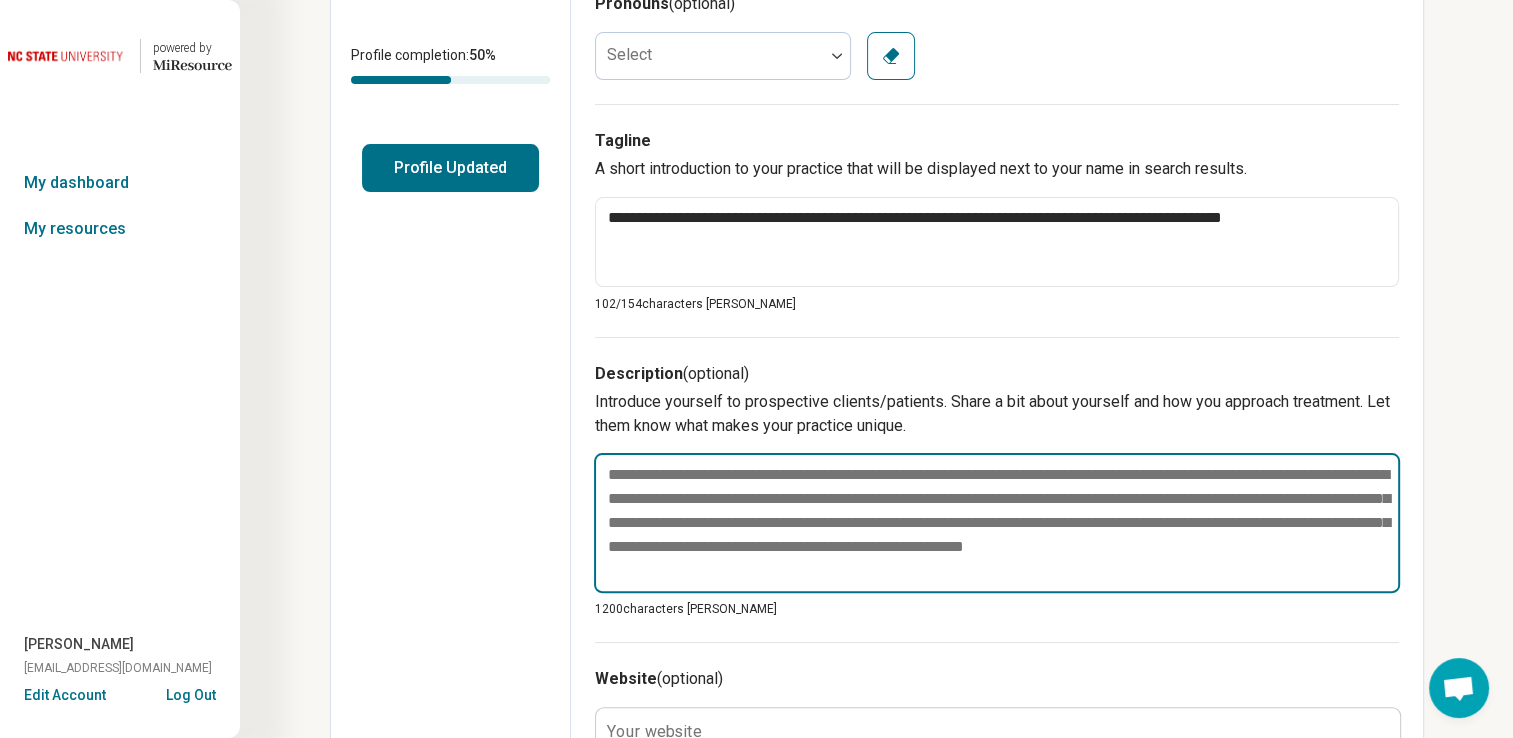 drag, startPoint x: 1020, startPoint y: 498, endPoint x: 1005, endPoint y: 482, distance: 21.931713 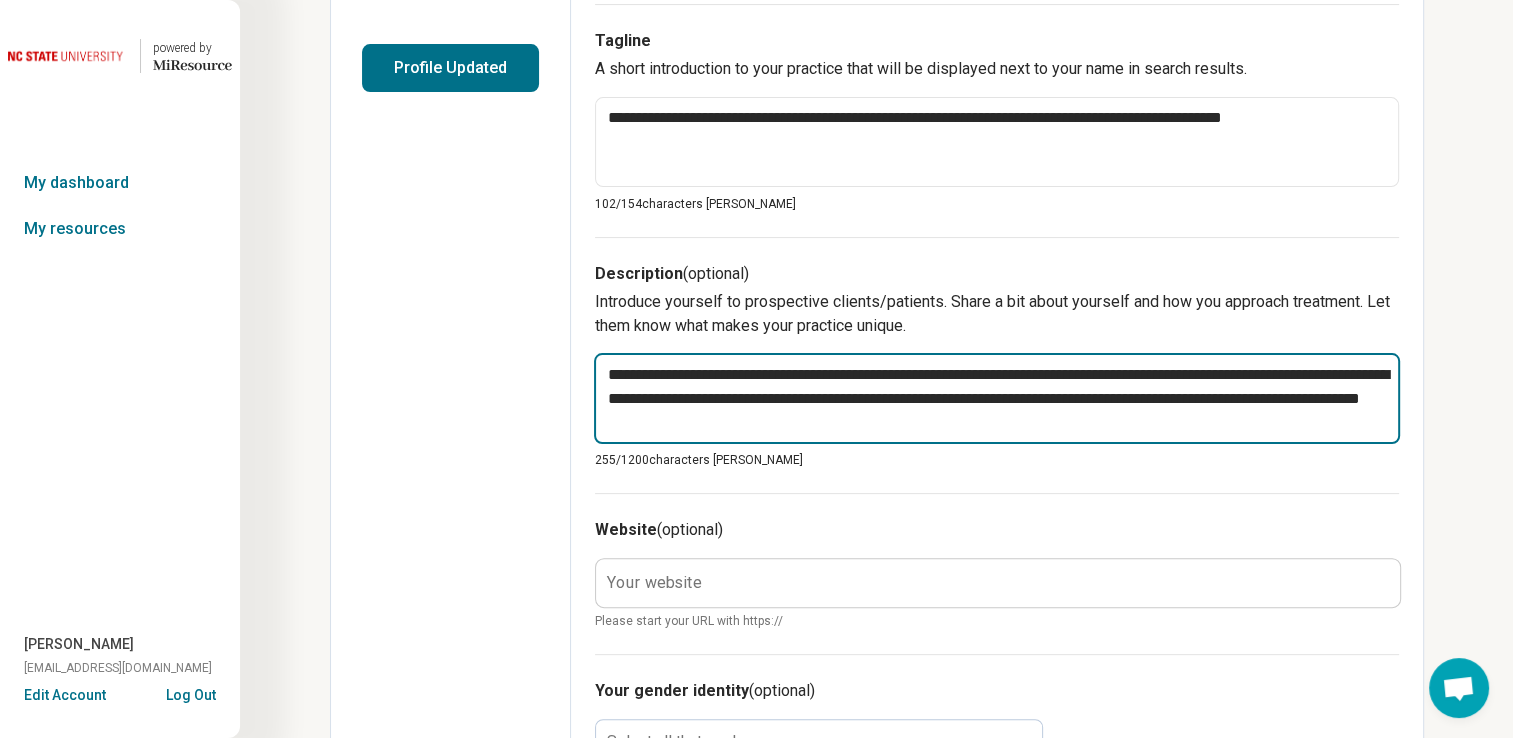 scroll, scrollTop: 600, scrollLeft: 0, axis: vertical 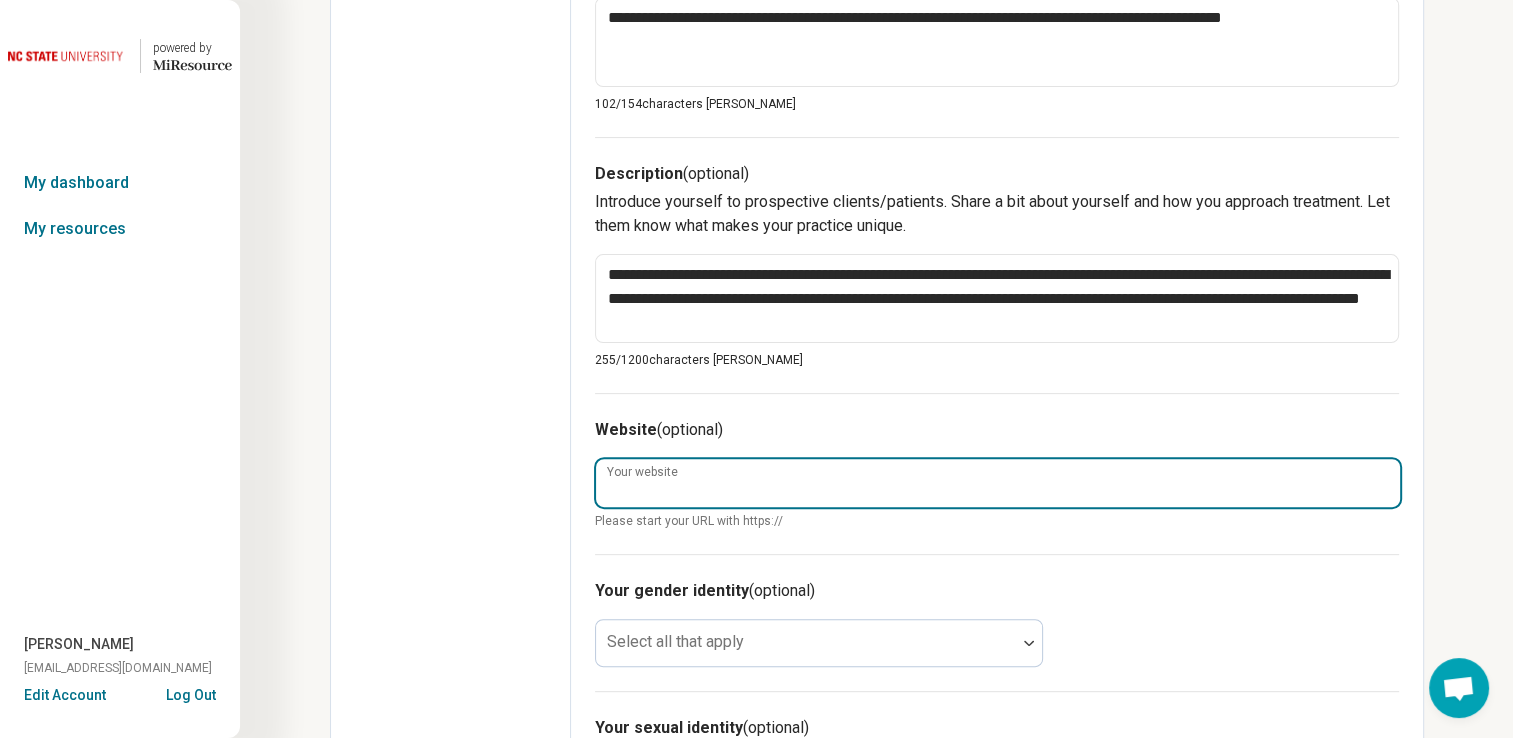 click on "Your website" at bounding box center (998, 483) 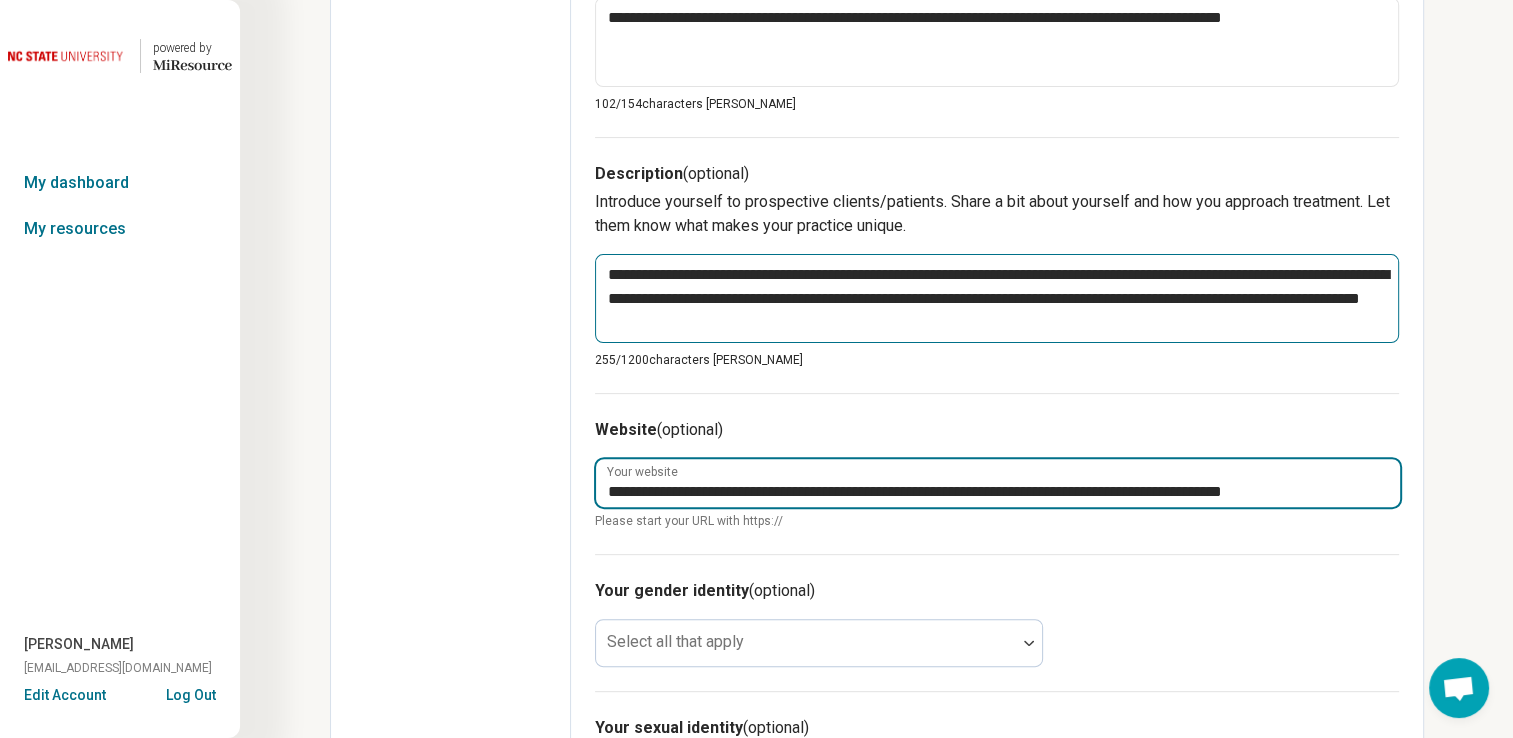 scroll, scrollTop: 0, scrollLeft: 31, axis: horizontal 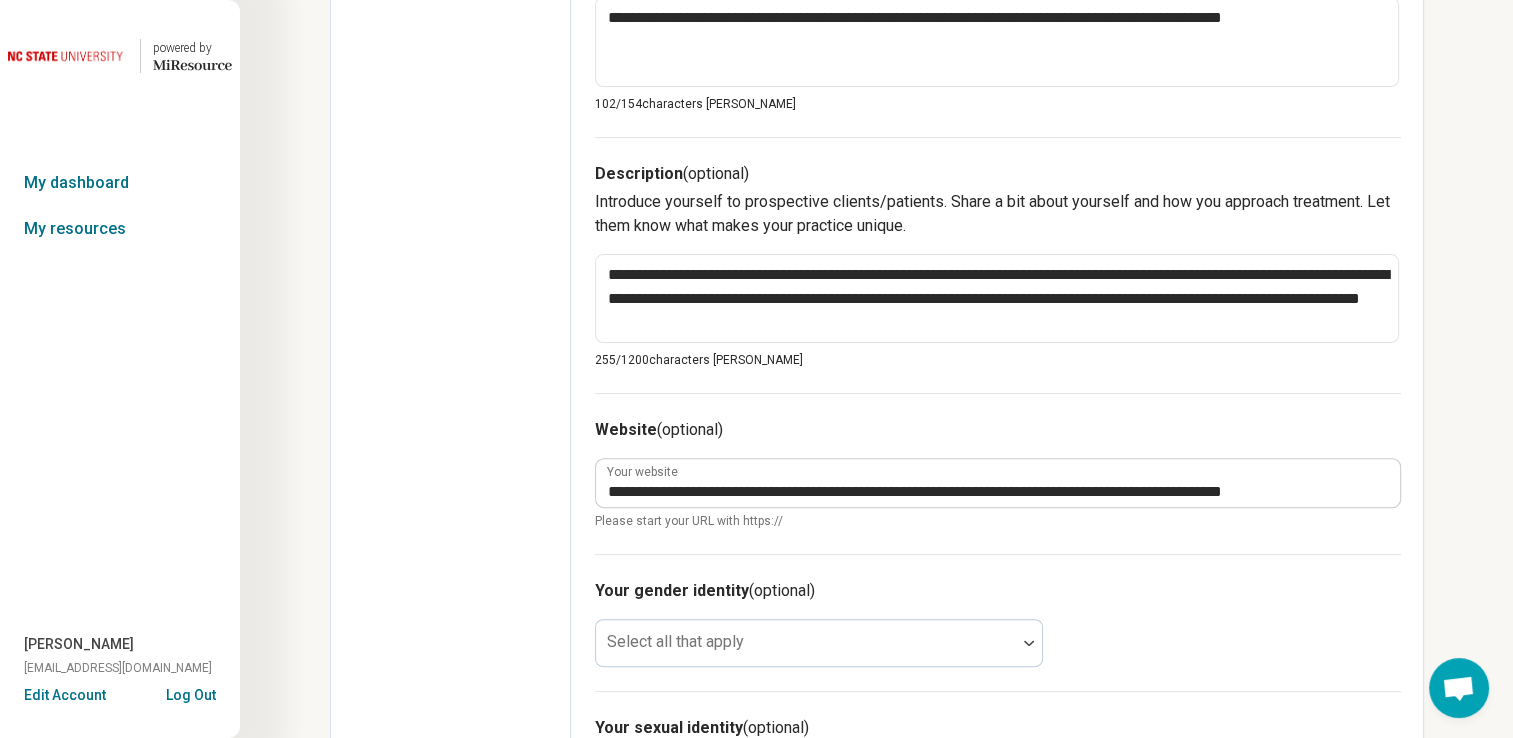 click on "Edit profile General Specialty Credentials Location Payment Schedule Profile completion:  50 % Profile Updated" at bounding box center (451, 348) 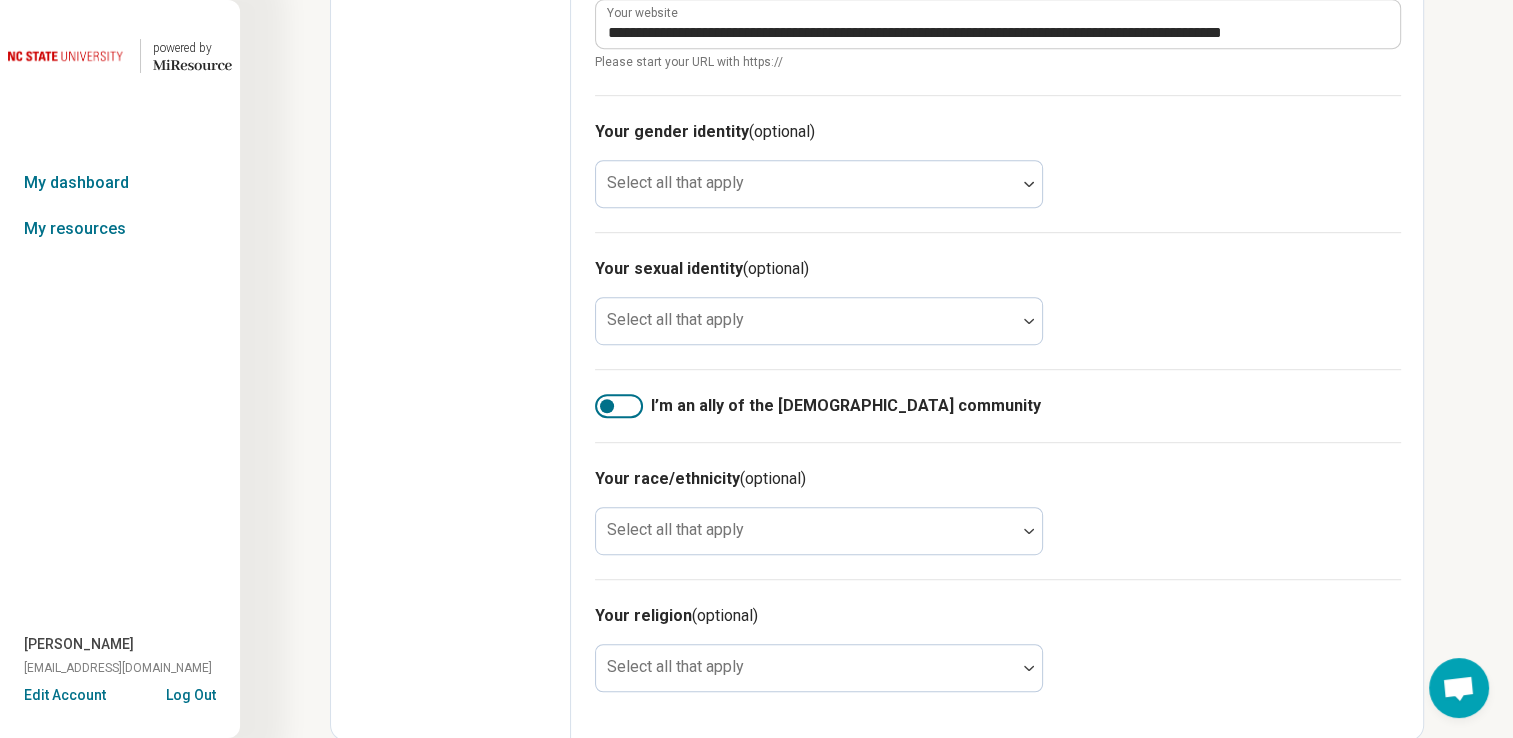scroll, scrollTop: 1060, scrollLeft: 0, axis: vertical 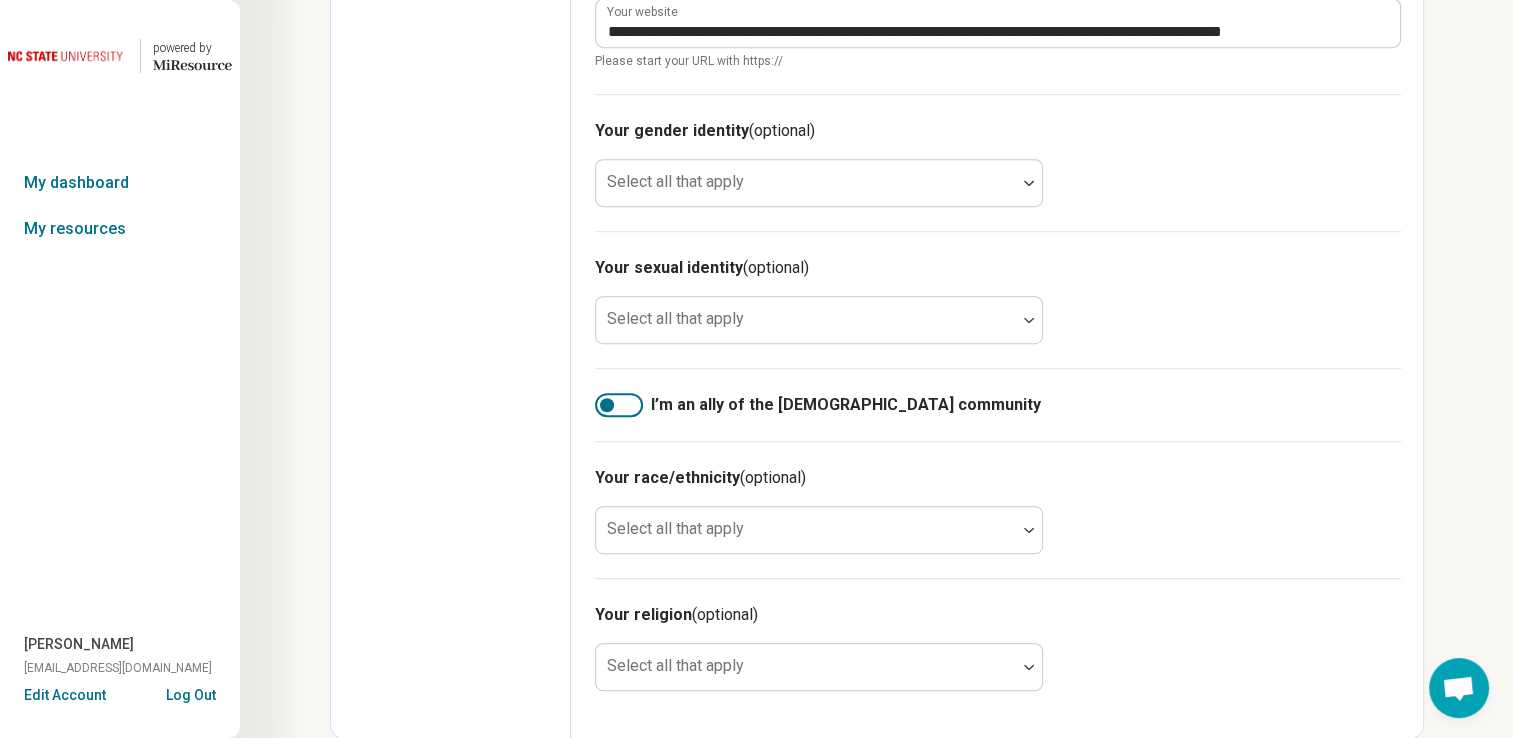 click at bounding box center [607, 405] 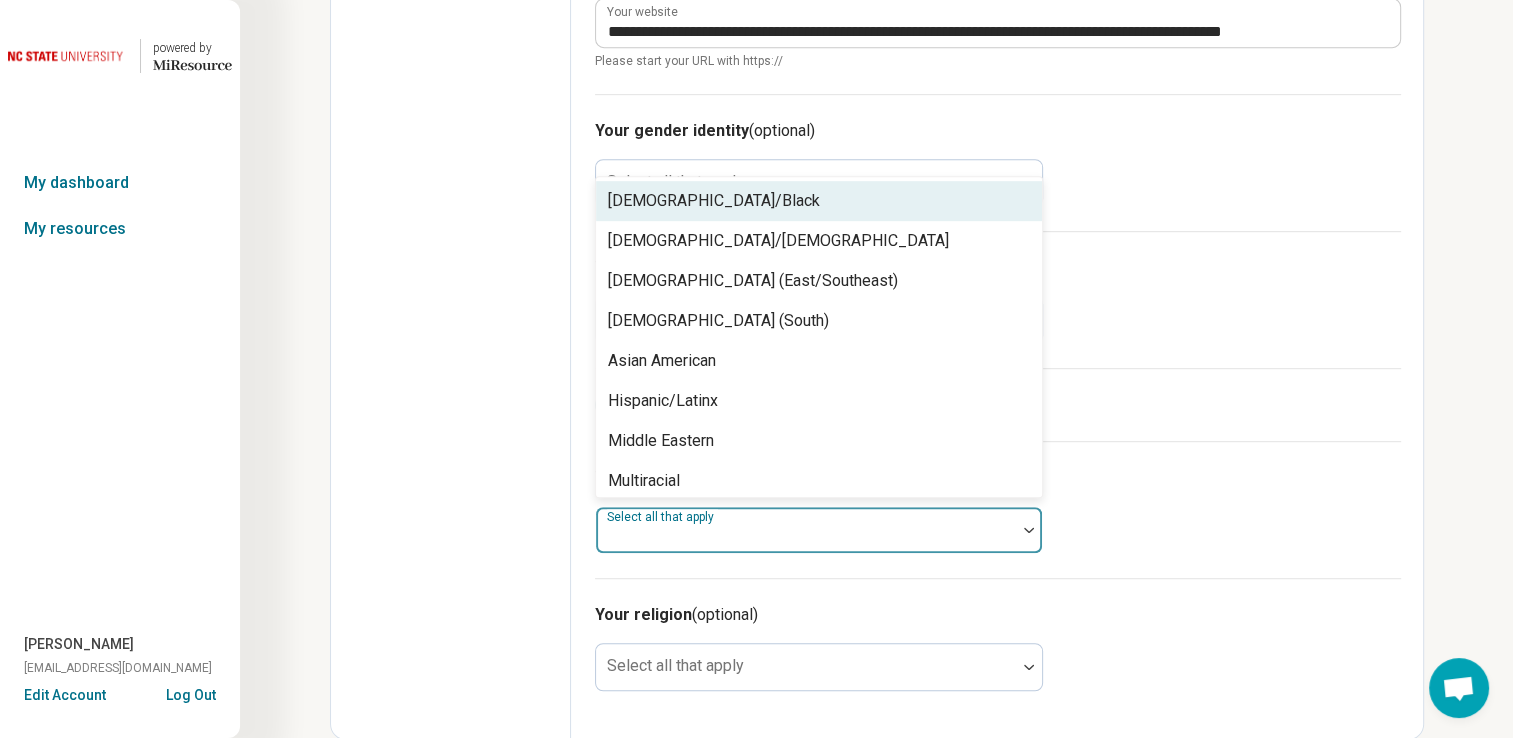 click at bounding box center (1029, 530) 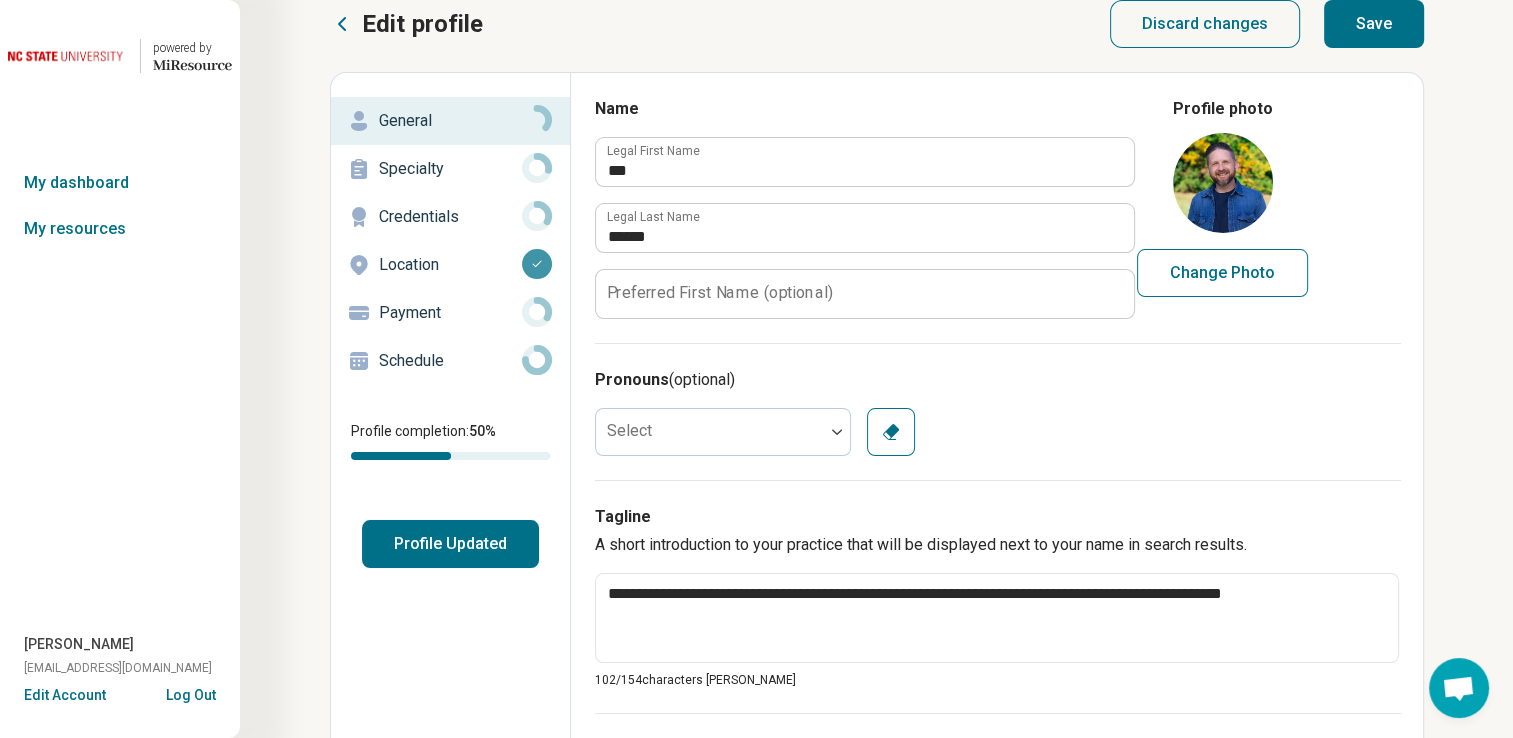 scroll, scrollTop: 0, scrollLeft: 0, axis: both 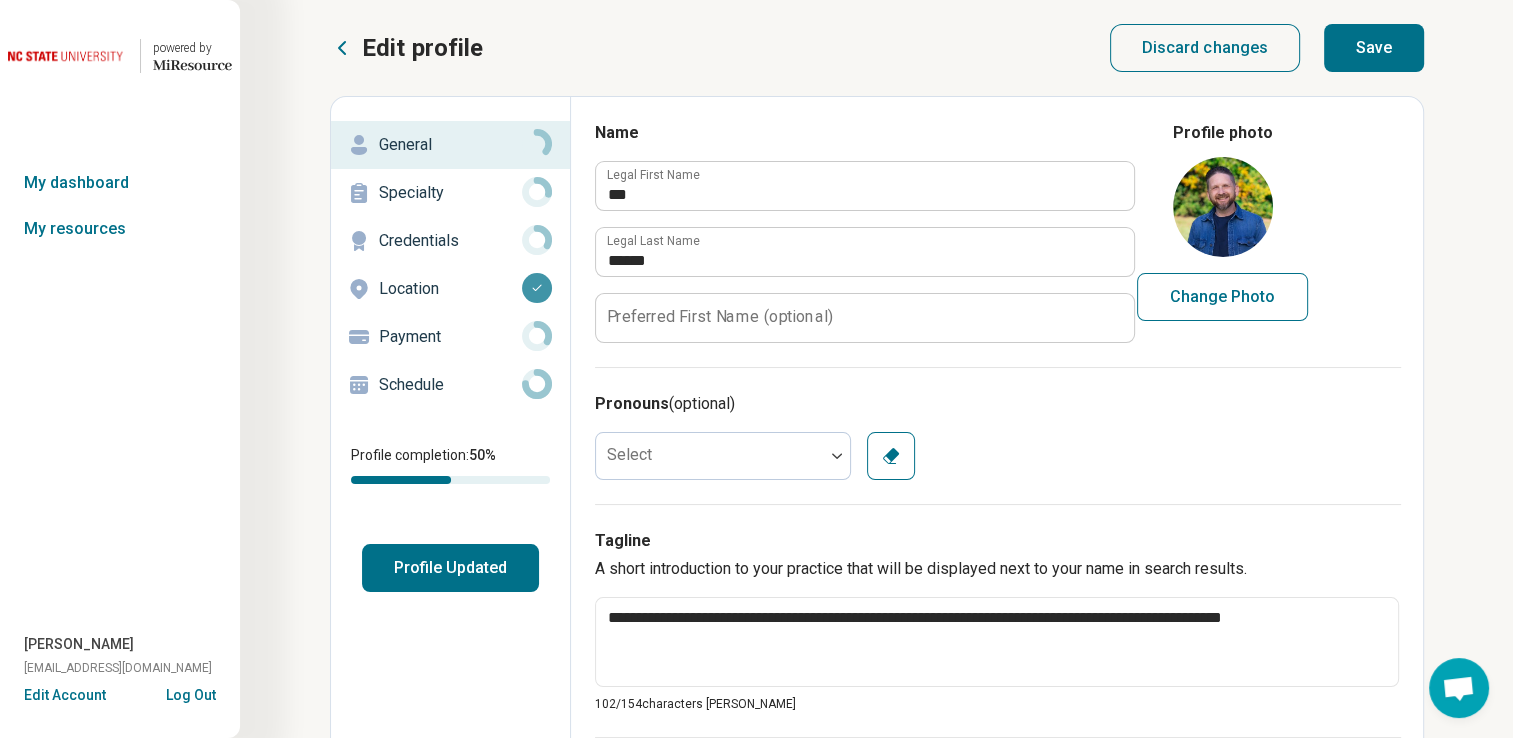 click on "Save" at bounding box center [1374, 48] 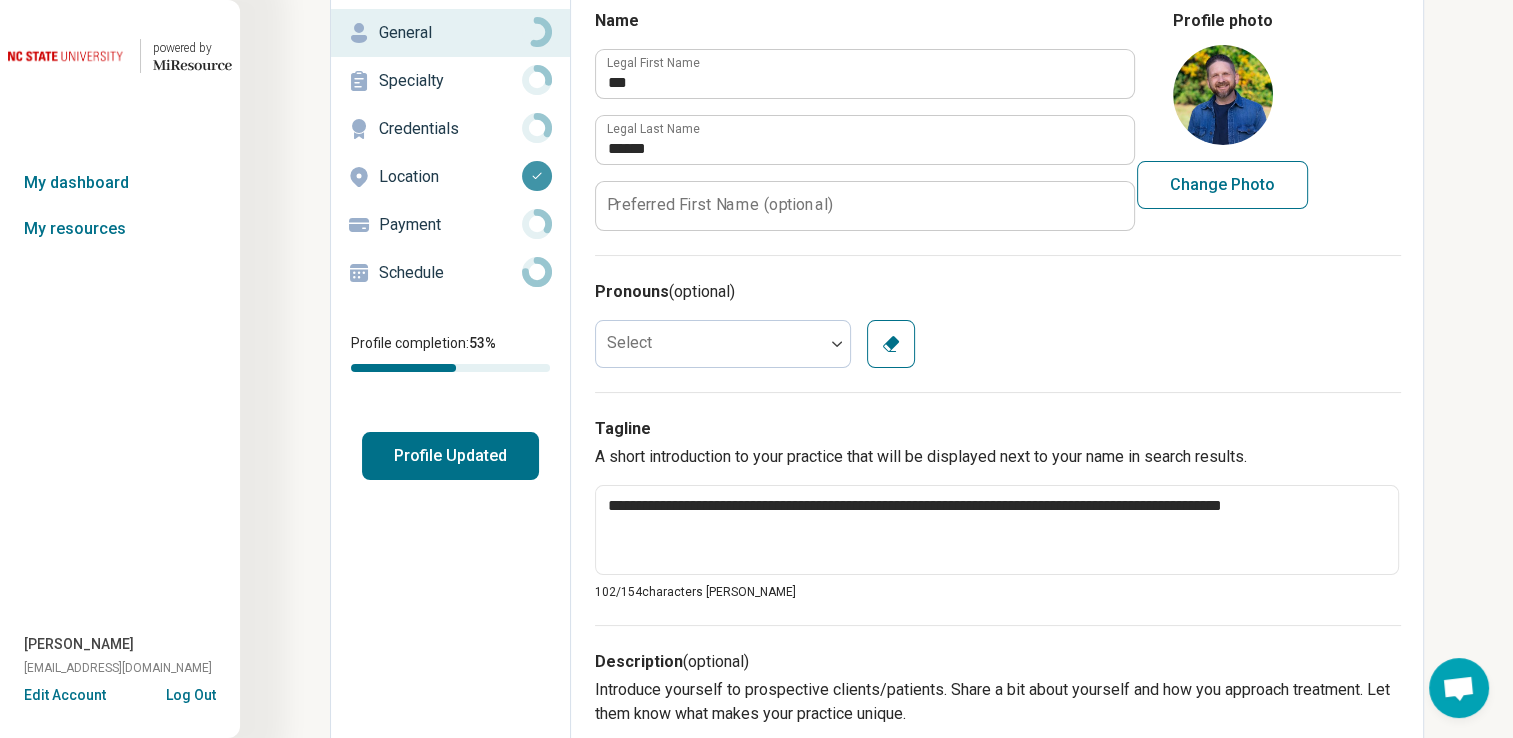 scroll, scrollTop: 0, scrollLeft: 0, axis: both 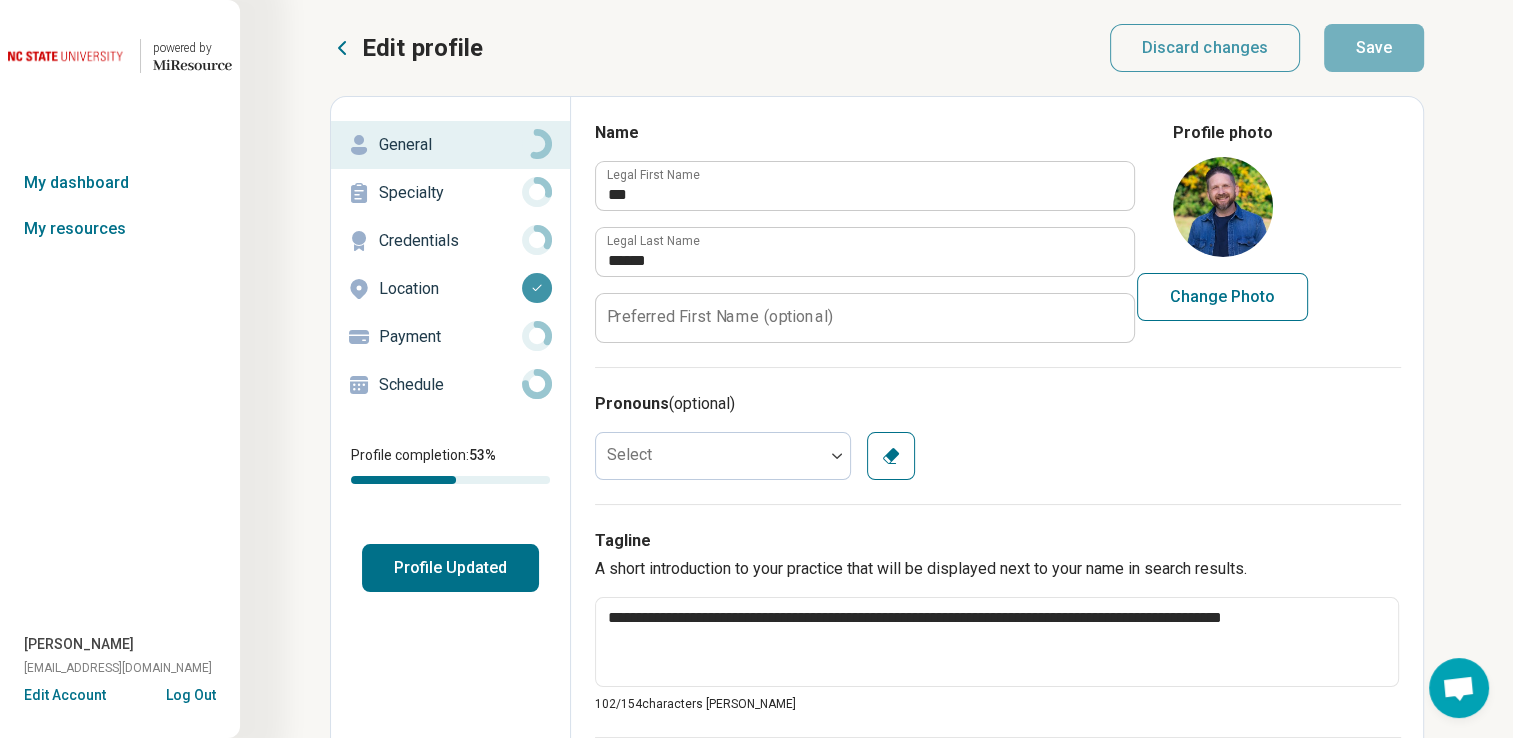 click on "Specialty" at bounding box center [450, 193] 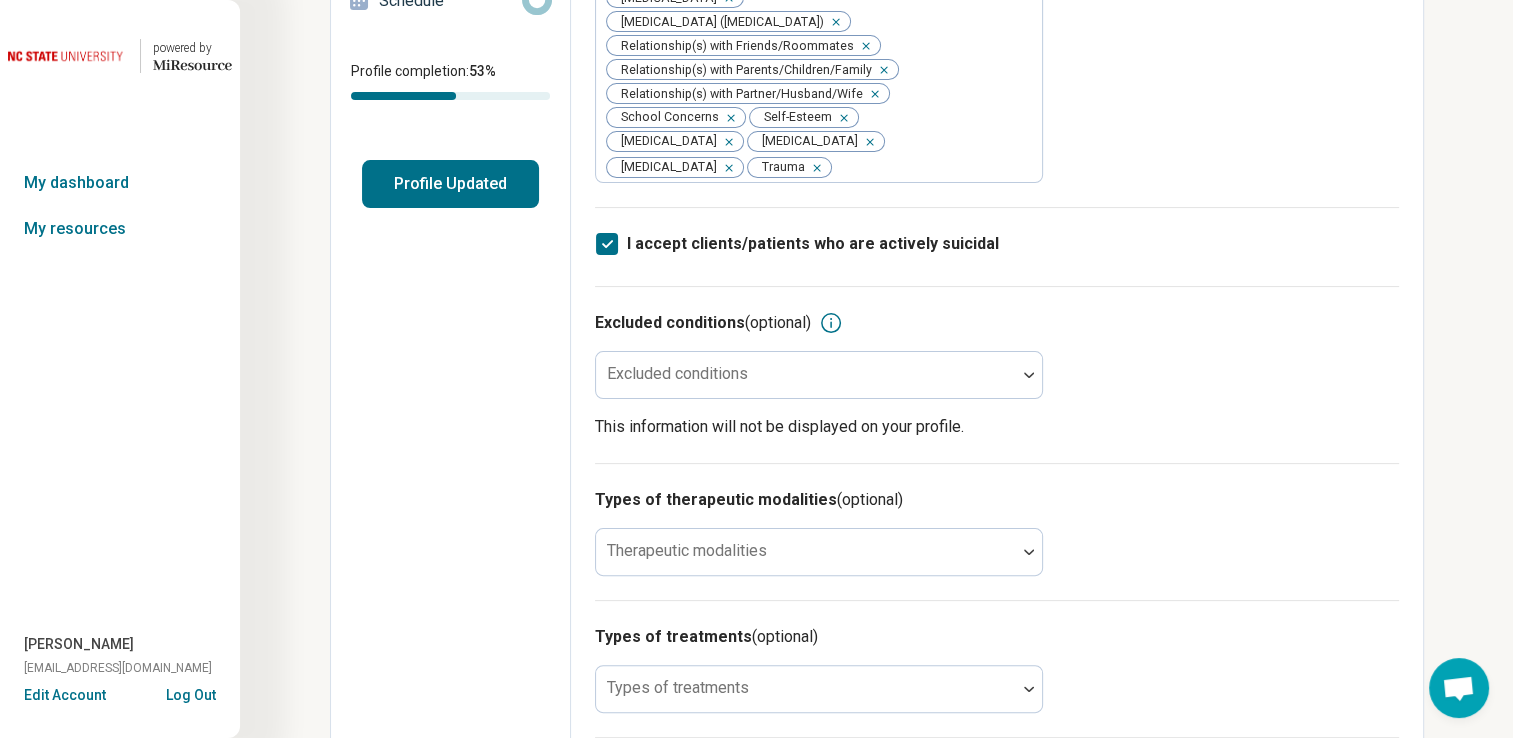 scroll, scrollTop: 0, scrollLeft: 0, axis: both 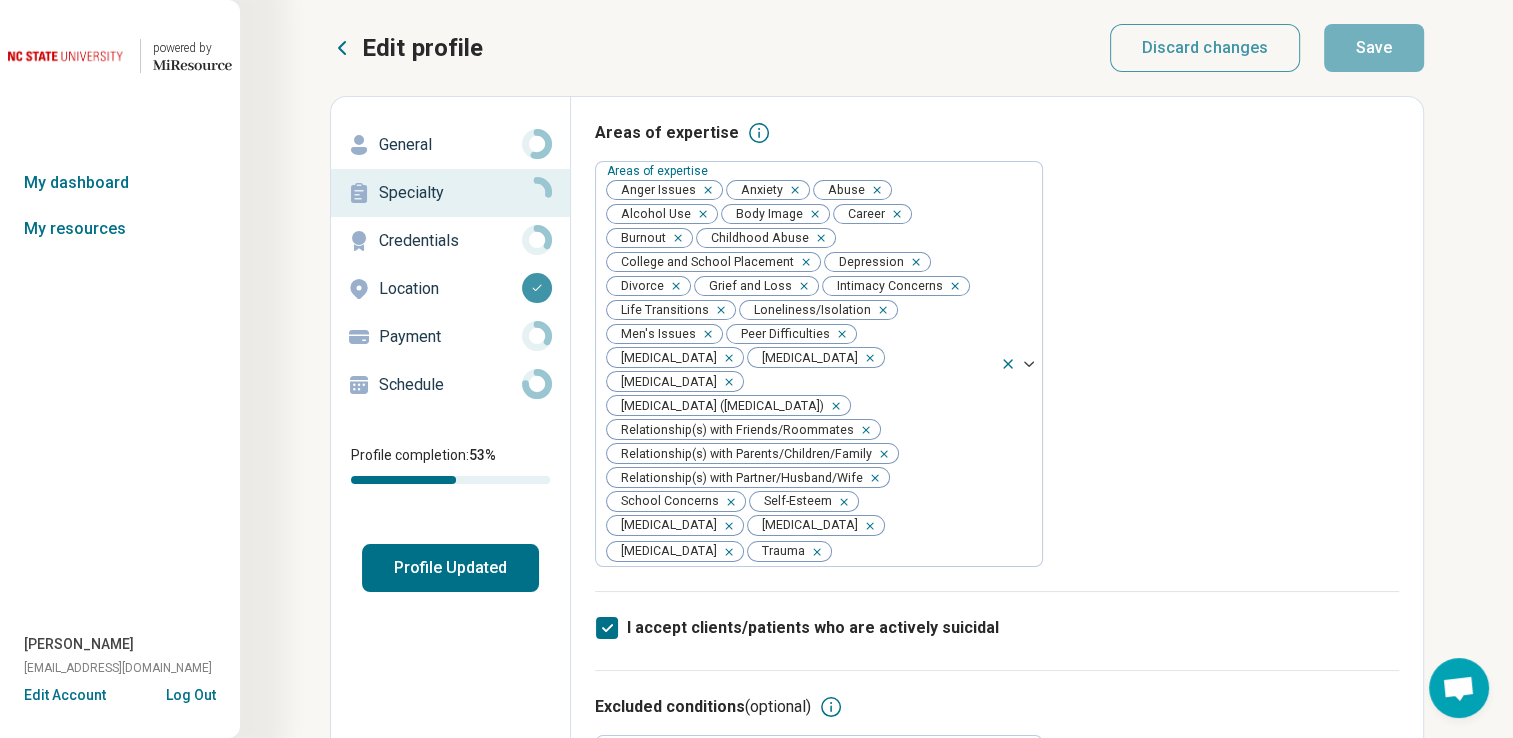 click on "Payment" at bounding box center (450, 337) 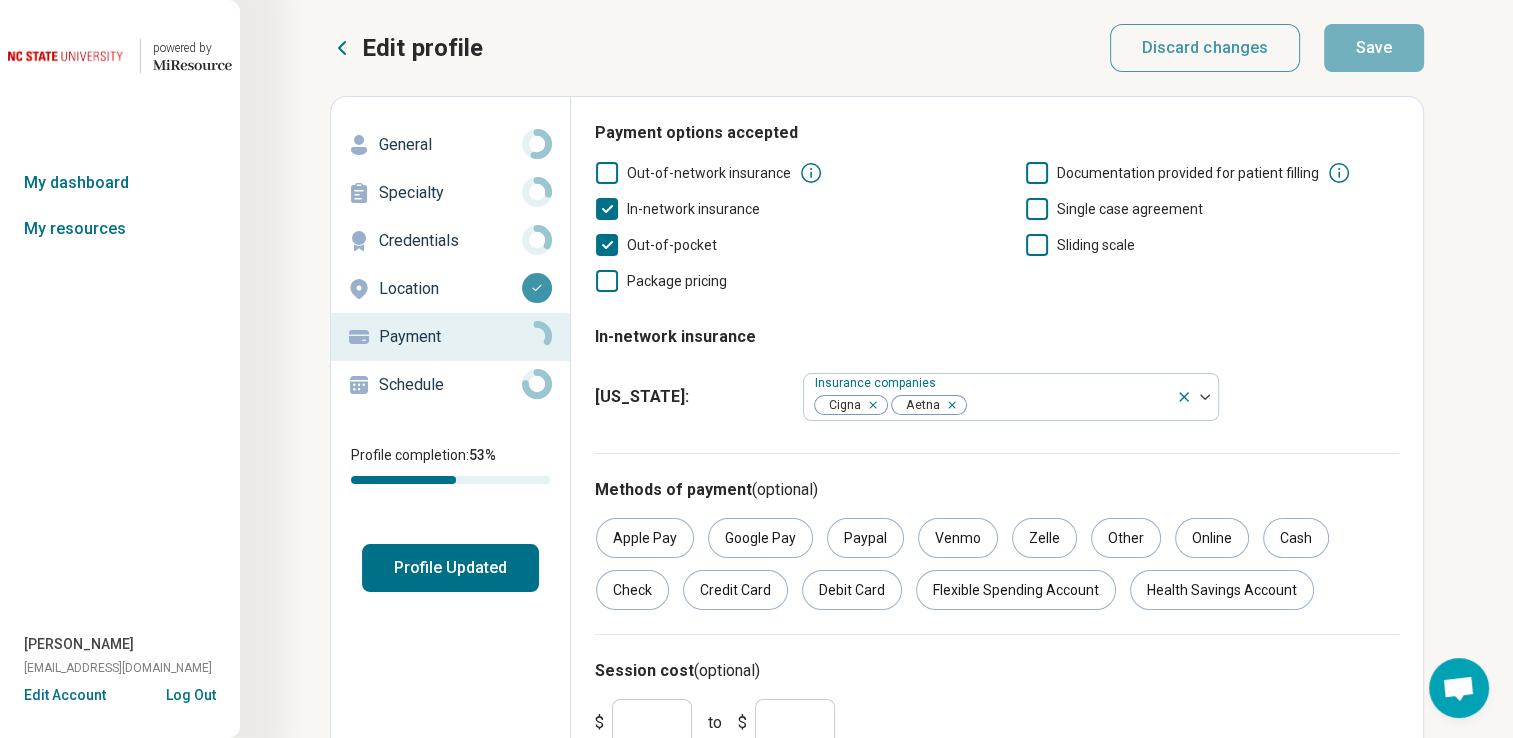 scroll, scrollTop: 80, scrollLeft: 0, axis: vertical 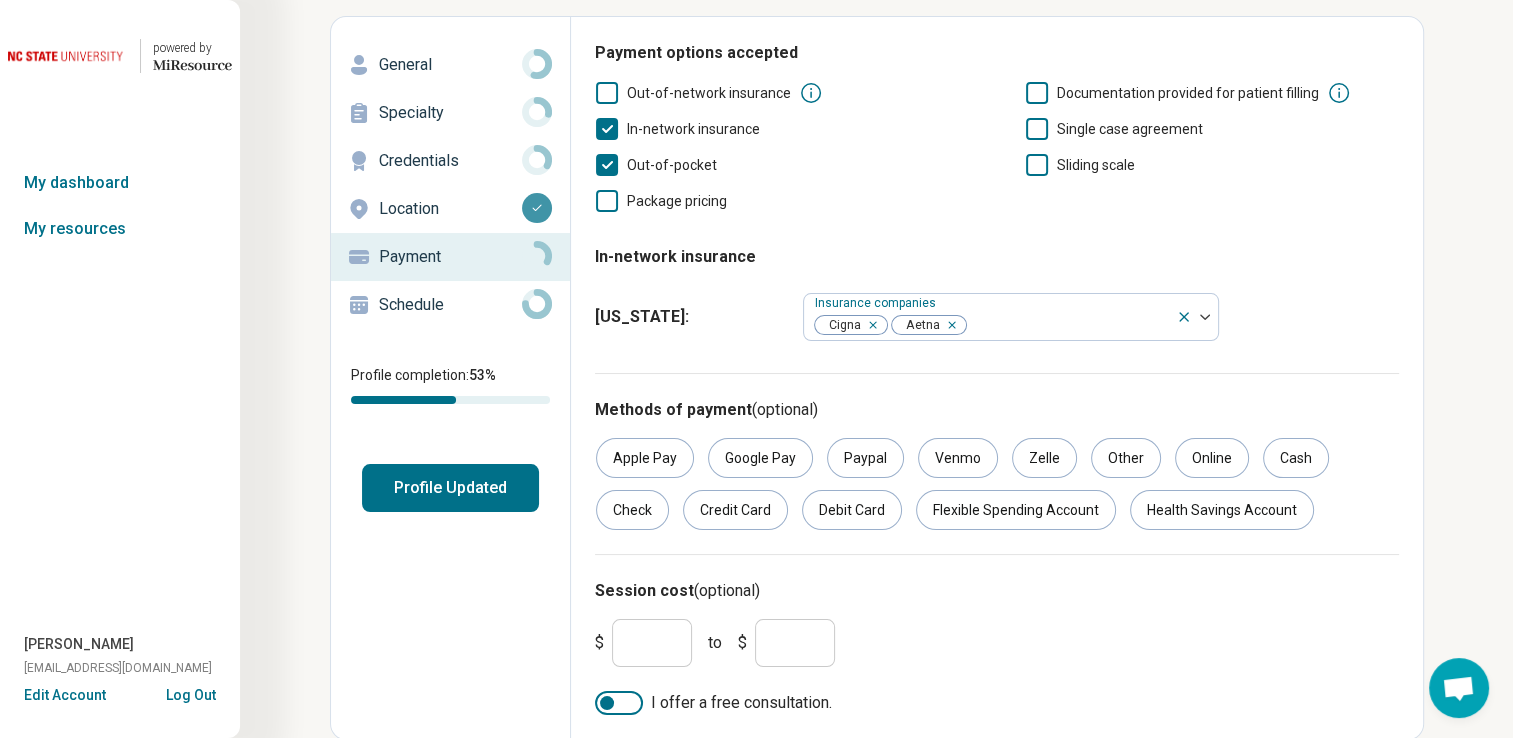 click on "*" at bounding box center [652, 643] 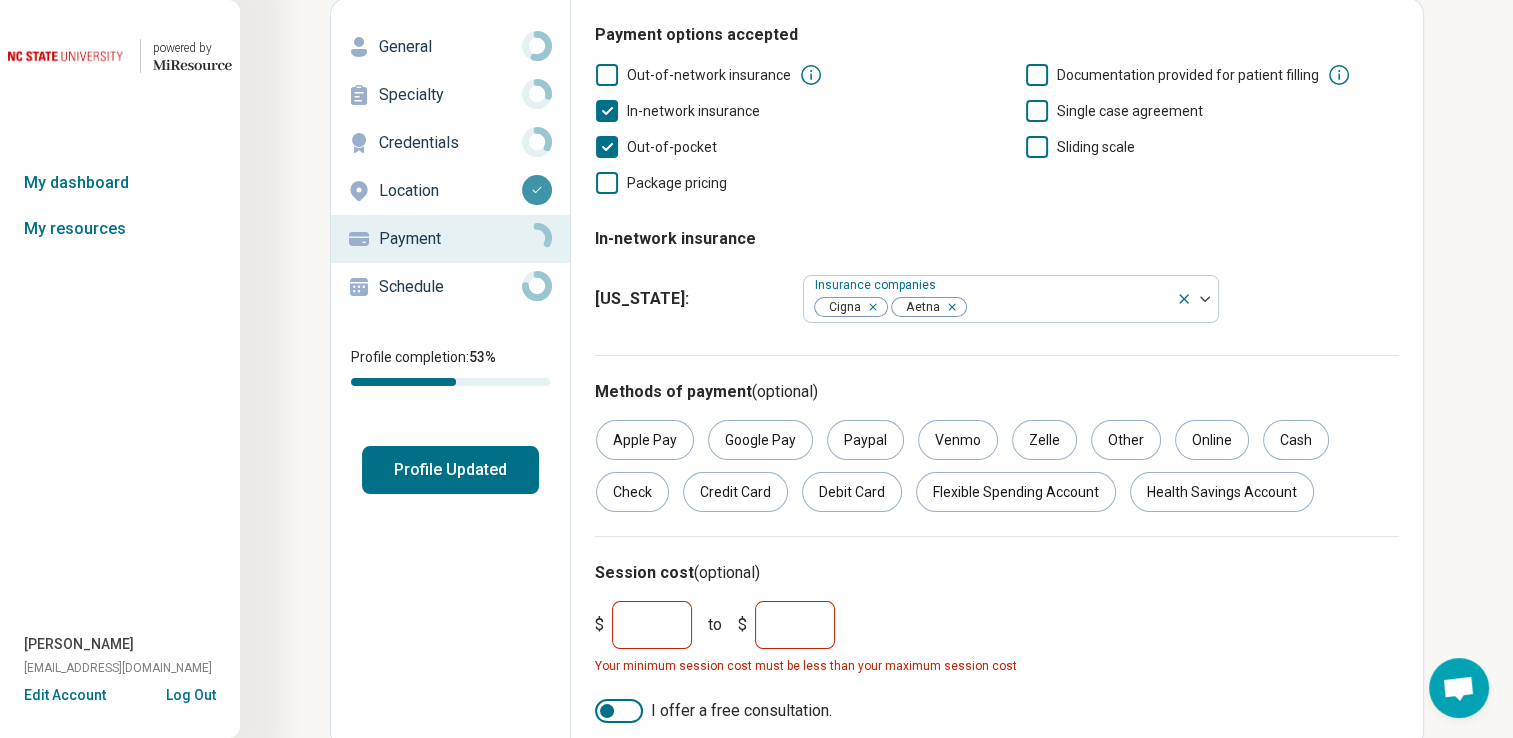 scroll, scrollTop: 107, scrollLeft: 0, axis: vertical 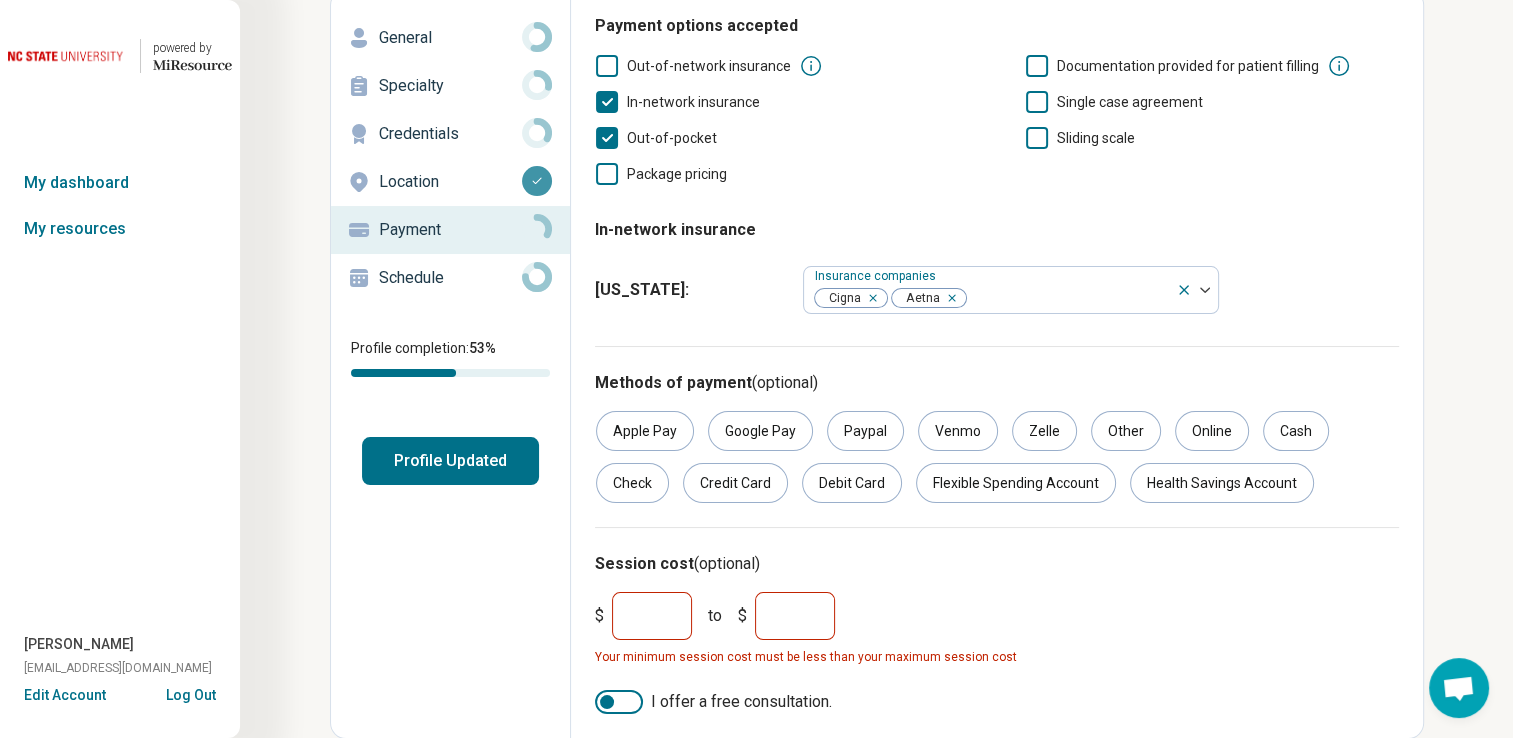click on "***" at bounding box center (652, 616) 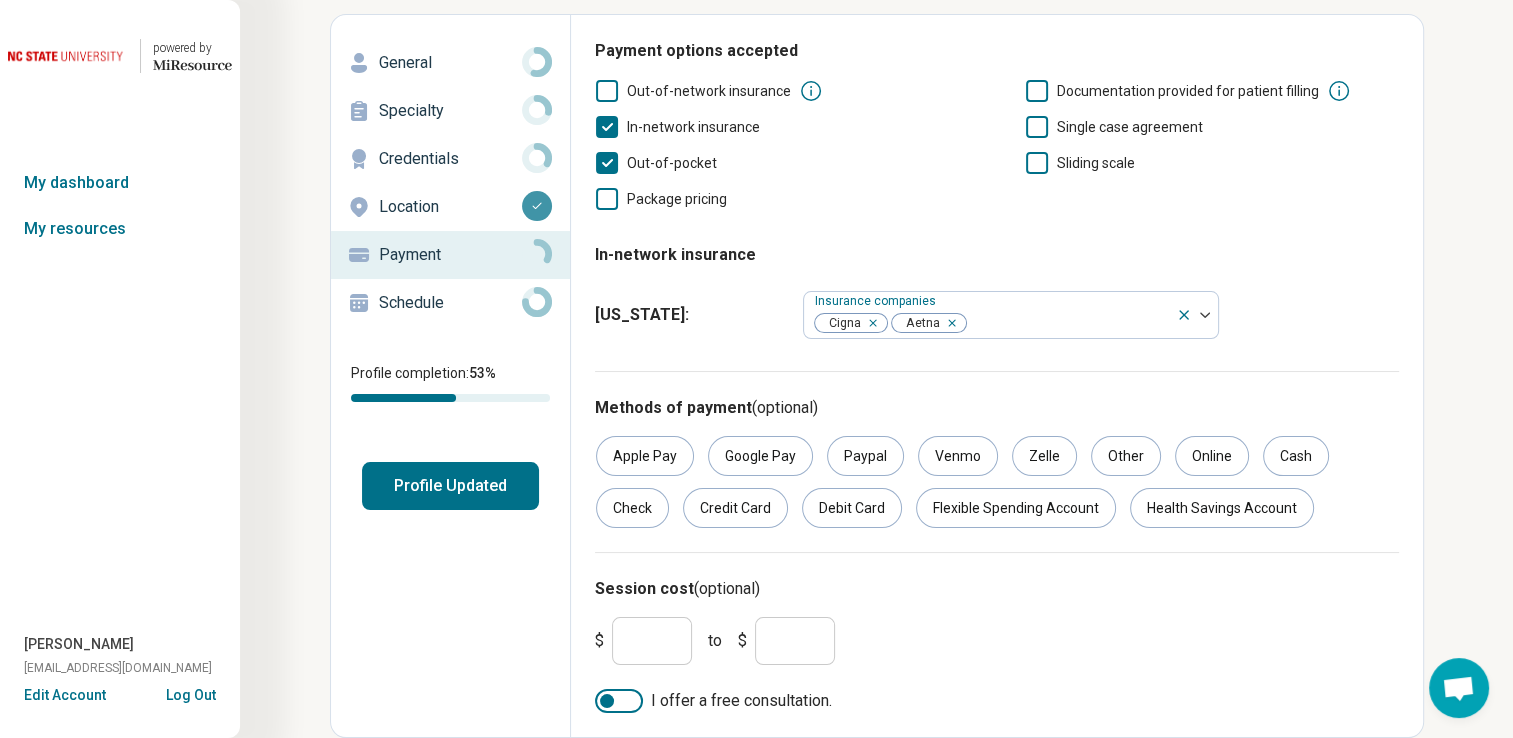 scroll, scrollTop: 80, scrollLeft: 0, axis: vertical 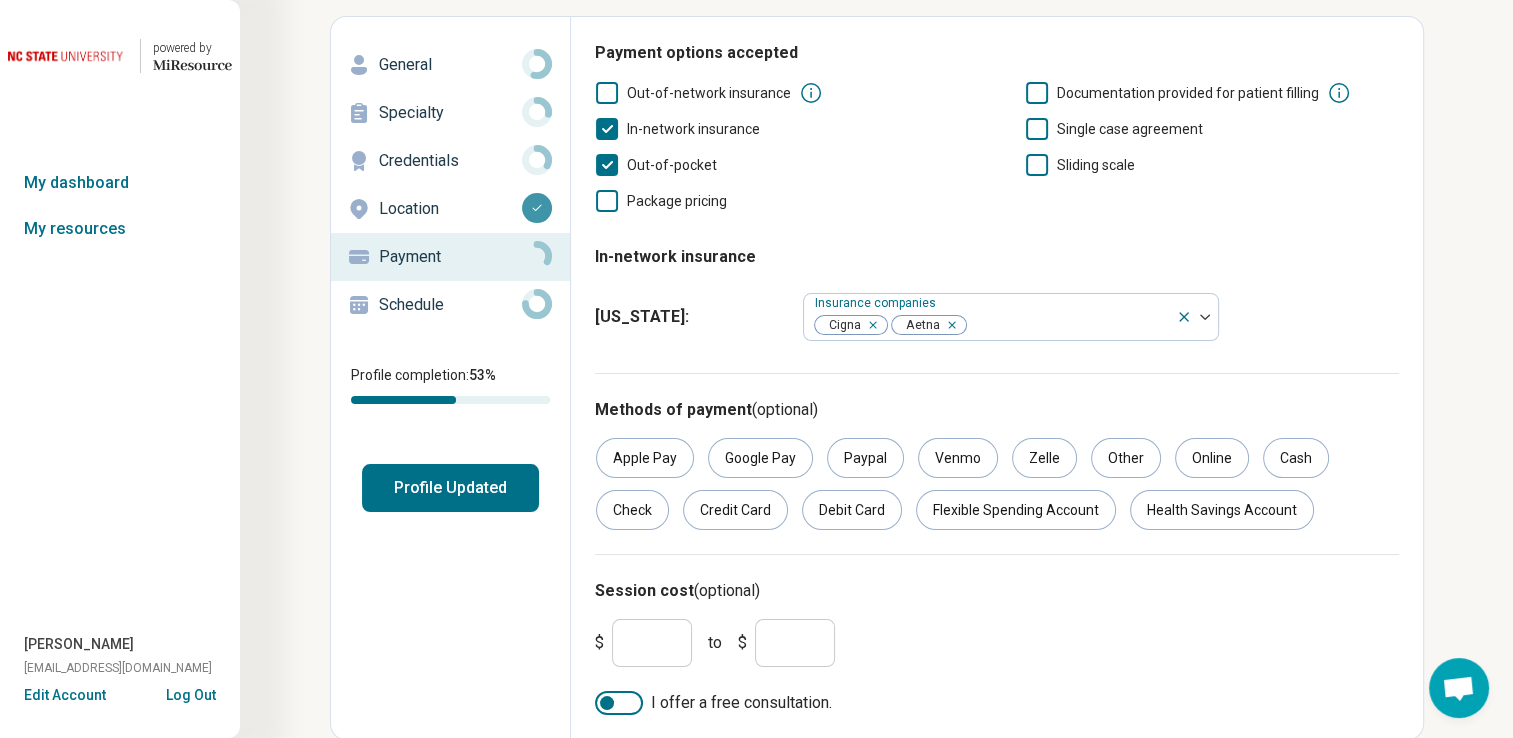 click on "$ *** to $ ***" at bounding box center [997, 643] 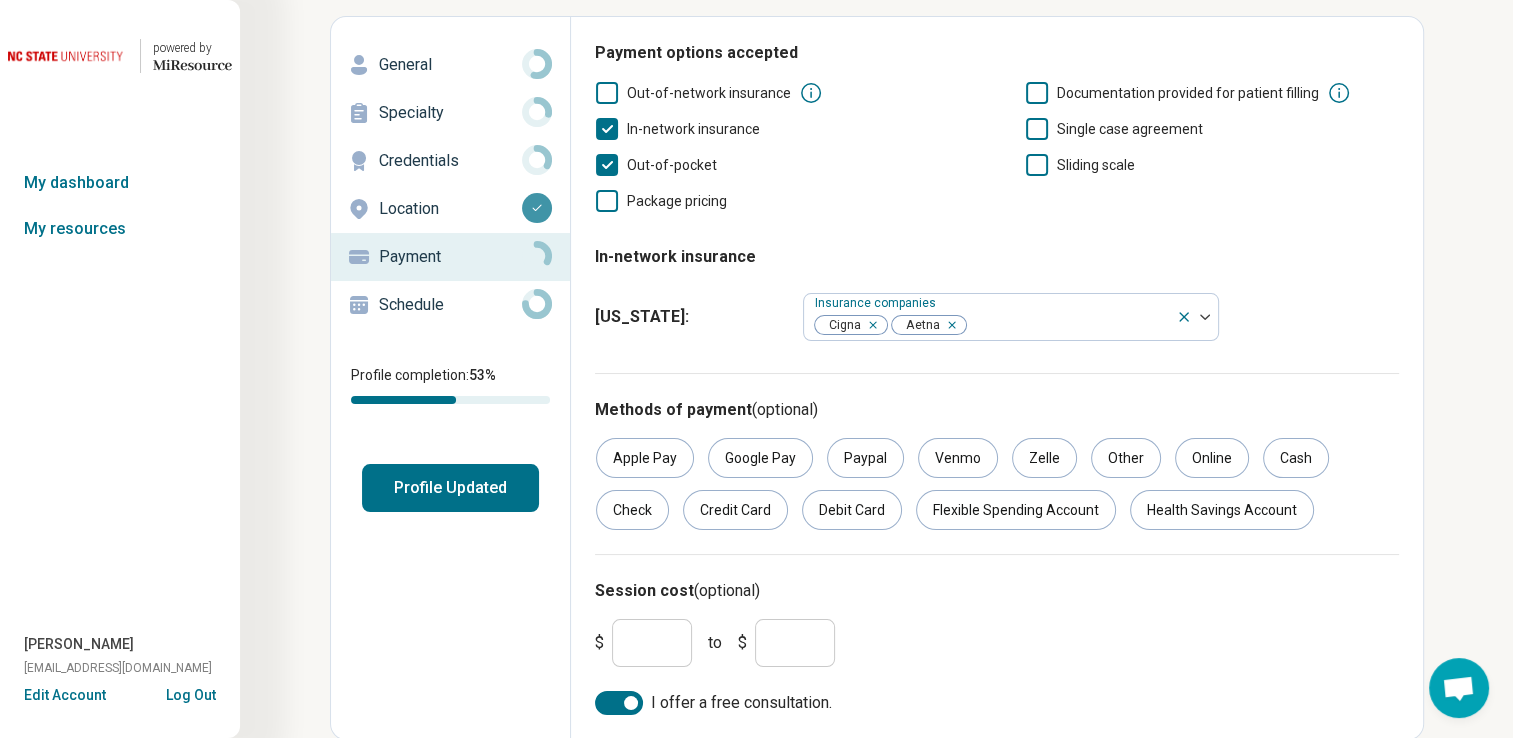click on "$ *** to $ ***" at bounding box center [997, 643] 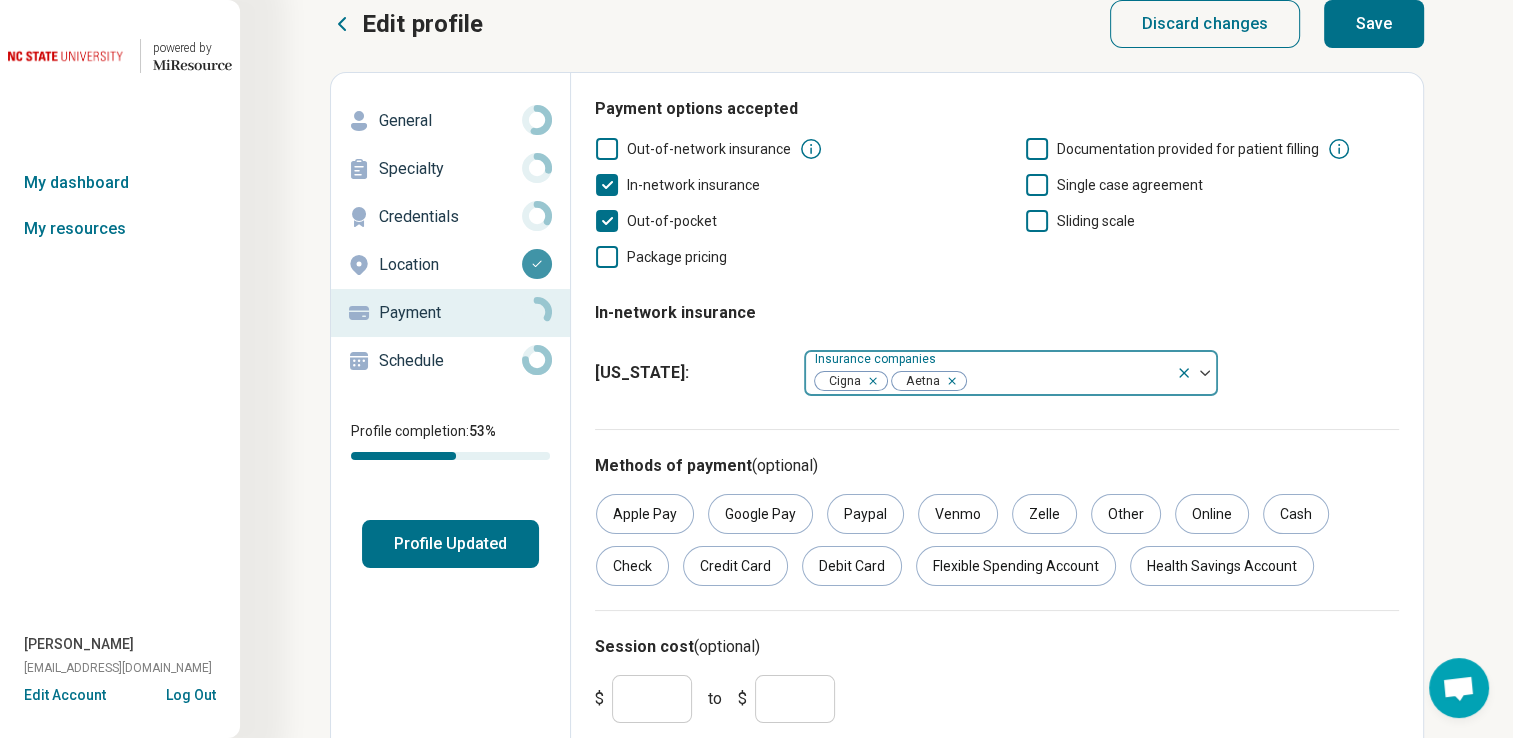 scroll, scrollTop: 0, scrollLeft: 0, axis: both 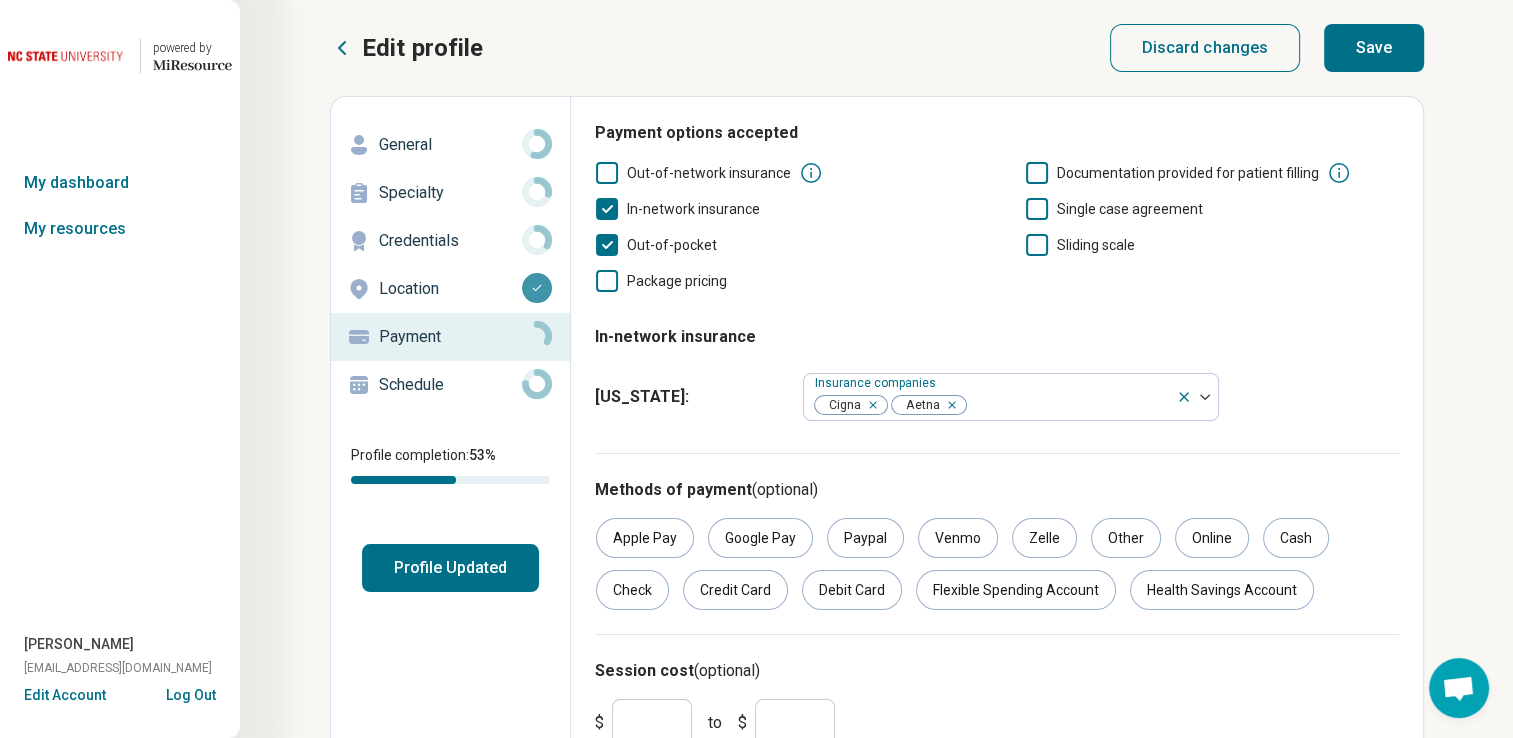 click on "Save" at bounding box center (1374, 48) 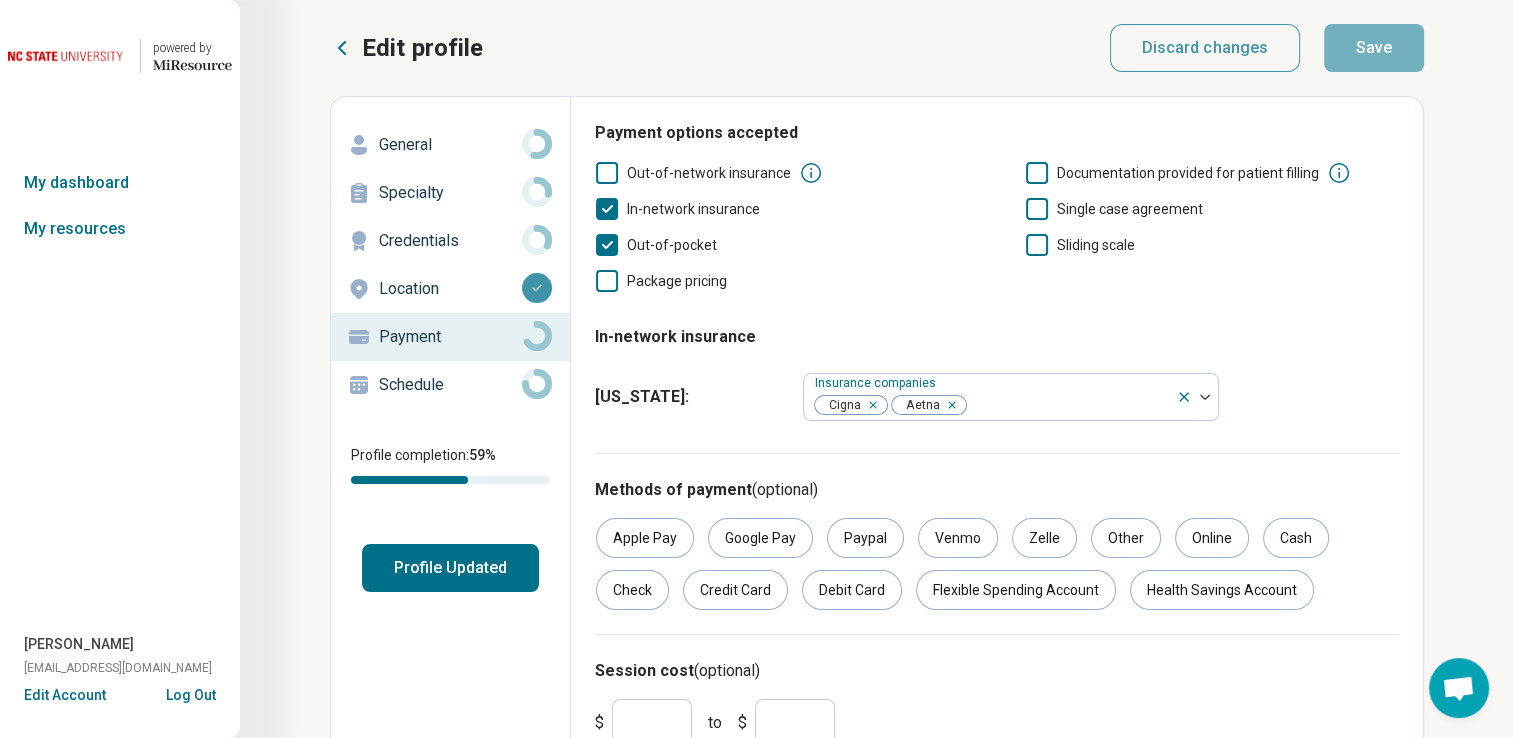 click on "Payment options accepted Out-of-network insurance Documentation provided for patient filling In-network insurance Single case agreement Out-of-pocket Sliding scale Package pricing In-network insurance [US_STATE] : Insurance companies Cigna Aetna" at bounding box center [997, 287] 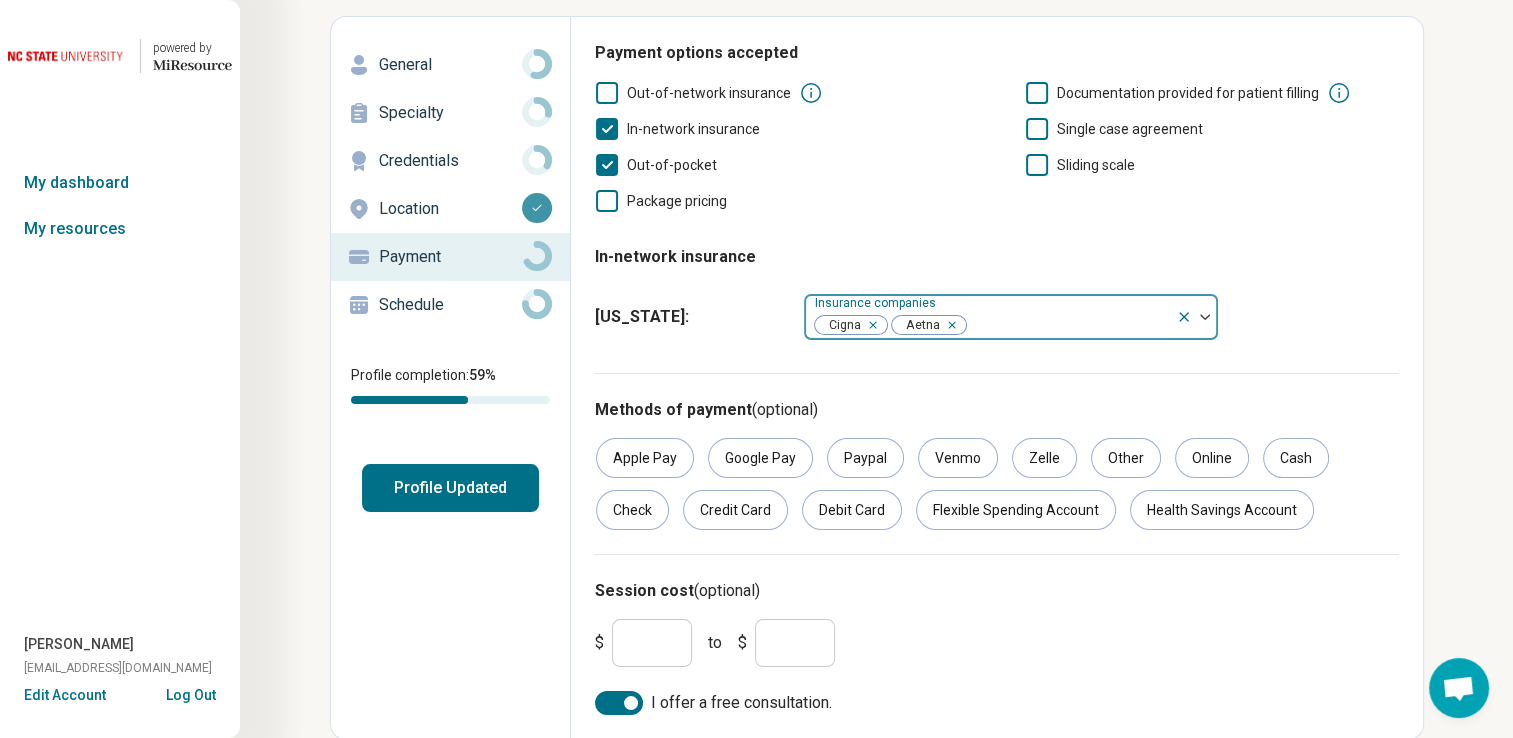 click at bounding box center [1205, 317] 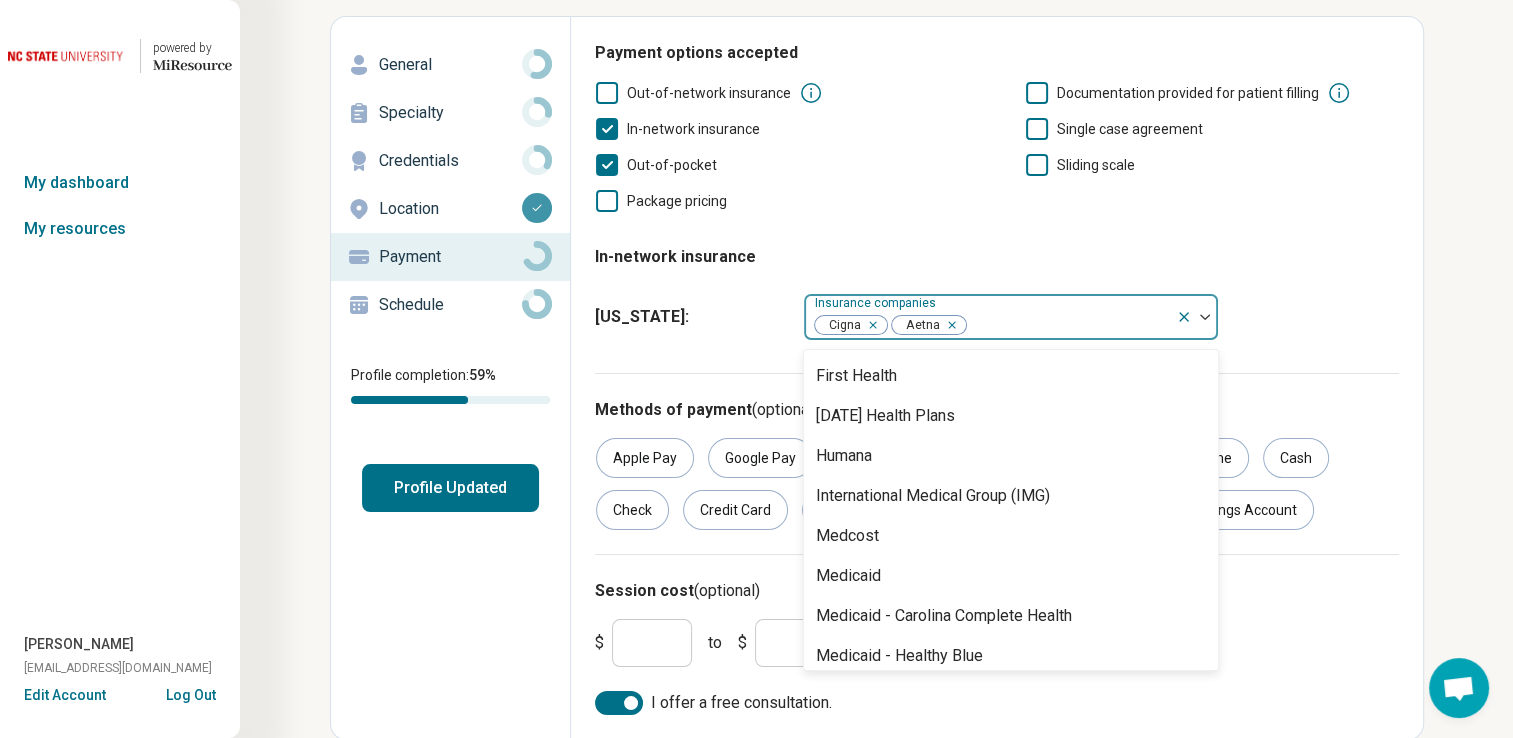 scroll, scrollTop: 400, scrollLeft: 0, axis: vertical 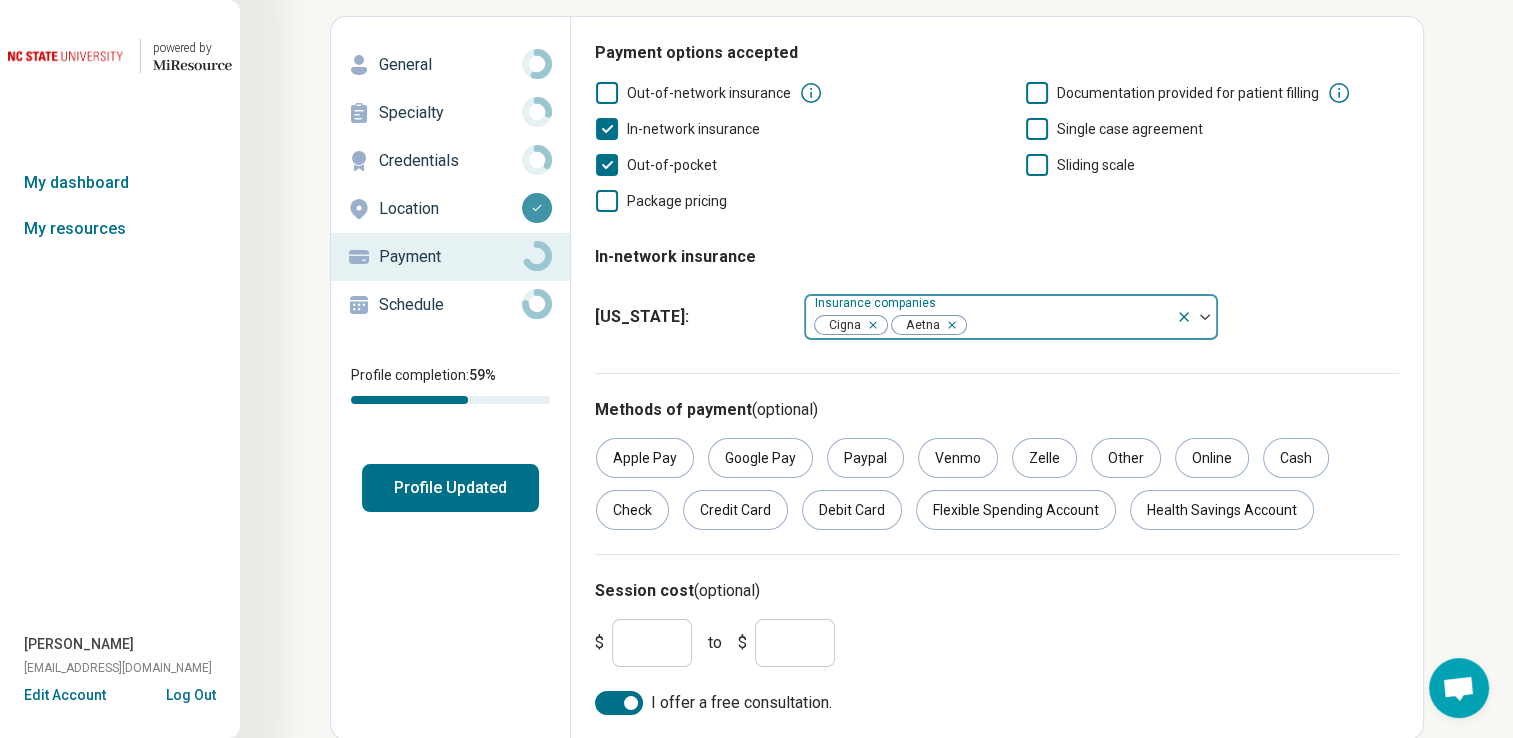 click at bounding box center [1197, 317] 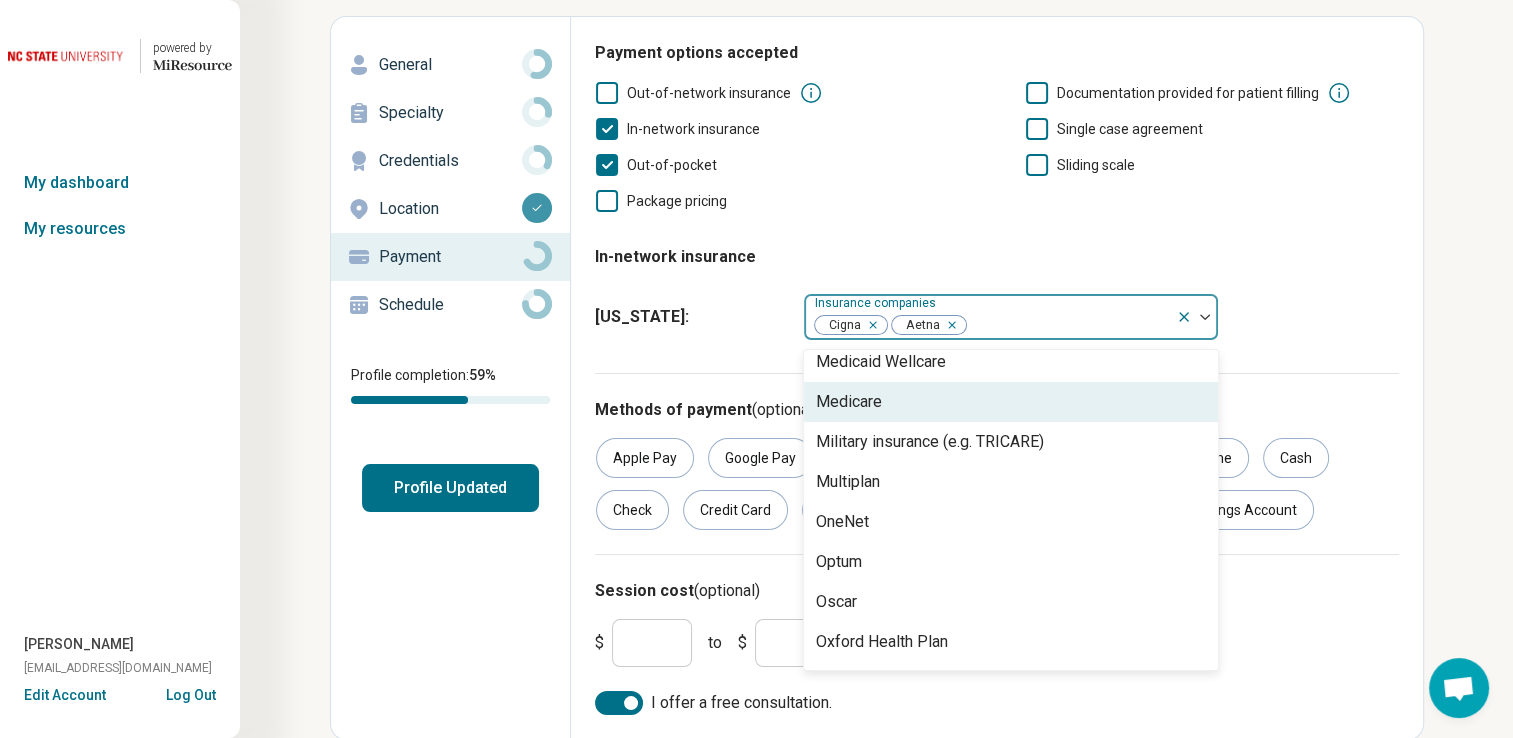 scroll, scrollTop: 1200, scrollLeft: 0, axis: vertical 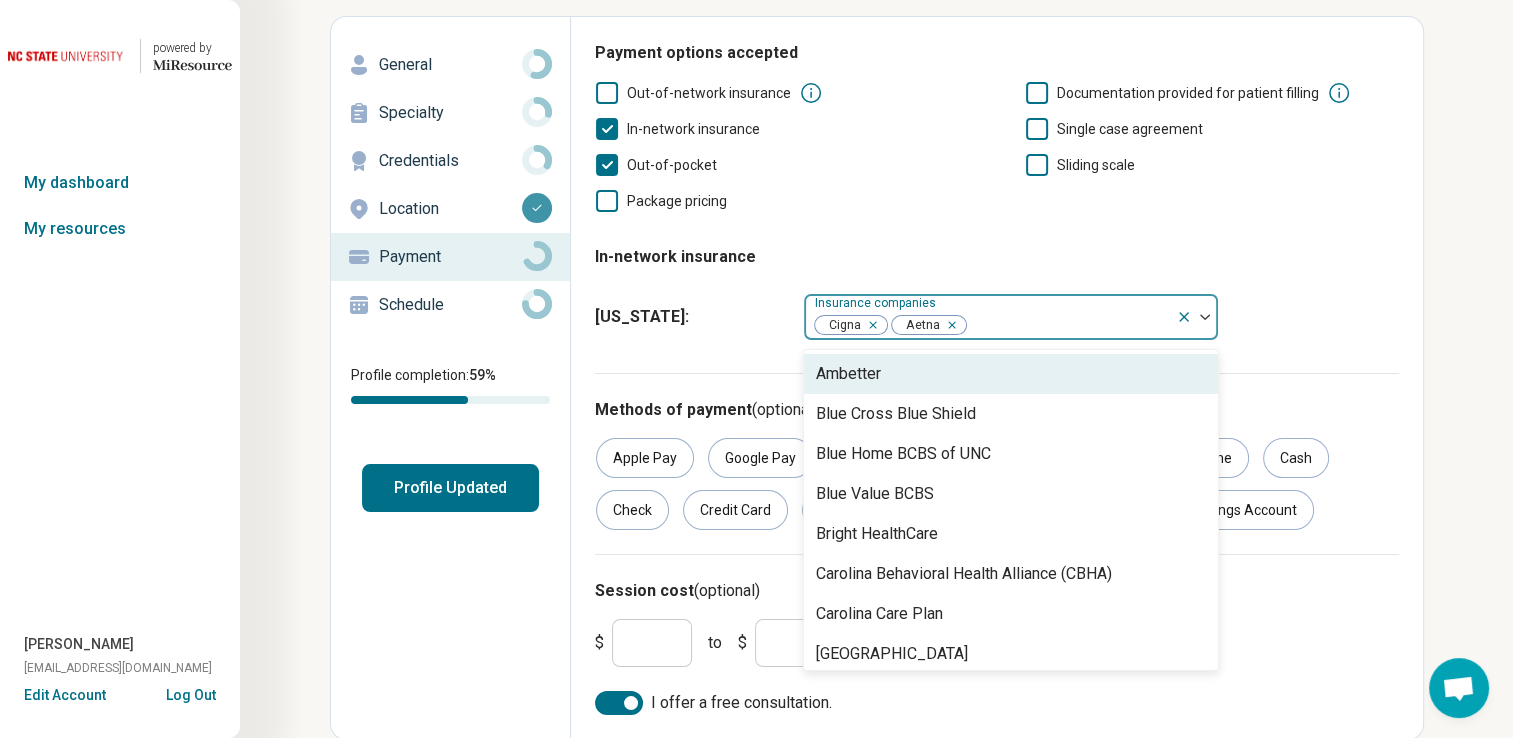 click at bounding box center (1205, 317) 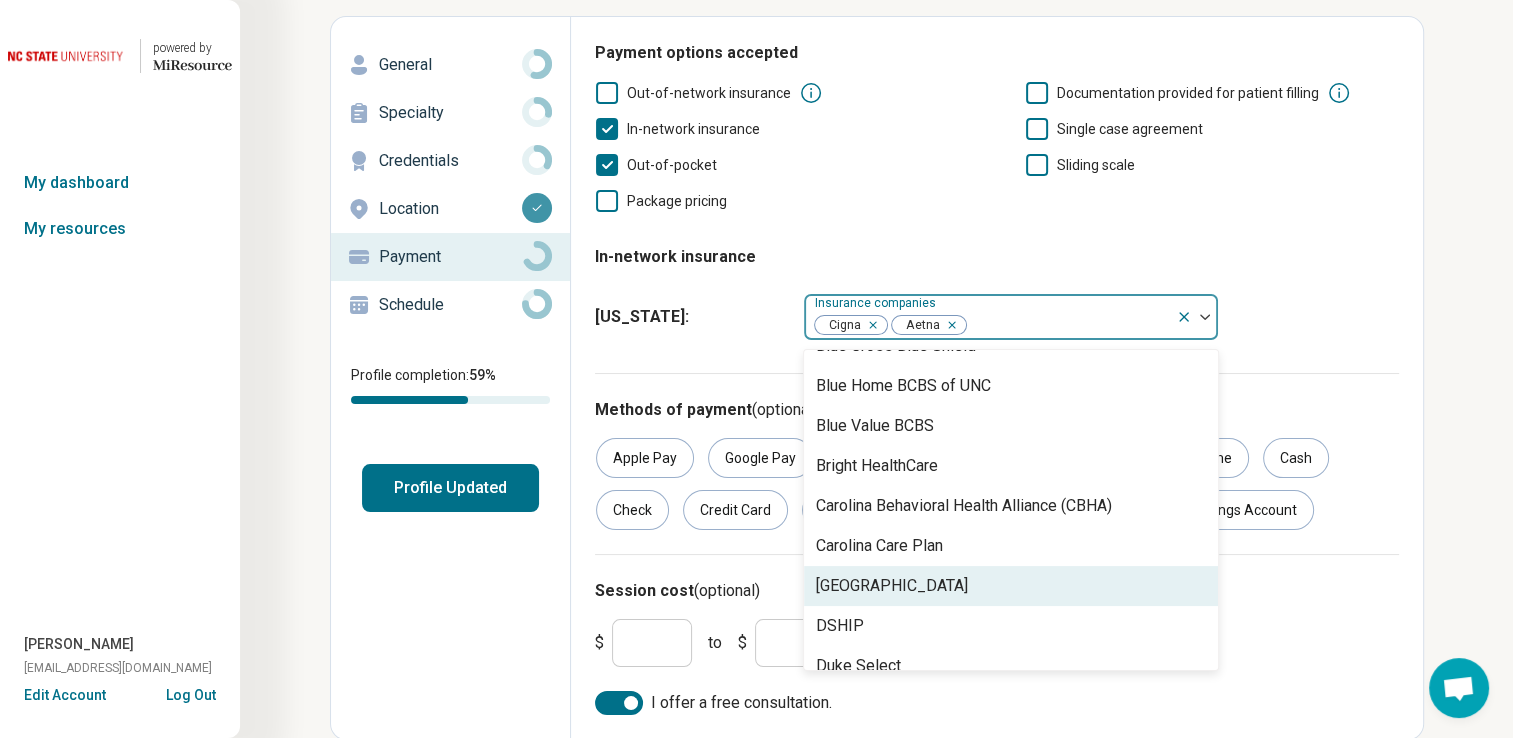 scroll, scrollTop: 0, scrollLeft: 0, axis: both 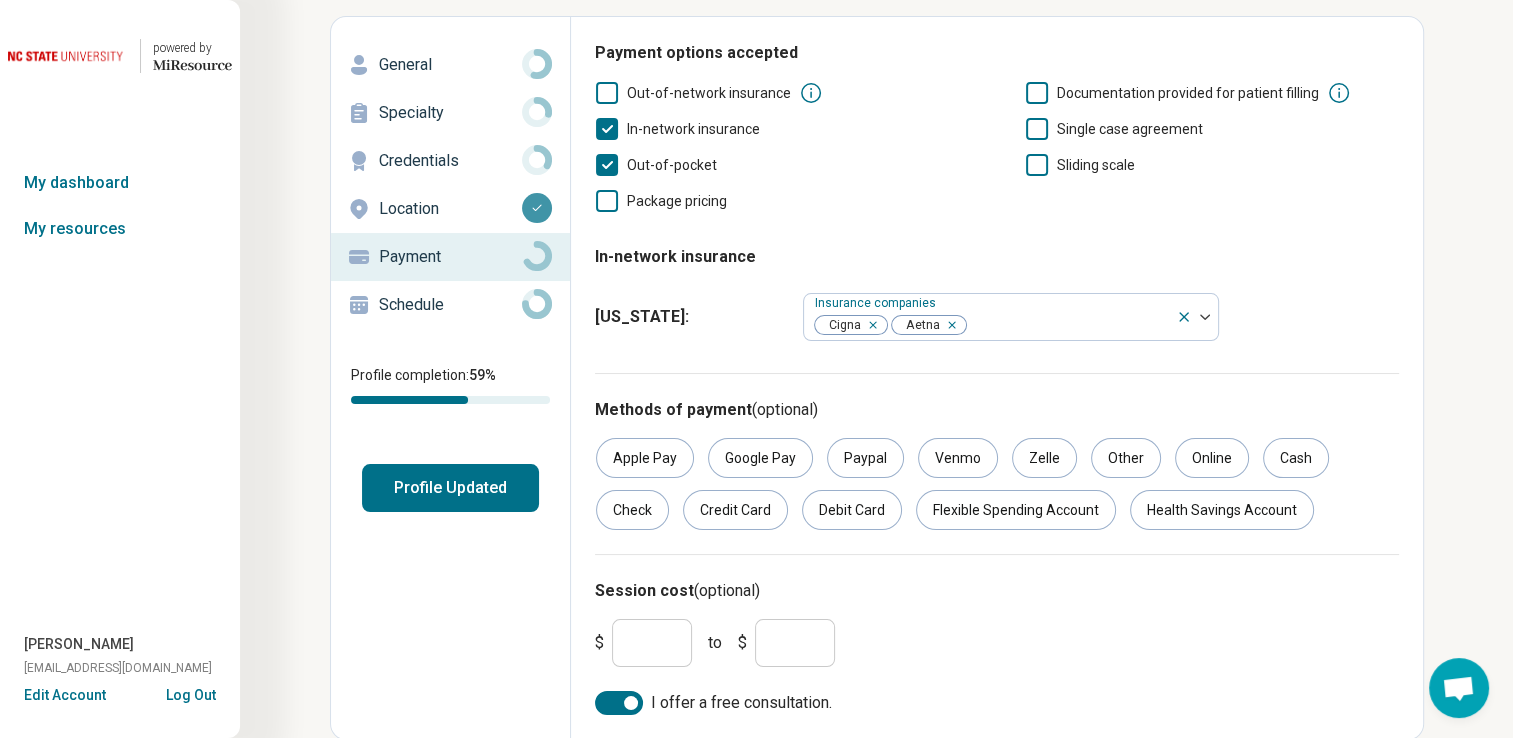 click on "Payment options accepted Out-of-network insurance Documentation provided for patient filling In-network insurance Single case agreement Out-of-pocket Sliding scale Package pricing In-network insurance [US_STATE] : Insurance companies Cigna Aetna" at bounding box center [997, 207] 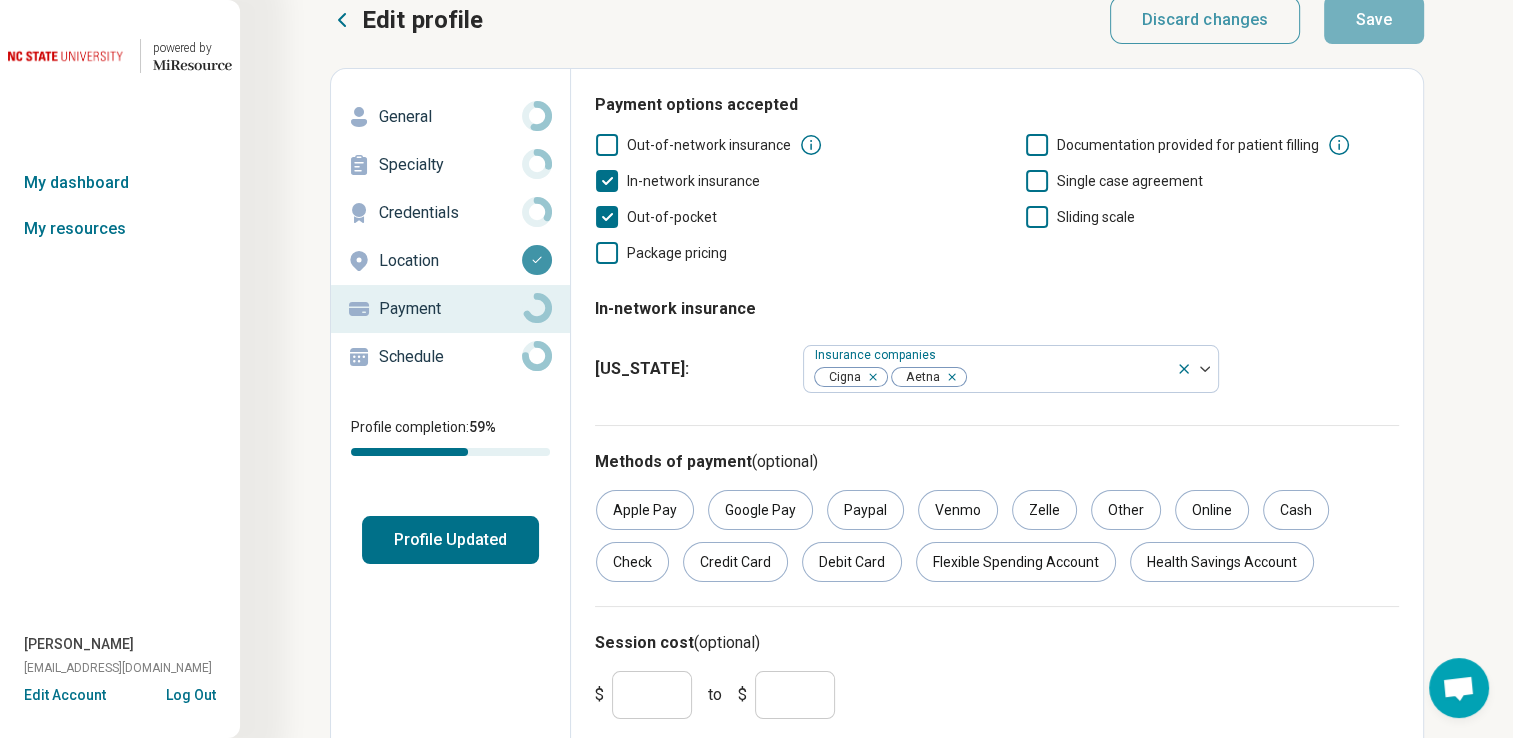 scroll, scrollTop: 0, scrollLeft: 0, axis: both 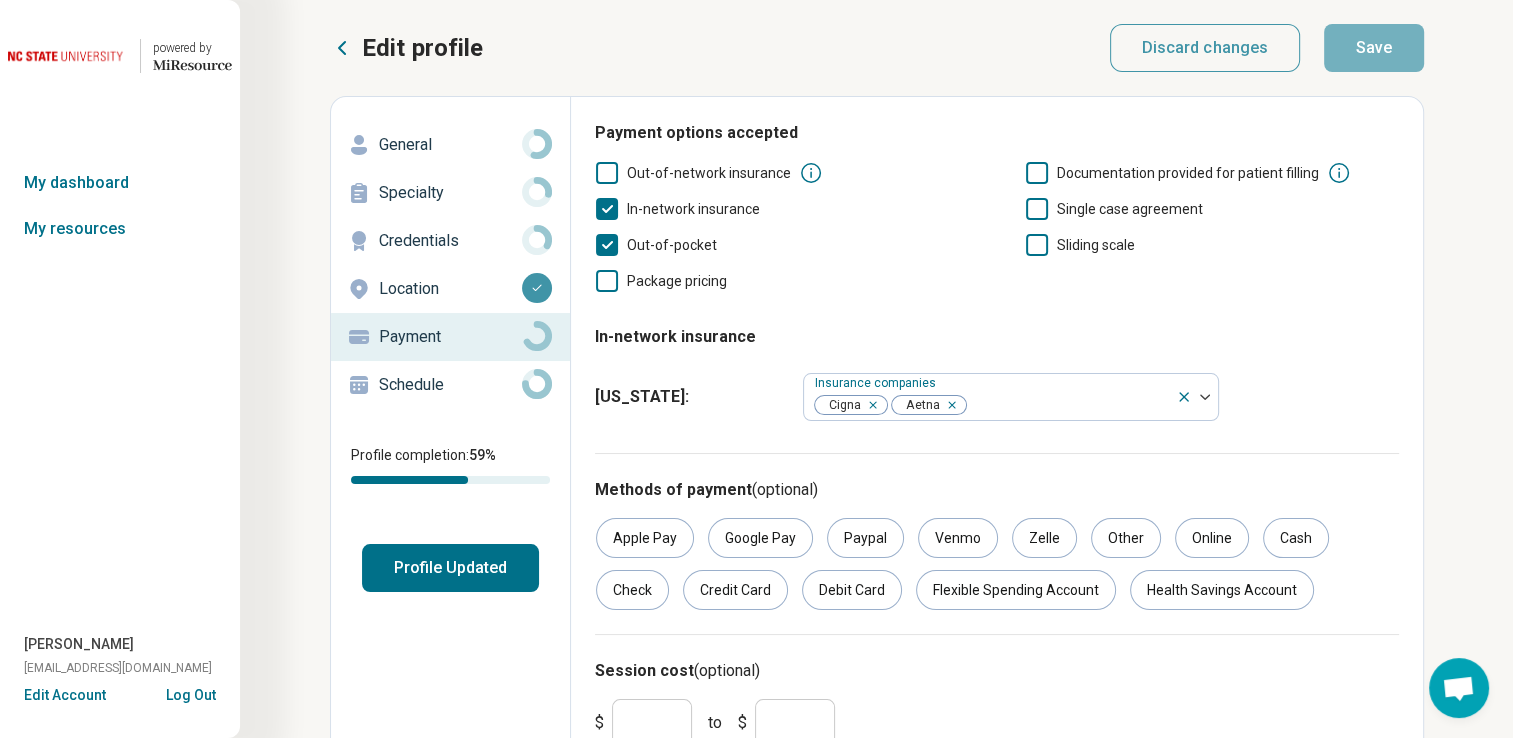 click on "Edit profile Discard changes Save Edit profile General Specialty Credentials Location Payment Schedule Profile completion:  59 % Profile Updated Payment Payment options accepted Out-of-network insurance Documentation provided for patient filling In-network insurance Single case agreement Out-of-pocket Sliding scale Package pricing In-network insurance [US_STATE] : Insurance companies Cigna Aetna Methods of payment  (optional) Apple Pay Google Pay Paypal Venmo Zelle Other Online Cash Check Credit Card Debit Card Flexible Spending Account Health Savings Account Session cost  (optional) $ *** to $ *** I offer a free consultation." at bounding box center [712, 422] 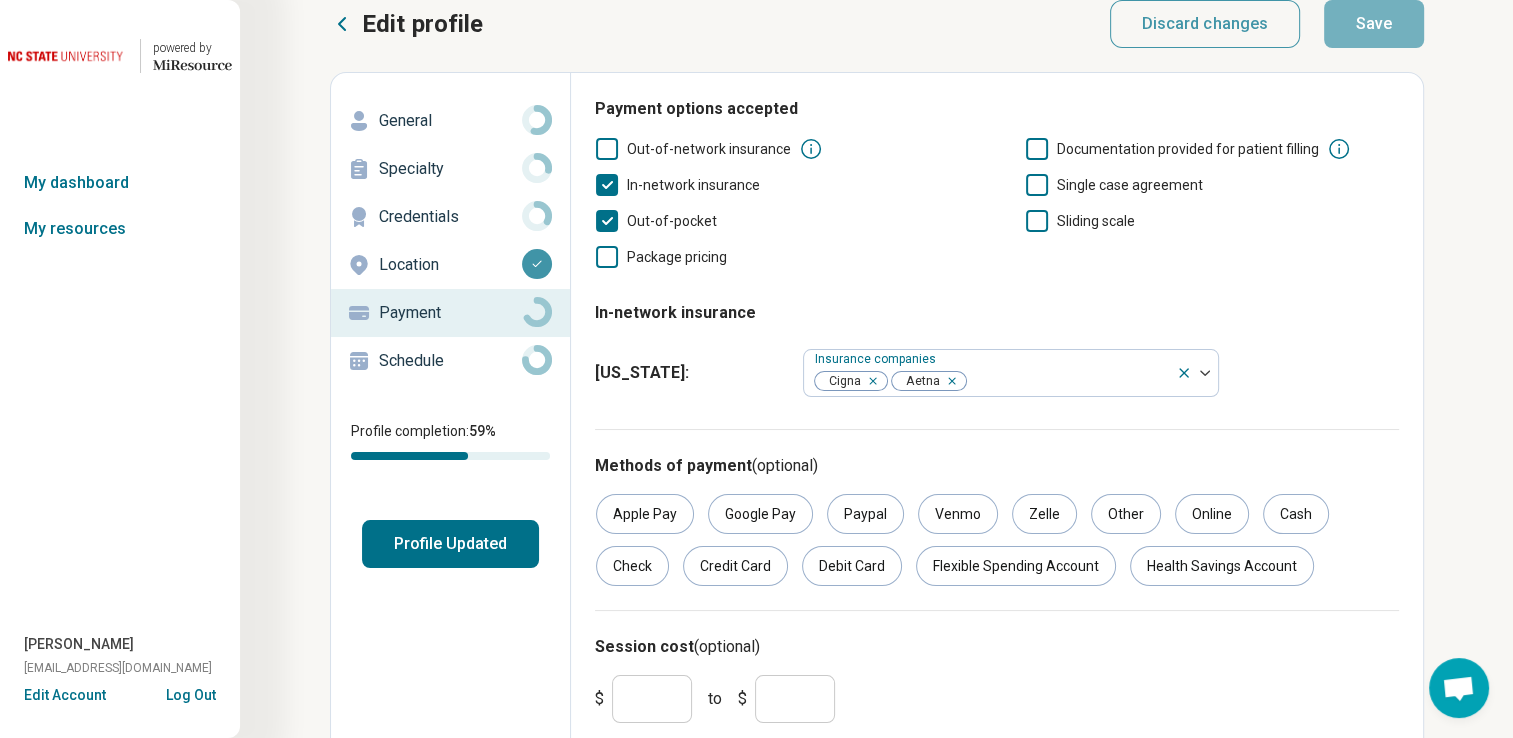 scroll, scrollTop: 0, scrollLeft: 0, axis: both 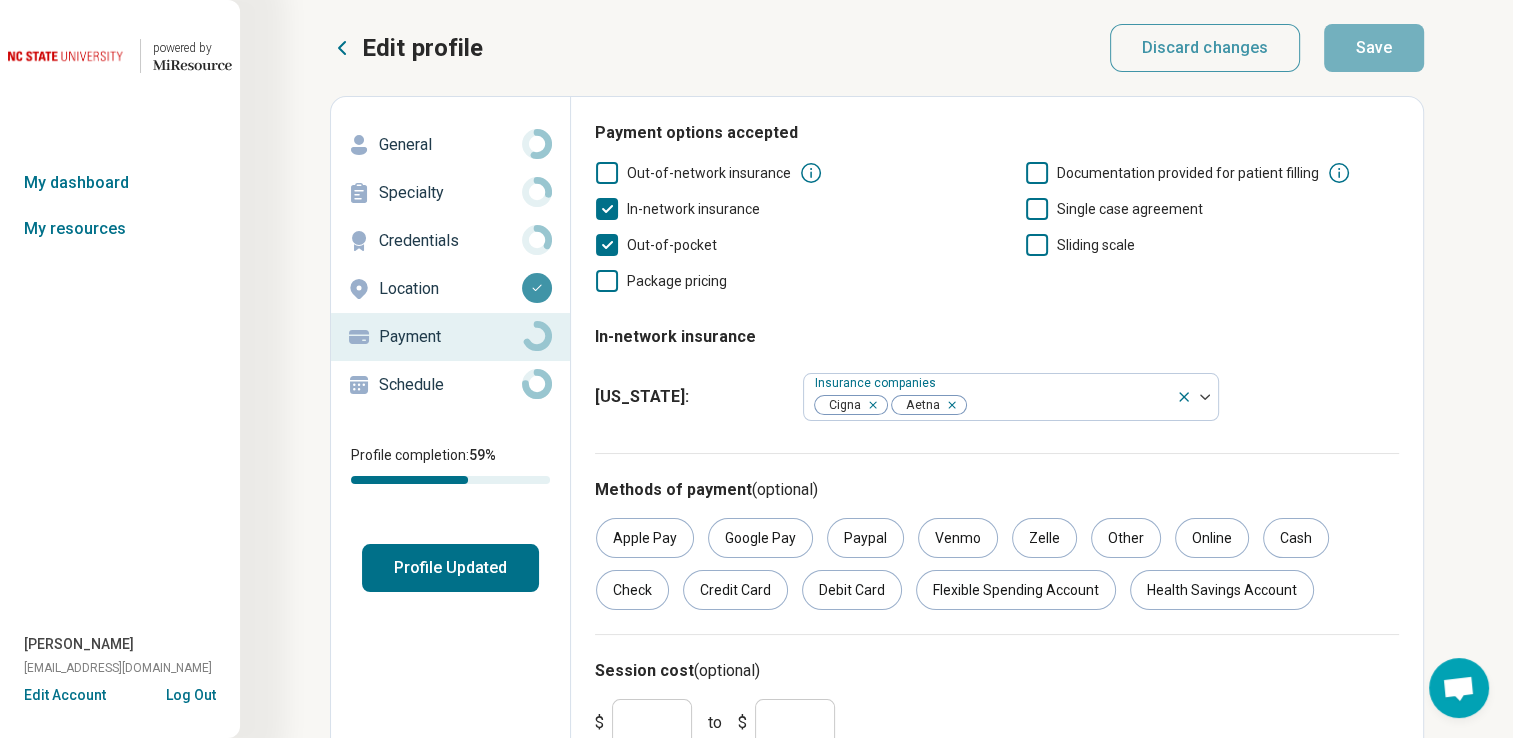 click on "General" at bounding box center (450, 145) 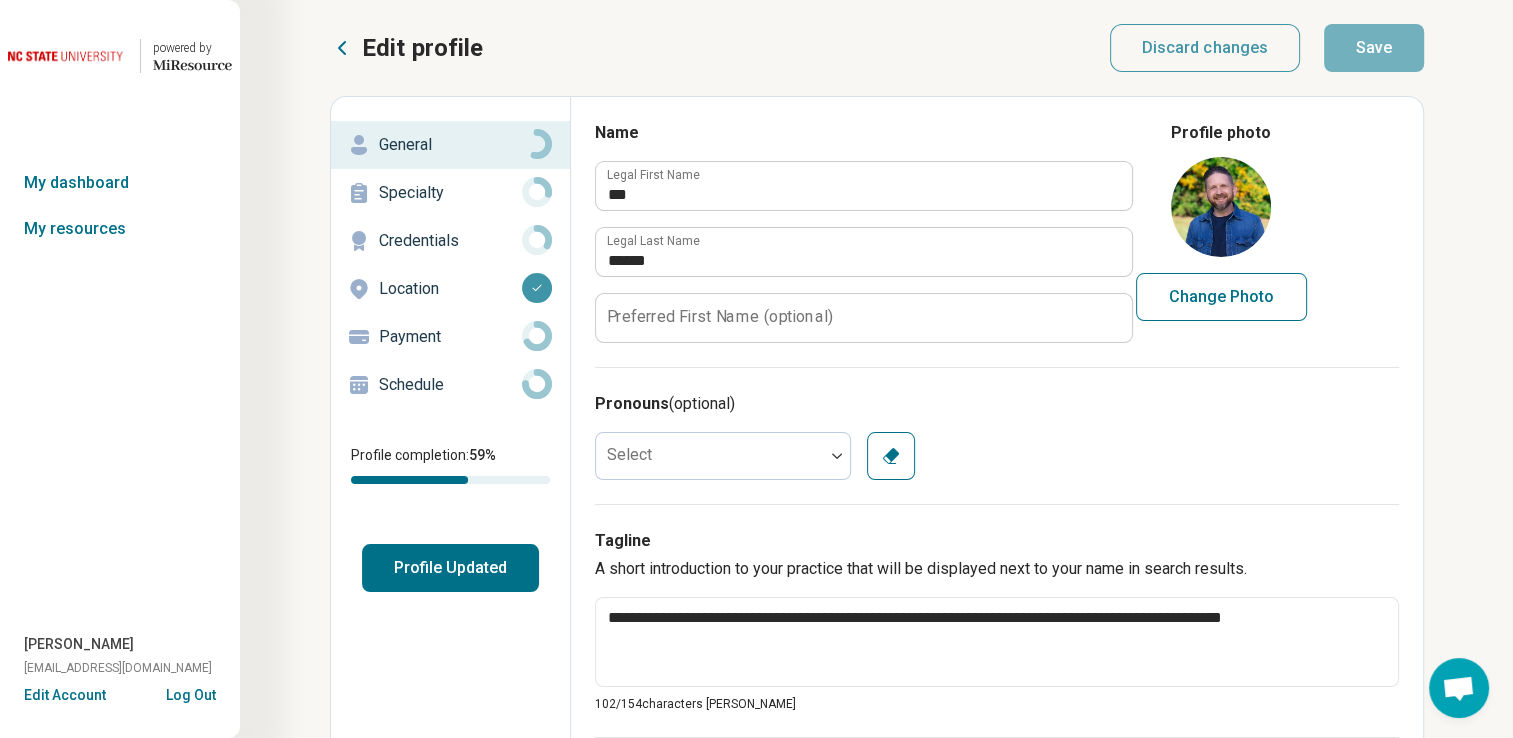 click on "**********" at bounding box center (756, 900) 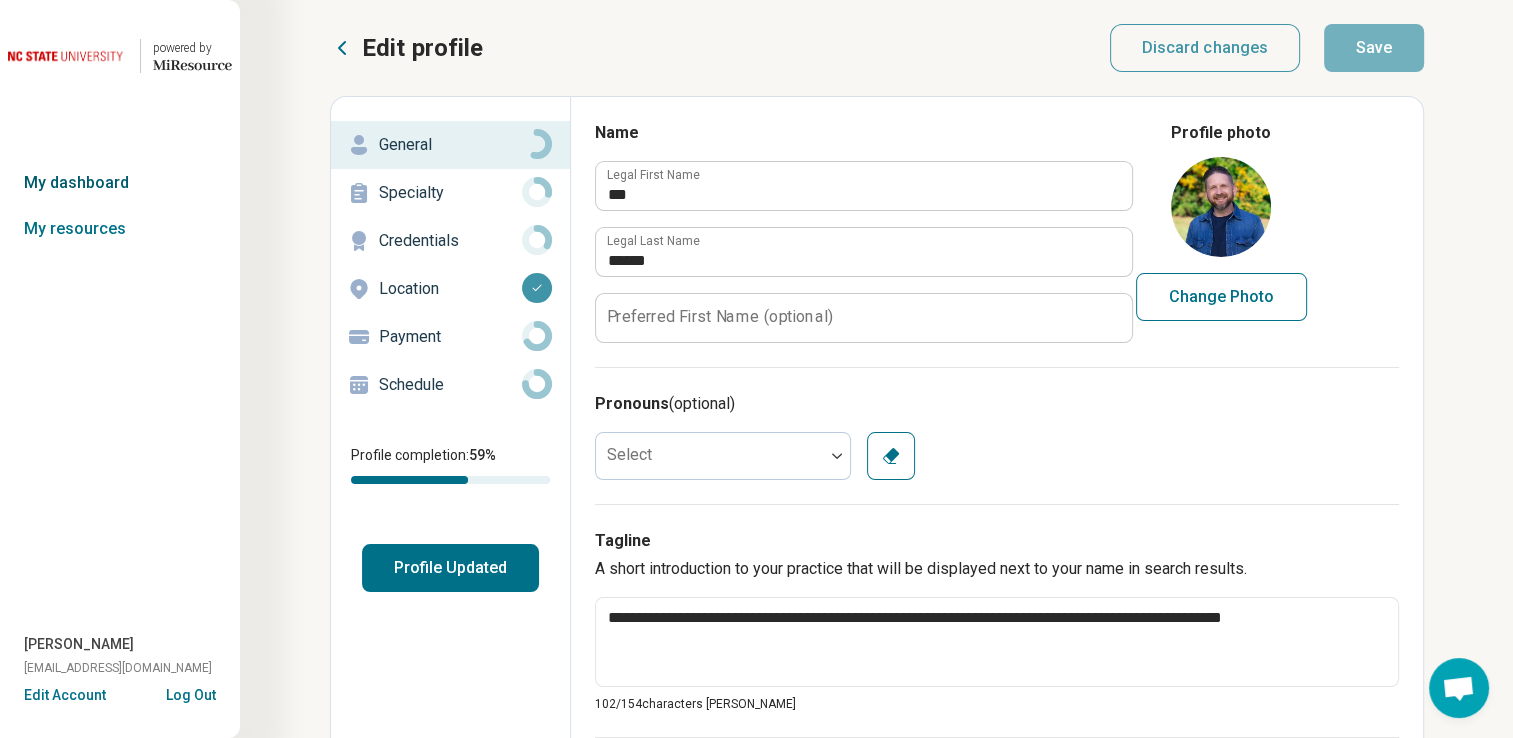 click on "My dashboard" at bounding box center (120, 183) 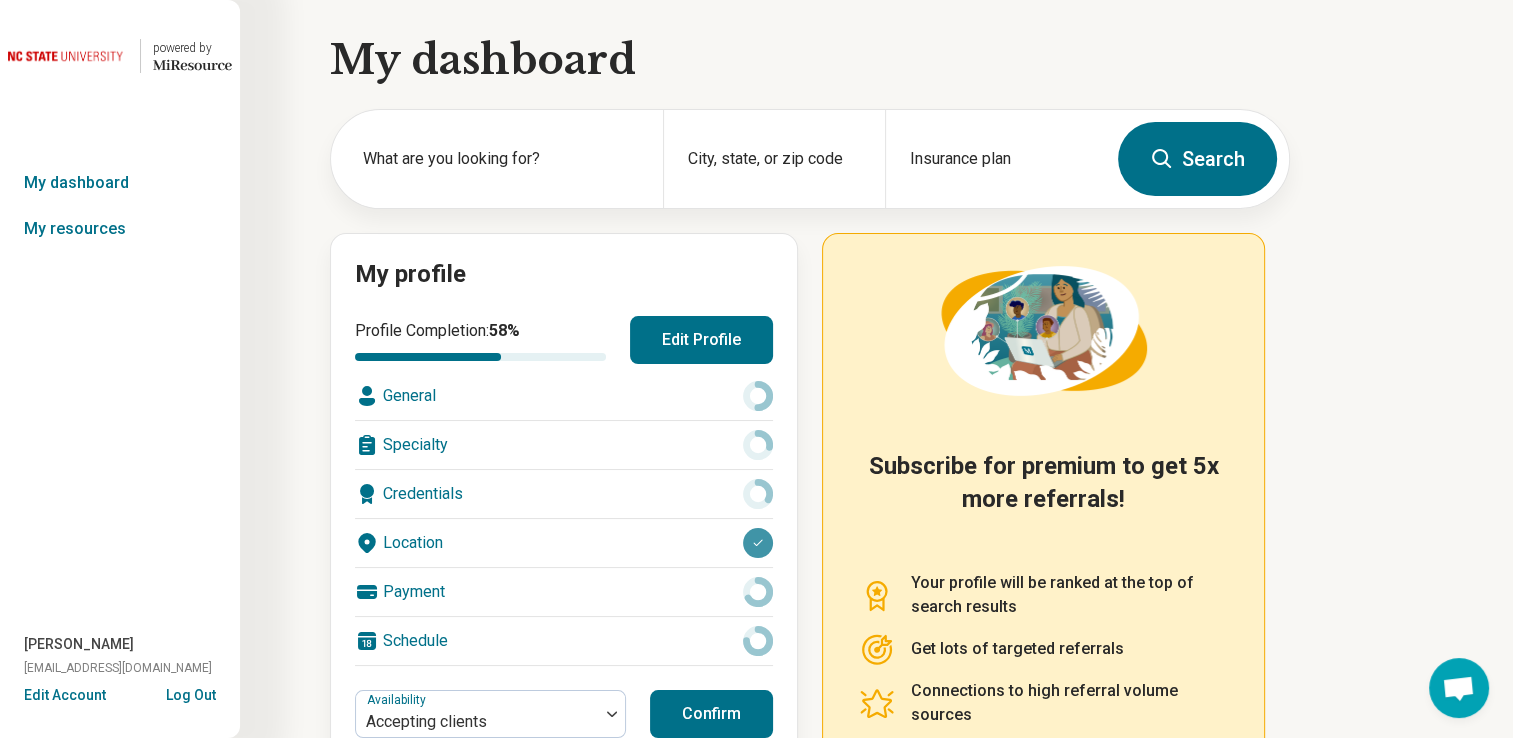 click on "My dashboard What are you looking for? City, state, or zip code Insurance plan Search My profile Profile Completion:  58 % Edit Profile General Specialty Credentials Location Payment Schedule Availability Accepting clients Last updated:  [DATE] Confirm Resource Tip [DATE] is a great day to update your profile! Those who provide information about their identities are more likely to match with clients/patients. Take 3 minutes to check a few boxes. Subscribe for premium to get 5x more referrals! Your profile will be ranked at the top of search results Get lots of targeted referrals  Connections to high referral volume sources Opportunities to participate in research Upgrade to premium" at bounding box center (720, 484) 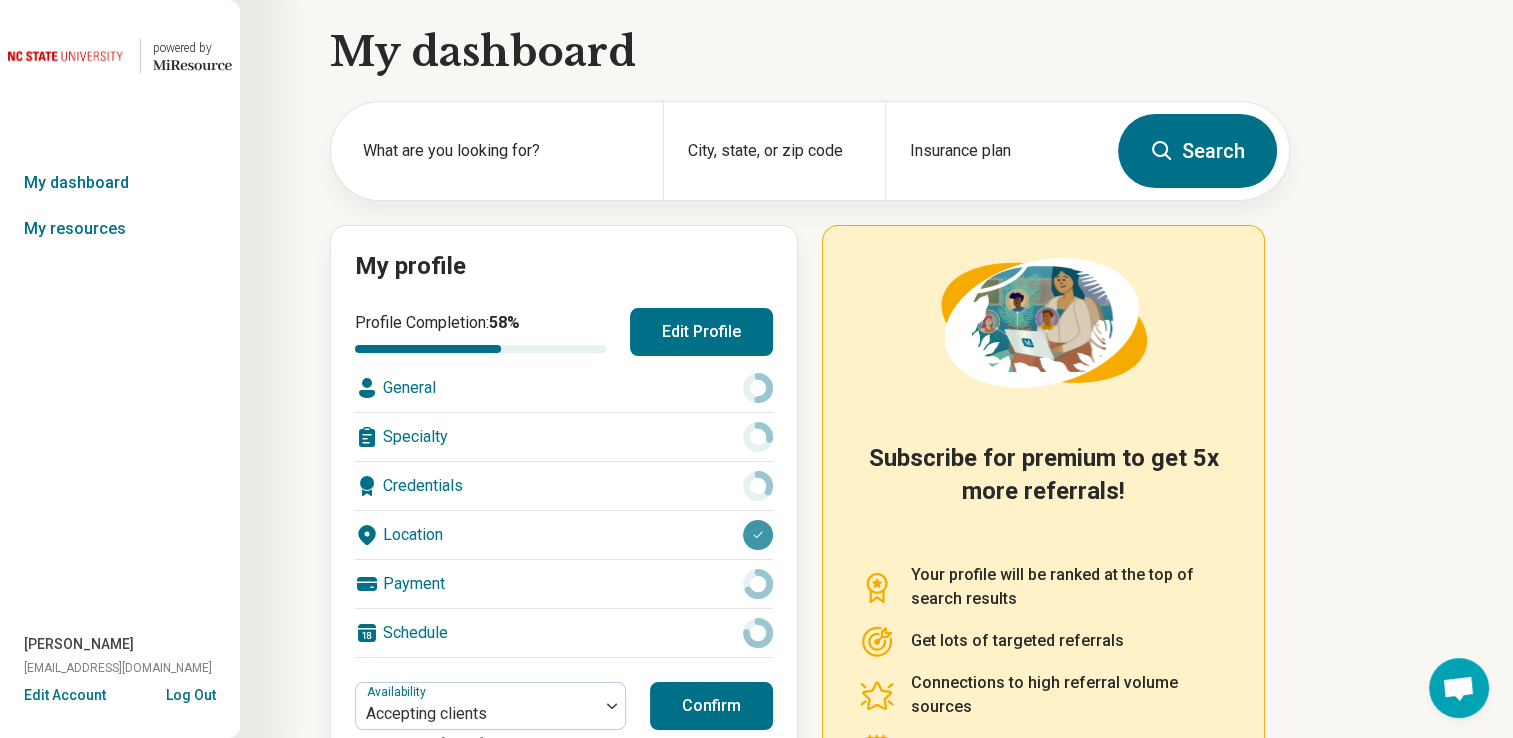scroll, scrollTop: 0, scrollLeft: 0, axis: both 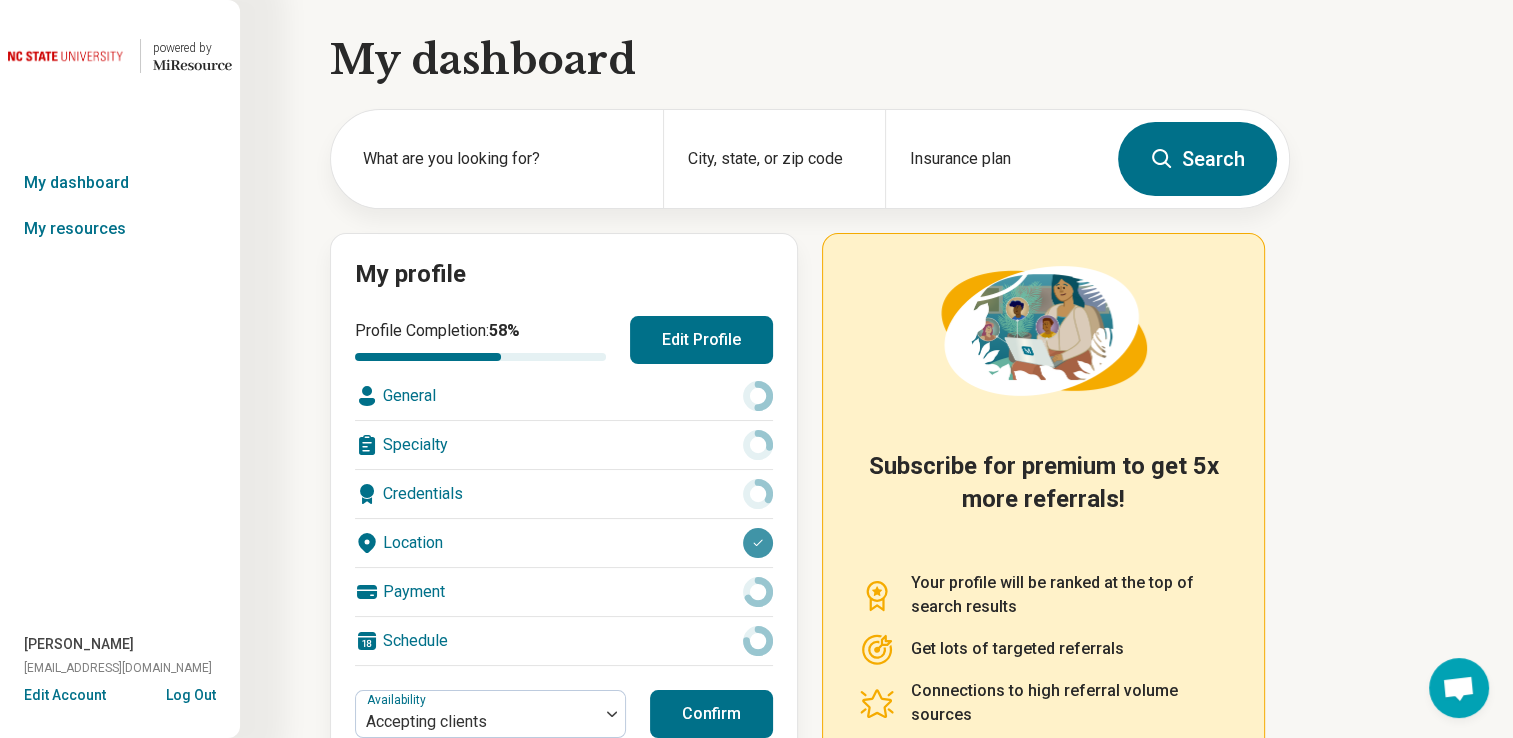 click on "powered by Miresource logo My dashboard My resources [PERSON_NAME] [EMAIL_ADDRESS][DOMAIN_NAME] Edit Account Log Out powered by Miresource logo My dashboard What are you looking for? City, state, or zip code Insurance plan Search My profile Profile Completion:  58 % Edit Profile General Specialty Credentials Location Payment Schedule Availability Accepting clients Last updated:  [DATE] Confirm Resource Tip [DATE] is a great day to update your profile! Those who provide information about their identities are more likely to match with clients/patients. Take 3 minutes to check a few boxes. Subscribe for premium to get 5x more referrals! Your profile will be ranked at the top of search results Get lots of targeted referrals  Connections to high referral volume sources Opportunities to participate in research Upgrade to premium" at bounding box center (756, 484) 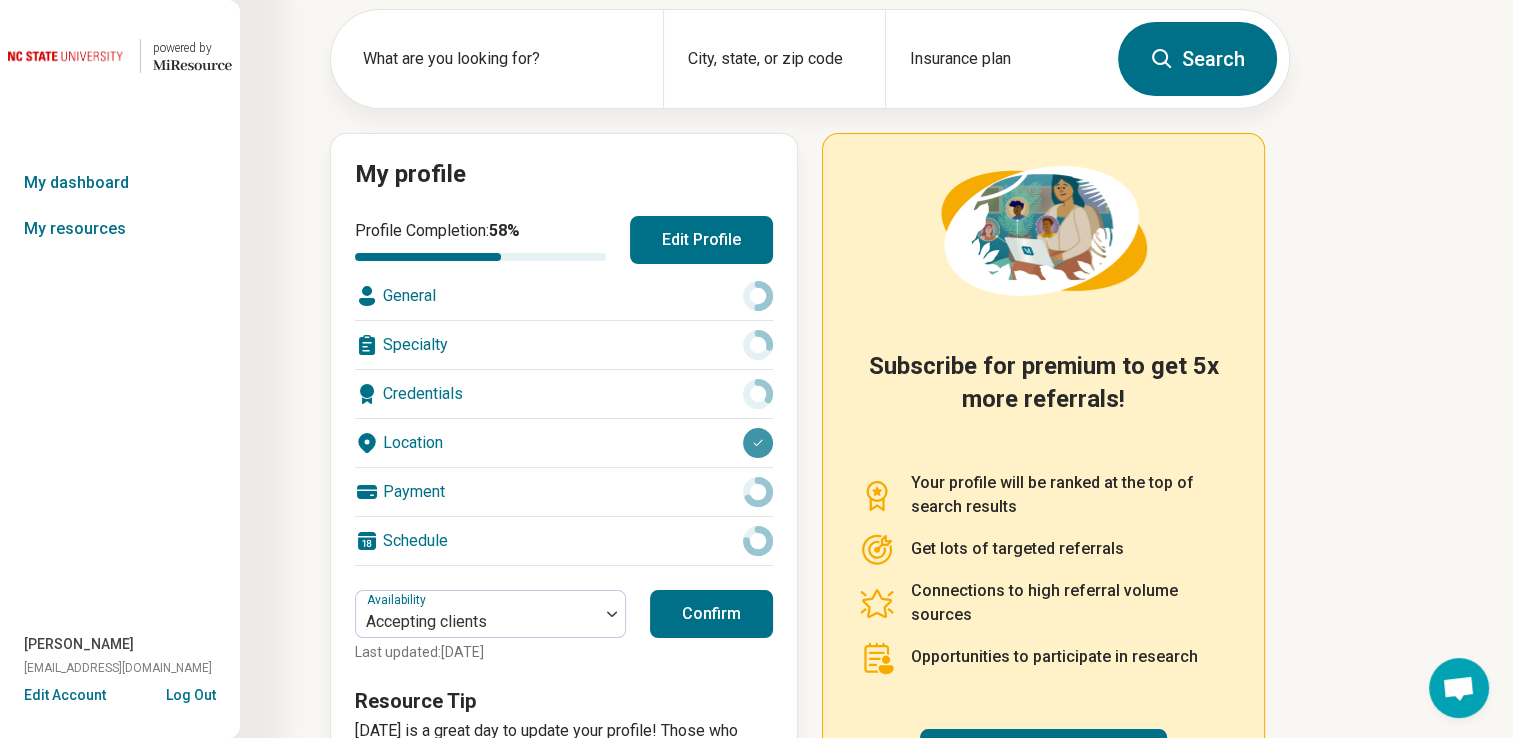 scroll, scrollTop: 200, scrollLeft: 0, axis: vertical 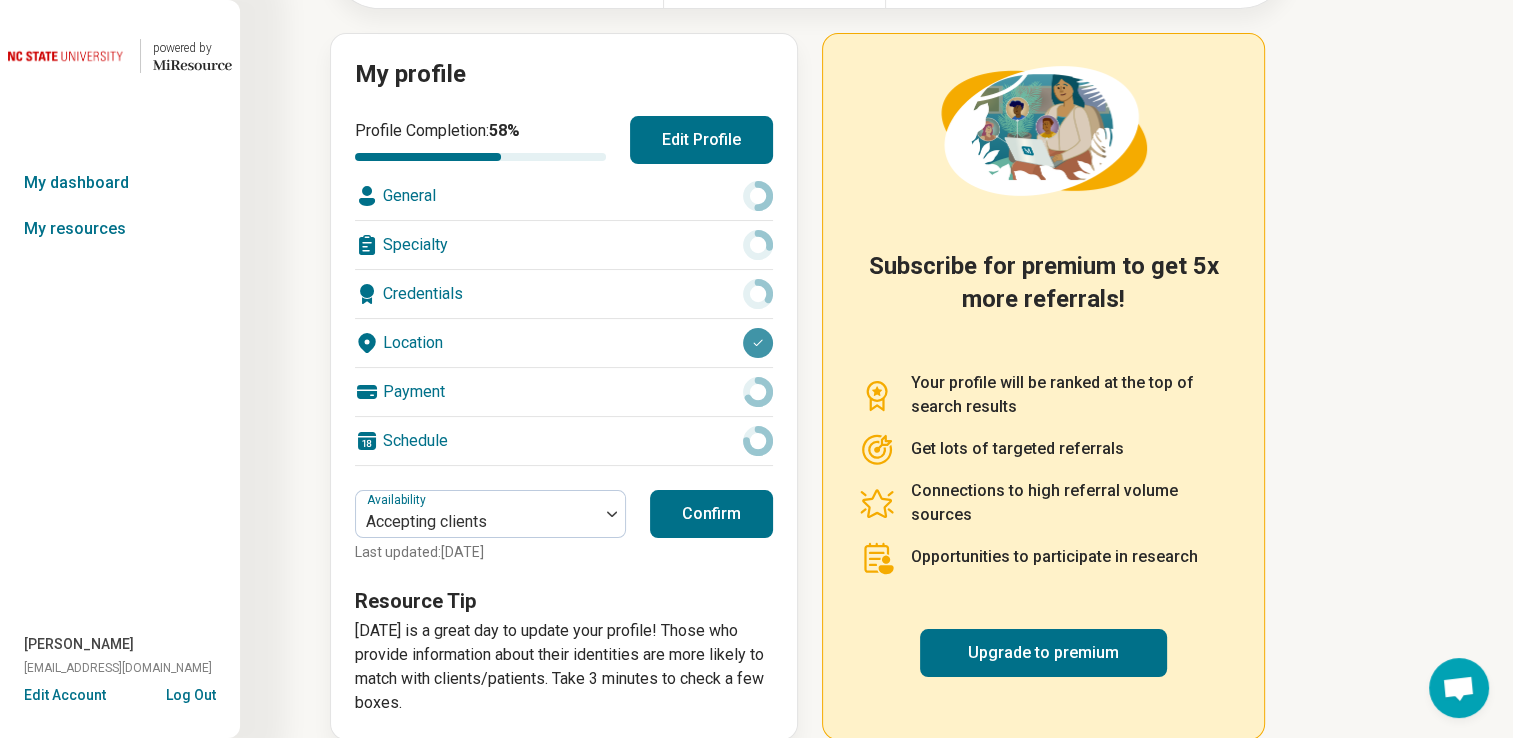 click on "Confirm" at bounding box center (711, 514) 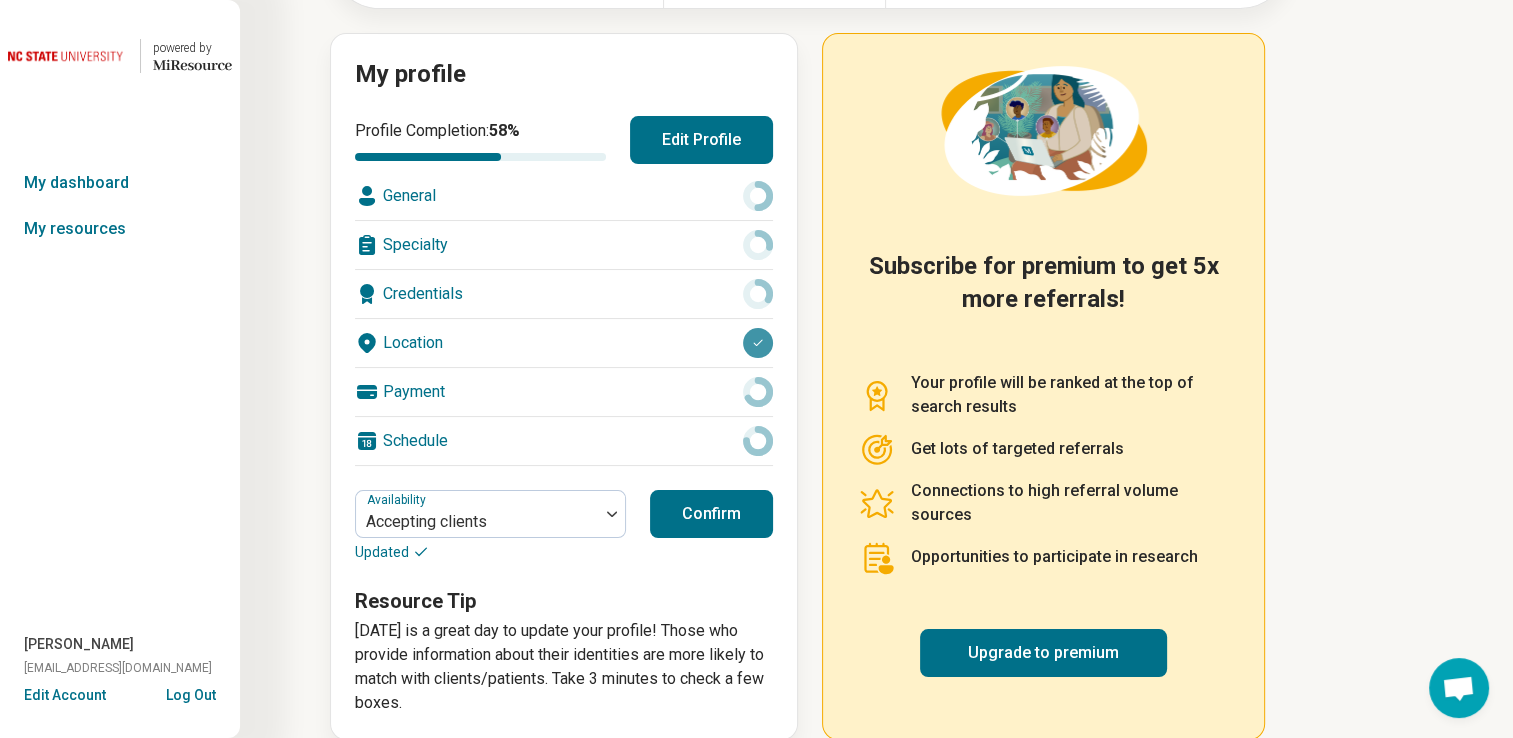 click on "My dashboard What are you looking for? City, state, or zip code Insurance plan Search My profile Profile Completion:  58 % Edit Profile General Specialty Credentials Location Payment Schedule Availability Accepting clients Updated Confirm Resource Tip [DATE] is a great day to update your profile! Those who provide information about their identities are more likely to match with clients/patients. Take 3 minutes to check a few boxes. Subscribe for premium to get 5x more referrals! Your profile will be ranked at the top of search results Get lots of targeted referrals  Connections to high referral volume sources Opportunities to participate in research Upgrade to premium" at bounding box center [720, 284] 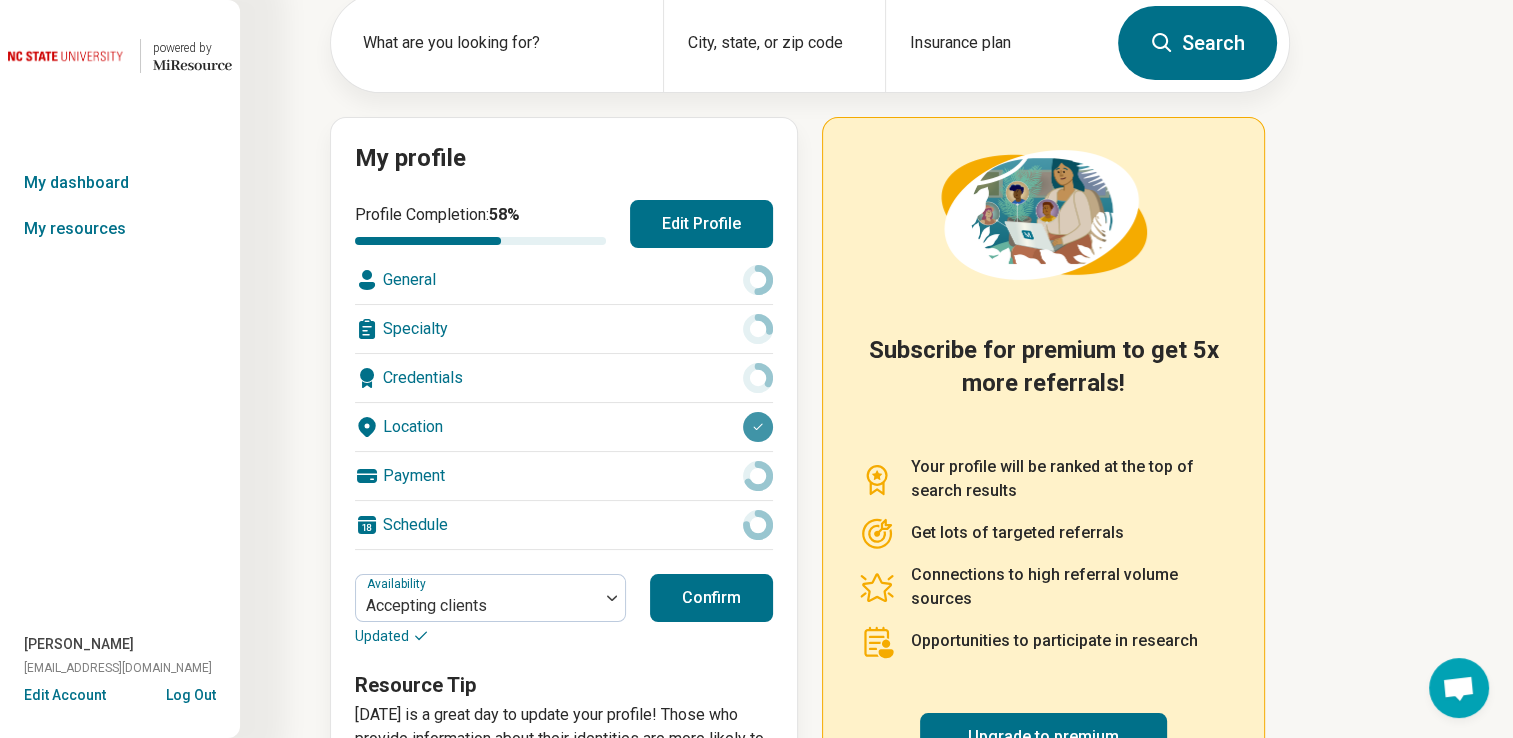 scroll, scrollTop: 0, scrollLeft: 0, axis: both 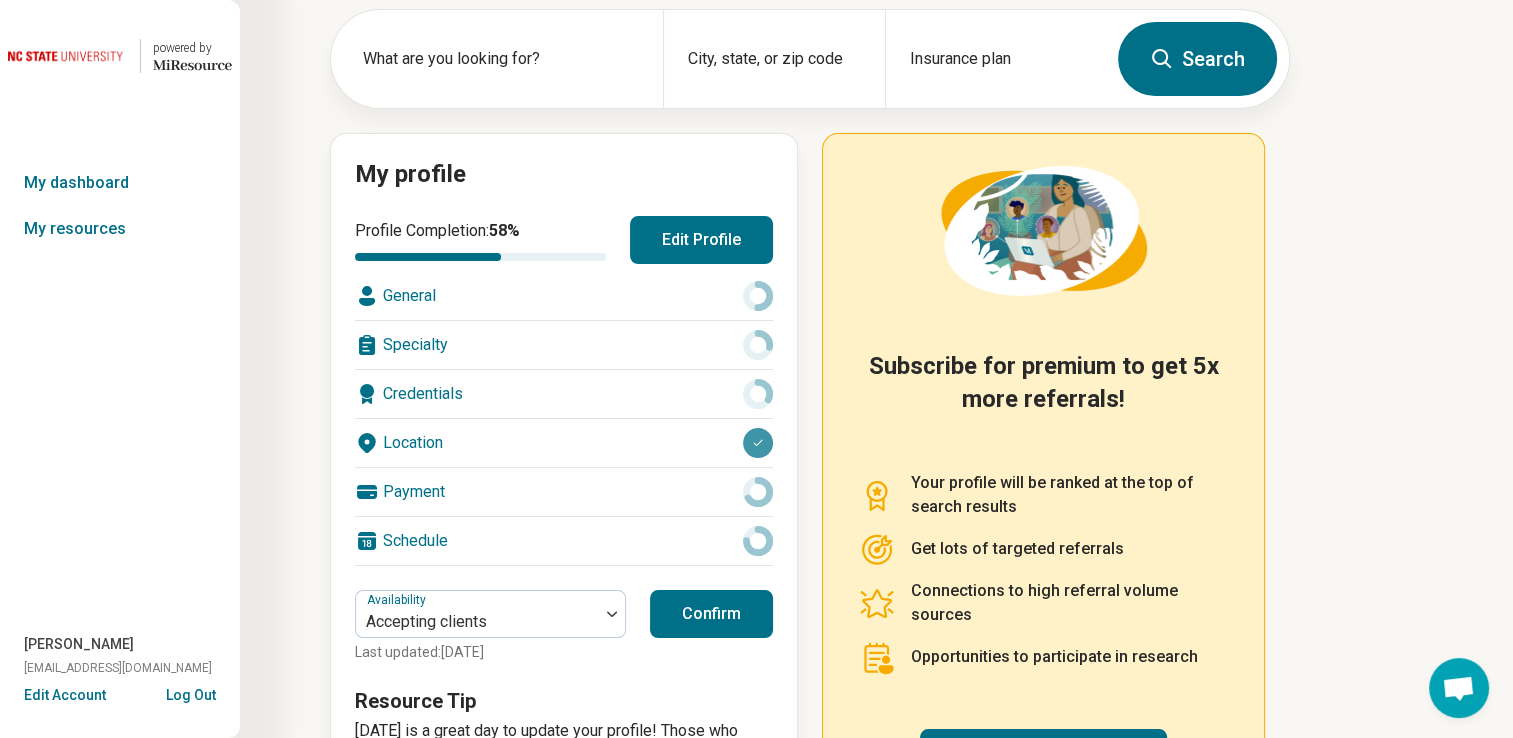 click on "General" at bounding box center (564, 296) 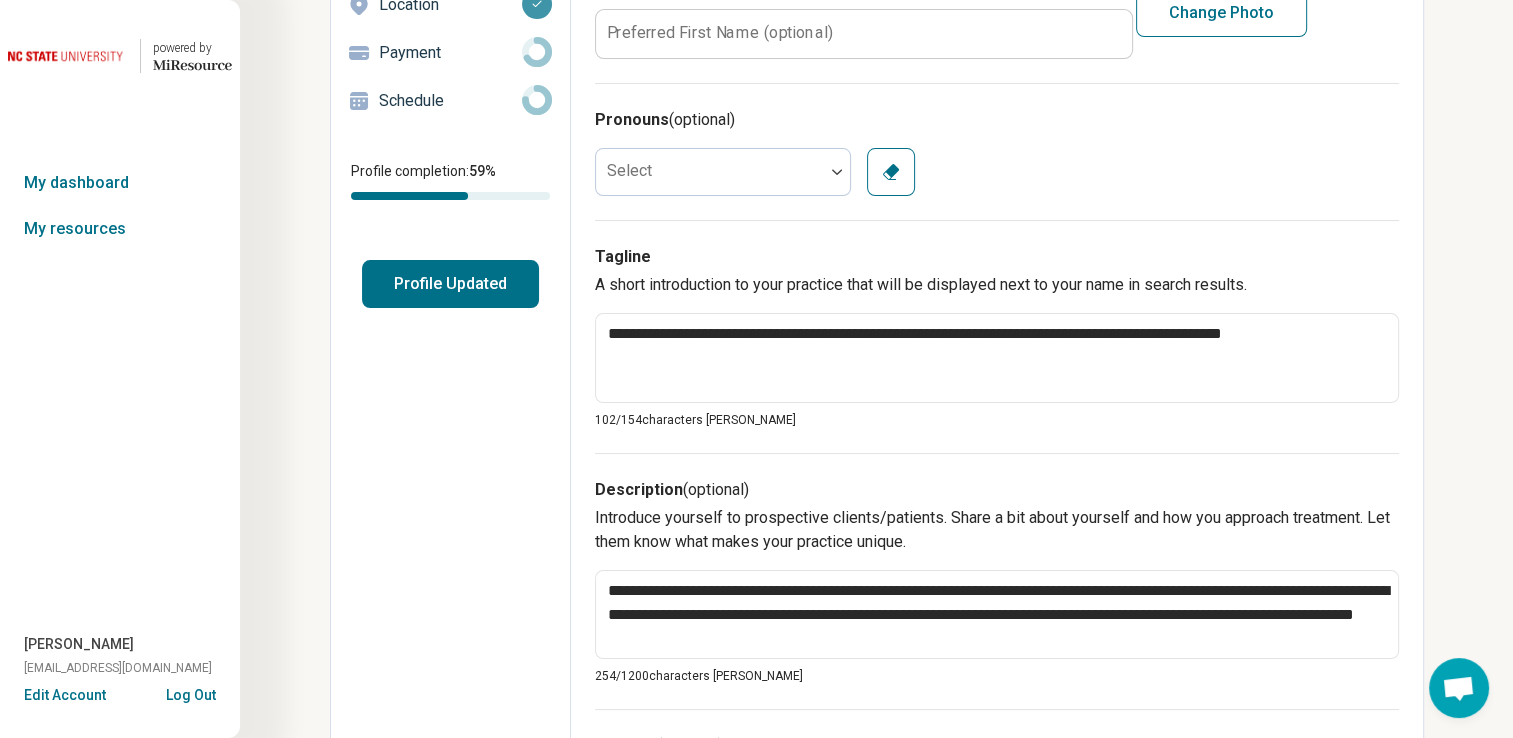 scroll, scrollTop: 300, scrollLeft: 0, axis: vertical 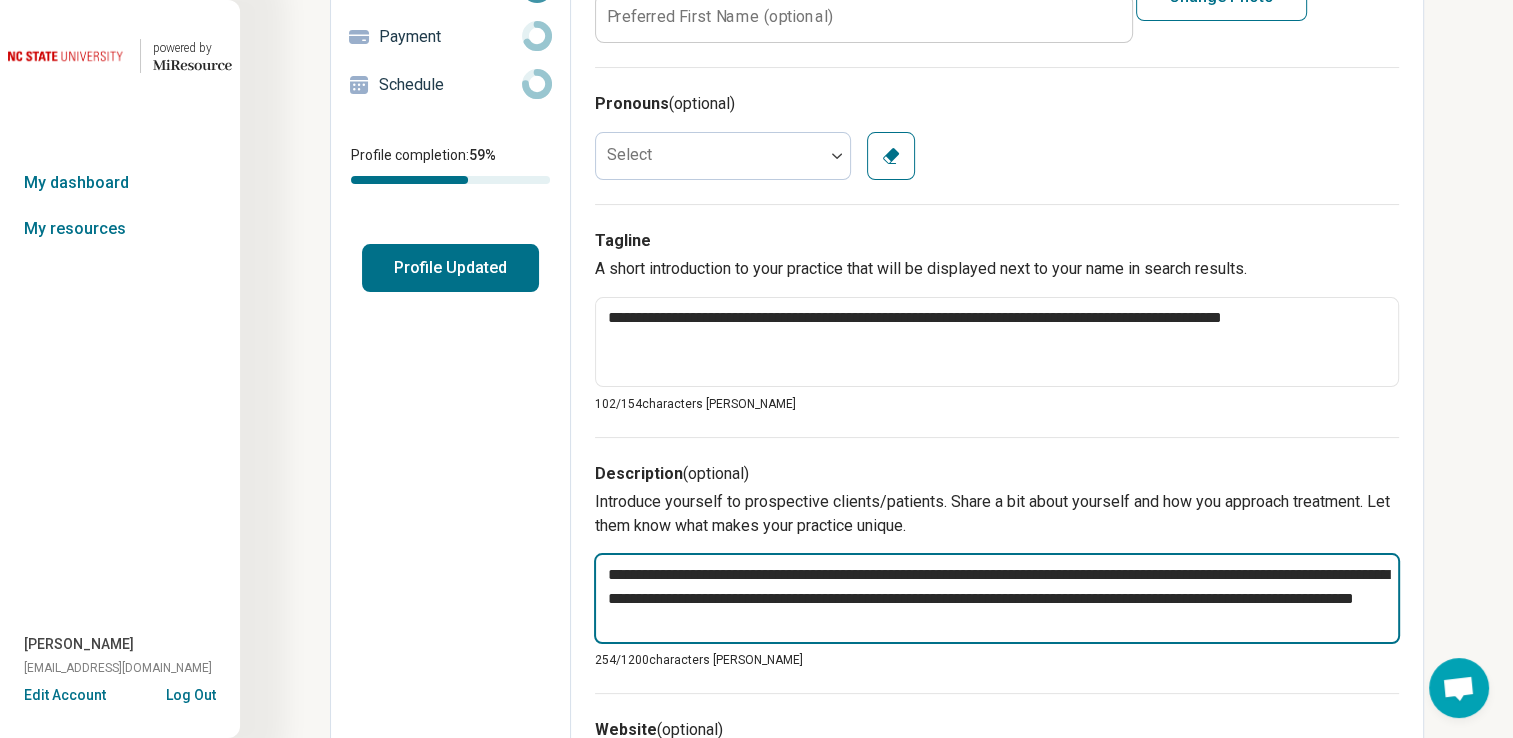 drag, startPoint x: 607, startPoint y: 580, endPoint x: 852, endPoint y: 627, distance: 249.46744 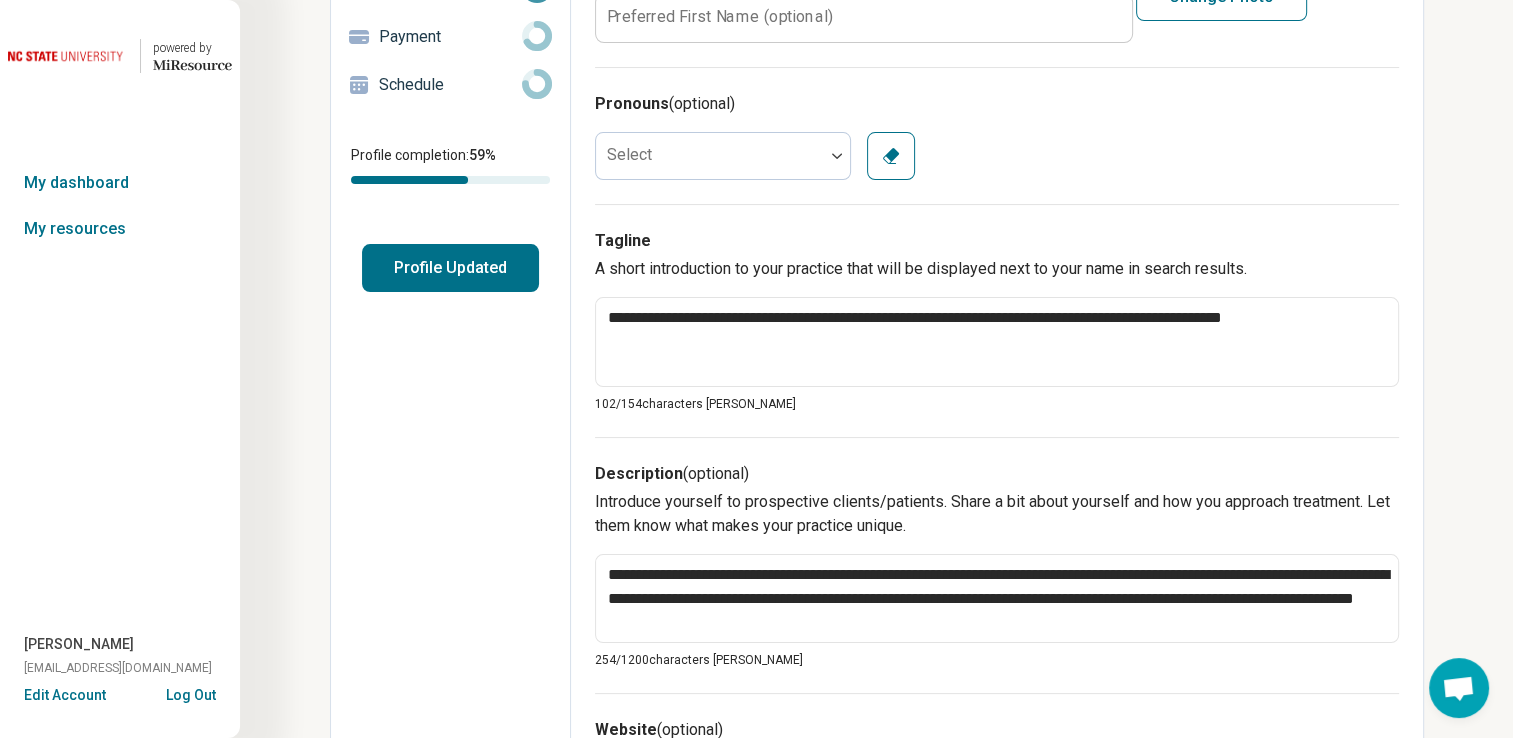 click on "**********" at bounding box center [756, 600] 